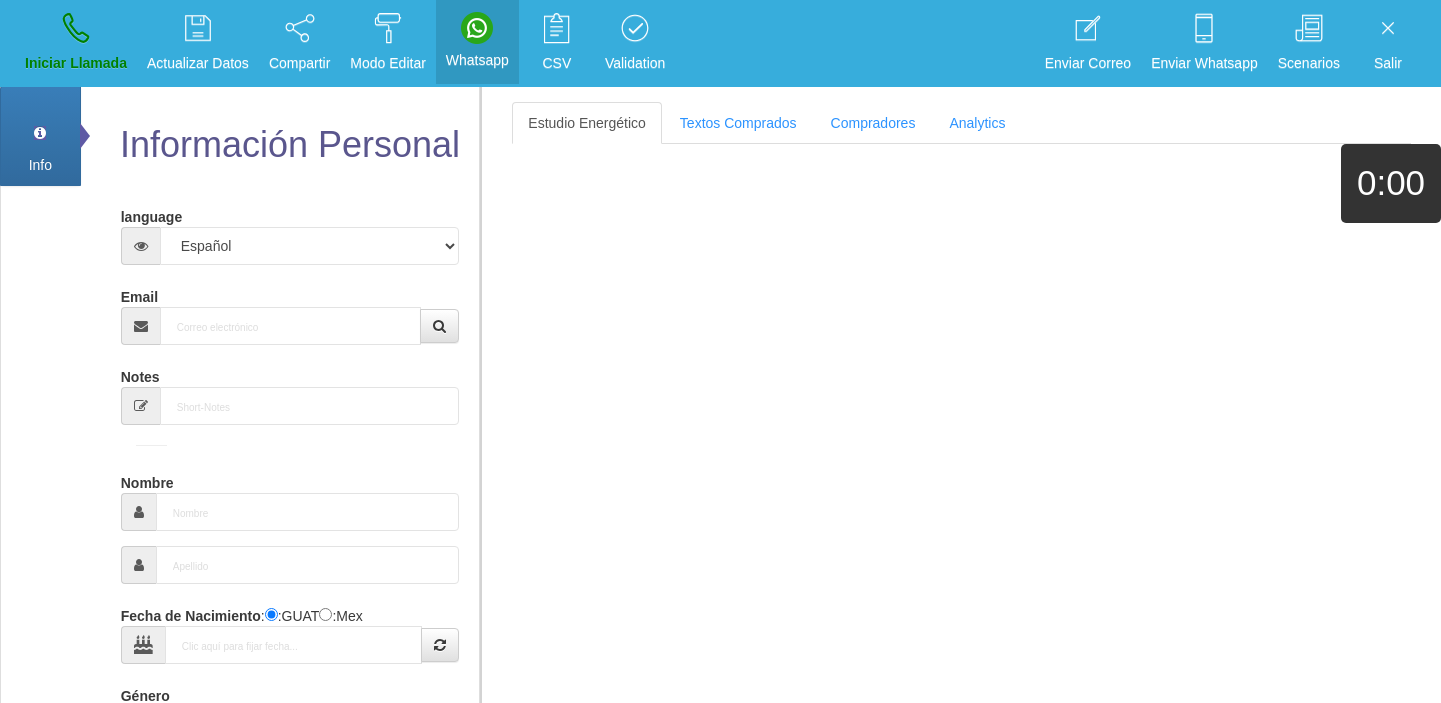 scroll, scrollTop: 0, scrollLeft: 0, axis: both 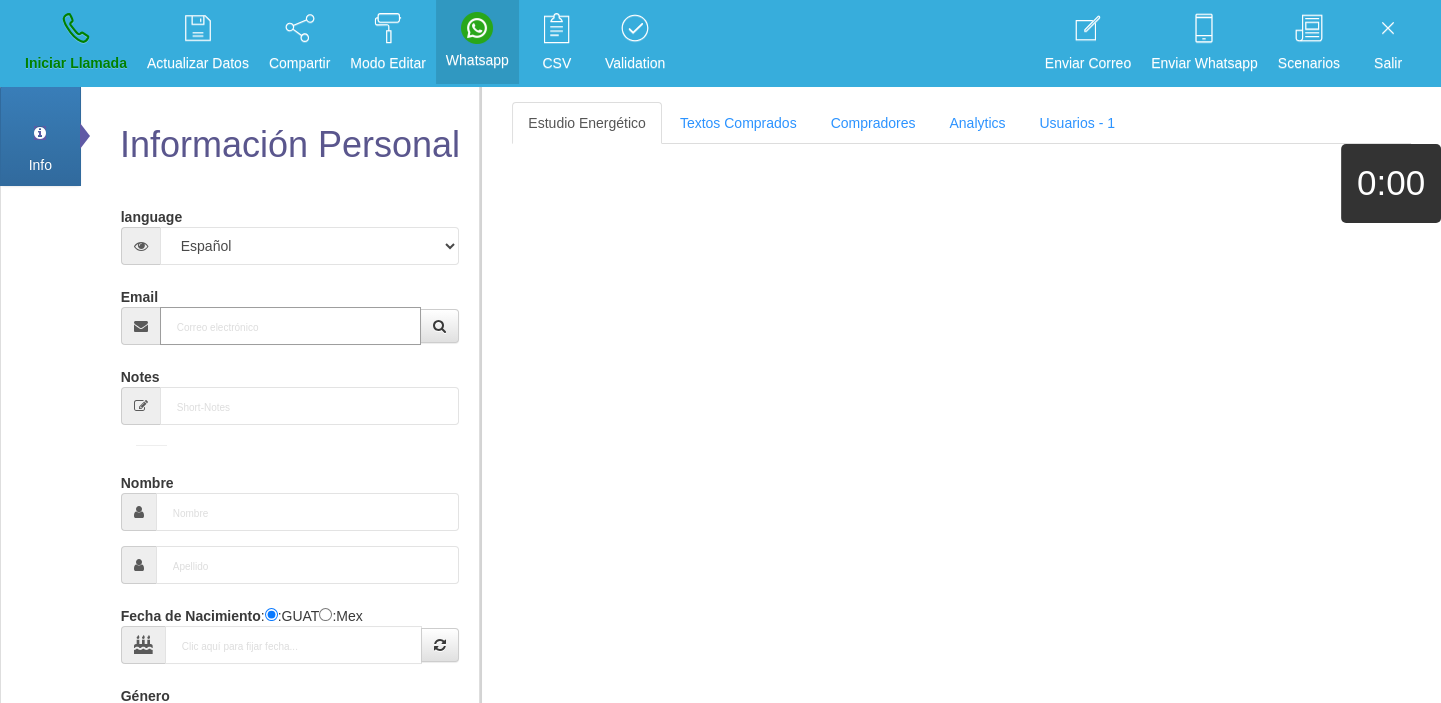 click on "Email" at bounding box center [291, 326] 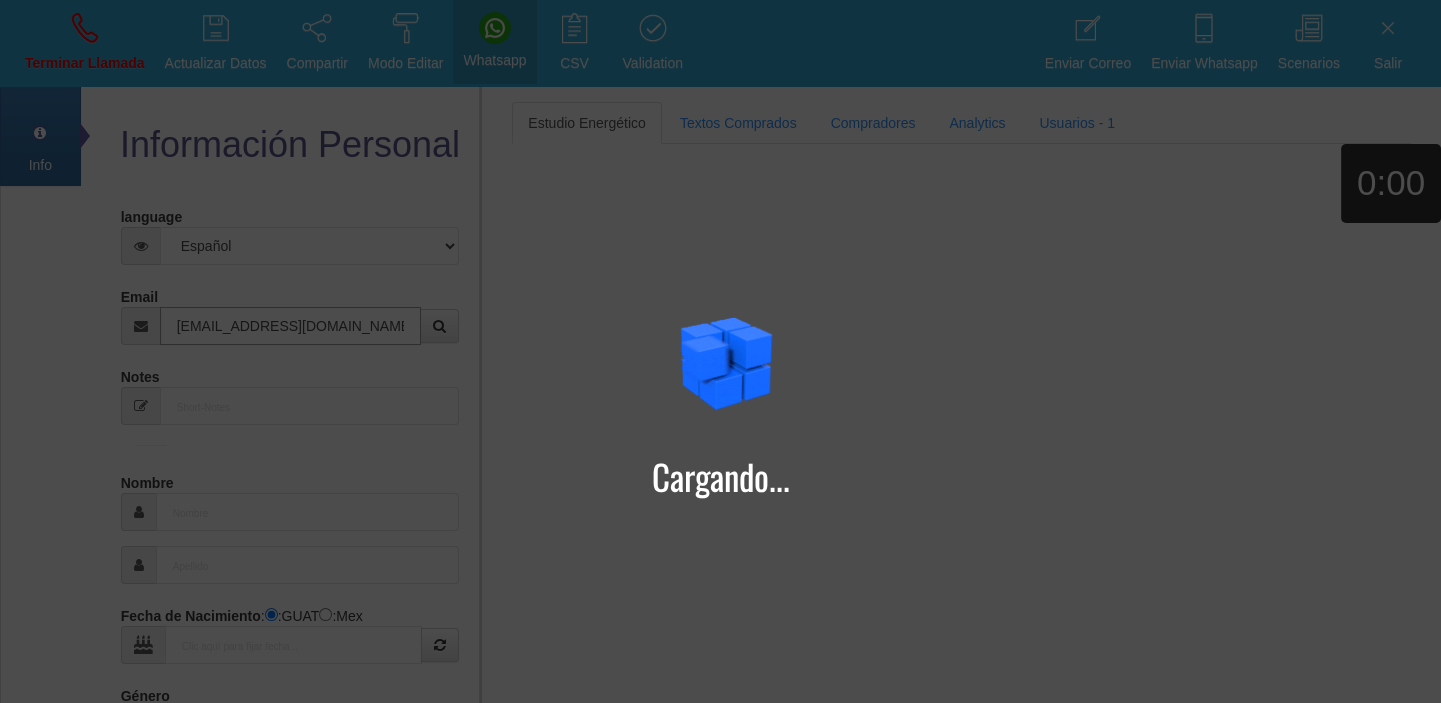 type on "[EMAIL_ADDRESS][DOMAIN_NAME]" 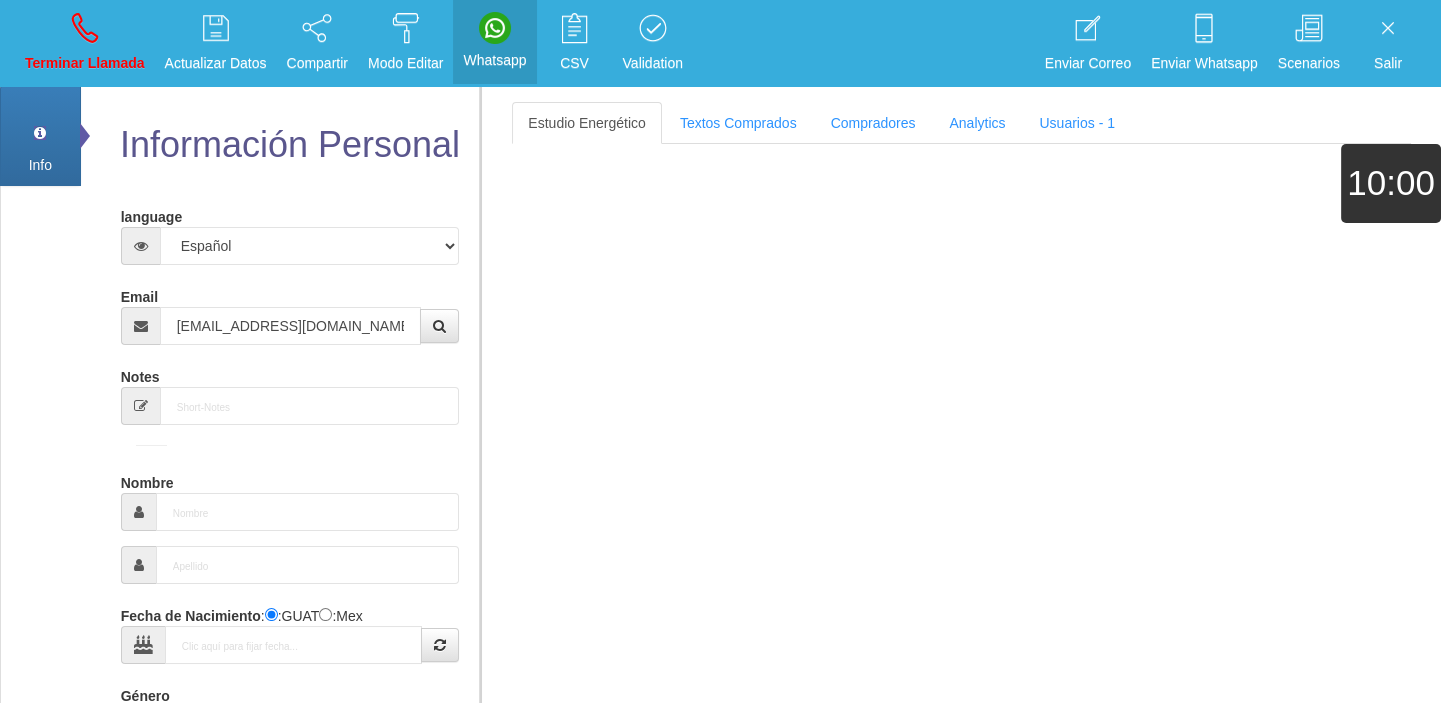 type on "7 Ago 1974" 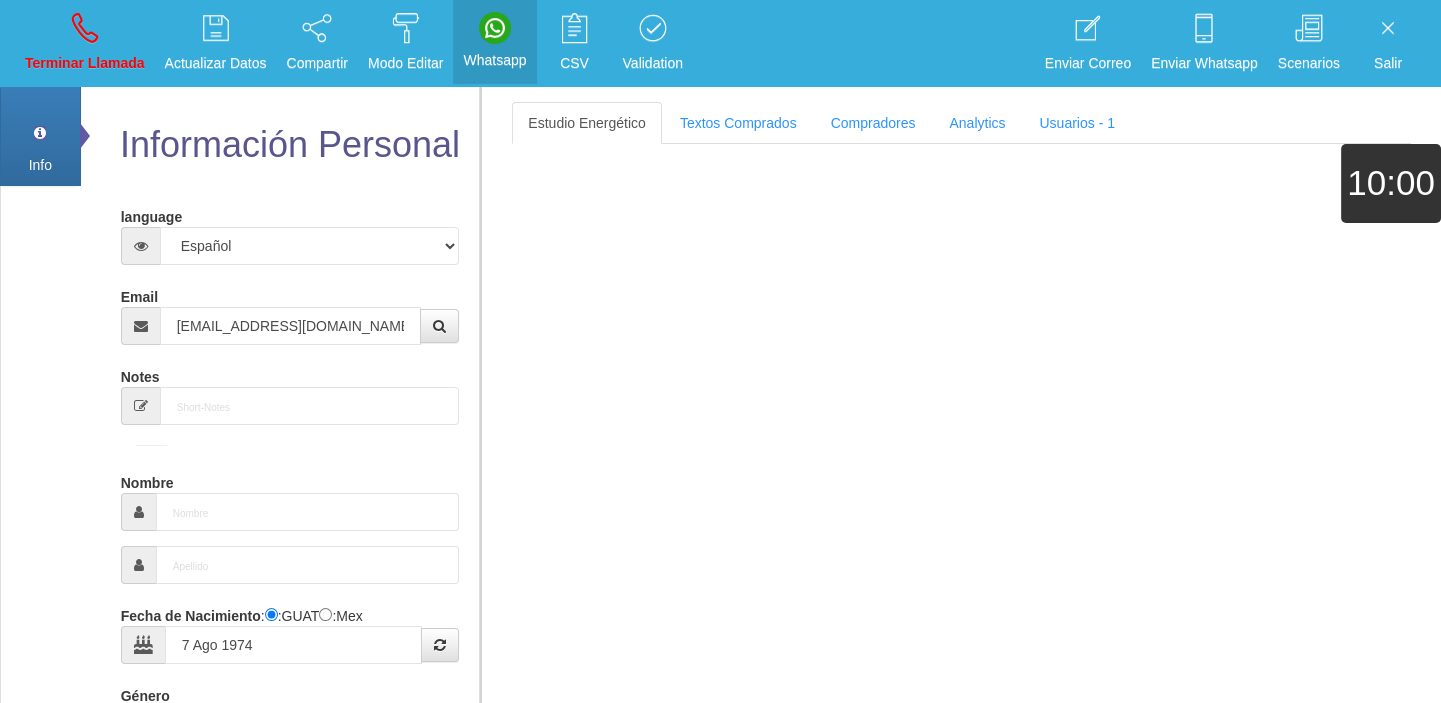 type on "Excelente Comprador" 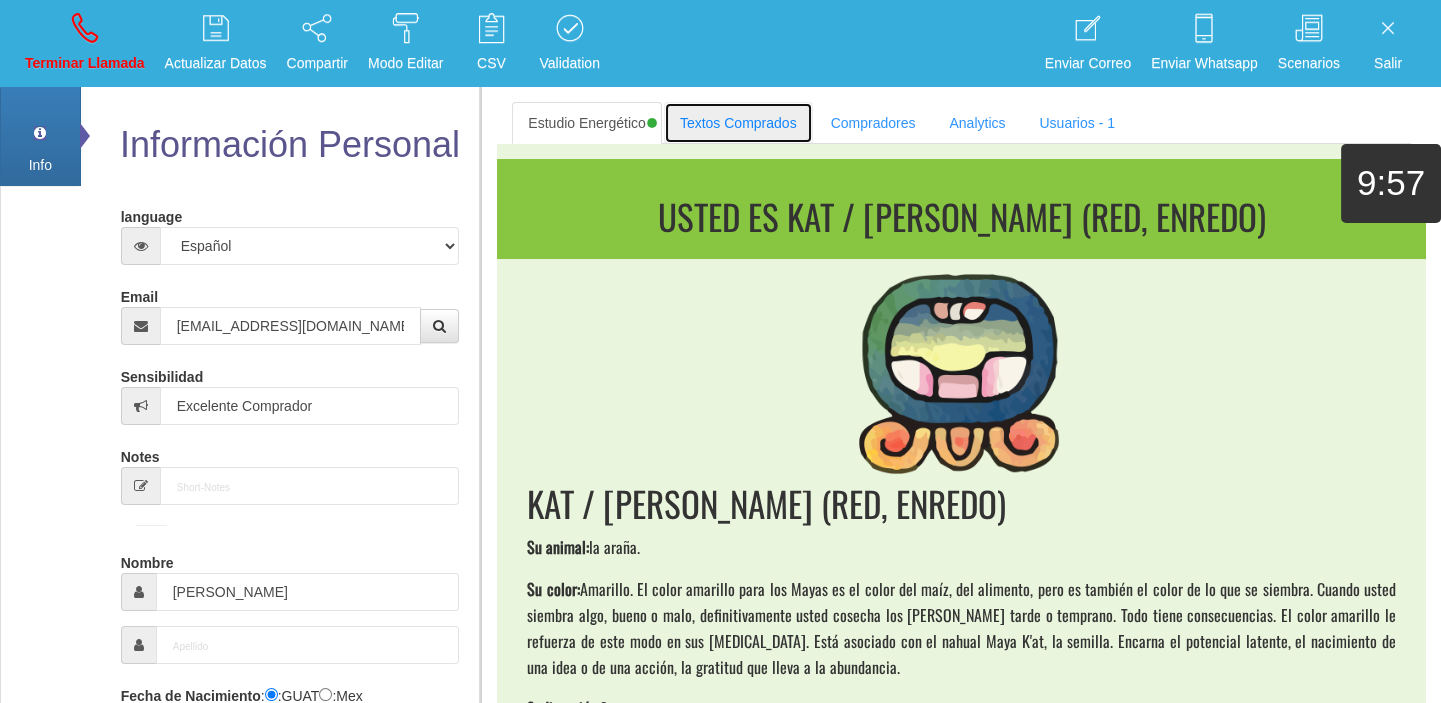 click on "Textos Comprados" at bounding box center [738, 123] 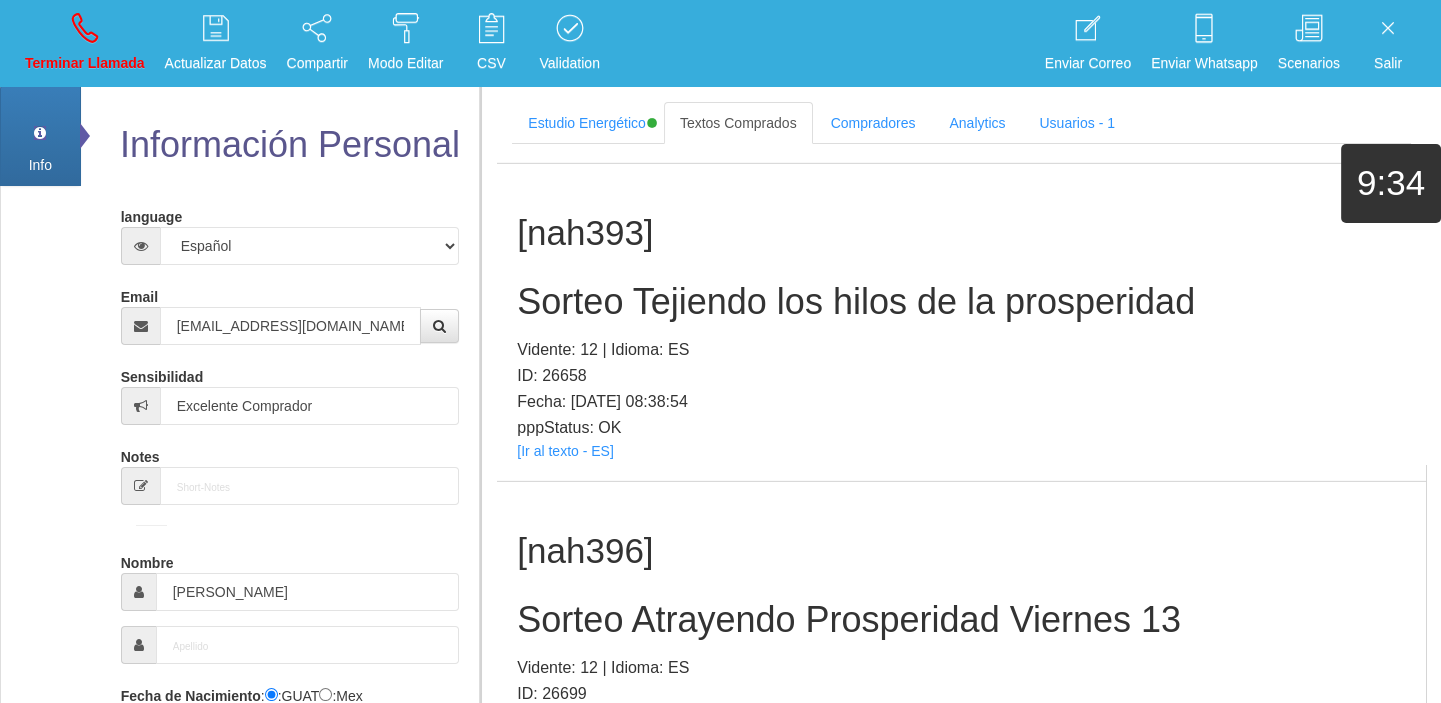 scroll, scrollTop: 61270, scrollLeft: 0, axis: vertical 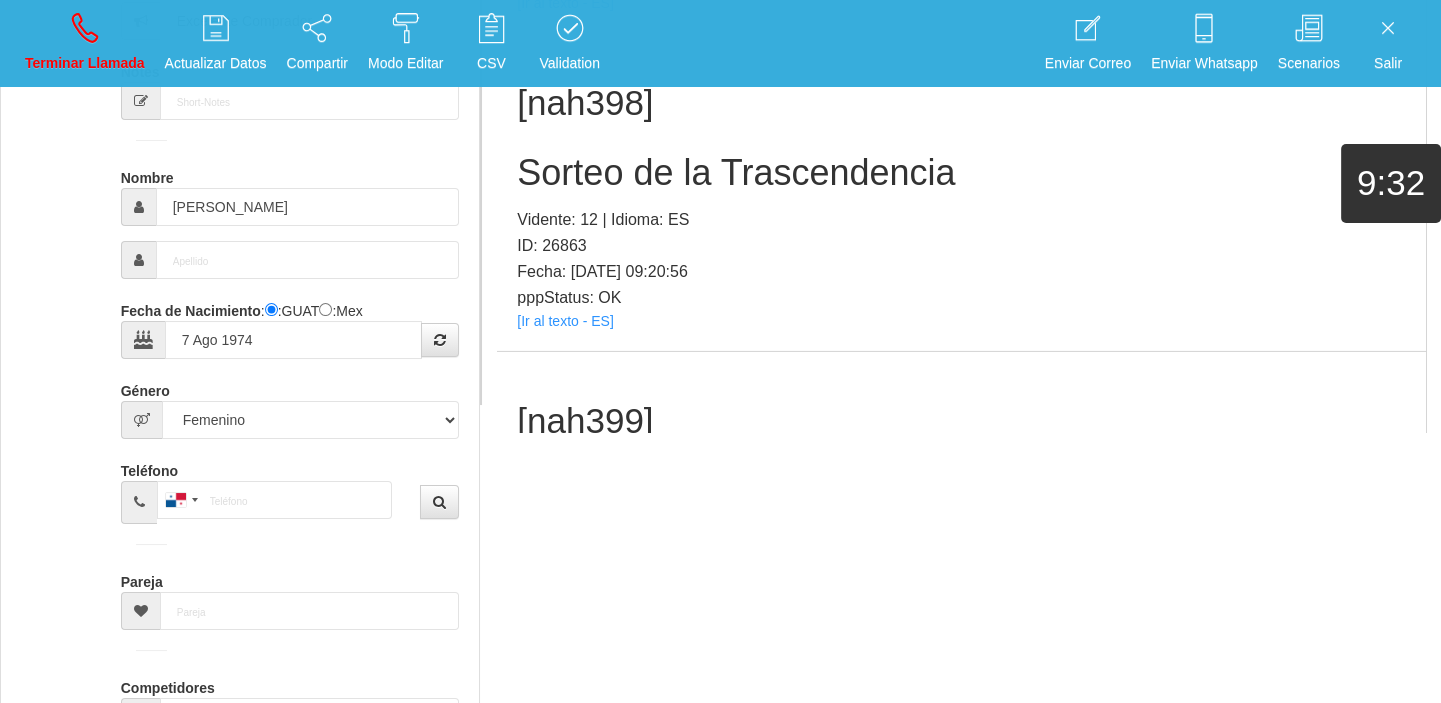 click on "[Ir al texto - ES]" at bounding box center (565, 639) 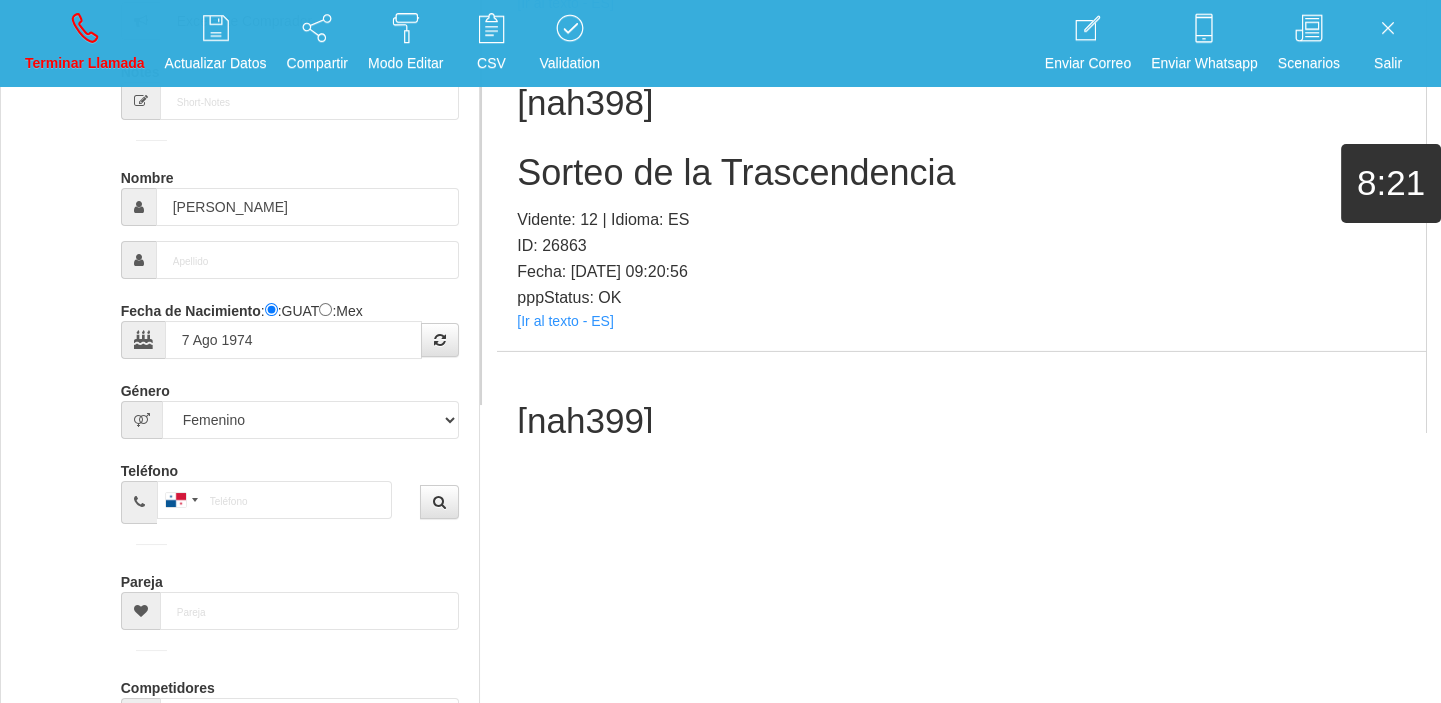 click on "[nah399] Sorteo del Despertar Vidente: 12 | Idioma: ES ID: 26864 Fecha: [DATE] 12:22:13 pppStatus: OK [Ir al texto - ES]" at bounding box center (961, 510) 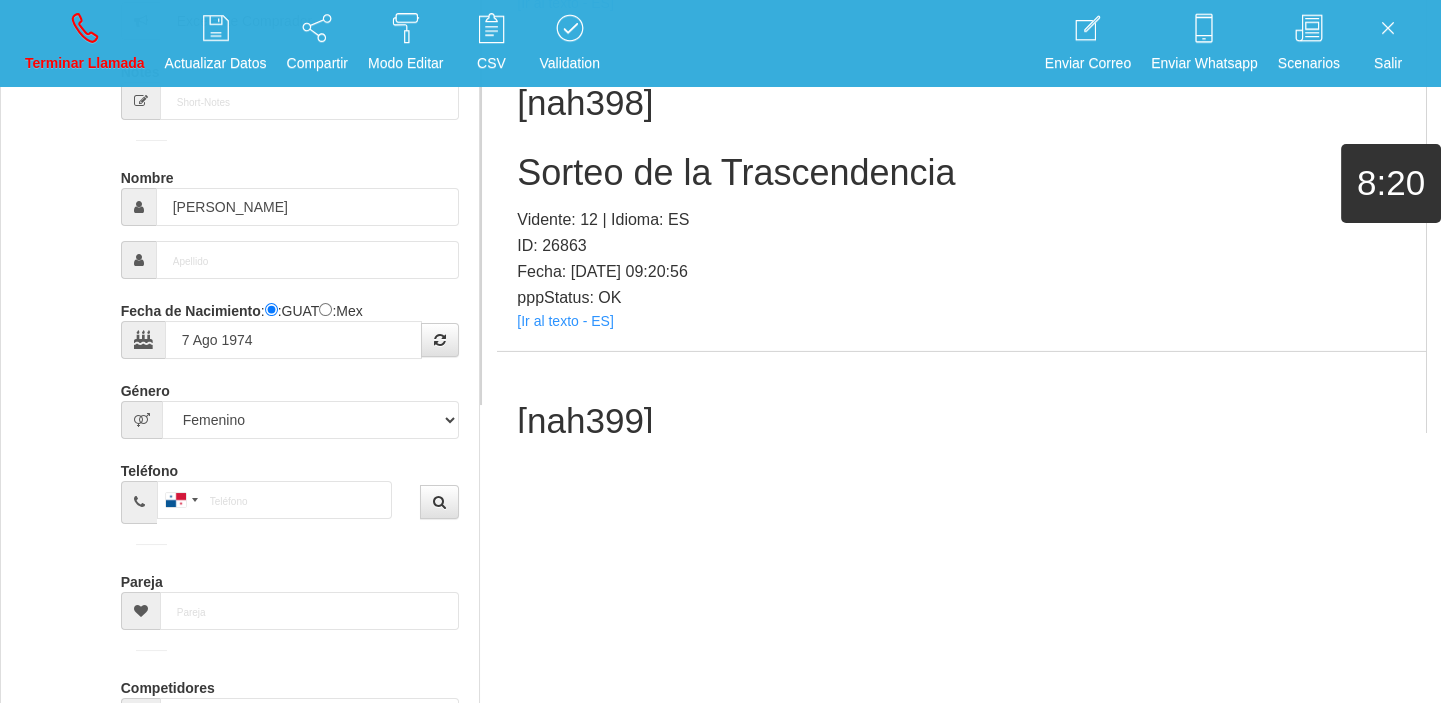 click on "Sorteo del Despertar" at bounding box center (961, 490) 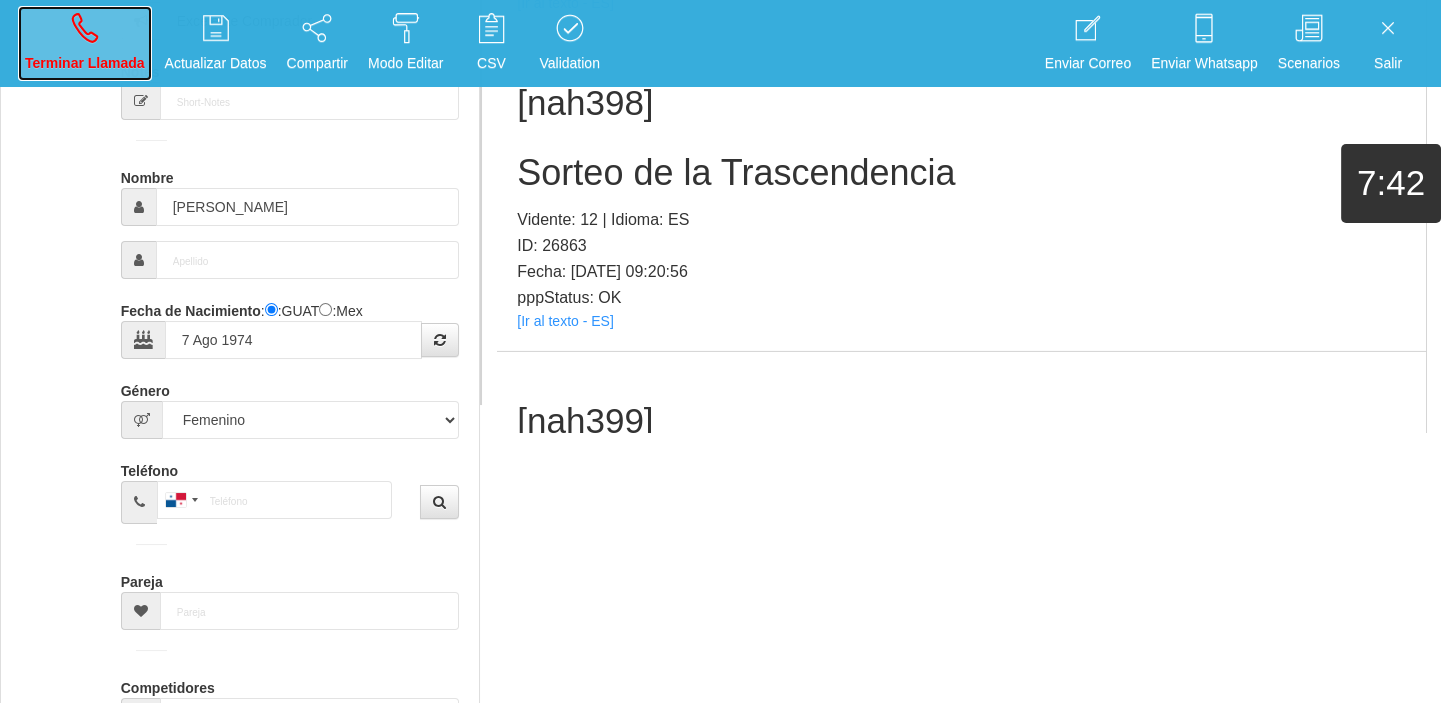 click on "Terminar Llamada" at bounding box center [85, 43] 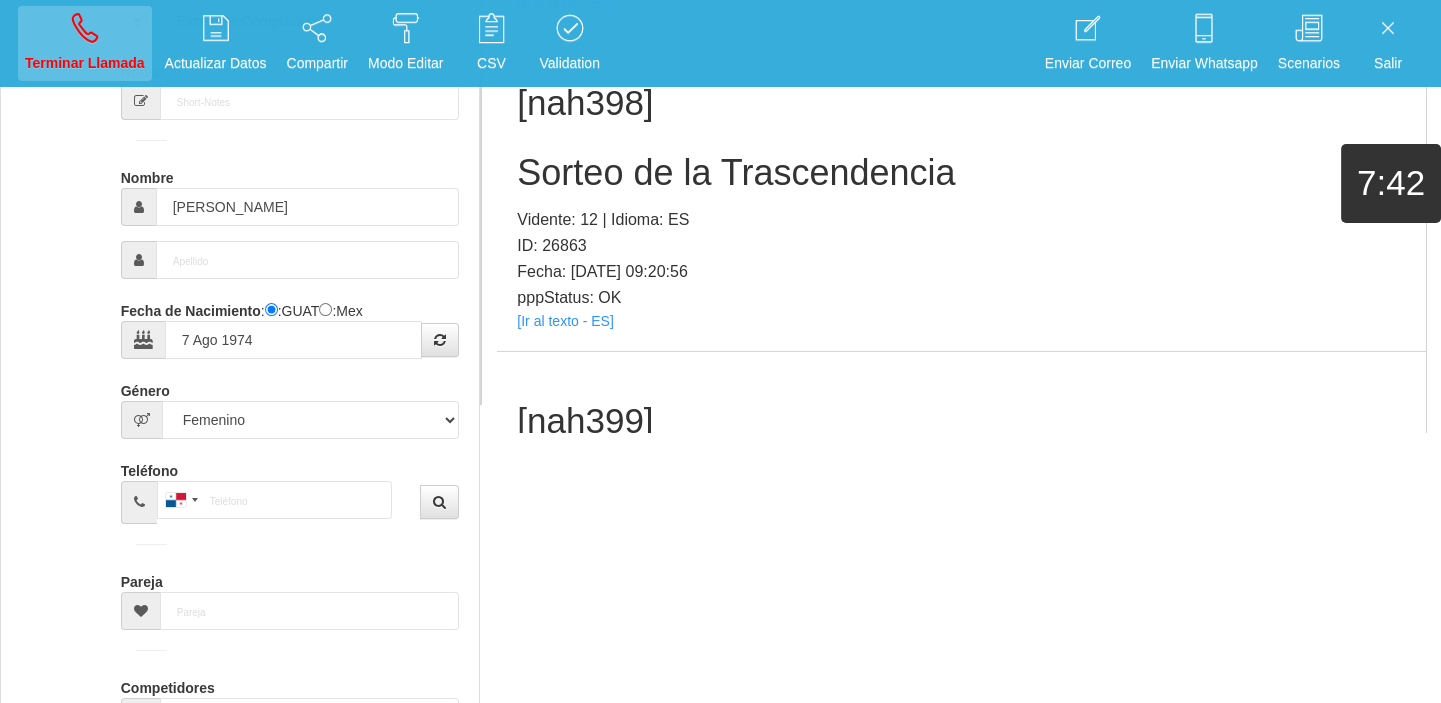 type 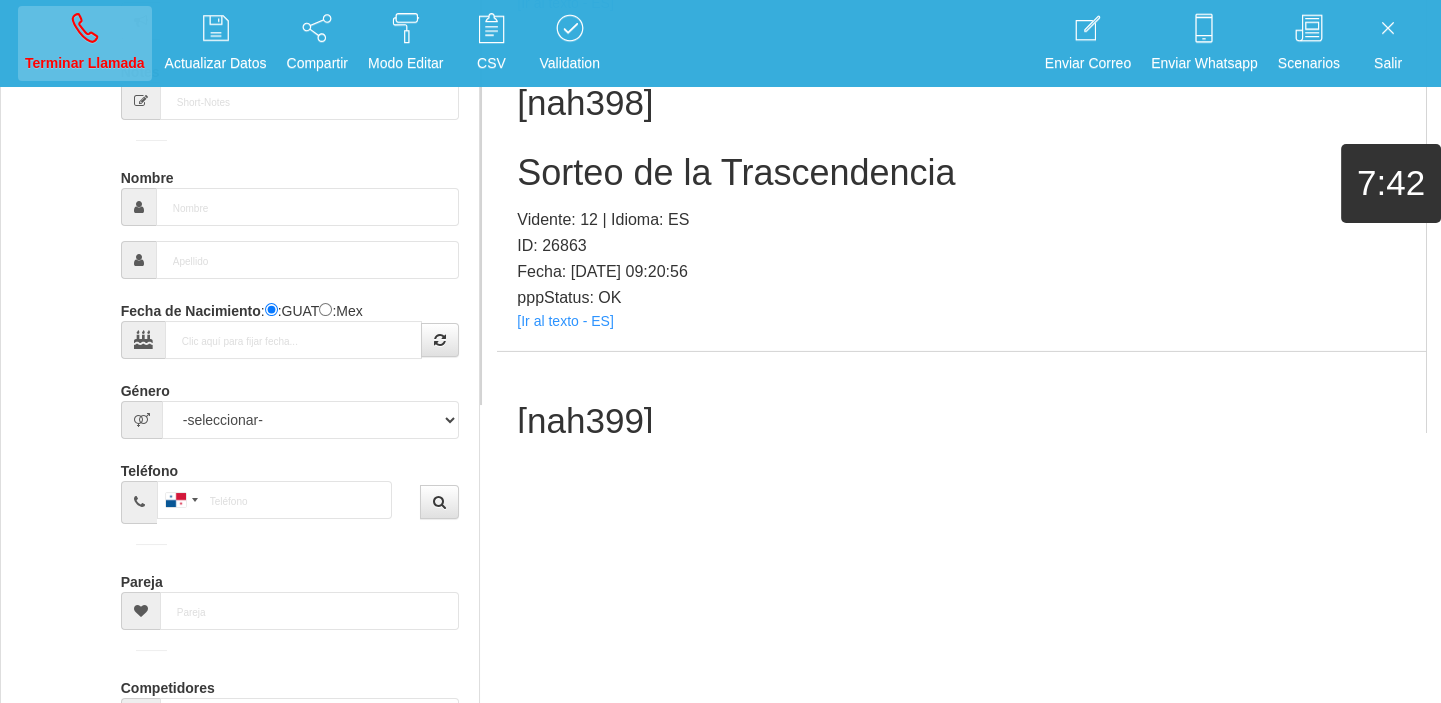 scroll, scrollTop: 0, scrollLeft: 0, axis: both 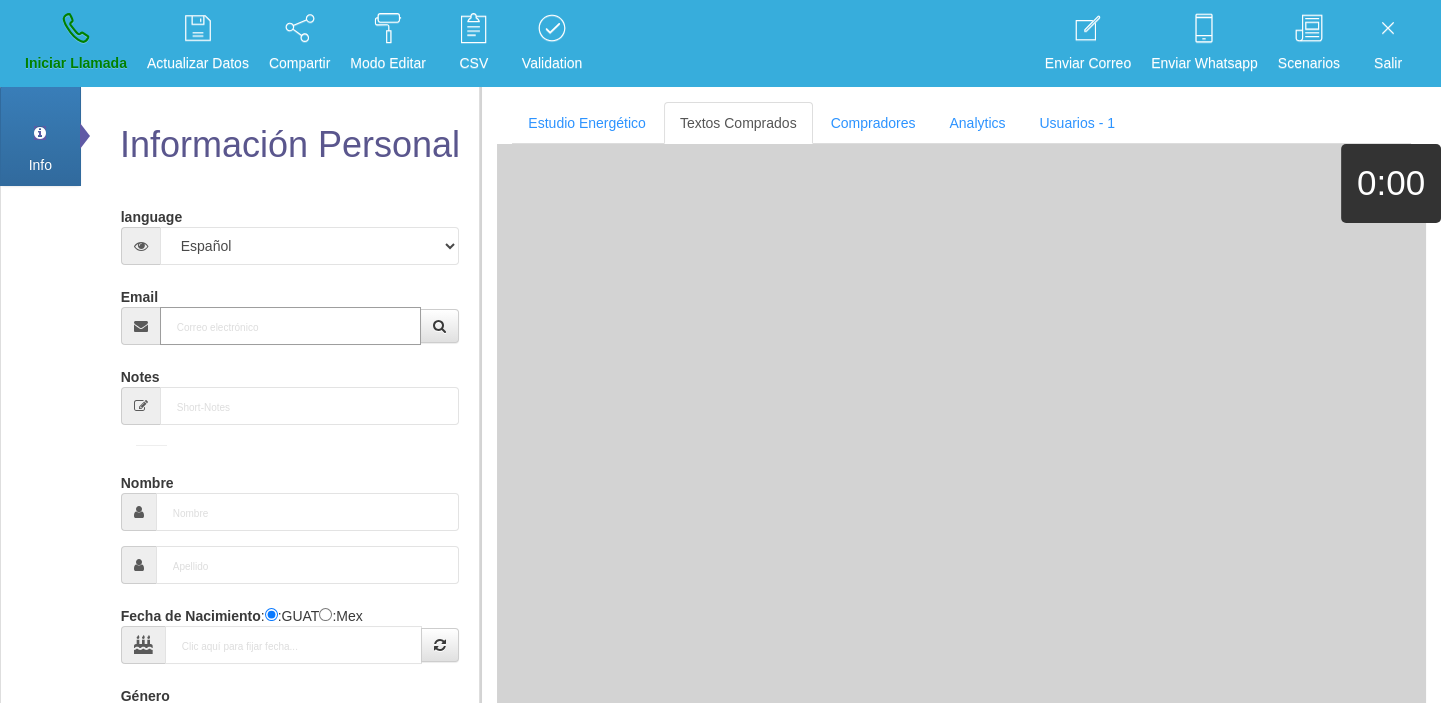 paste on "[EMAIL_ADDRESS][DOMAIN_NAME]" 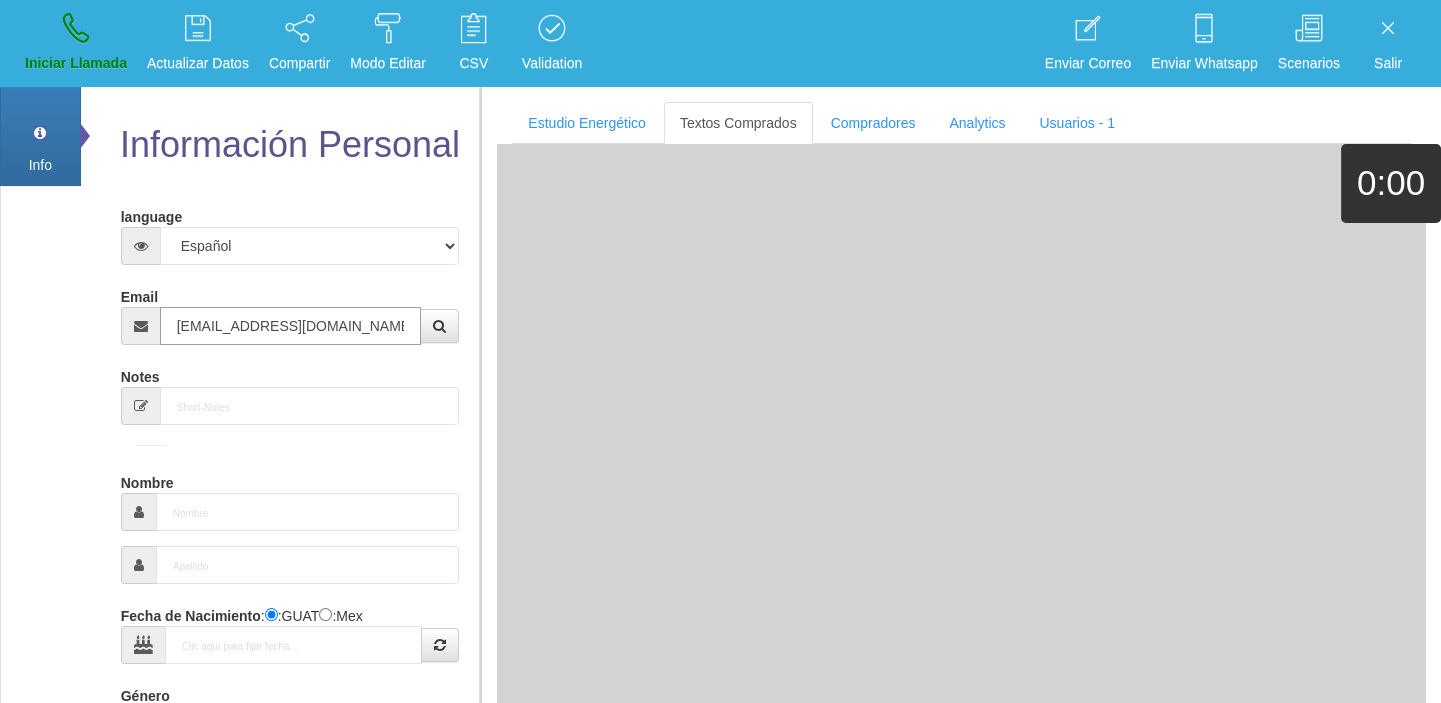 click on "[EMAIL_ADDRESS][DOMAIN_NAME]" at bounding box center [291, 326] 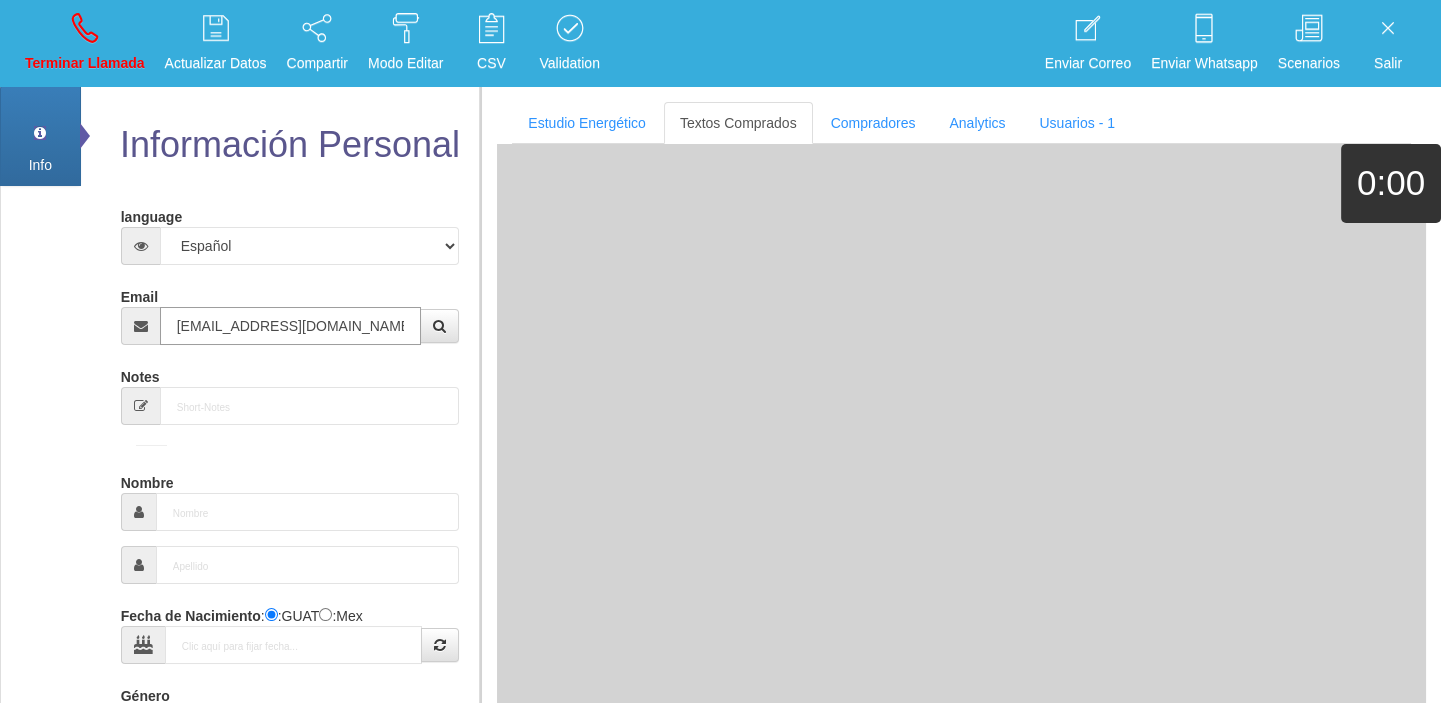 type on "[DATE]" 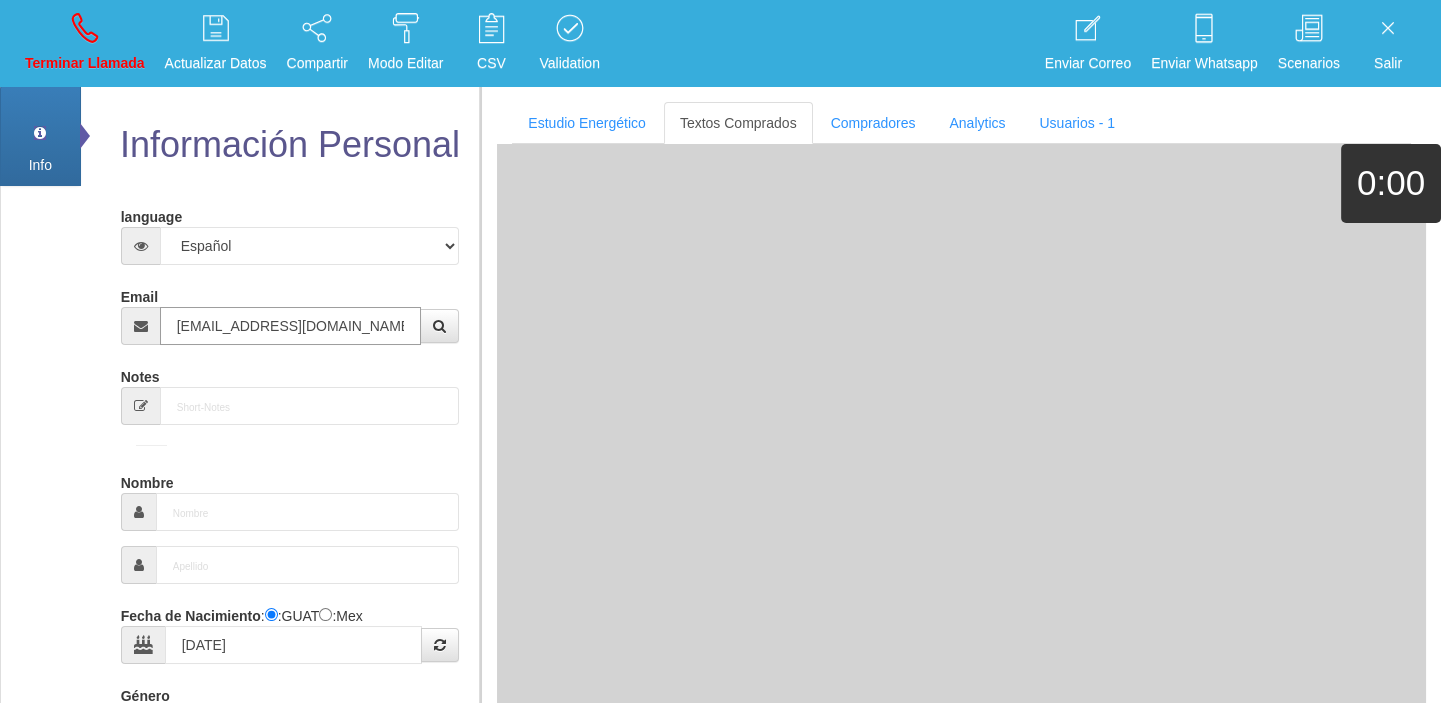 select on "4" 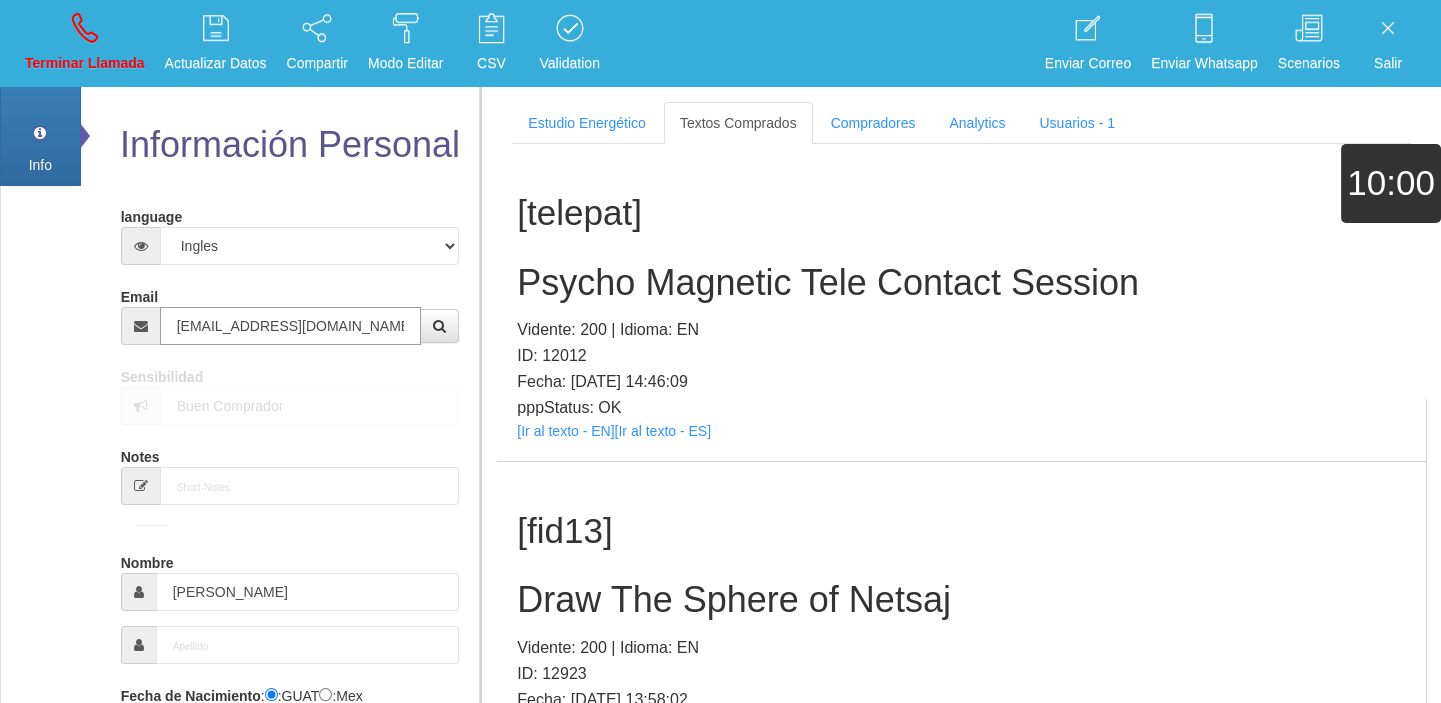 type on "[EMAIL_ADDRESS][DOMAIN_NAME]" 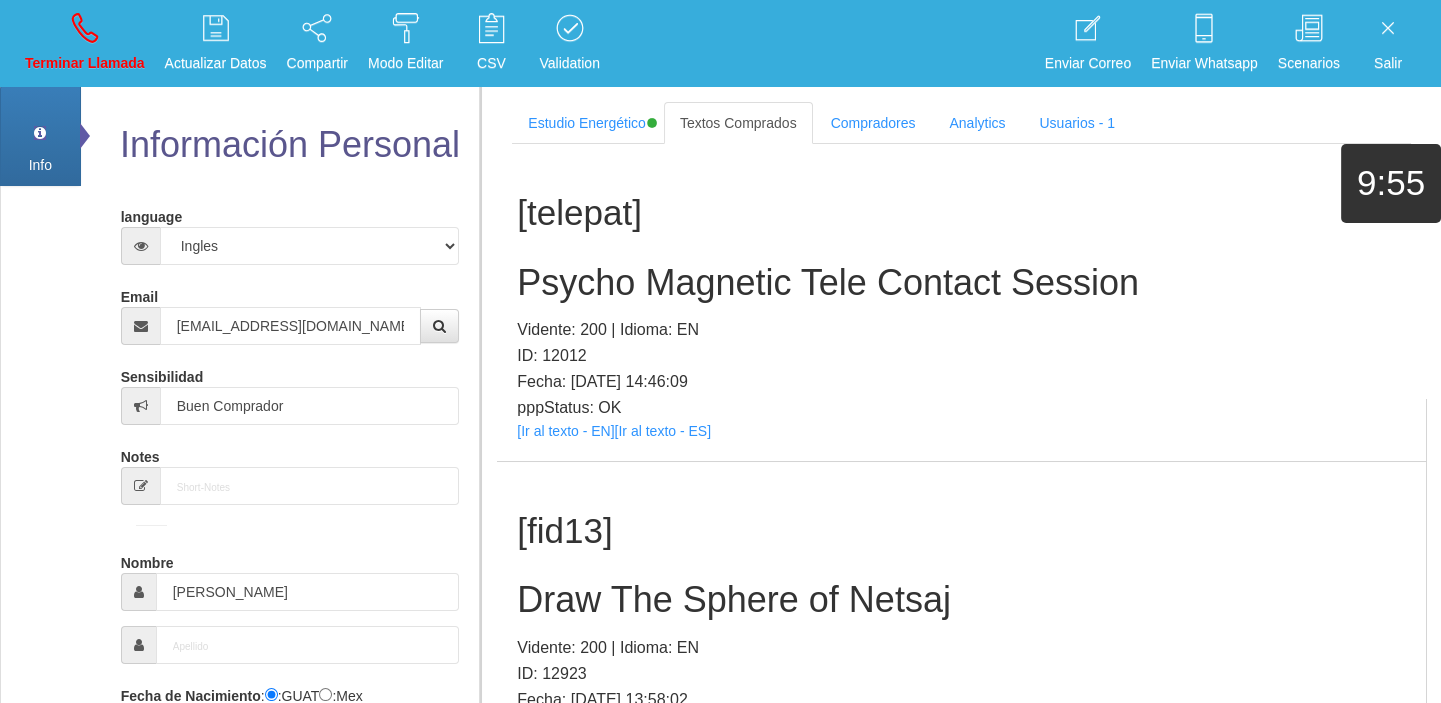 scroll, scrollTop: 384, scrollLeft: 0, axis: vertical 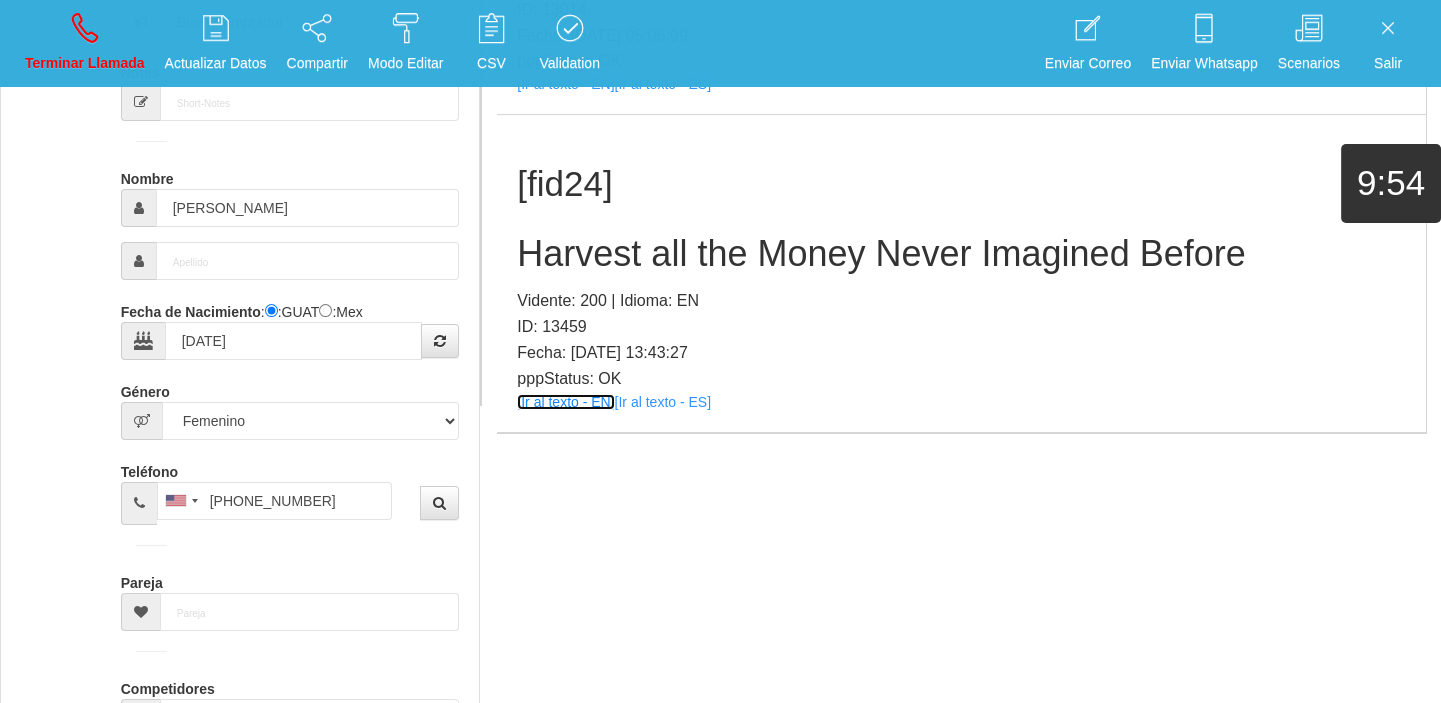 click on "[Ir al texto - EN]" at bounding box center [565, 402] 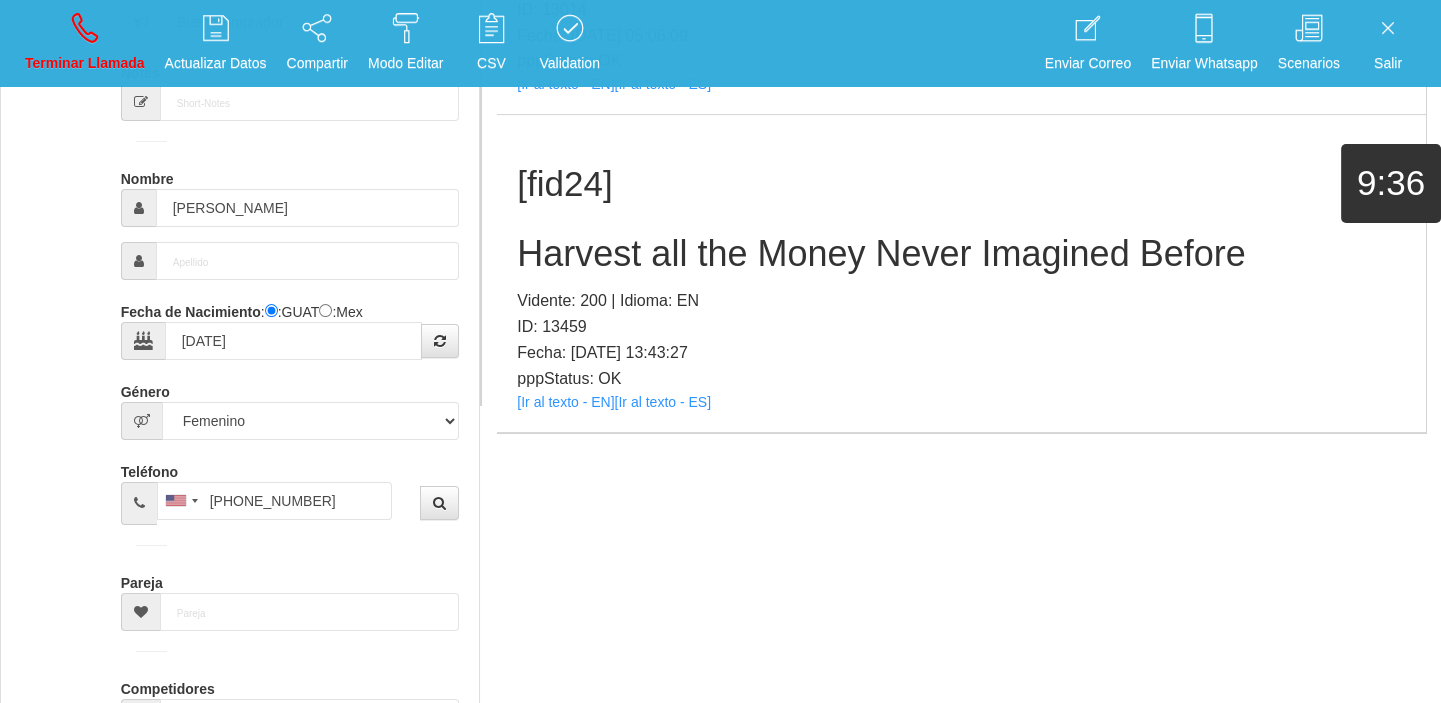 click on "Harvest all the Money Never Imagined Before" at bounding box center (961, 254) 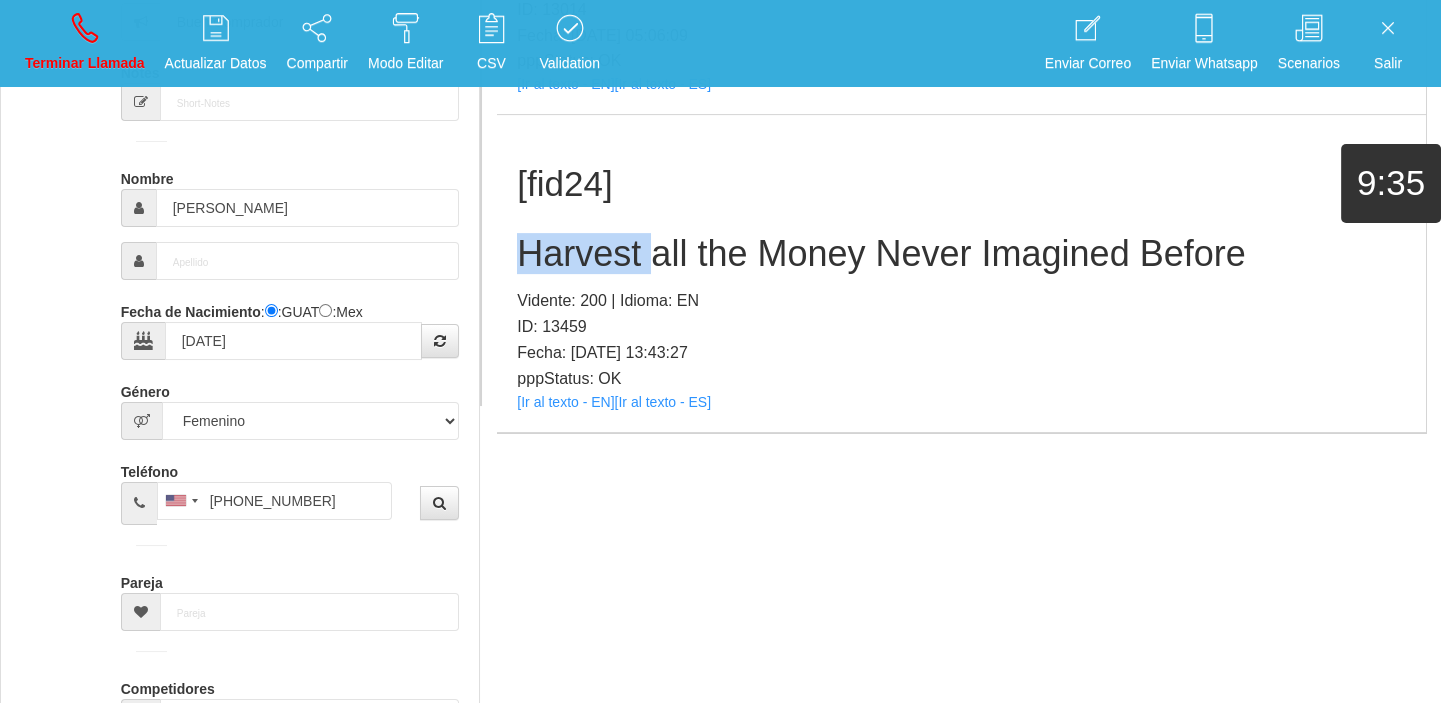 click on "Harvest all the Money Never Imagined Before" at bounding box center (961, 254) 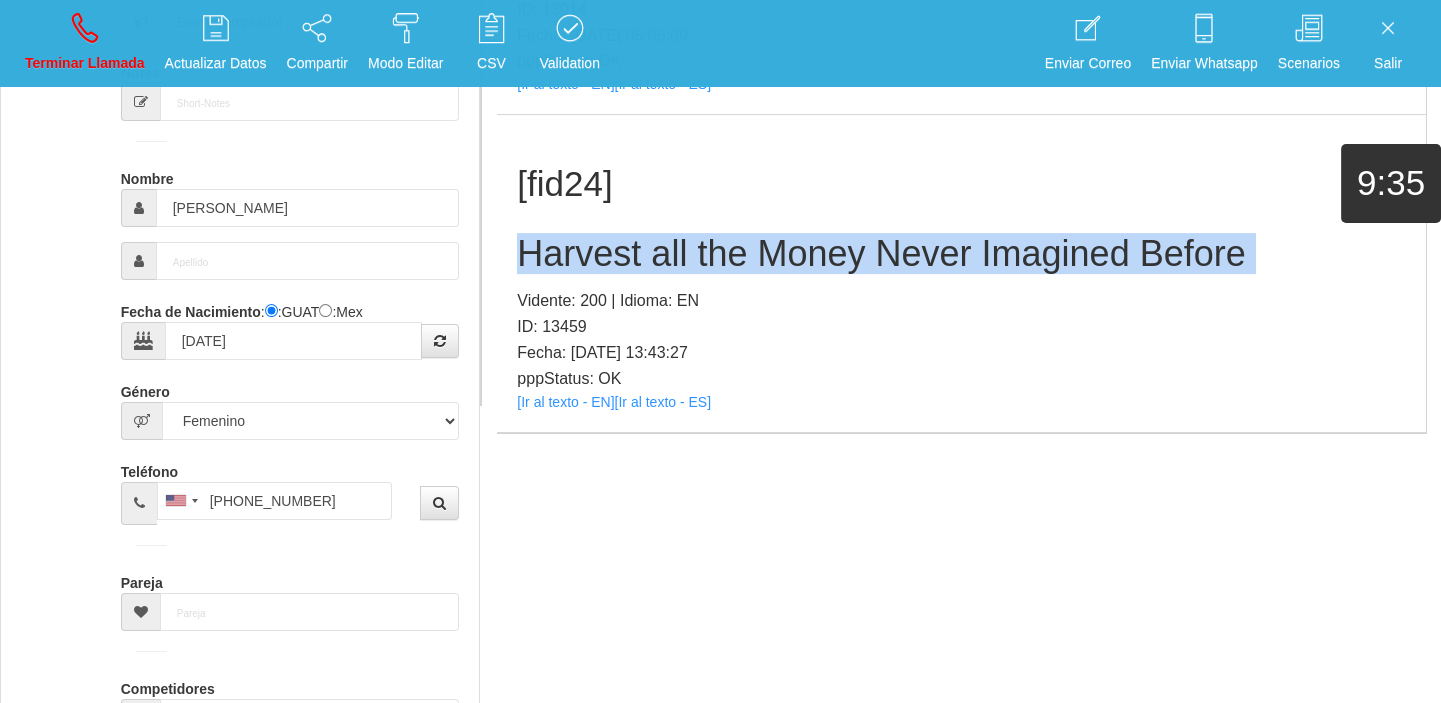 click on "Harvest all the Money Never Imagined Before" at bounding box center [961, 254] 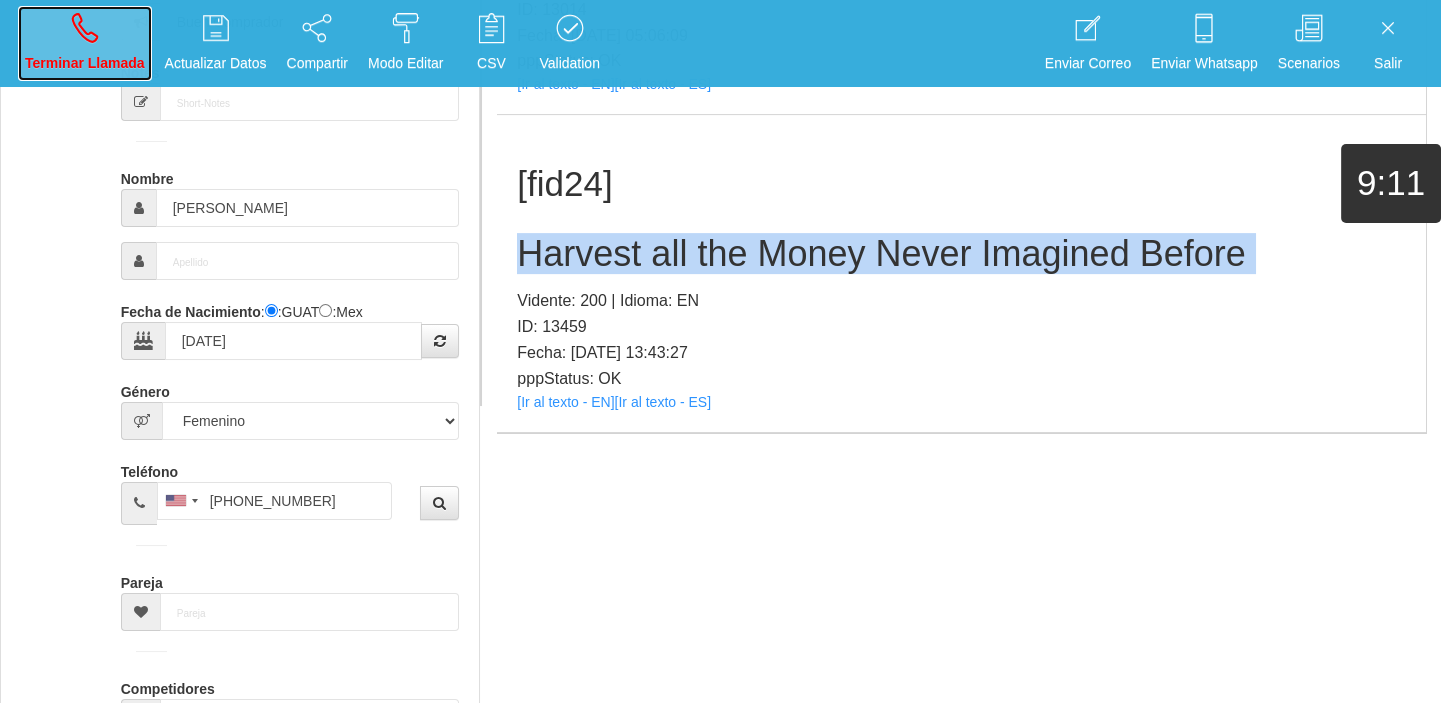drag, startPoint x: 66, startPoint y: 19, endPoint x: 764, endPoint y: 124, distance: 705.8534 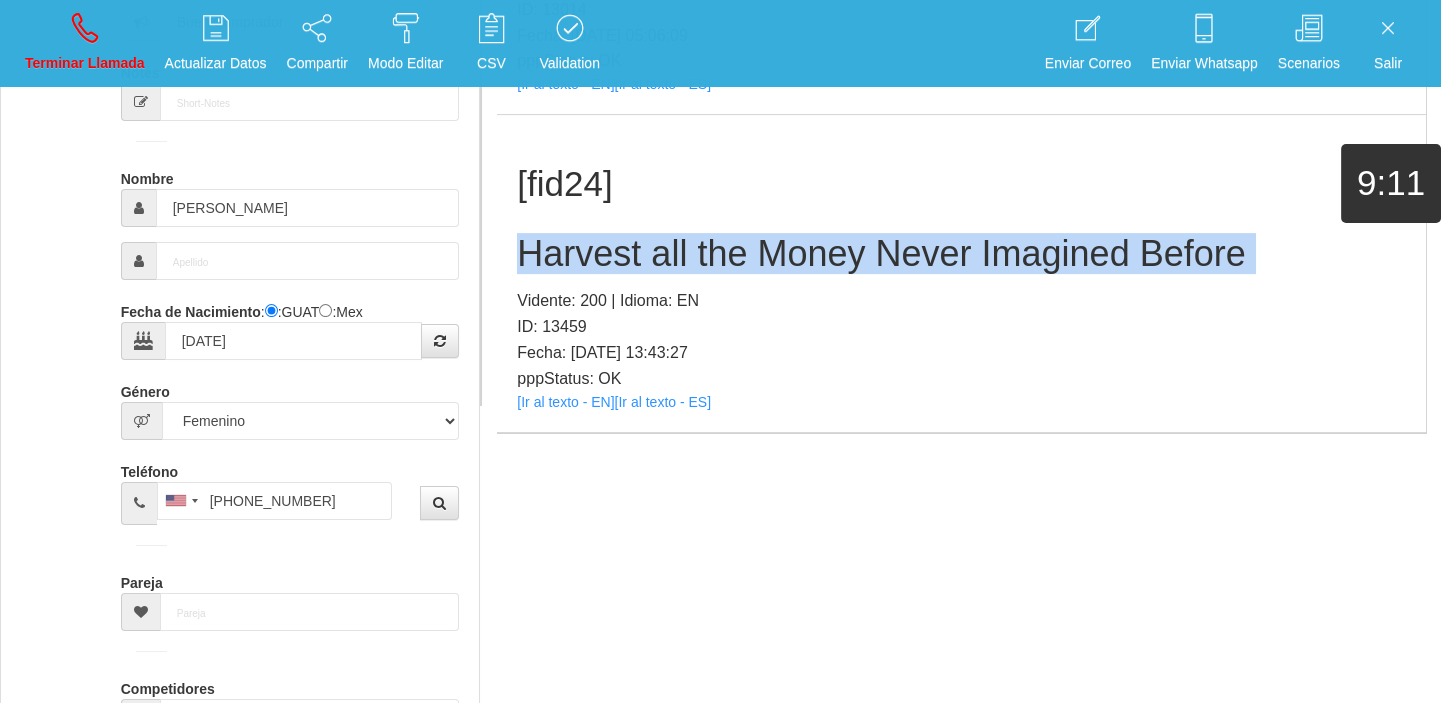type 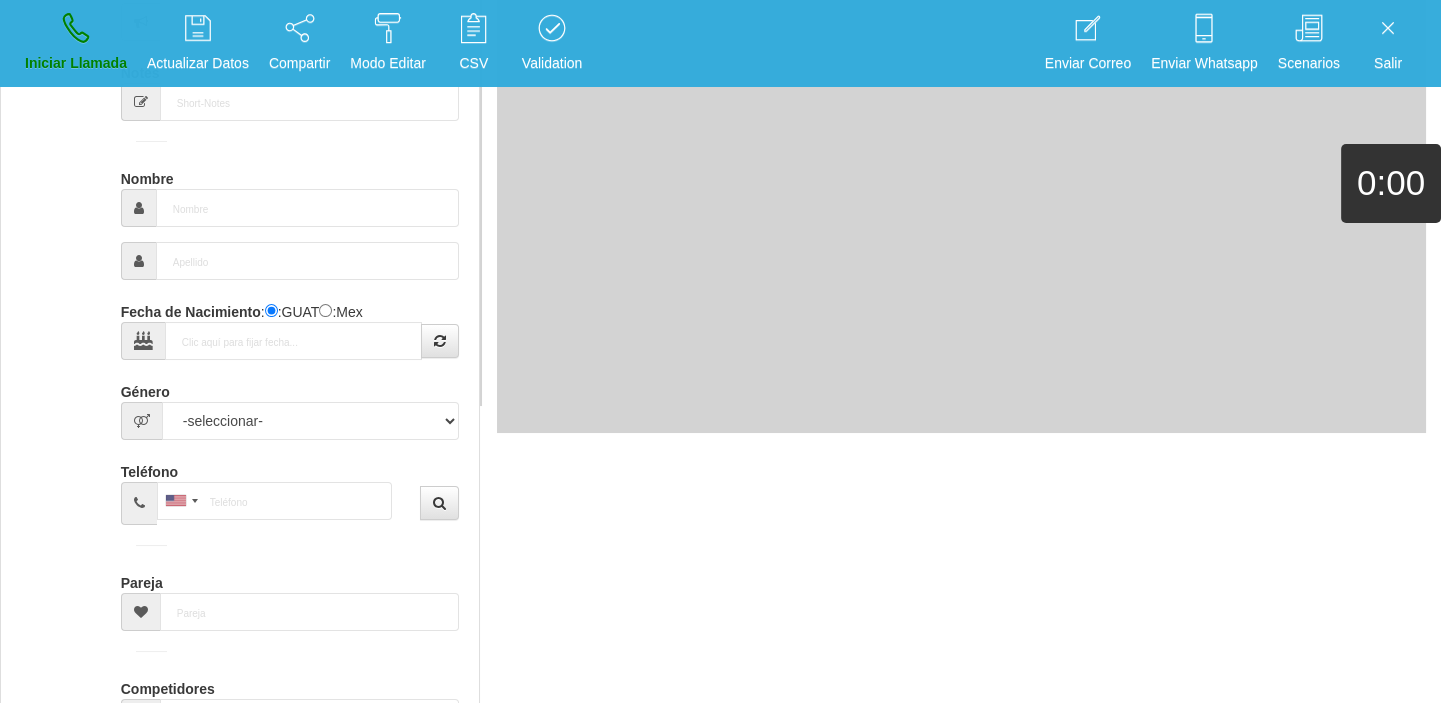 scroll, scrollTop: 0, scrollLeft: 0, axis: both 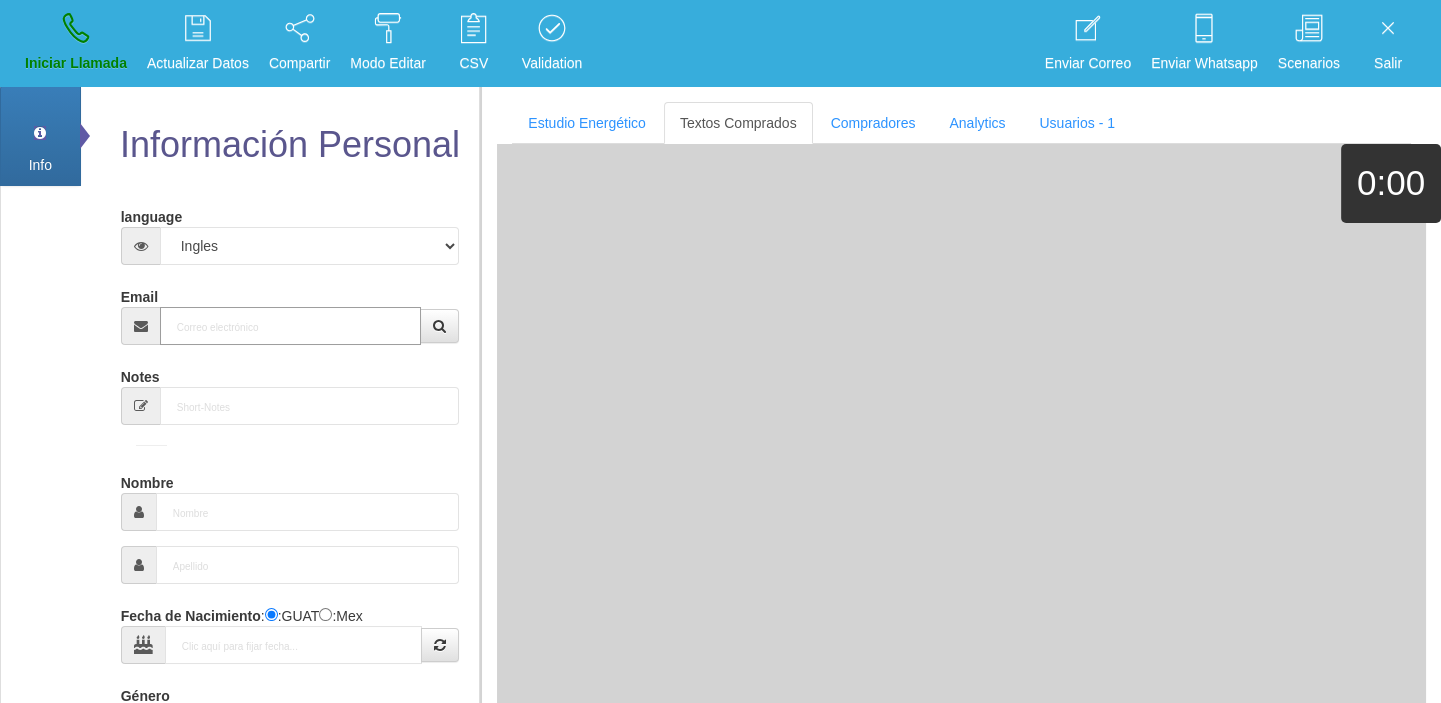 drag, startPoint x: 271, startPoint y: 335, endPoint x: 247, endPoint y: 320, distance: 28.301943 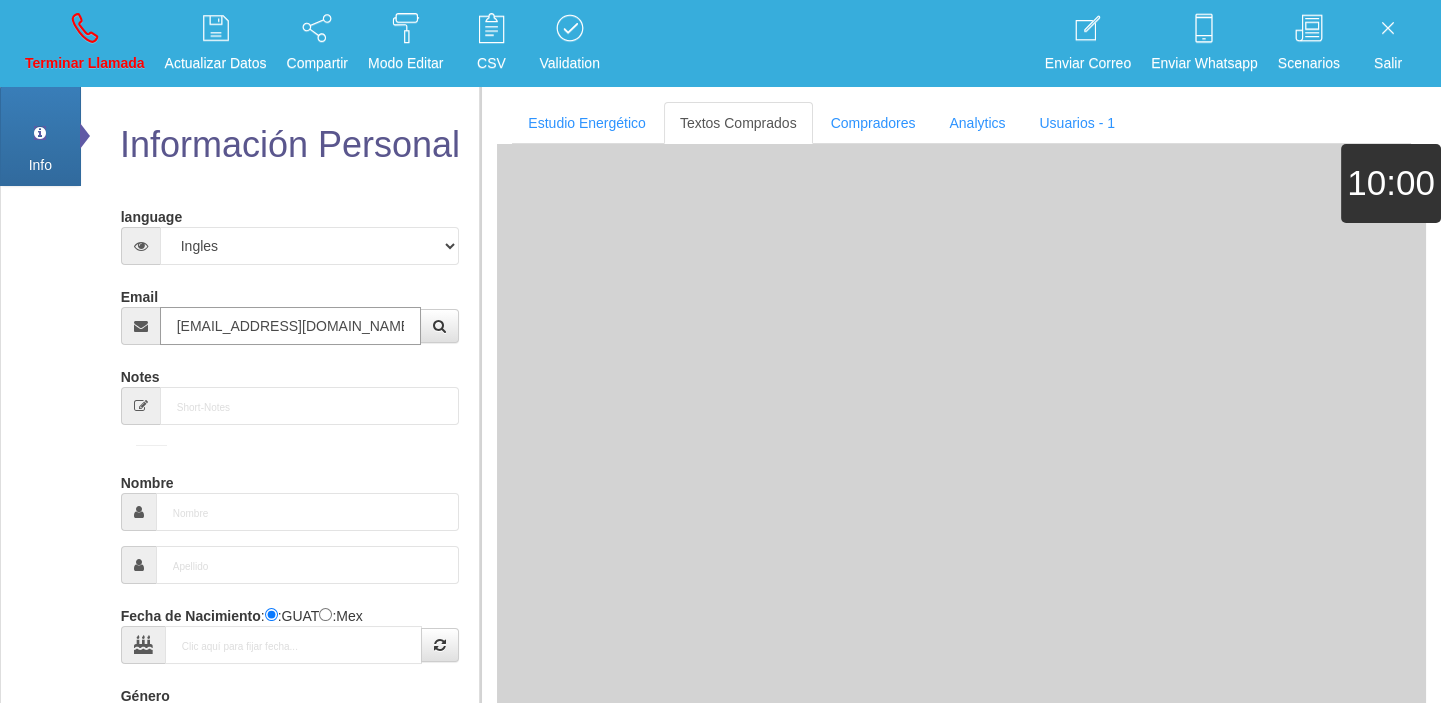 type on "[DATE]" 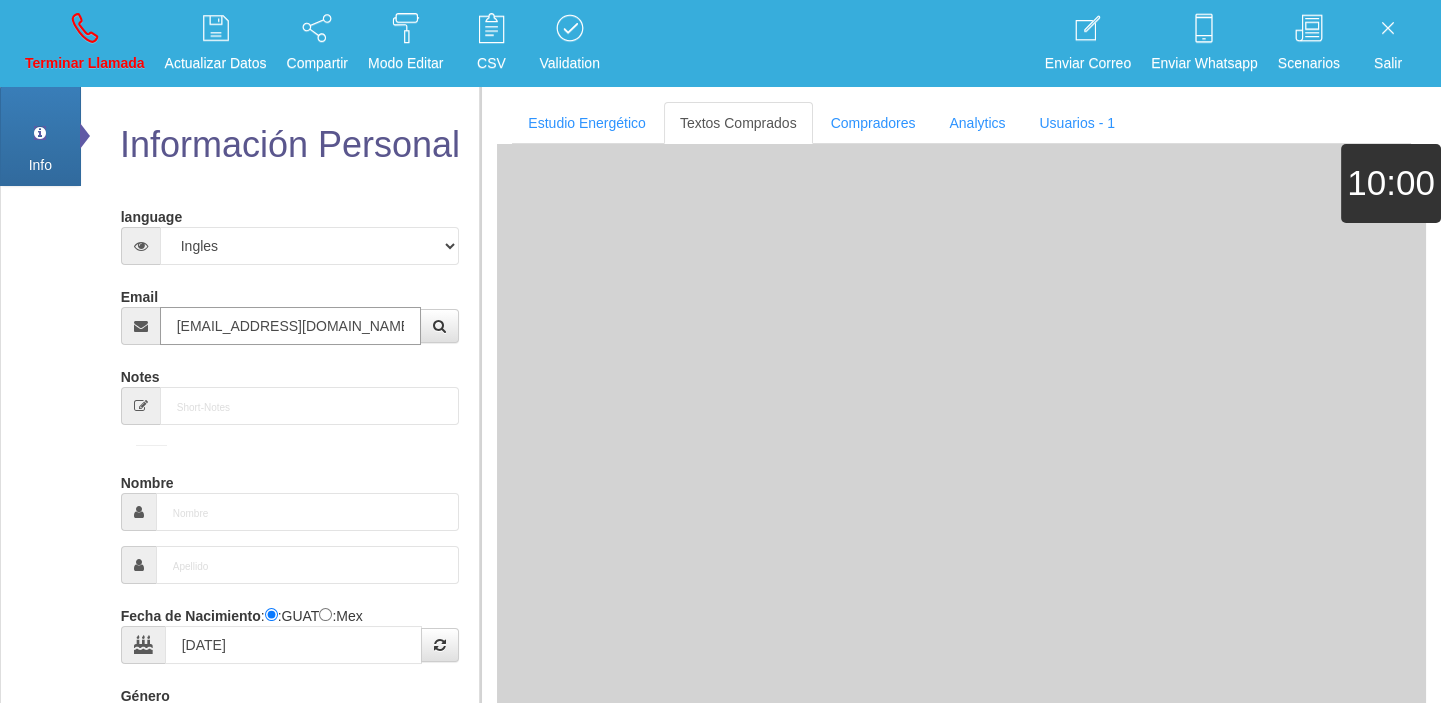 type on "Comprador bajo" 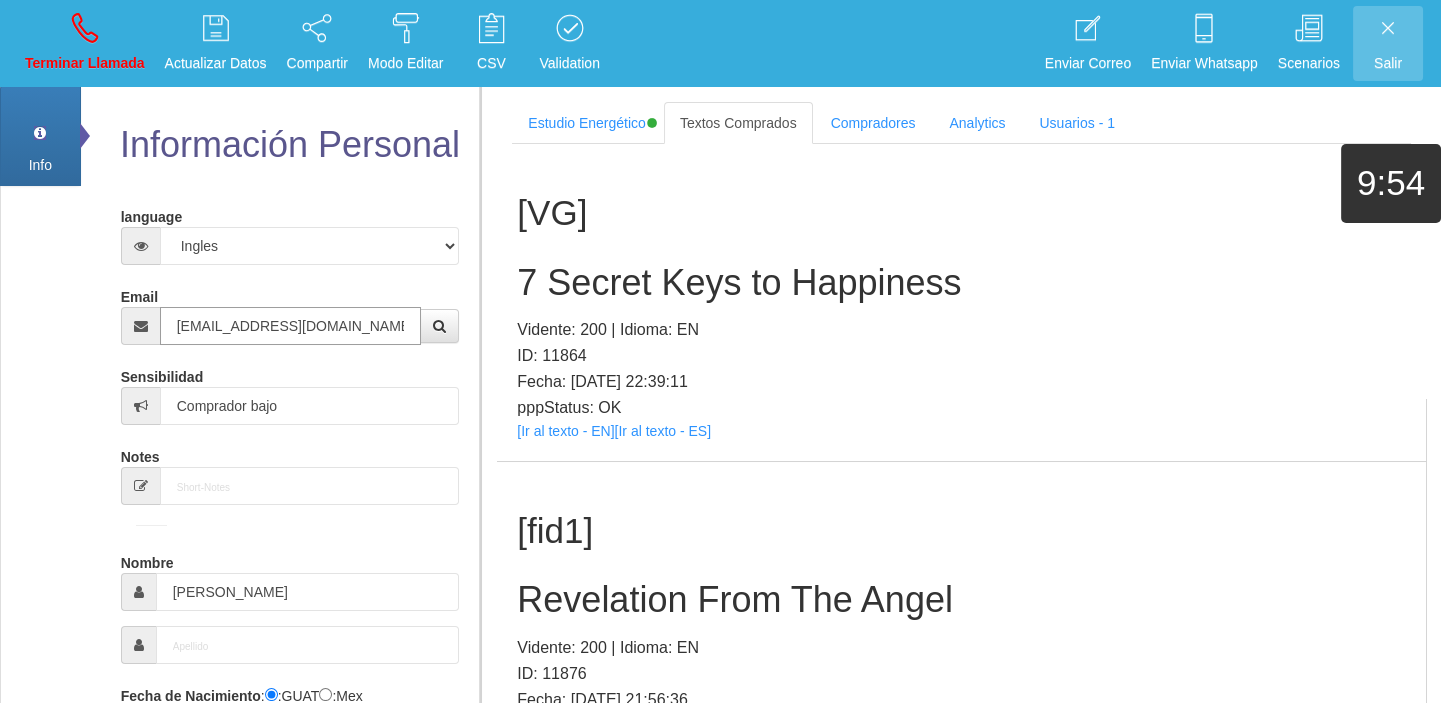type on "[EMAIL_ADDRESS][DOMAIN_NAME]" 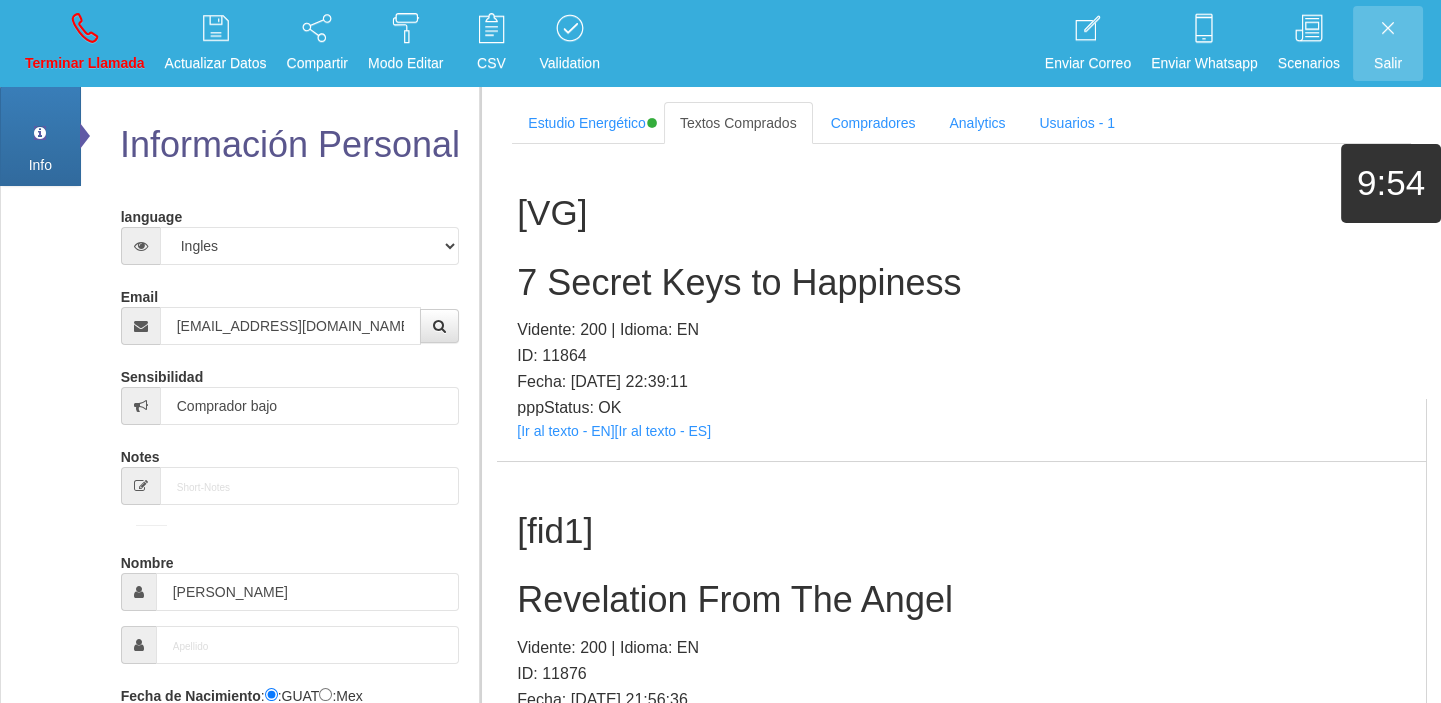 scroll, scrollTop: 385, scrollLeft: 0, axis: vertical 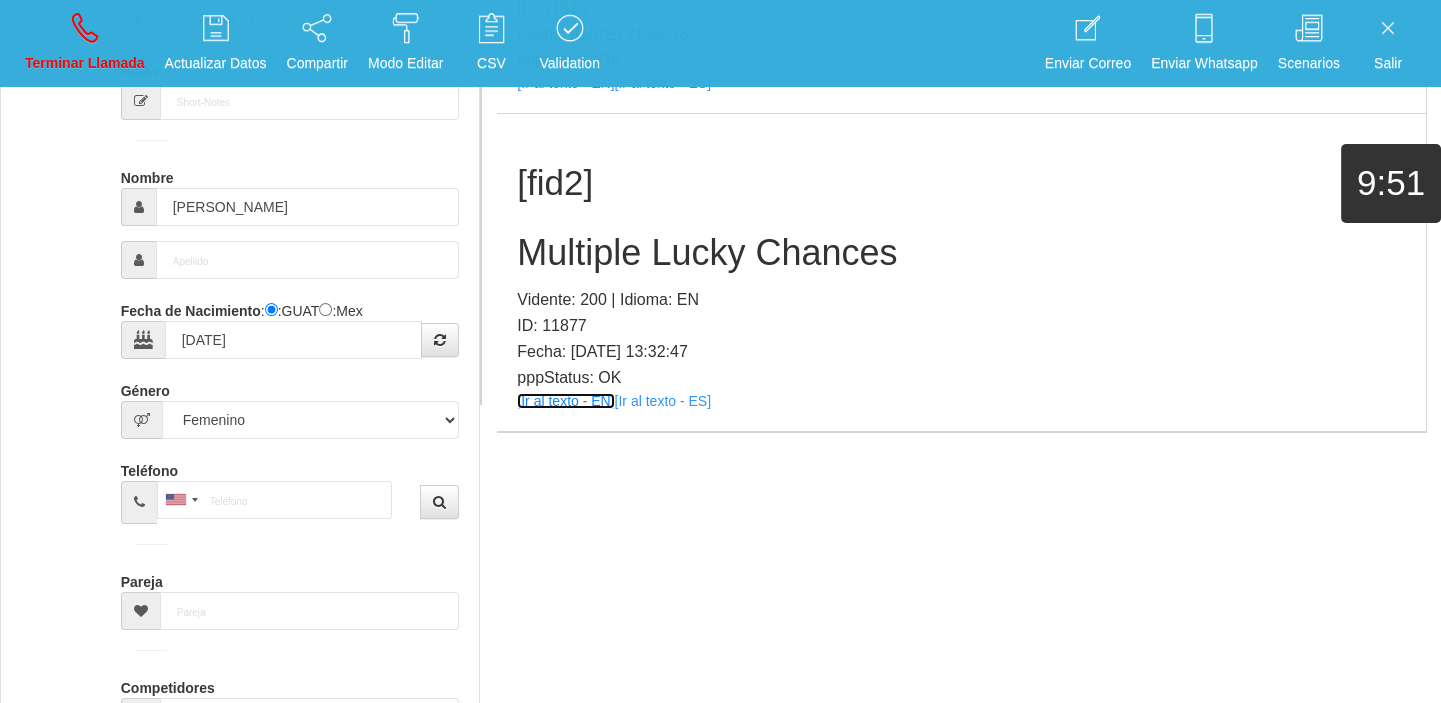 click on "[Ir al texto - EN]" at bounding box center (565, 401) 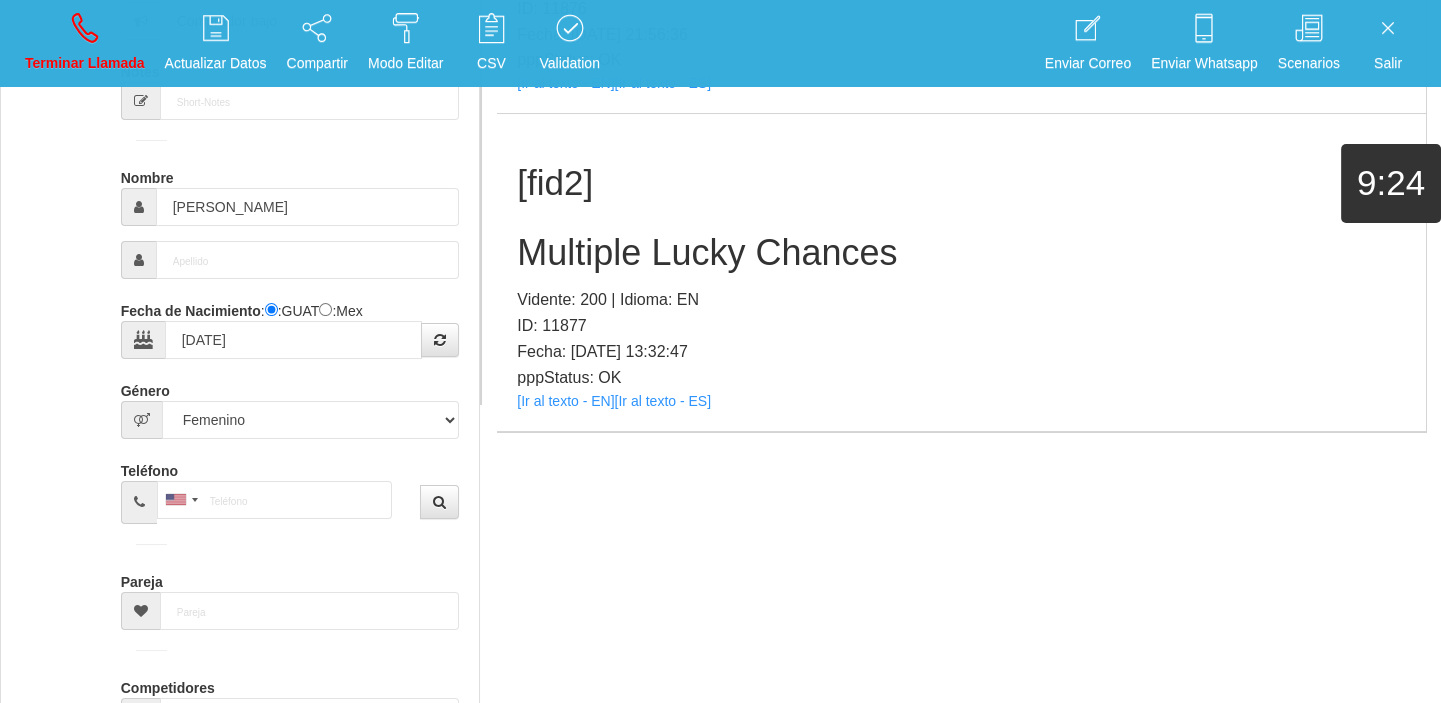 click on "Multiple Lucky Chances" at bounding box center [961, 253] 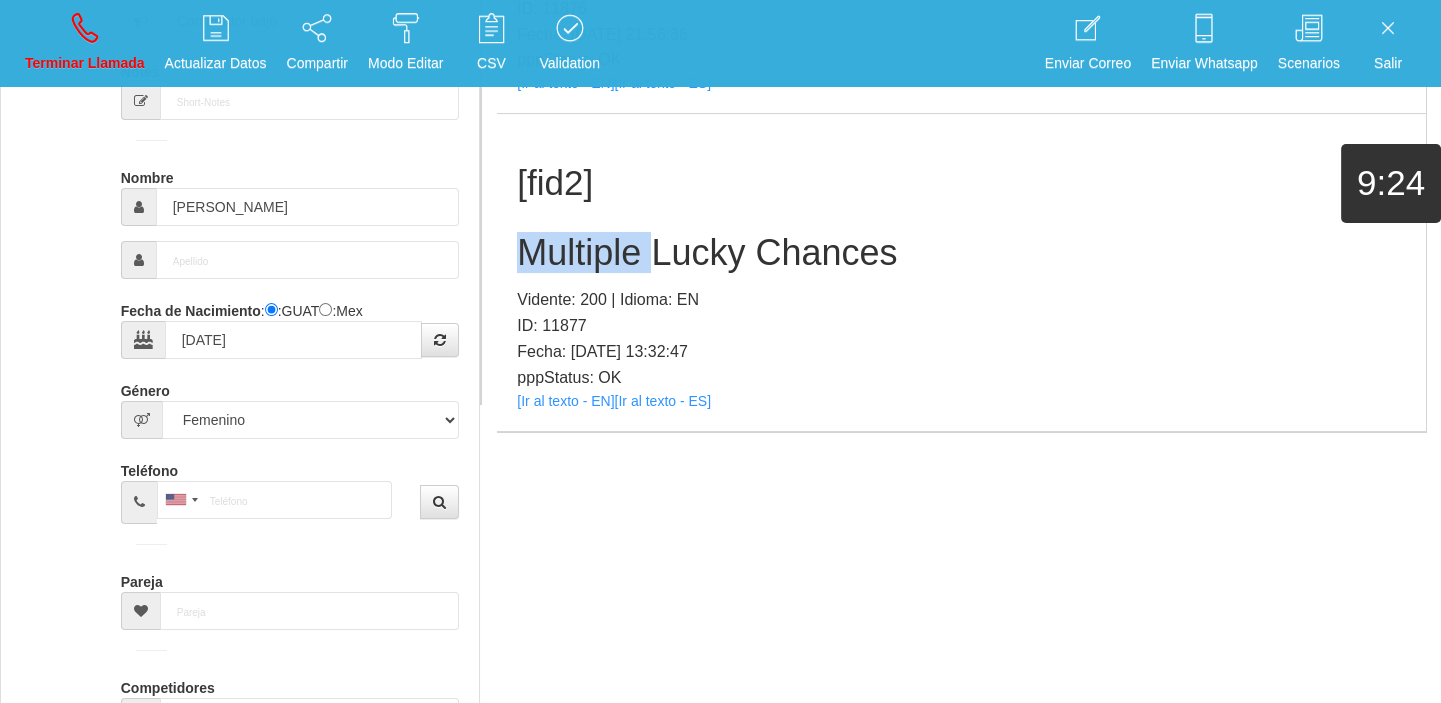 click on "Multiple Lucky Chances" at bounding box center (961, 253) 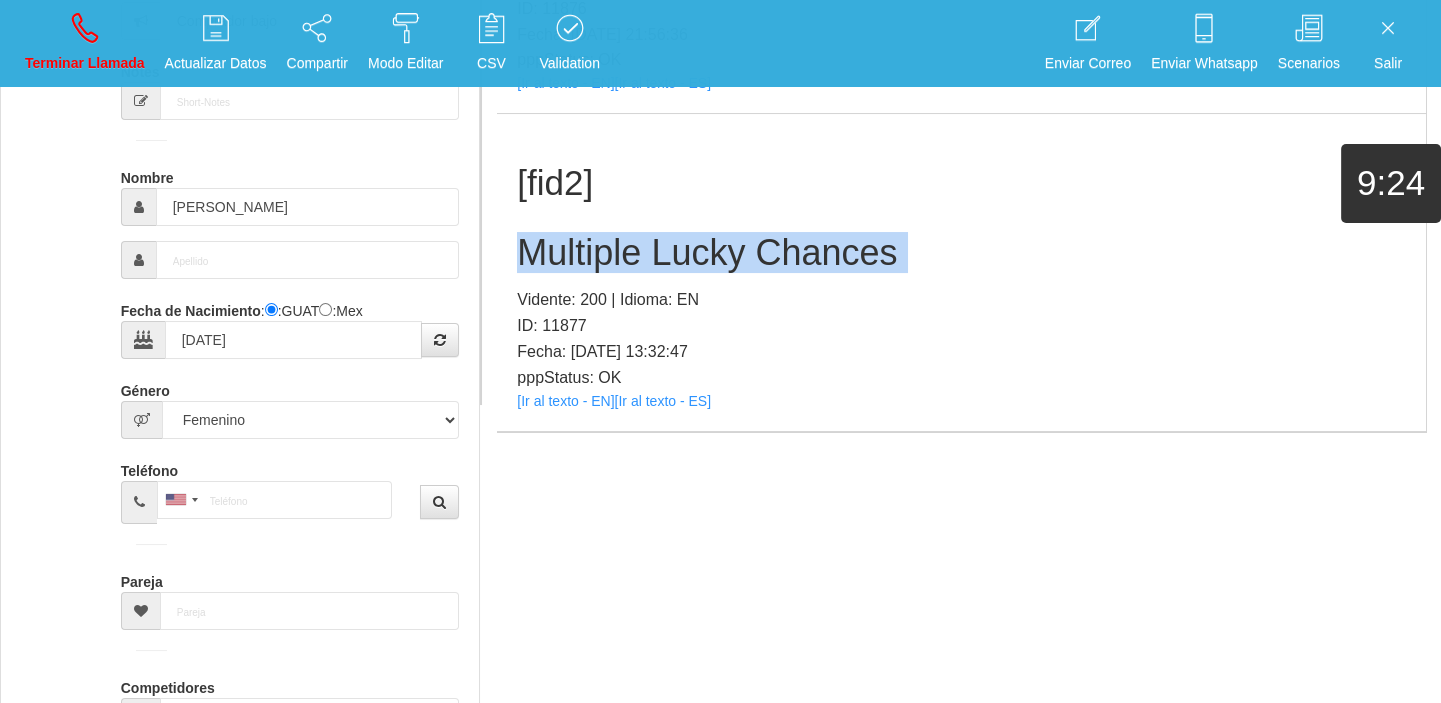 click on "Multiple Lucky Chances" at bounding box center (961, 253) 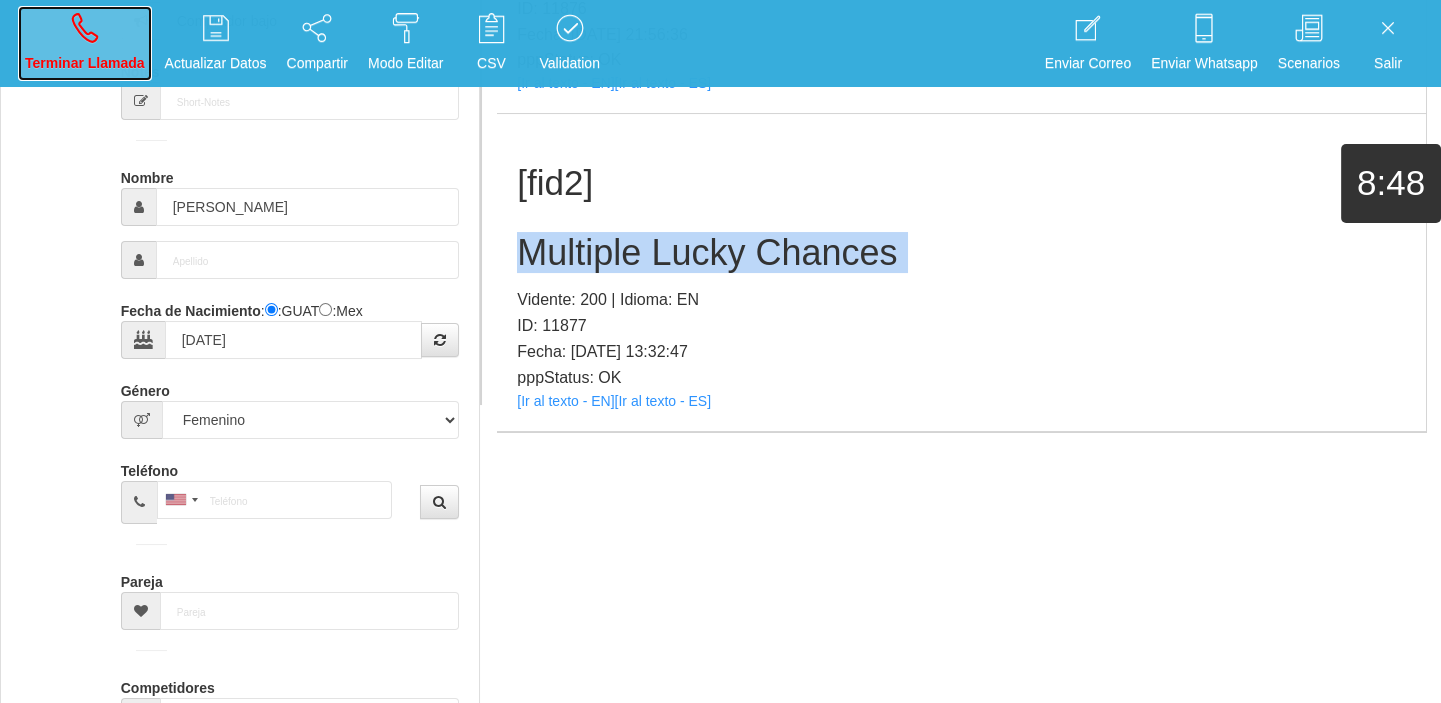 click on "Terminar Llamada" at bounding box center [85, 63] 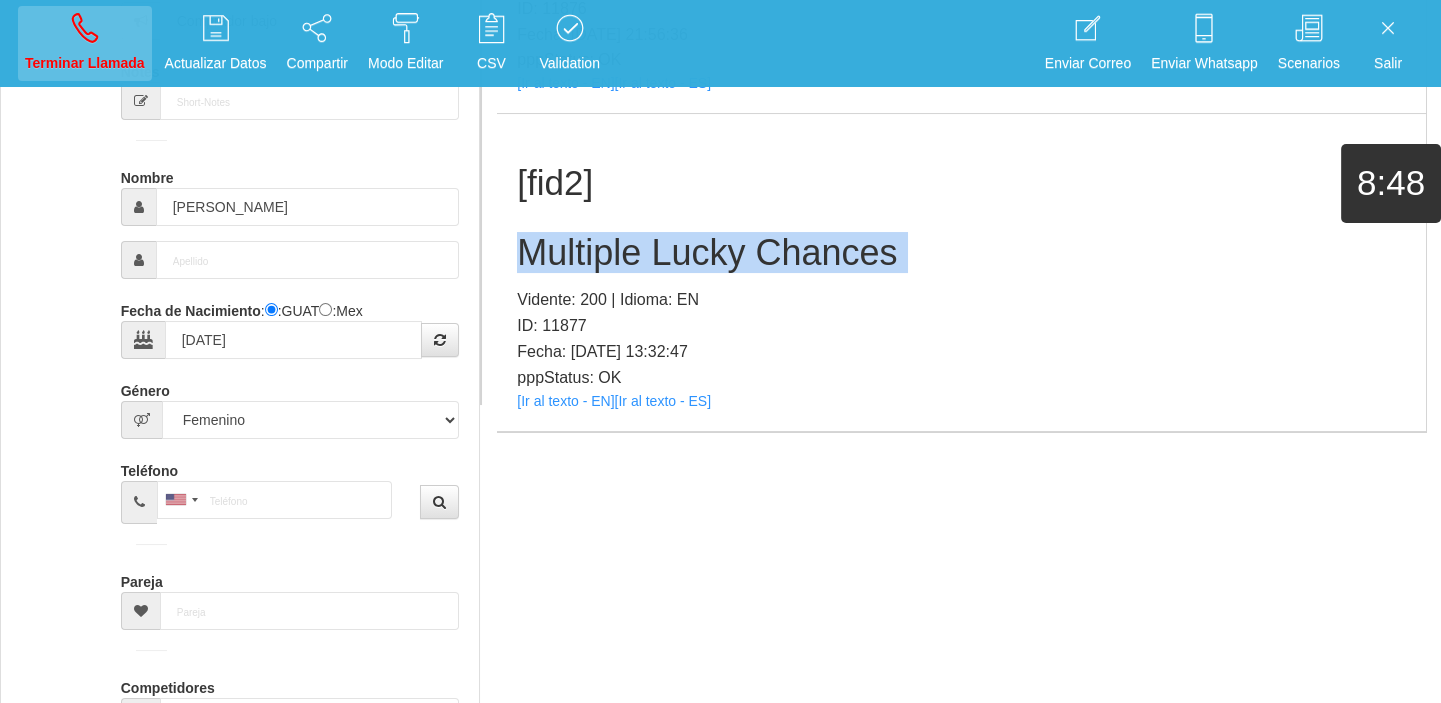 type 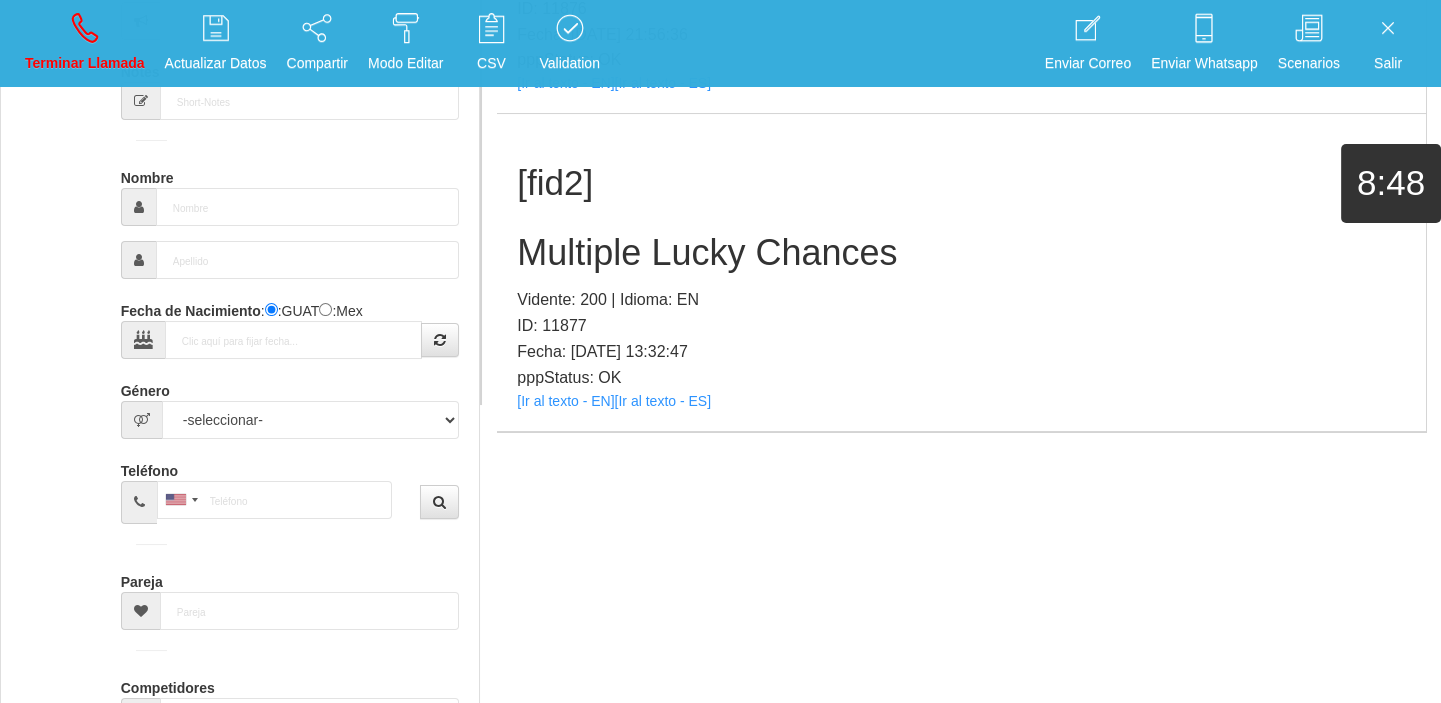 scroll, scrollTop: 0, scrollLeft: 0, axis: both 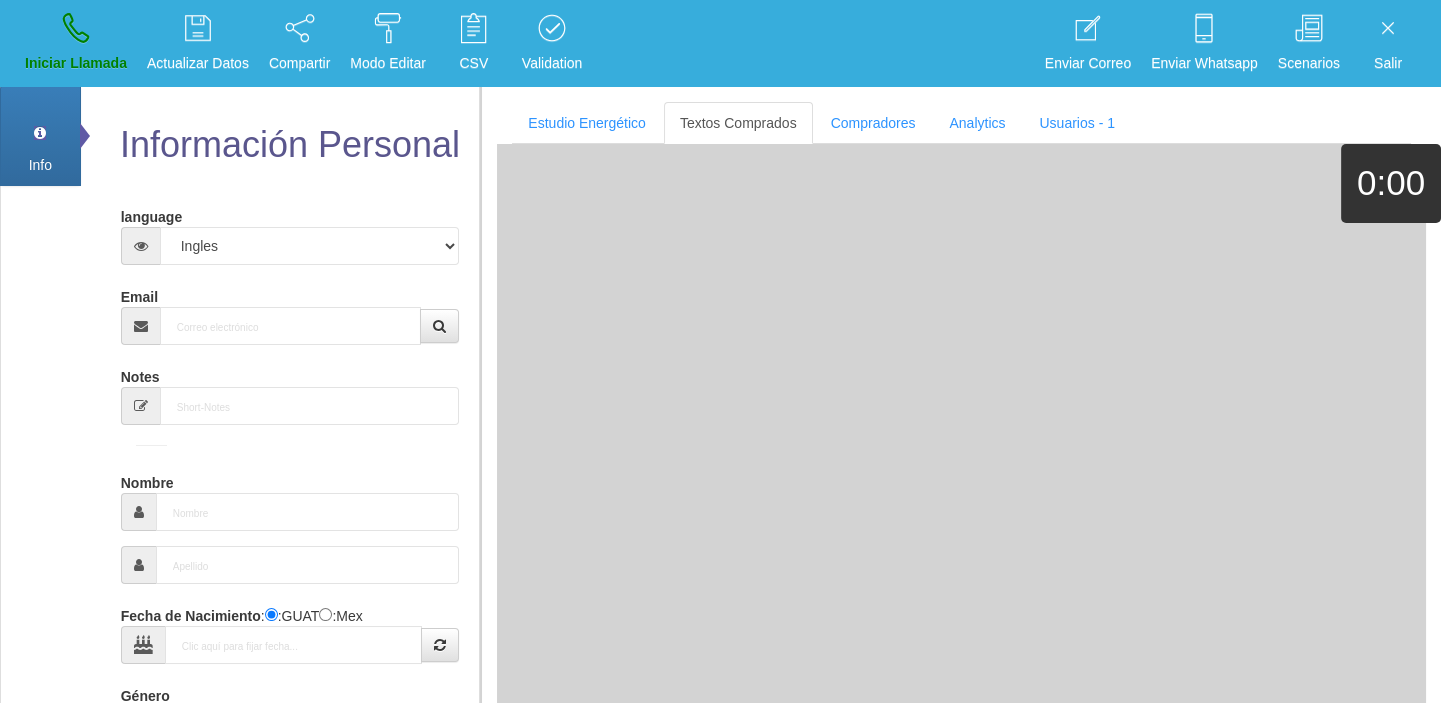 click on "Email" at bounding box center [290, 312] 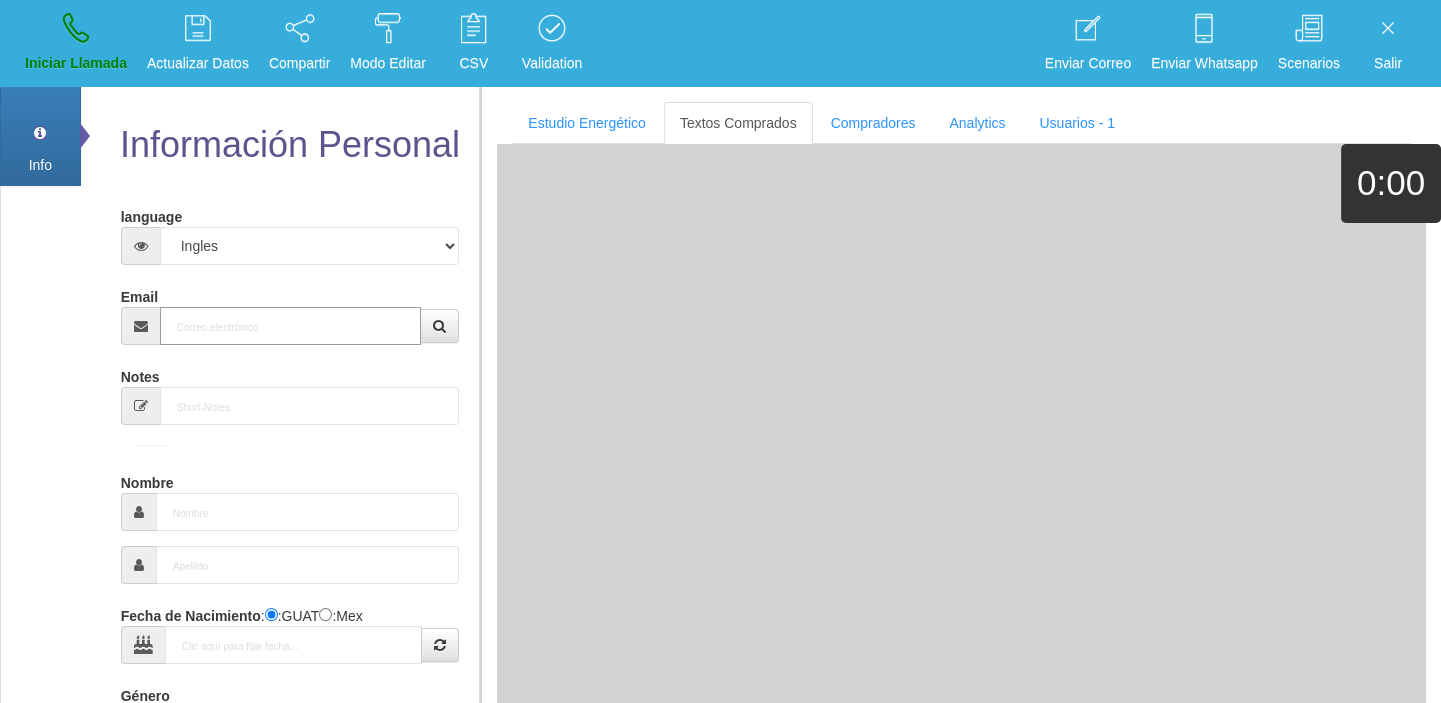 click on "Email" at bounding box center [291, 326] 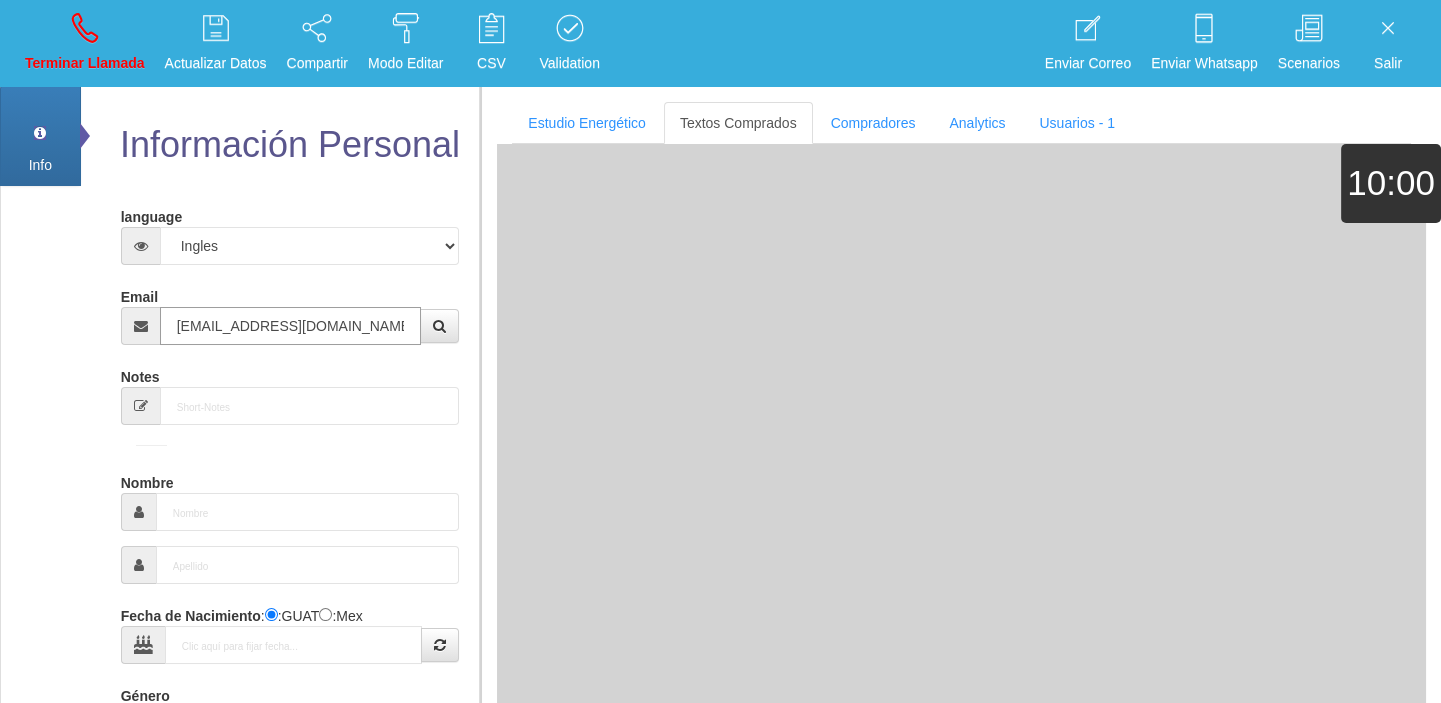 type on "[DATE]" 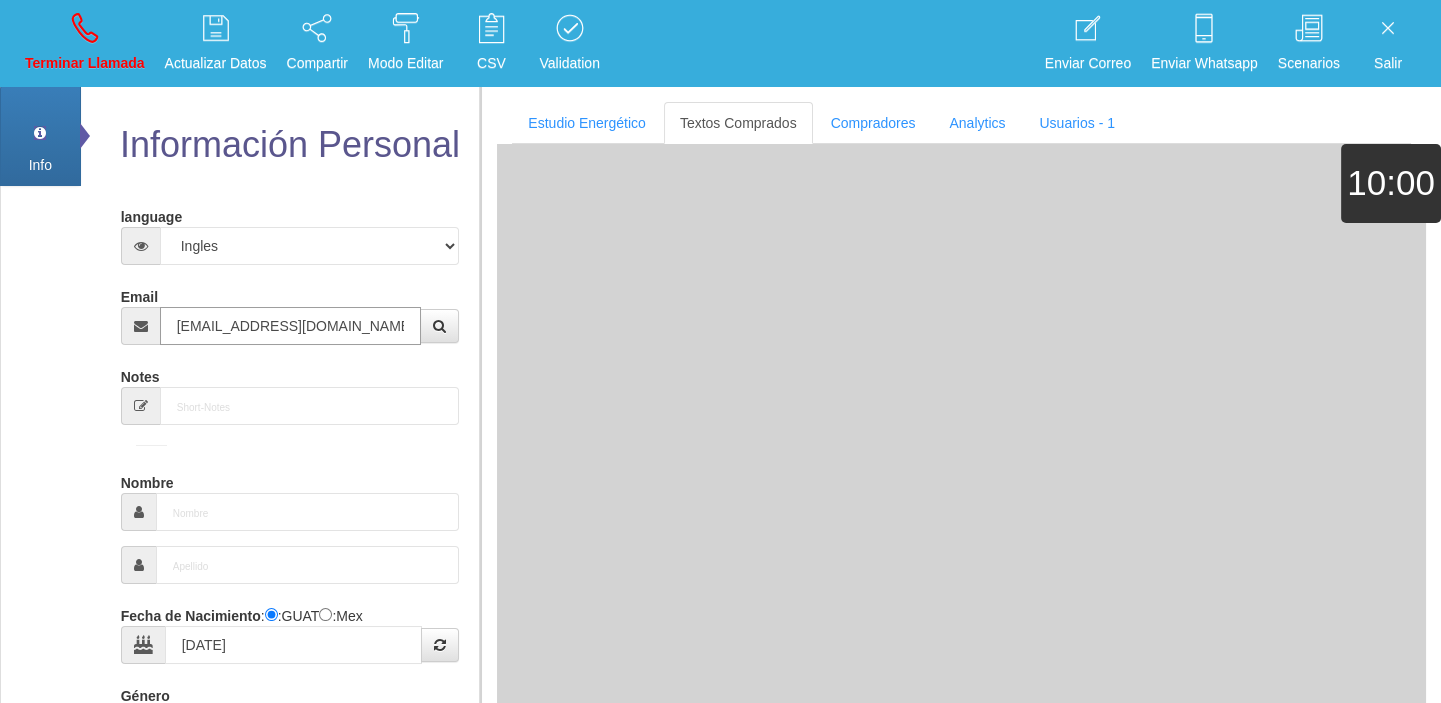 type on "Buen Comprador" 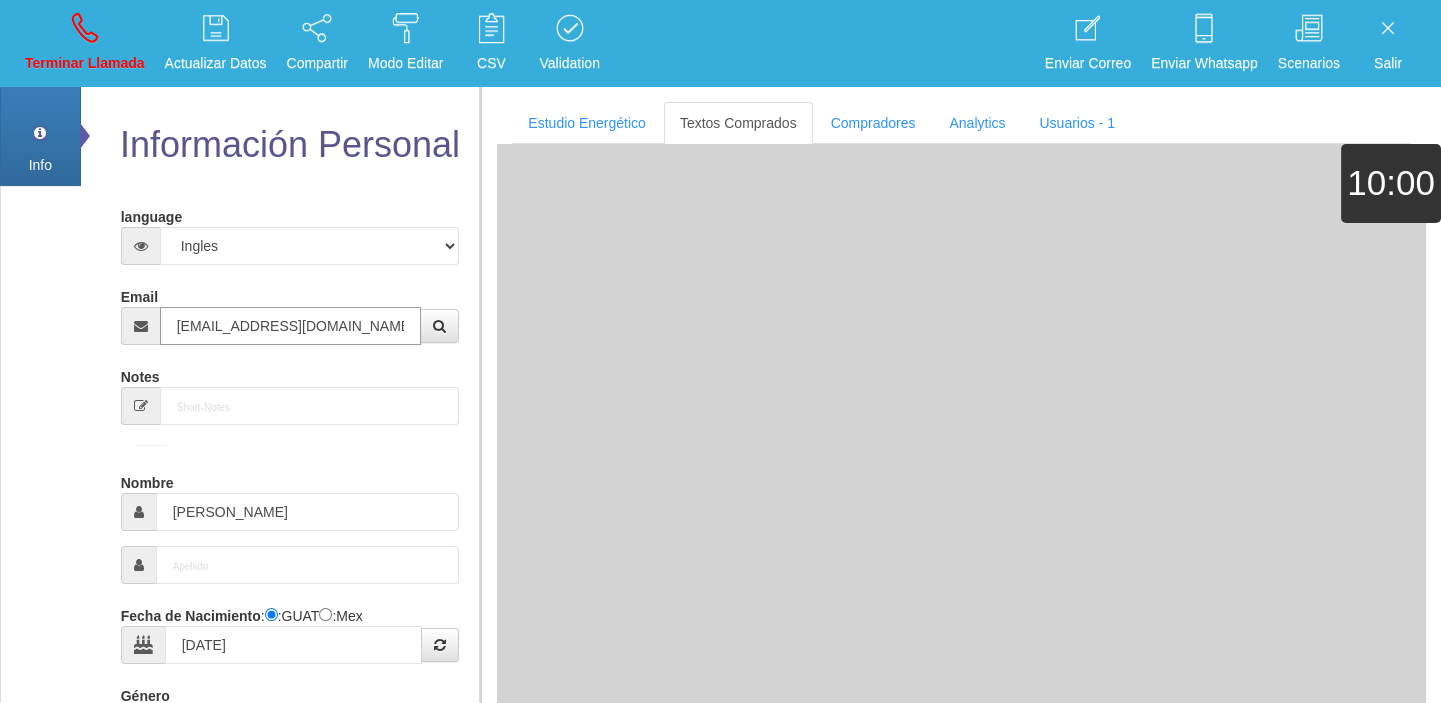 type on "[EMAIL_ADDRESS][DOMAIN_NAME]" 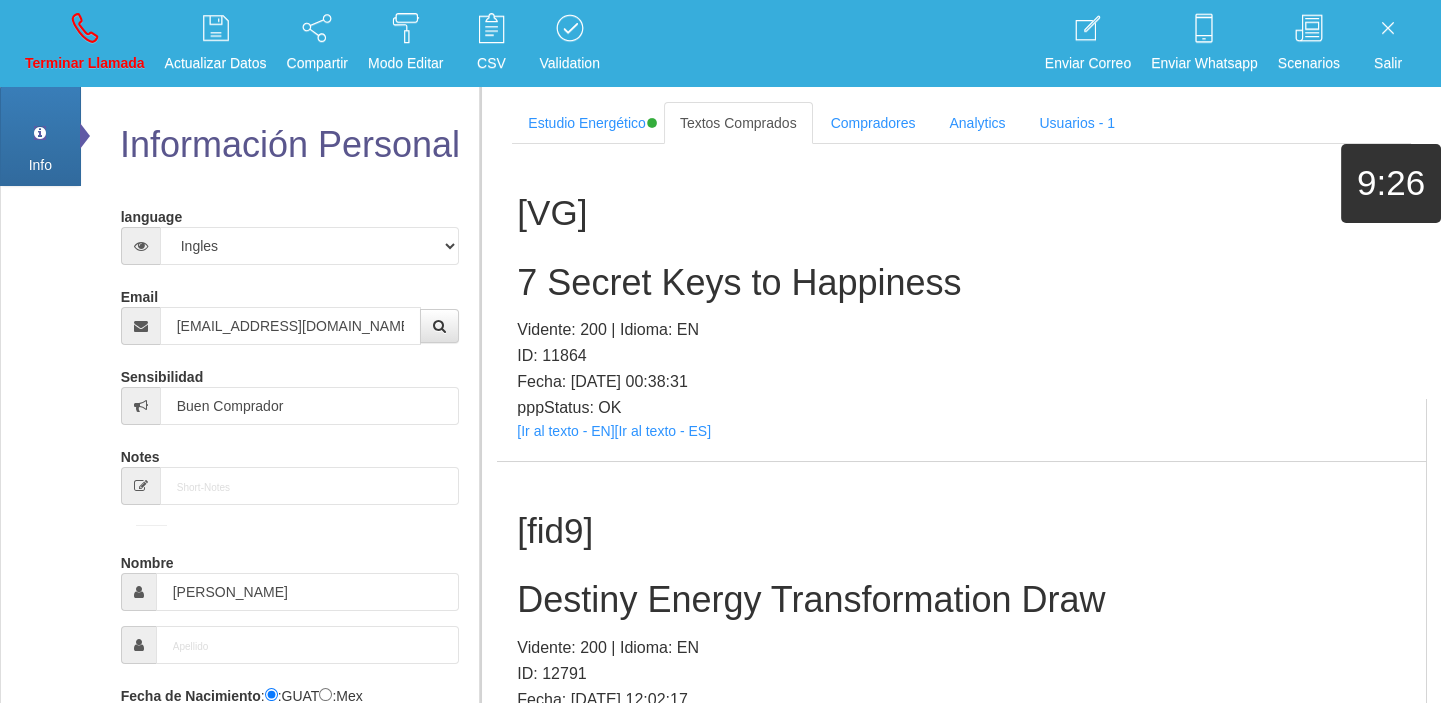 scroll, scrollTop: 2124, scrollLeft: 0, axis: vertical 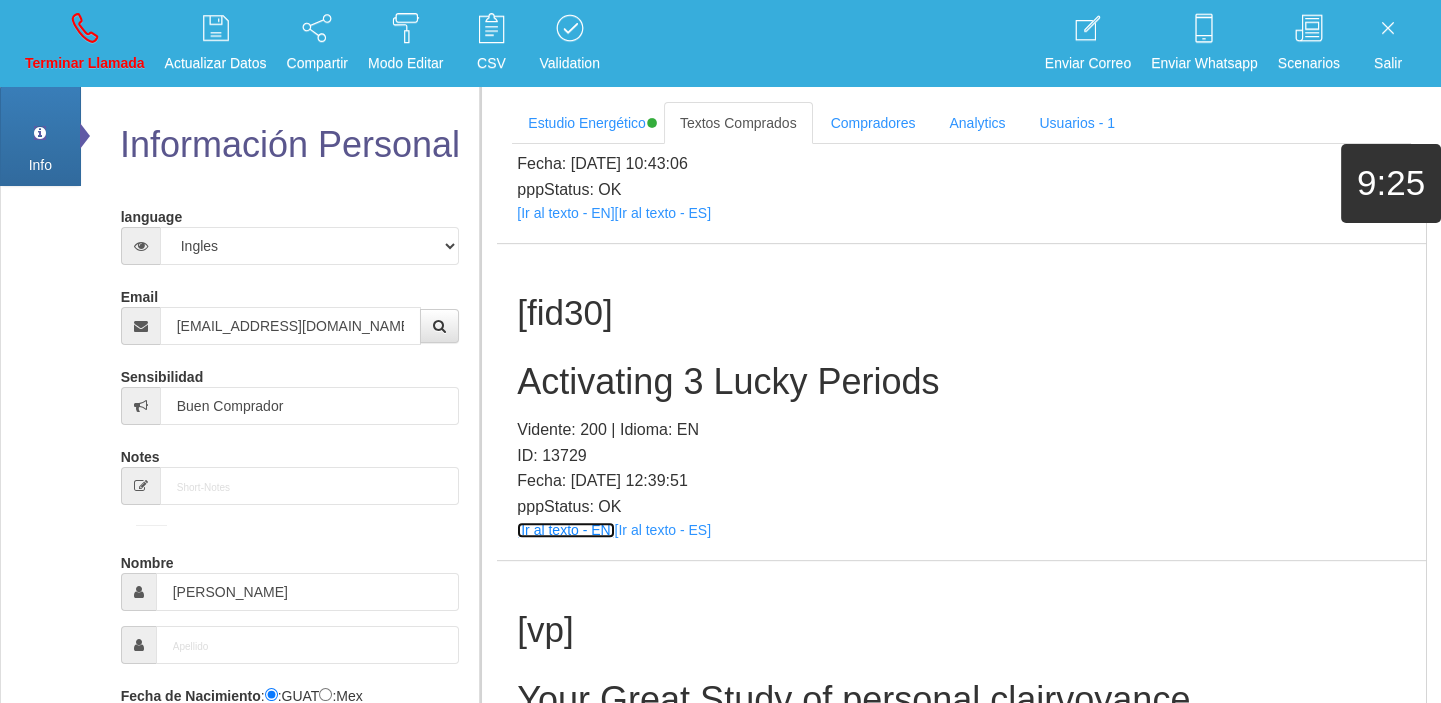 click on "[Ir al texto - EN]" at bounding box center [565, 530] 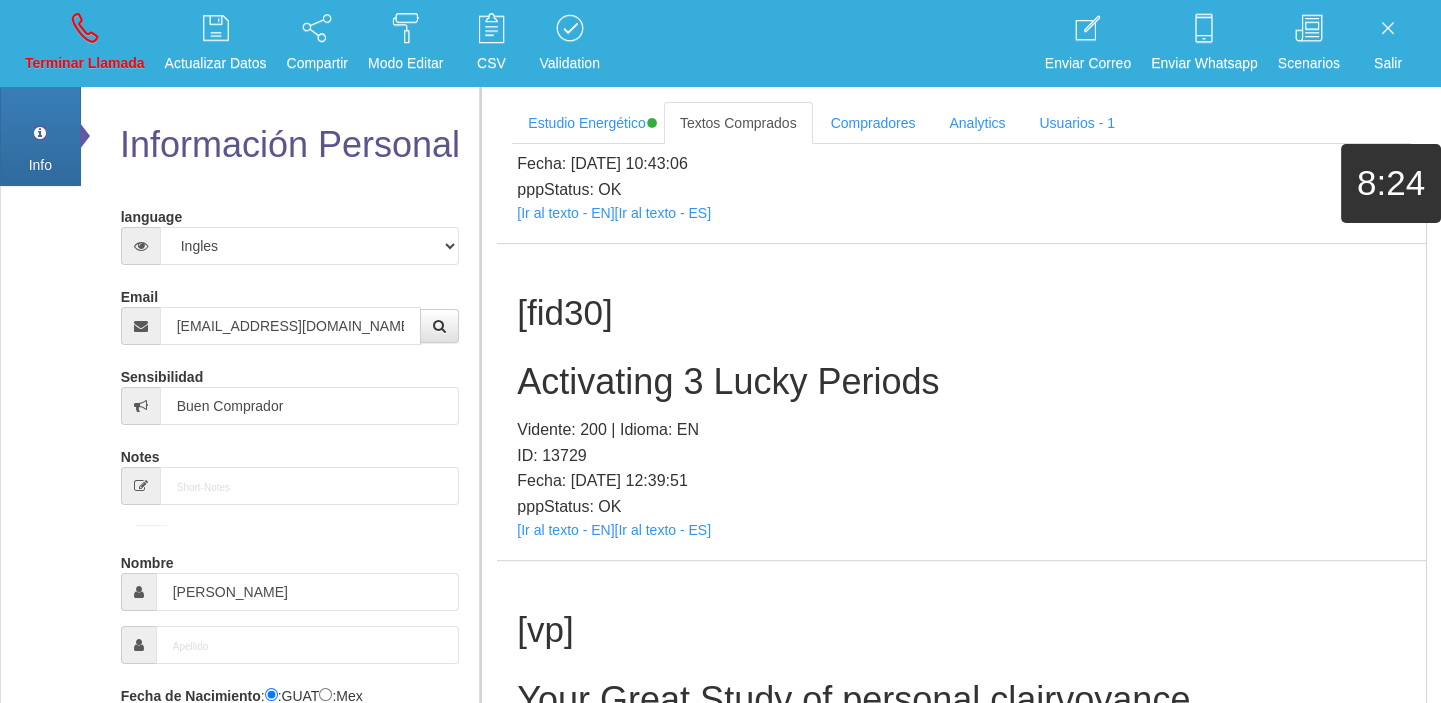 click on "Activating 3 Lucky Periods" at bounding box center [961, 382] 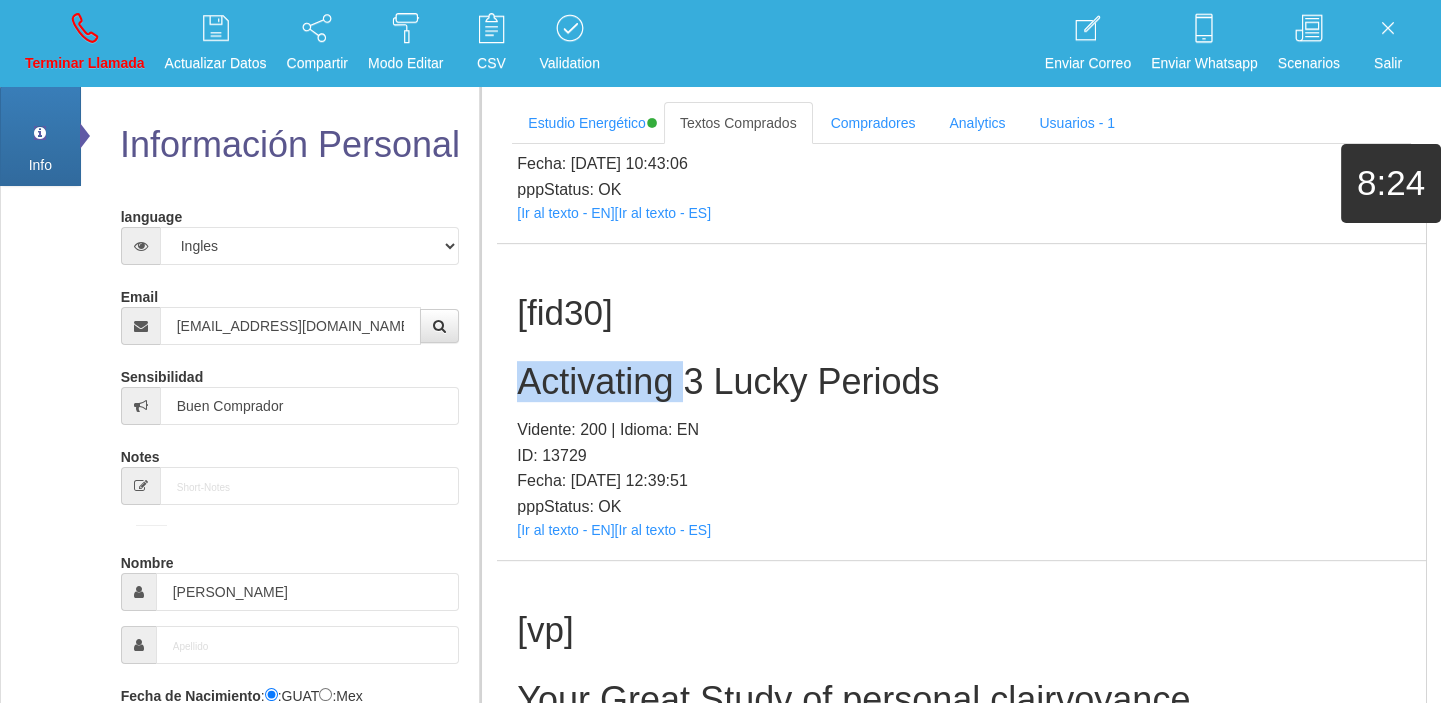 click on "Activating 3 Lucky Periods" at bounding box center (961, 382) 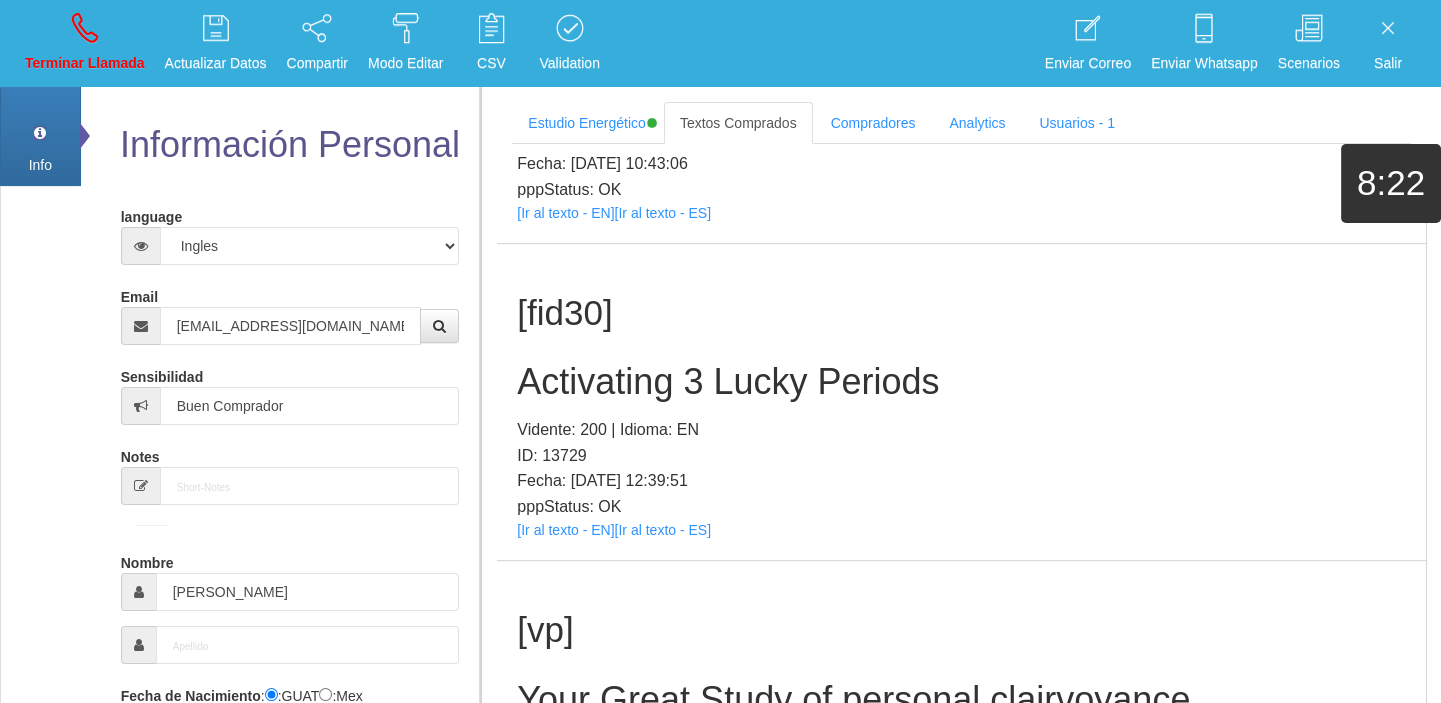 click on "Activating 3 Lucky Periods" at bounding box center [961, 382] 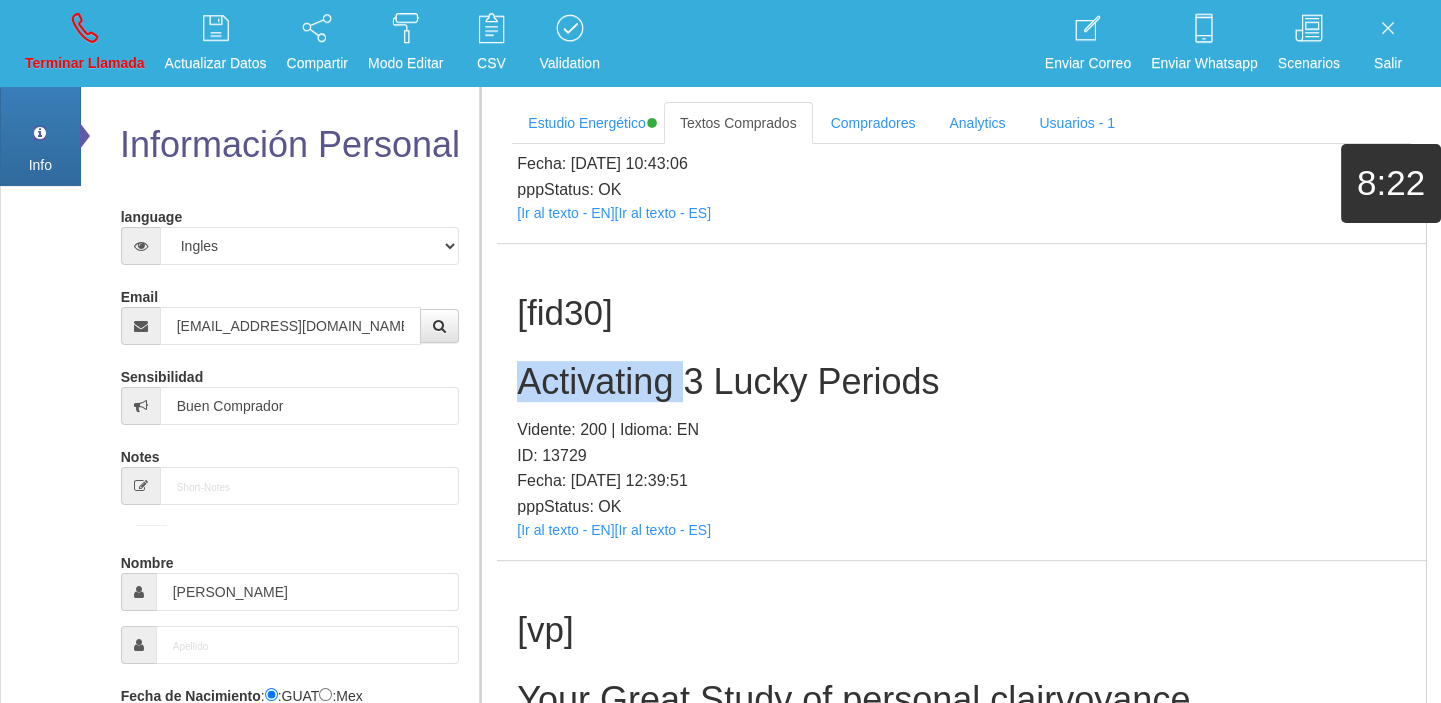 click on "Activating 3 Lucky Periods" at bounding box center (961, 382) 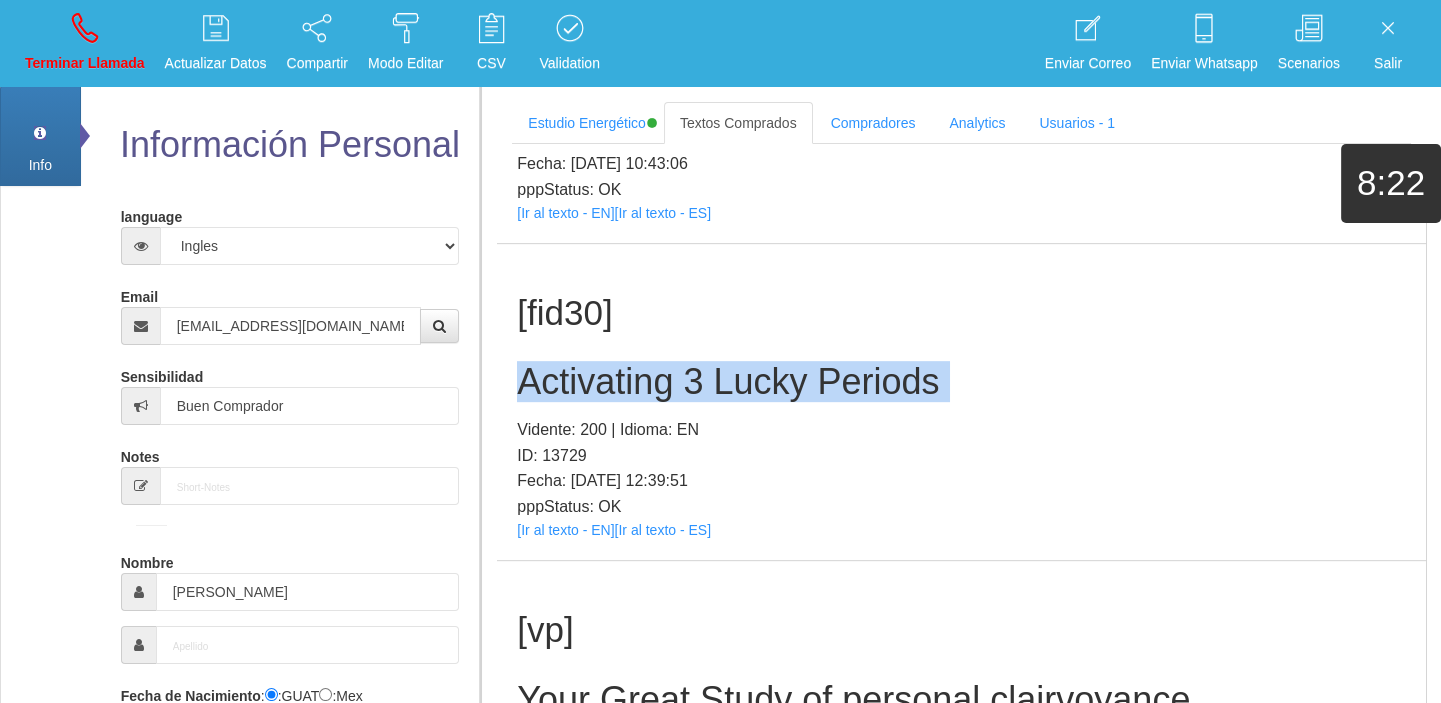 click on "Activating 3 Lucky Periods" at bounding box center (961, 382) 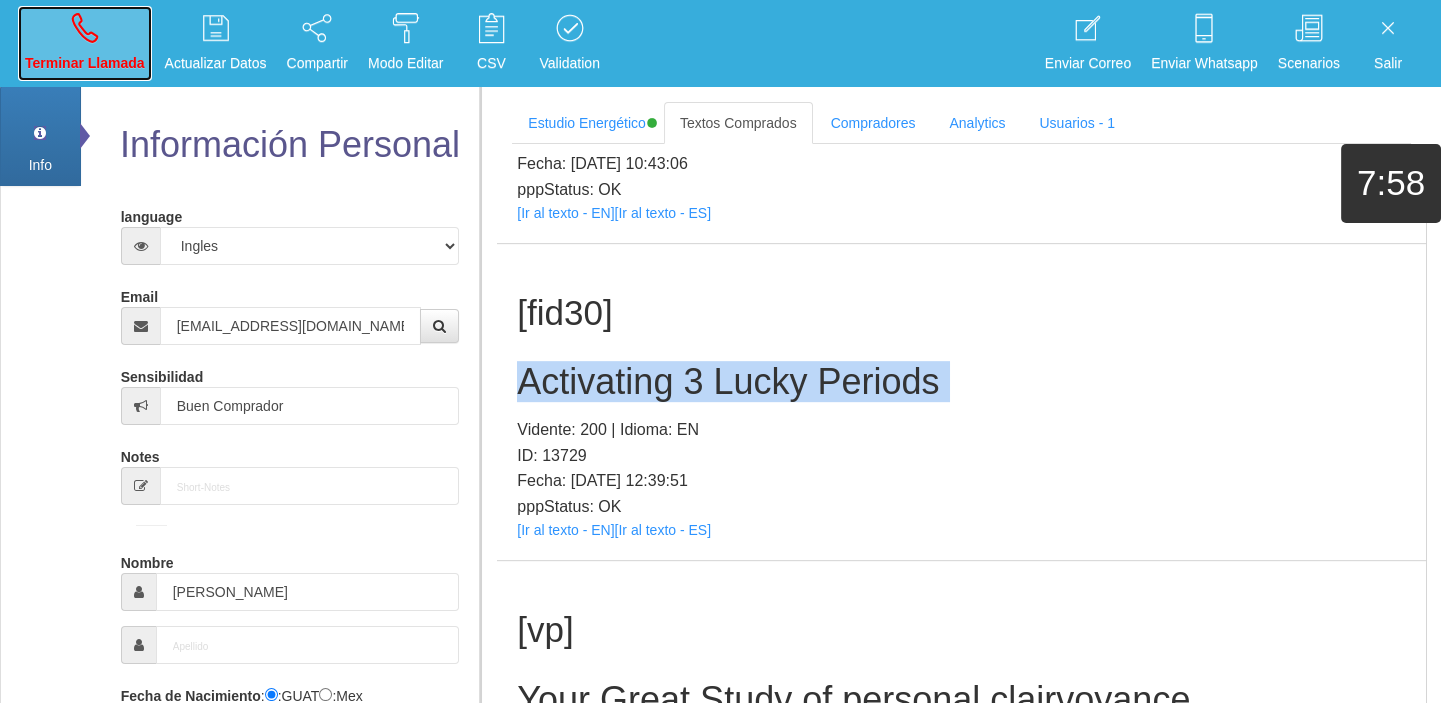 click at bounding box center [85, 28] 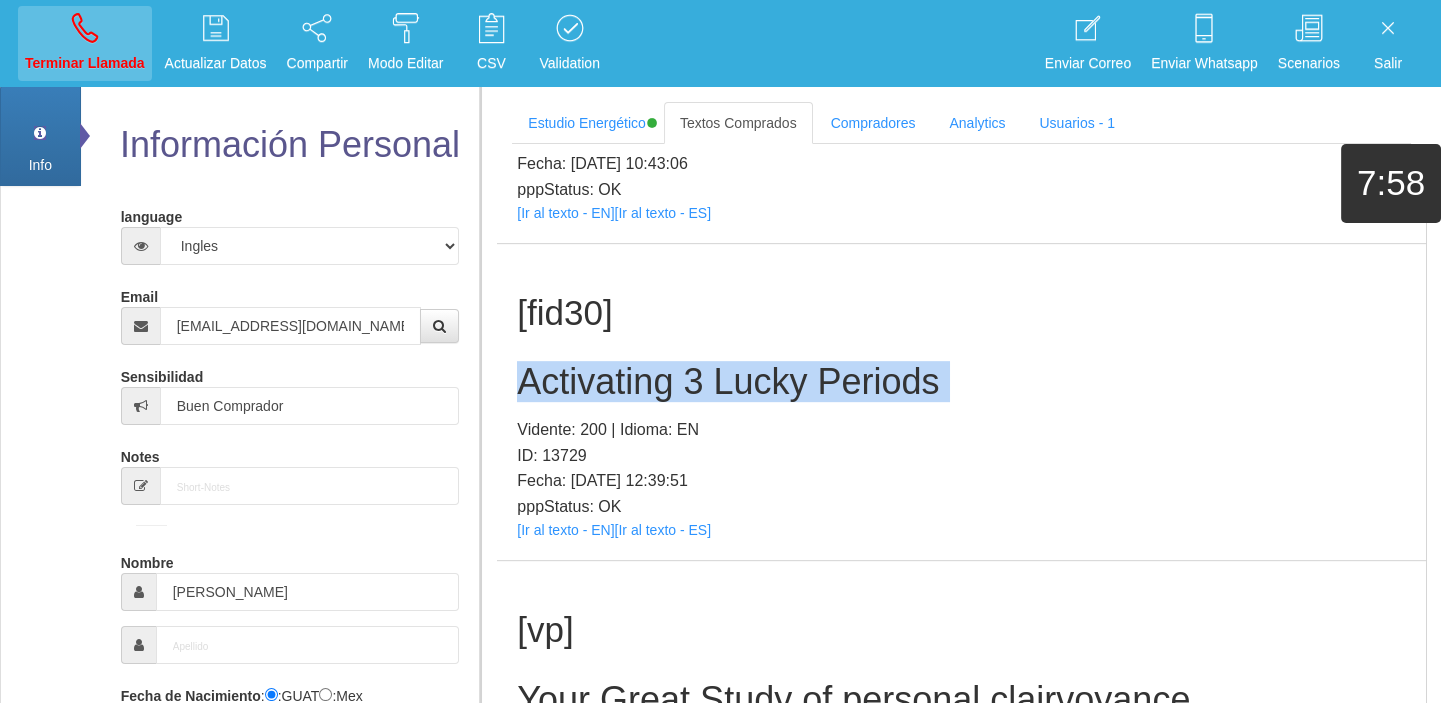 type 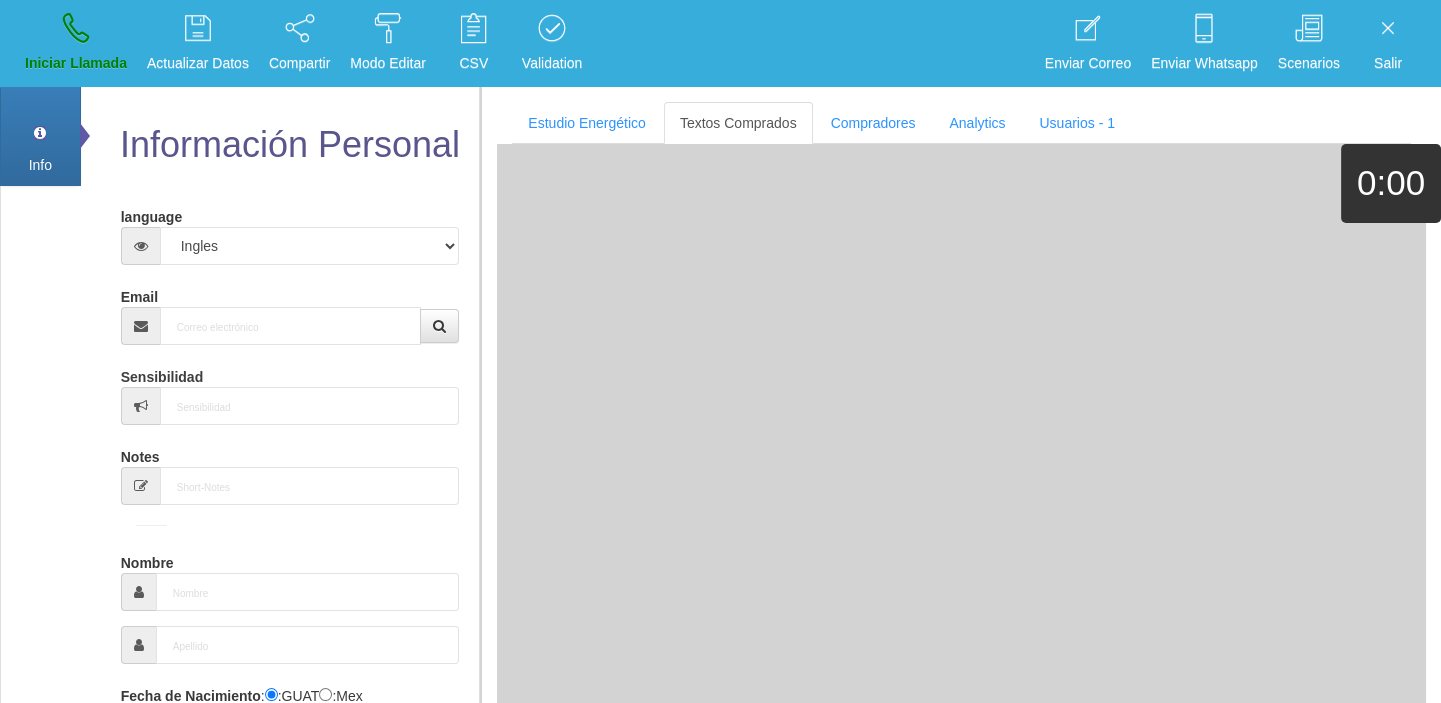 scroll, scrollTop: 0, scrollLeft: 0, axis: both 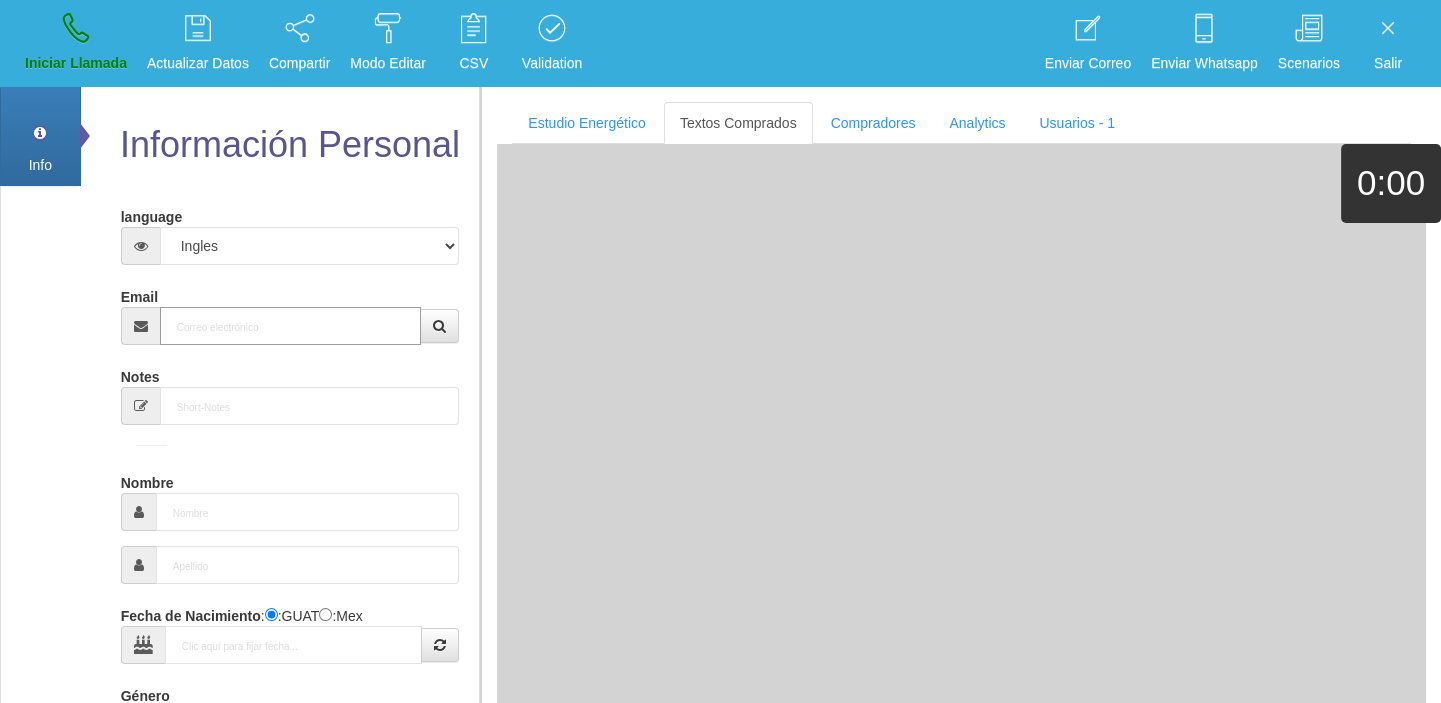 click on "Email" at bounding box center (291, 326) 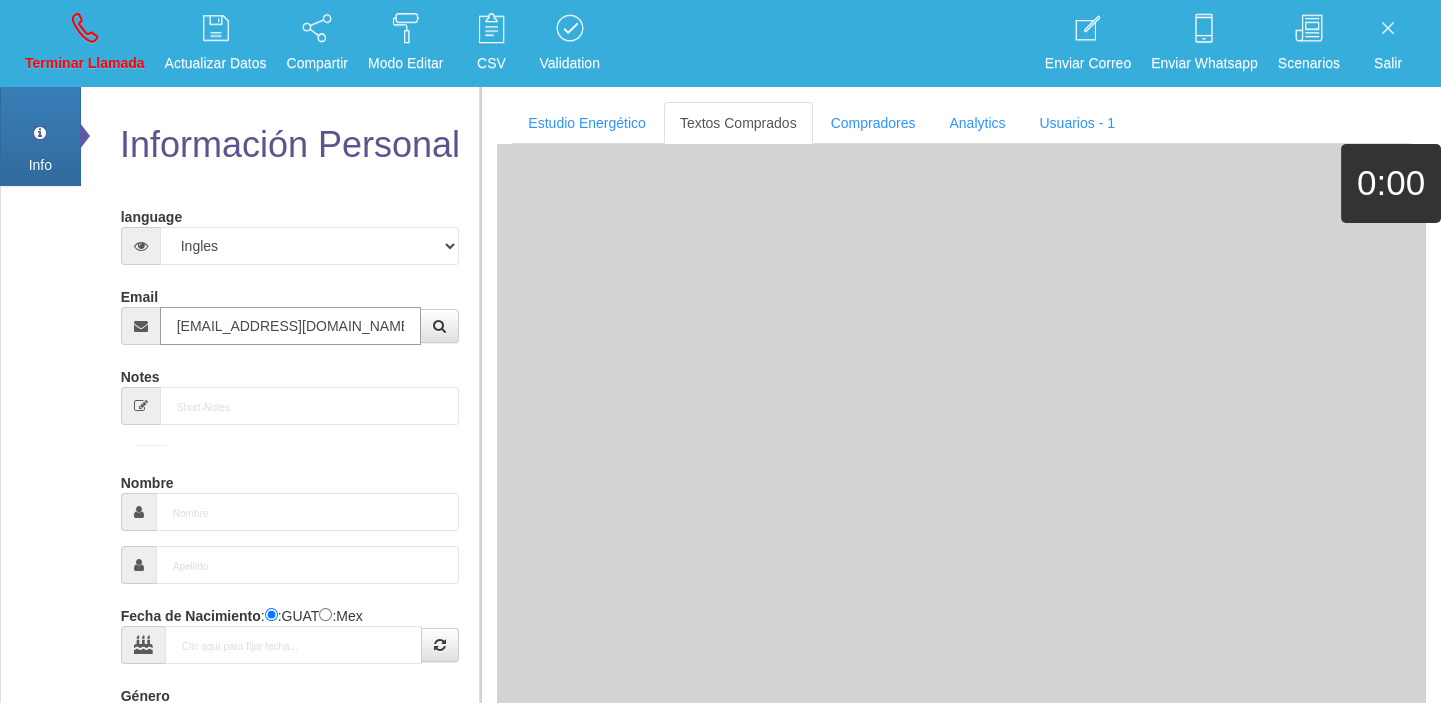 type on "[DATE]" 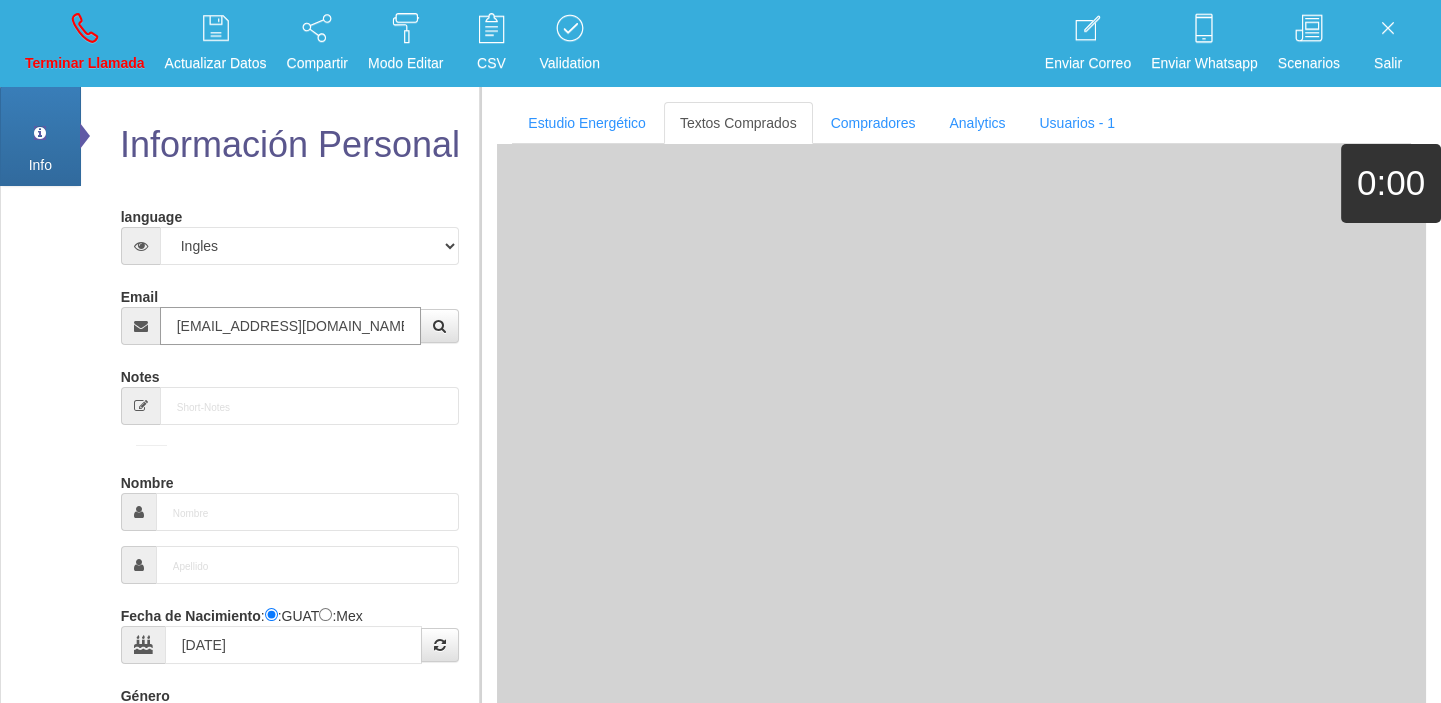 type on "Comprador bajo" 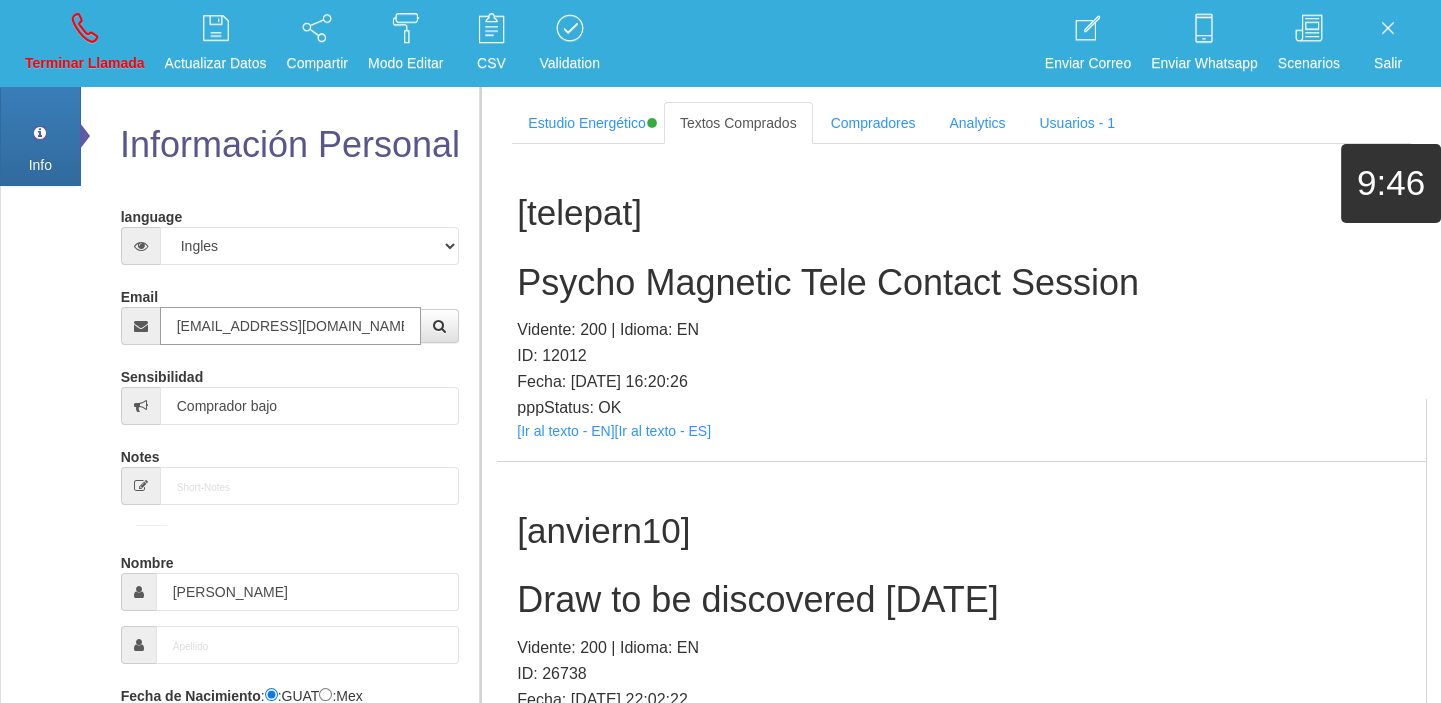 type on "[EMAIL_ADDRESS][DOMAIN_NAME]" 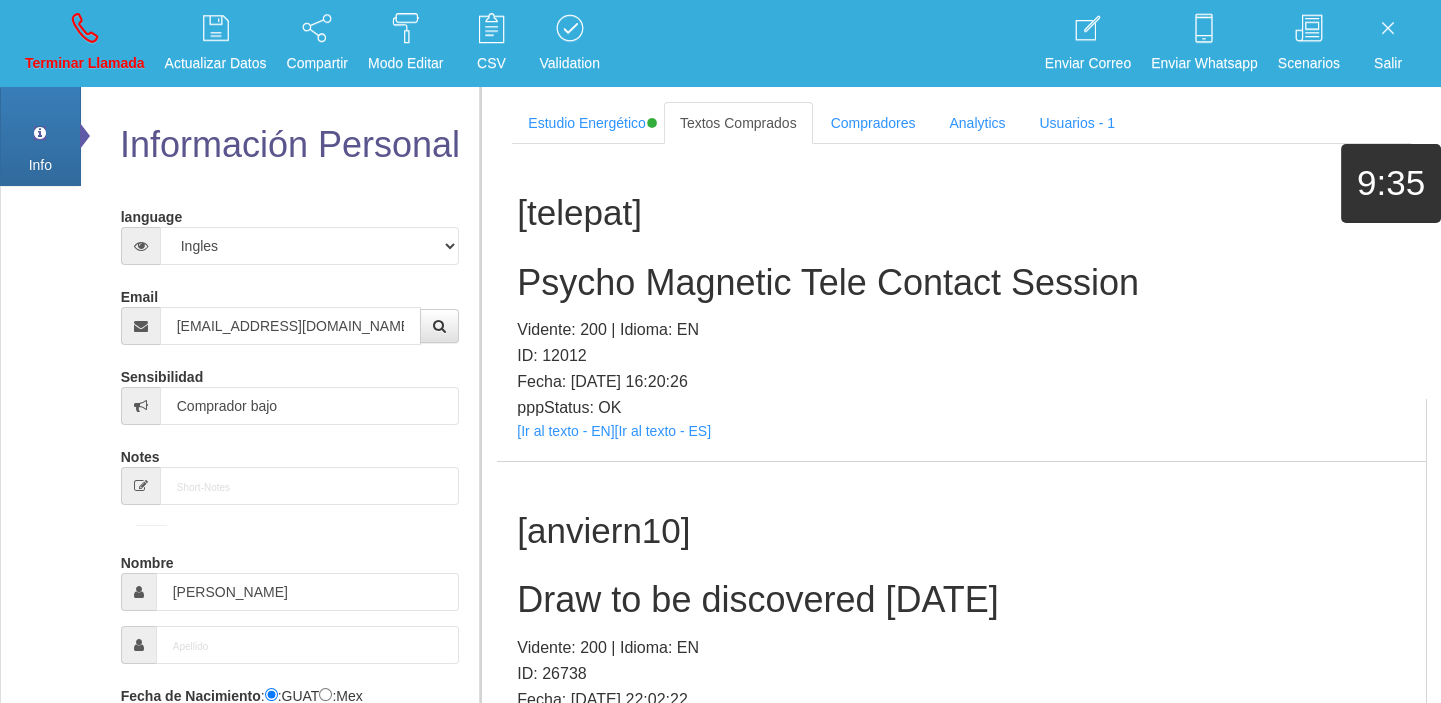 scroll, scrollTop: 853, scrollLeft: 0, axis: vertical 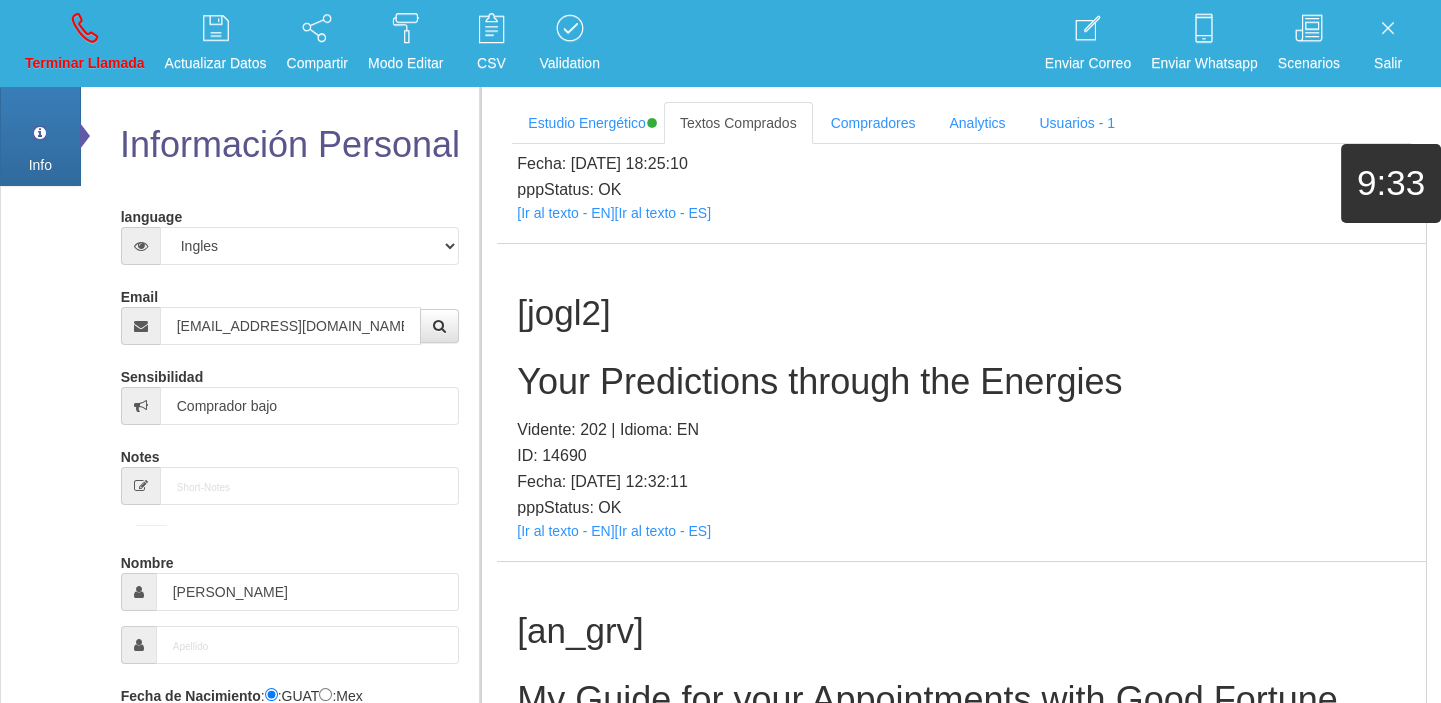 click on "[jogl2] Your Predictions through the Energies Vidente: 202 | Idioma: EN ID: 14690 Fecha: [DATE] 12:32:11 pppStatus: OK [Ir al texto - EN] [Ir al texto - ES]" at bounding box center [961, 402] 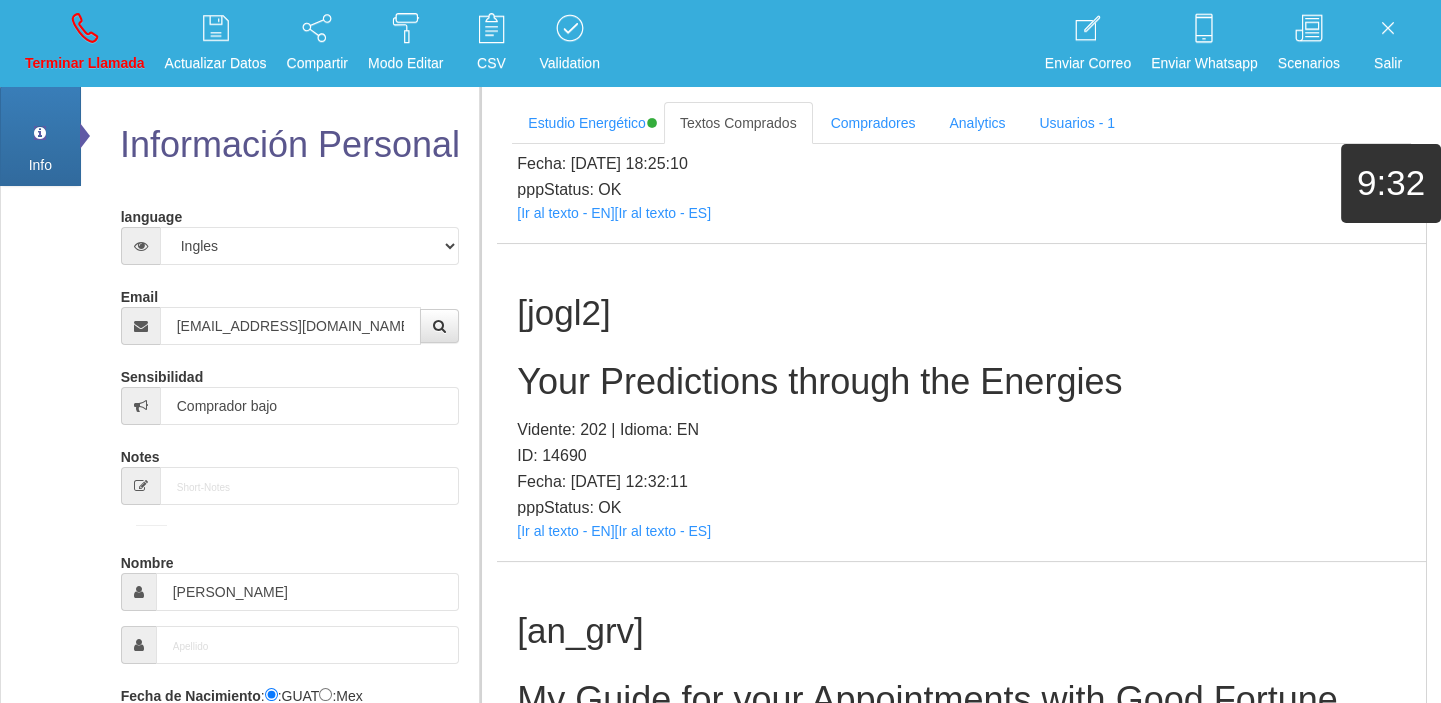 click on "[jogl2] Your Predictions through the Energies Vidente: 202 | Idioma: EN ID: 14690 Fecha: [DATE] 12:32:11 pppStatus: OK [Ir al texto - EN] [Ir al texto - ES]" at bounding box center (961, 402) 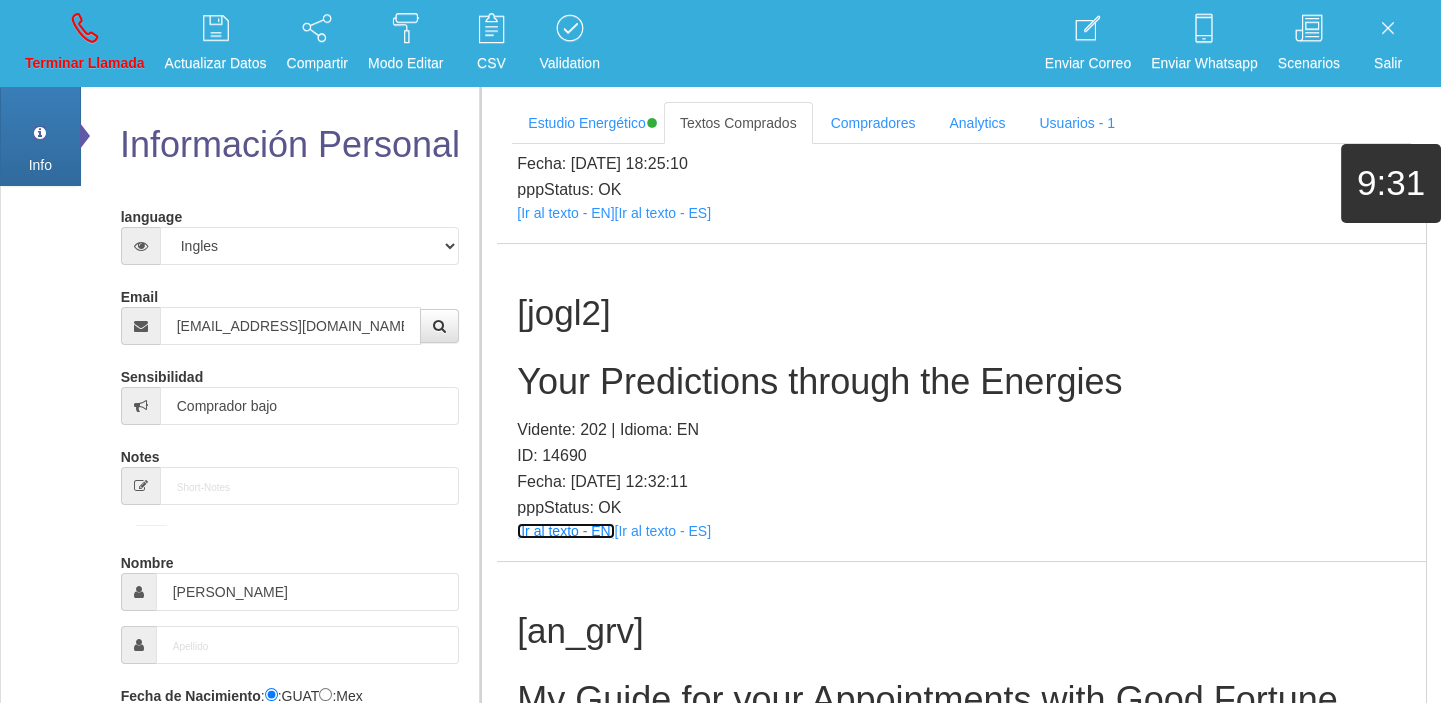 click on "[Ir al texto - EN]" at bounding box center [565, 531] 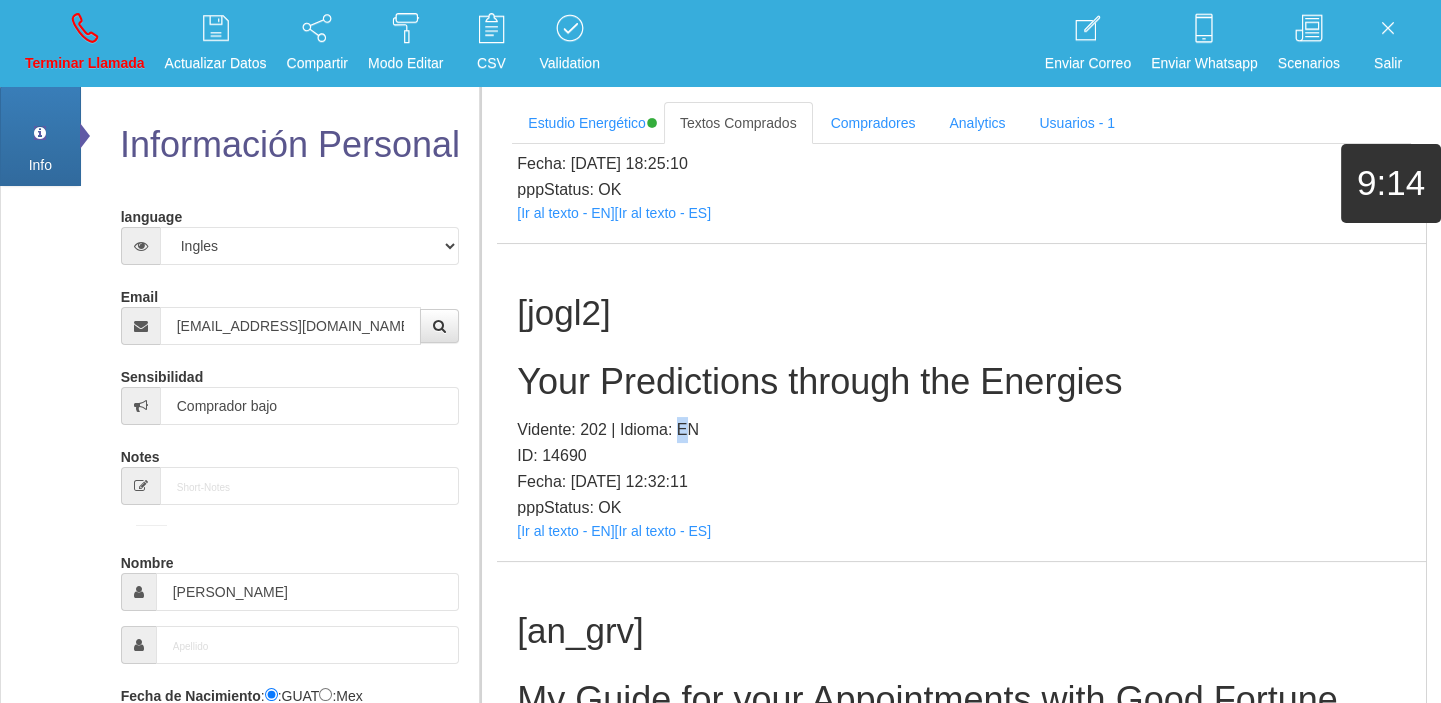 drag, startPoint x: 681, startPoint y: 414, endPoint x: 670, endPoint y: 410, distance: 11.7046995 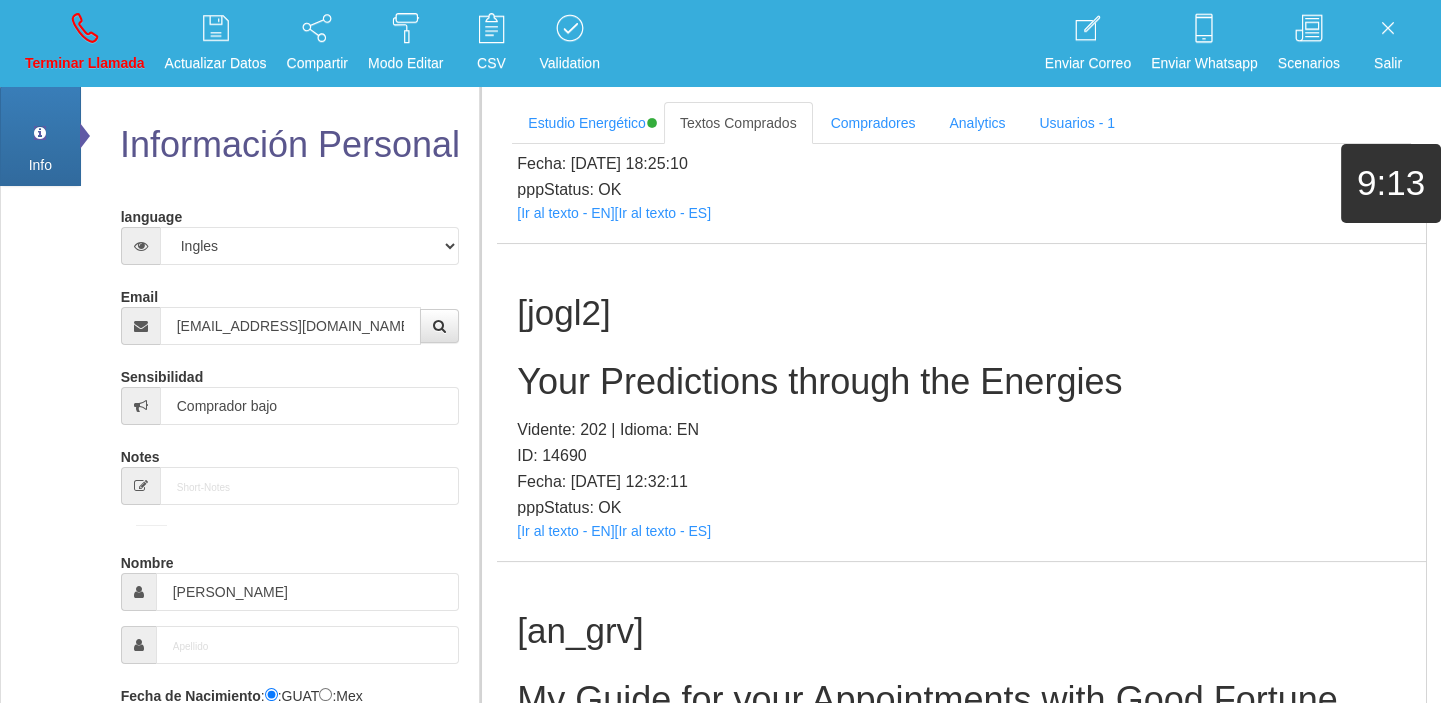 click on "Your Predictions through the Energies" at bounding box center (961, 382) 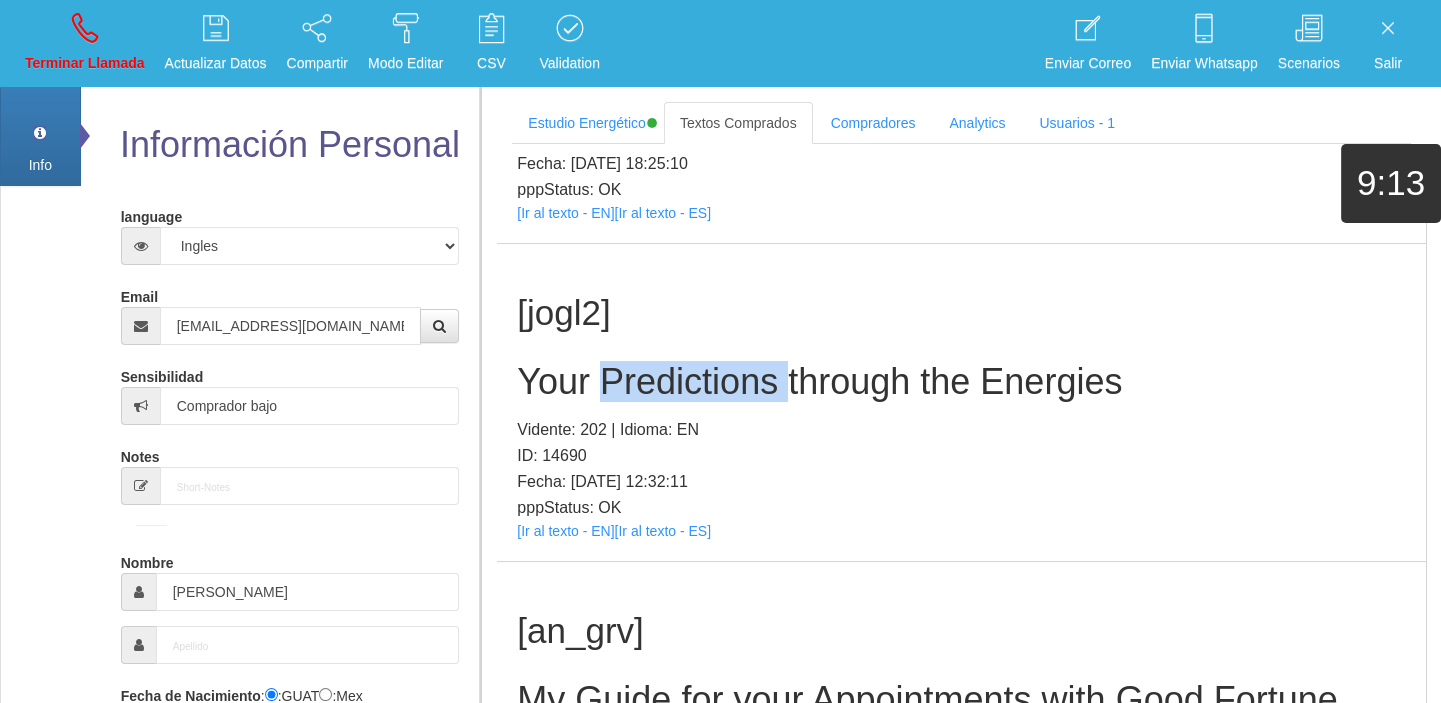 click on "Your Predictions through the Energies" at bounding box center (961, 382) 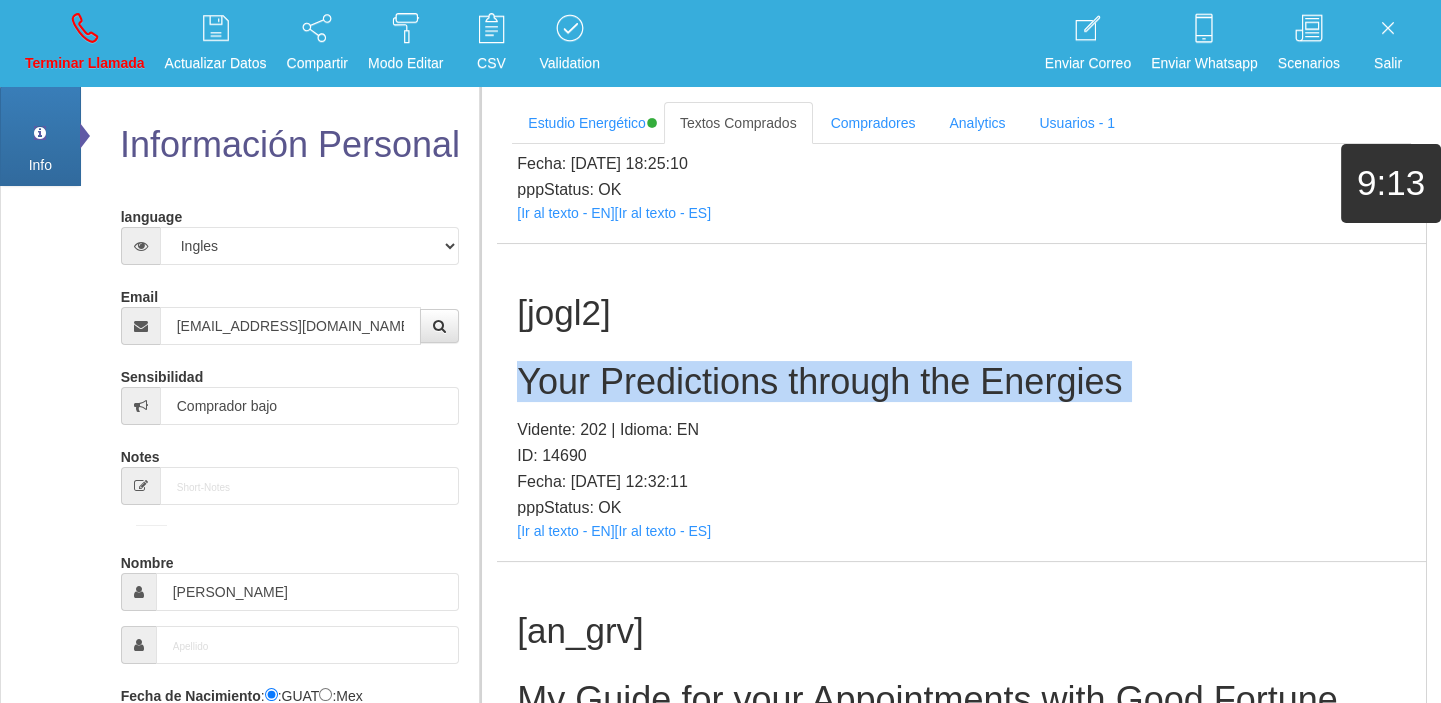 click on "Your Predictions through the Energies" at bounding box center (961, 382) 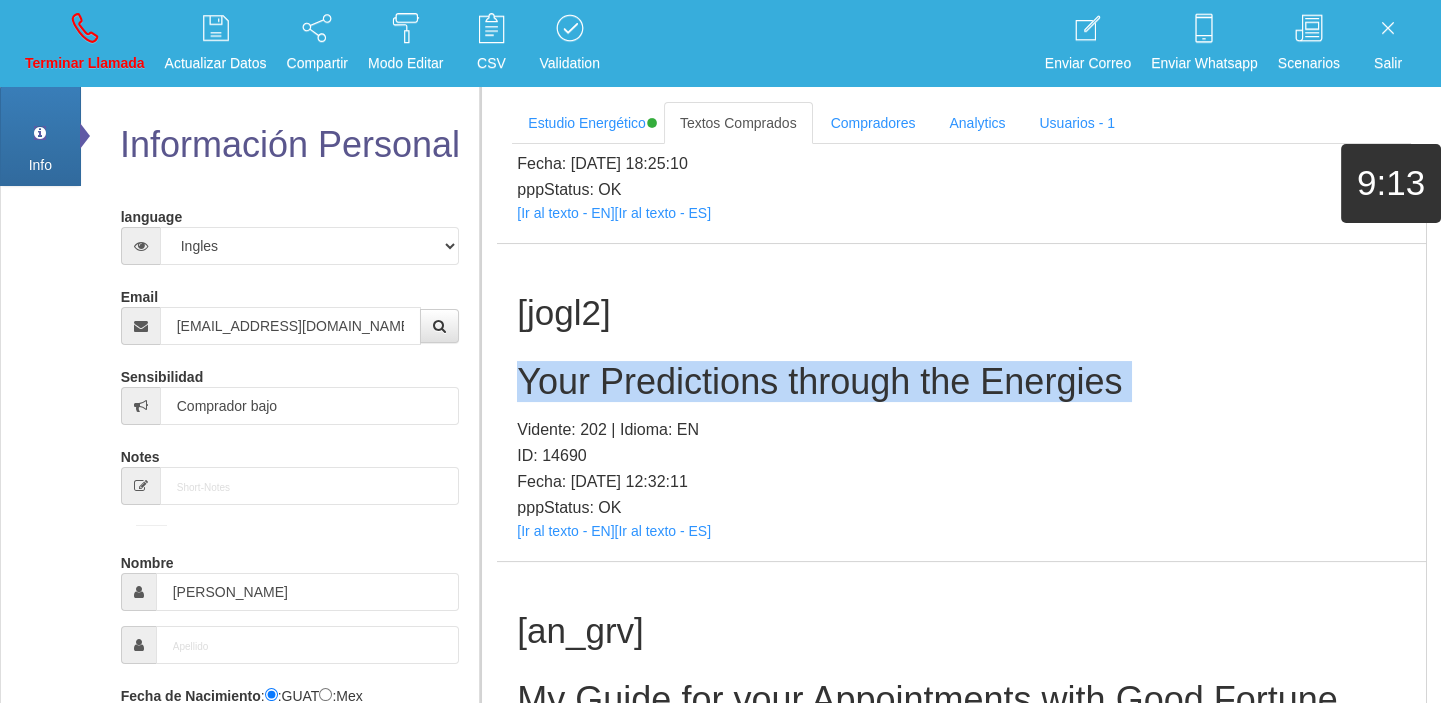 copy on "Your Predictions through the Energies" 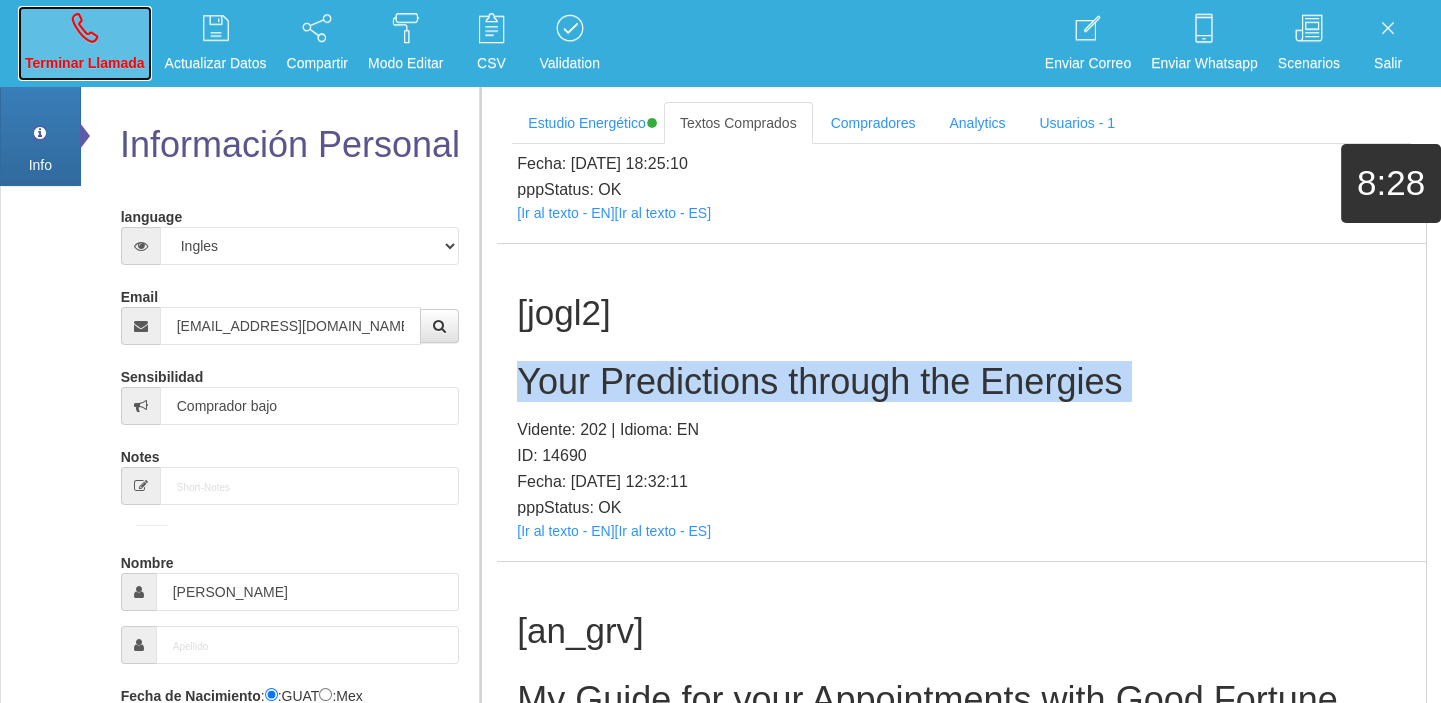 click on "Terminar Llamada" at bounding box center (85, 63) 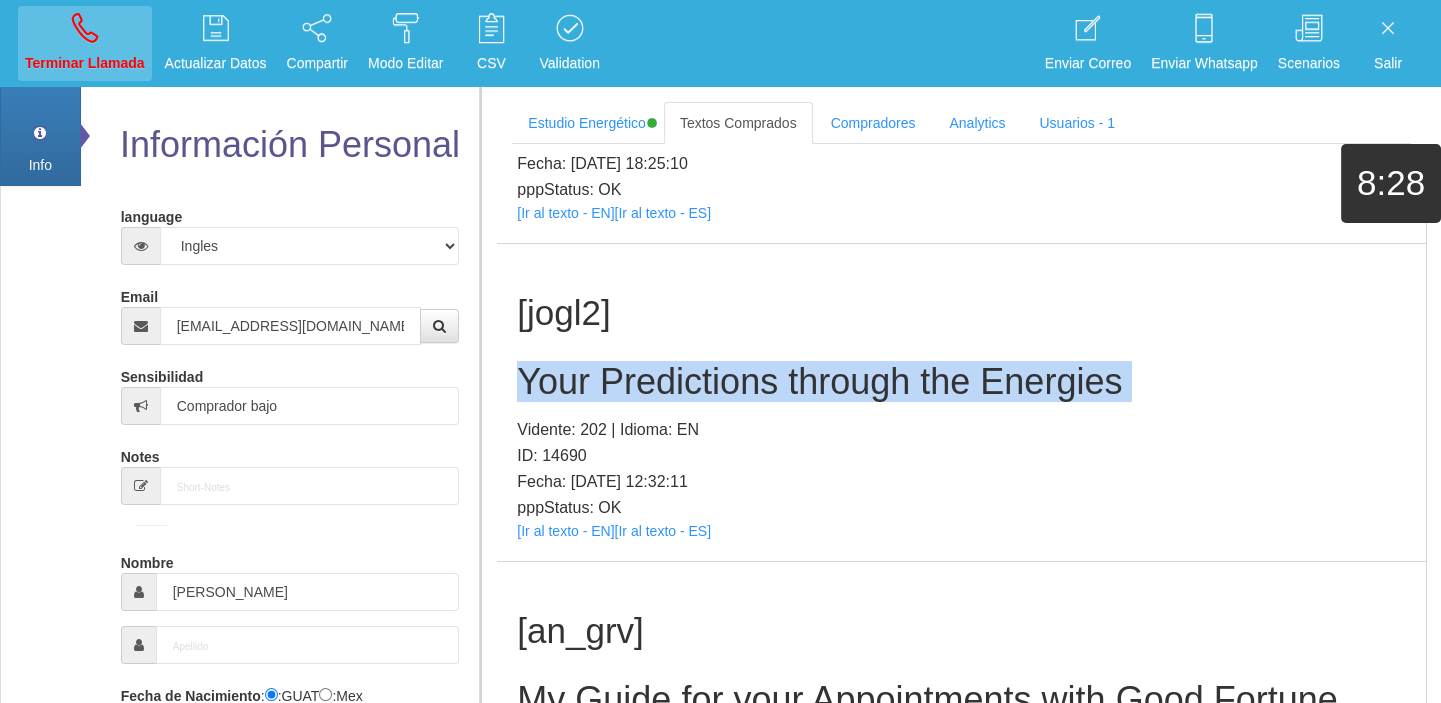 type 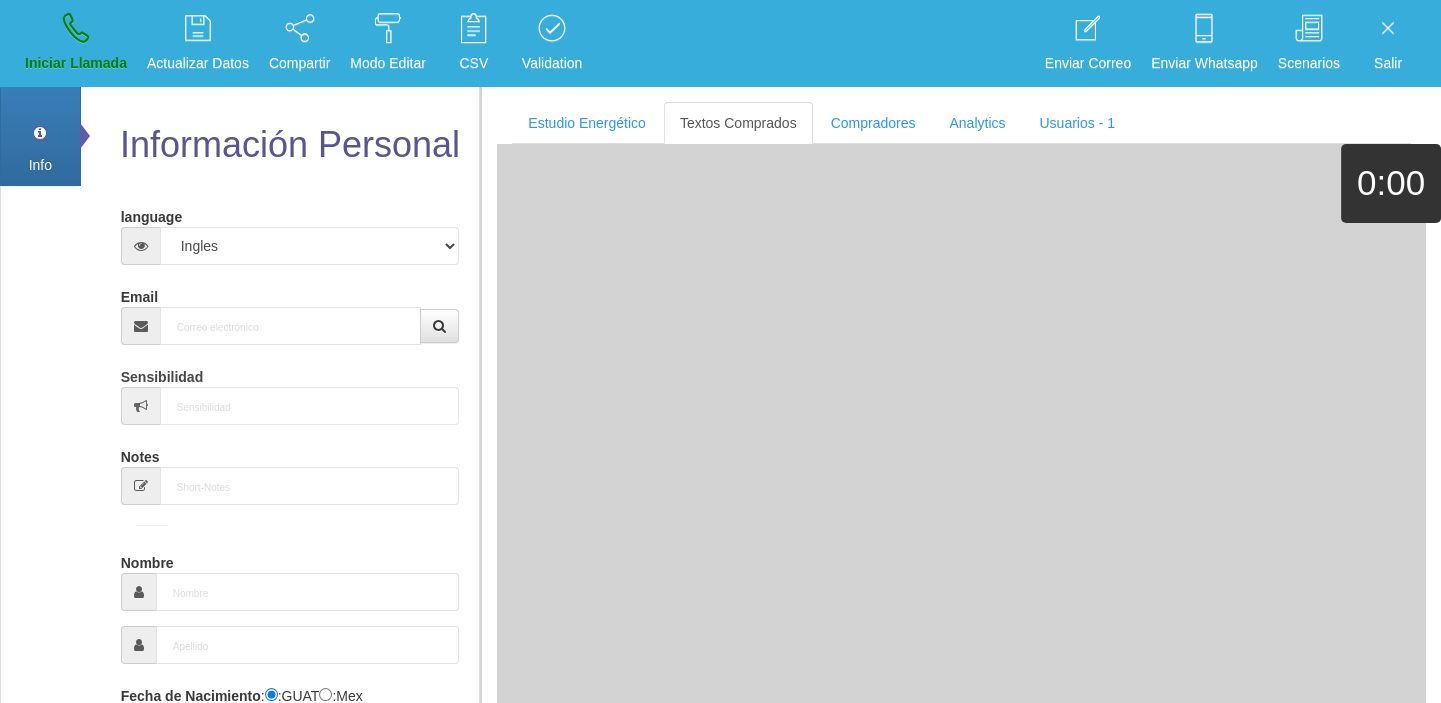 scroll, scrollTop: 0, scrollLeft: 0, axis: both 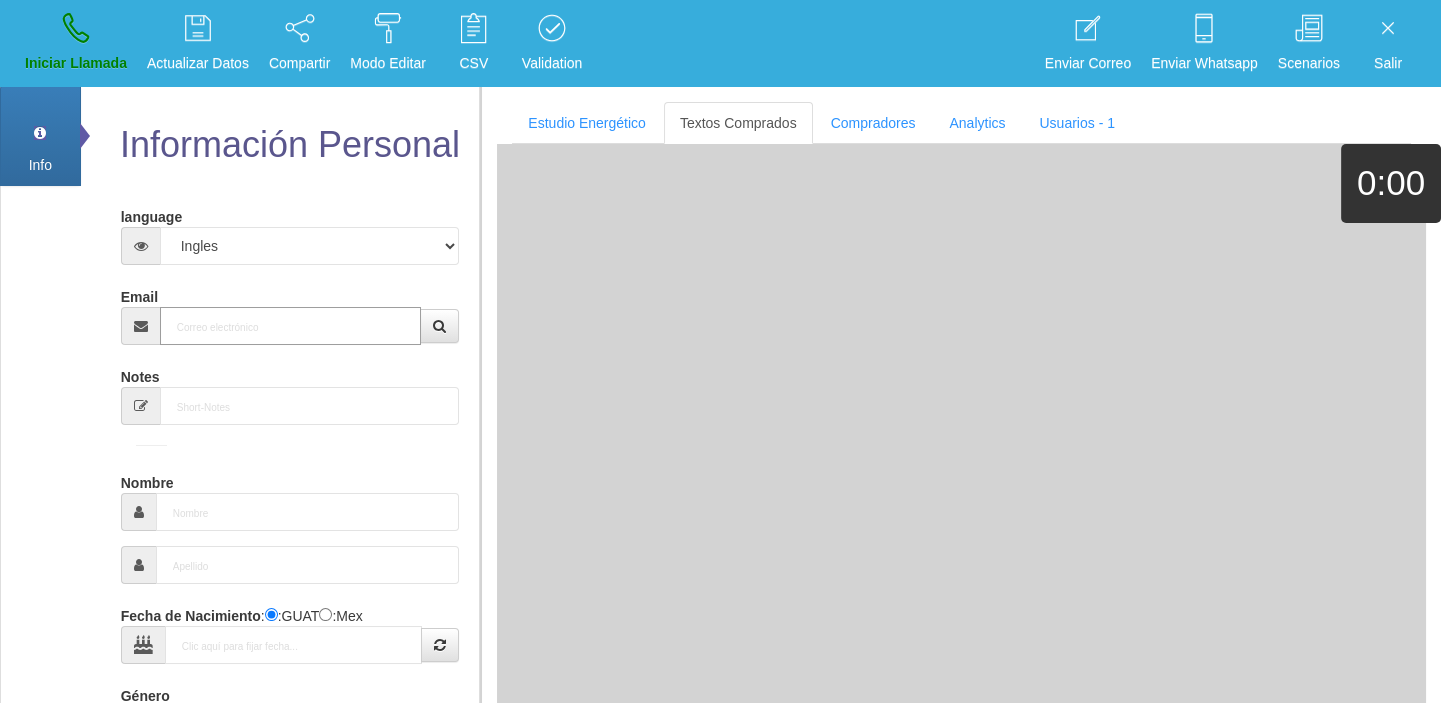 click on "Email" at bounding box center [291, 326] 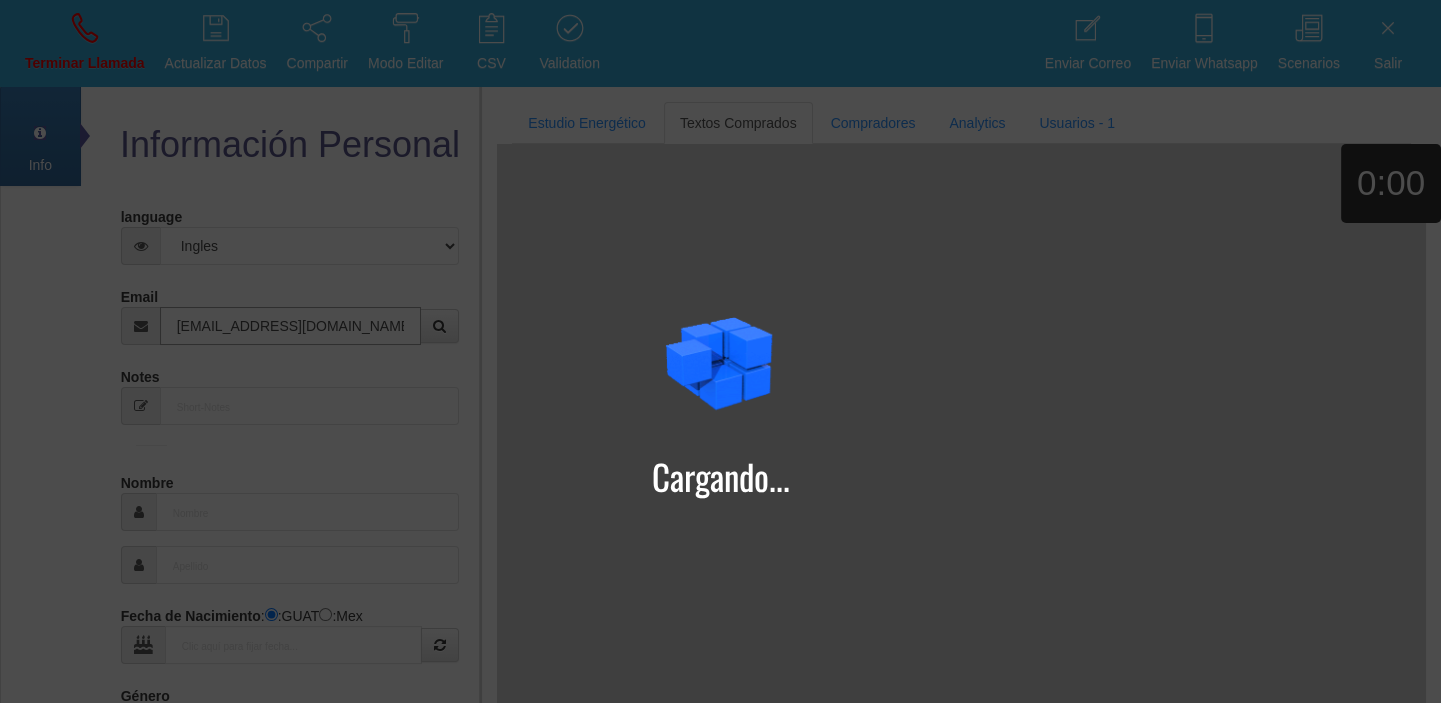 type on "[EMAIL_ADDRESS][DOMAIN_NAME]" 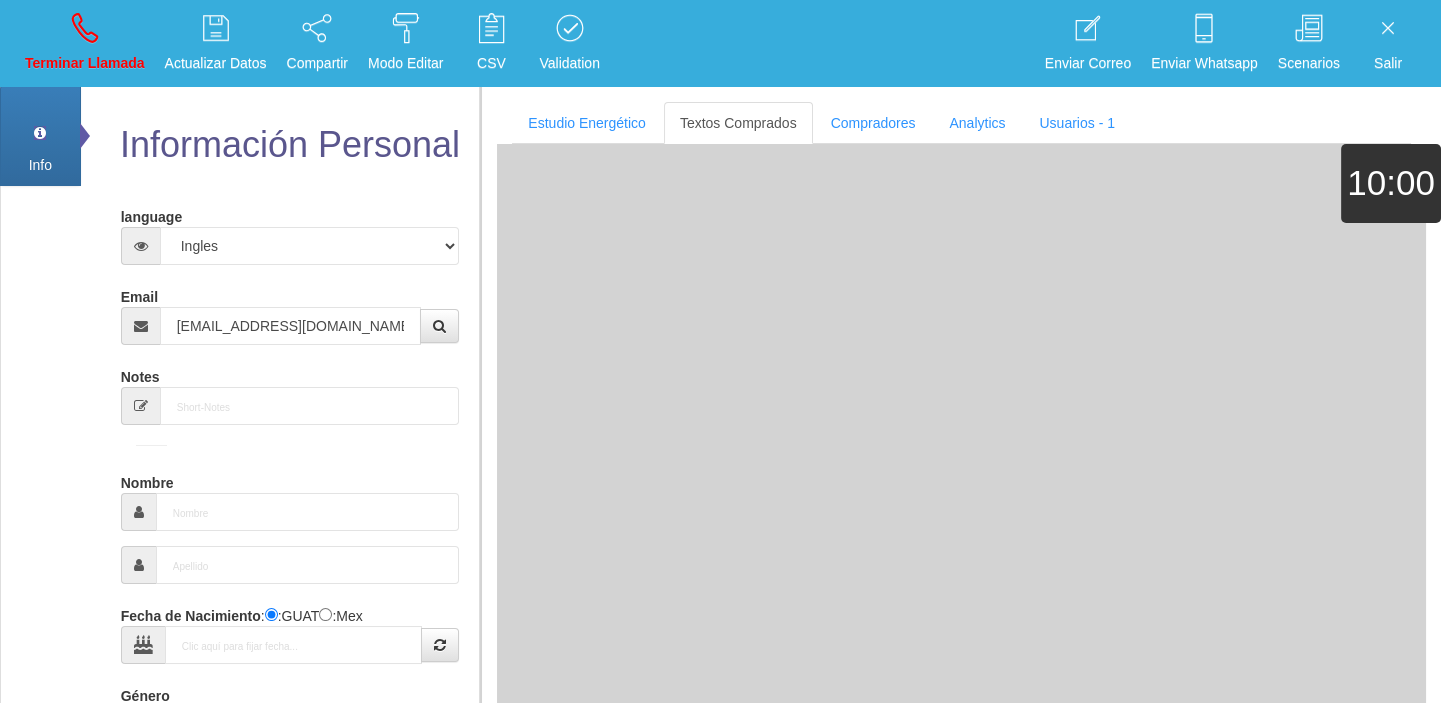 type on "[DATE]" 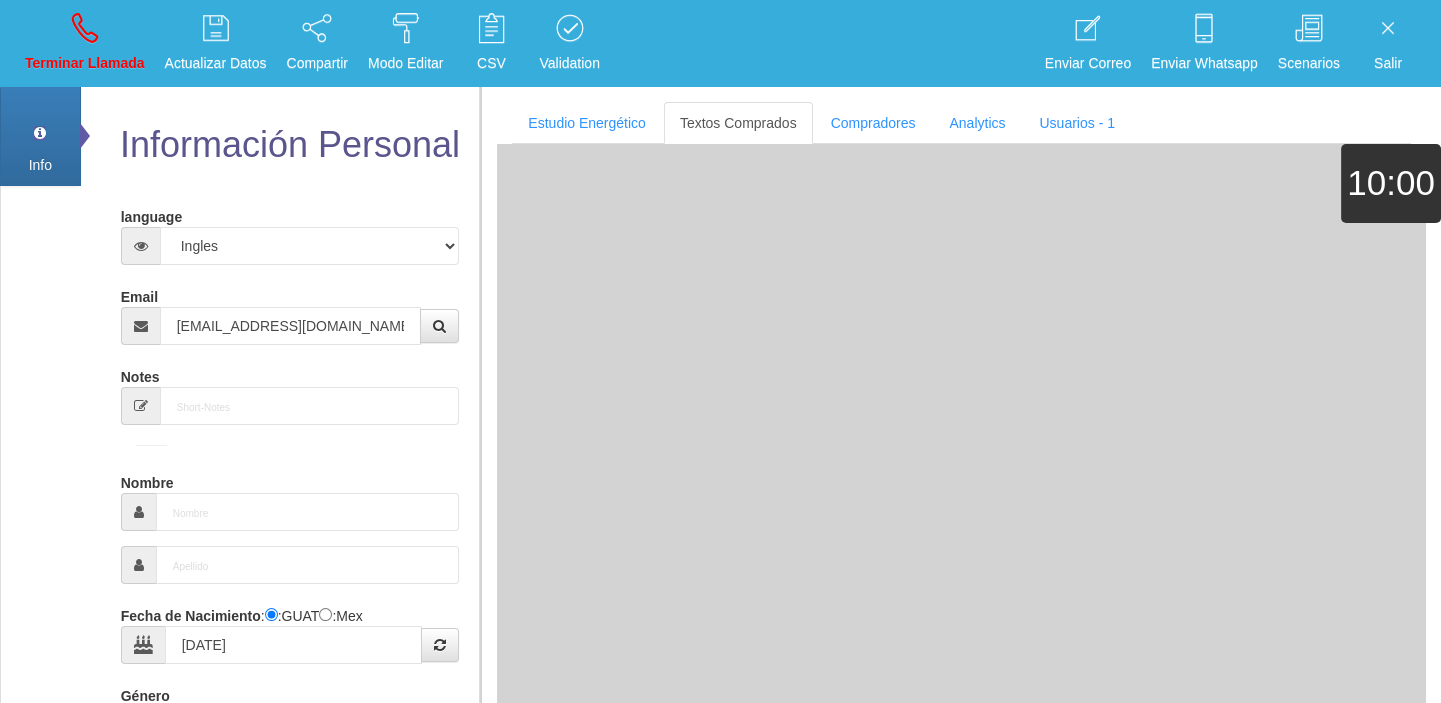 type on "Comprador simple" 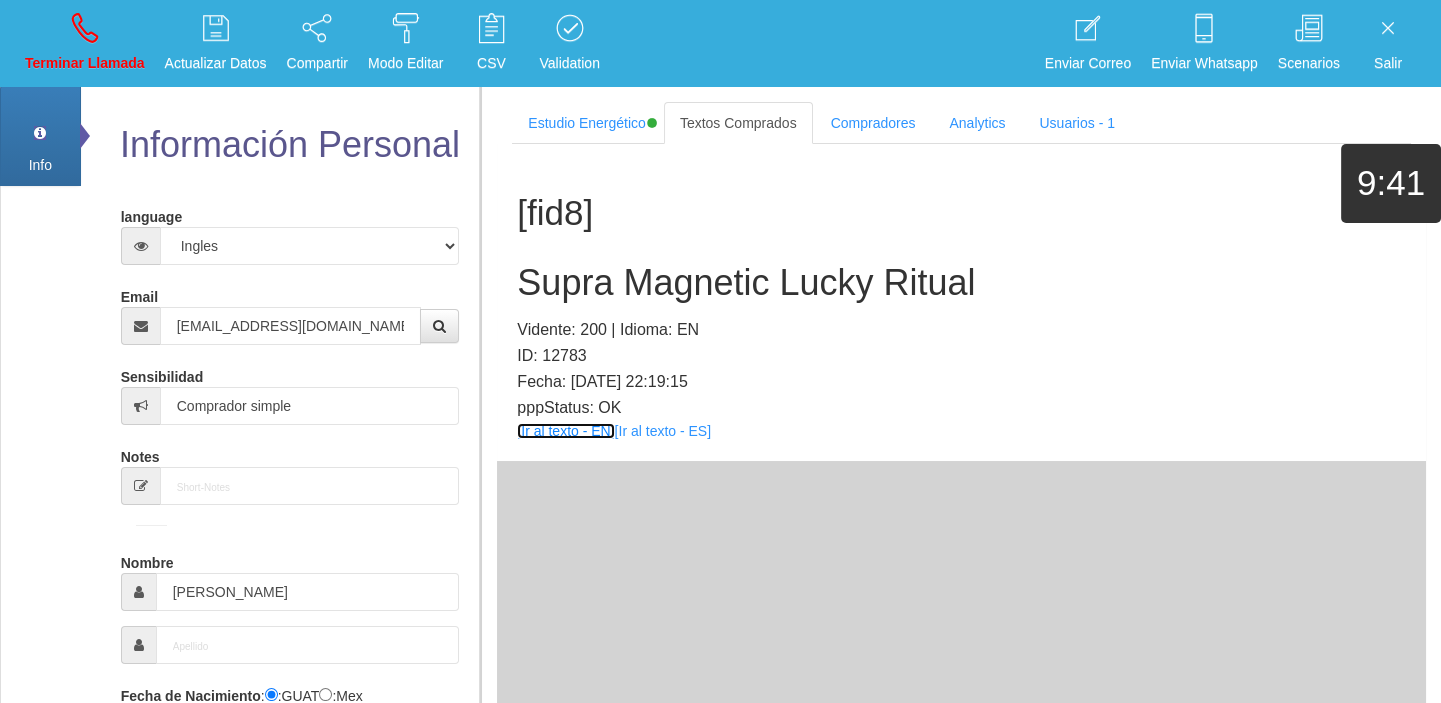 click on "[Ir al texto - EN]" at bounding box center (565, 431) 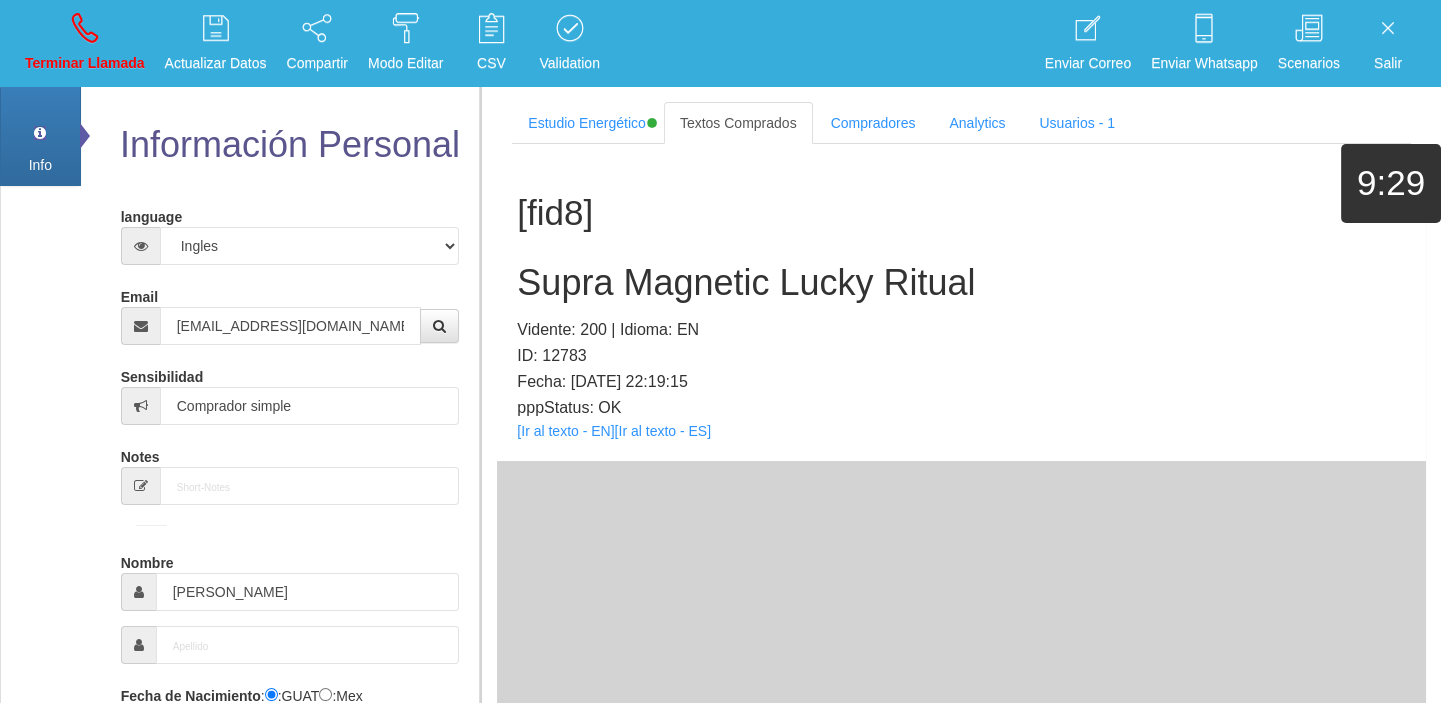 click on "Supra Magnetic Lucky Ritual" at bounding box center (961, 283) 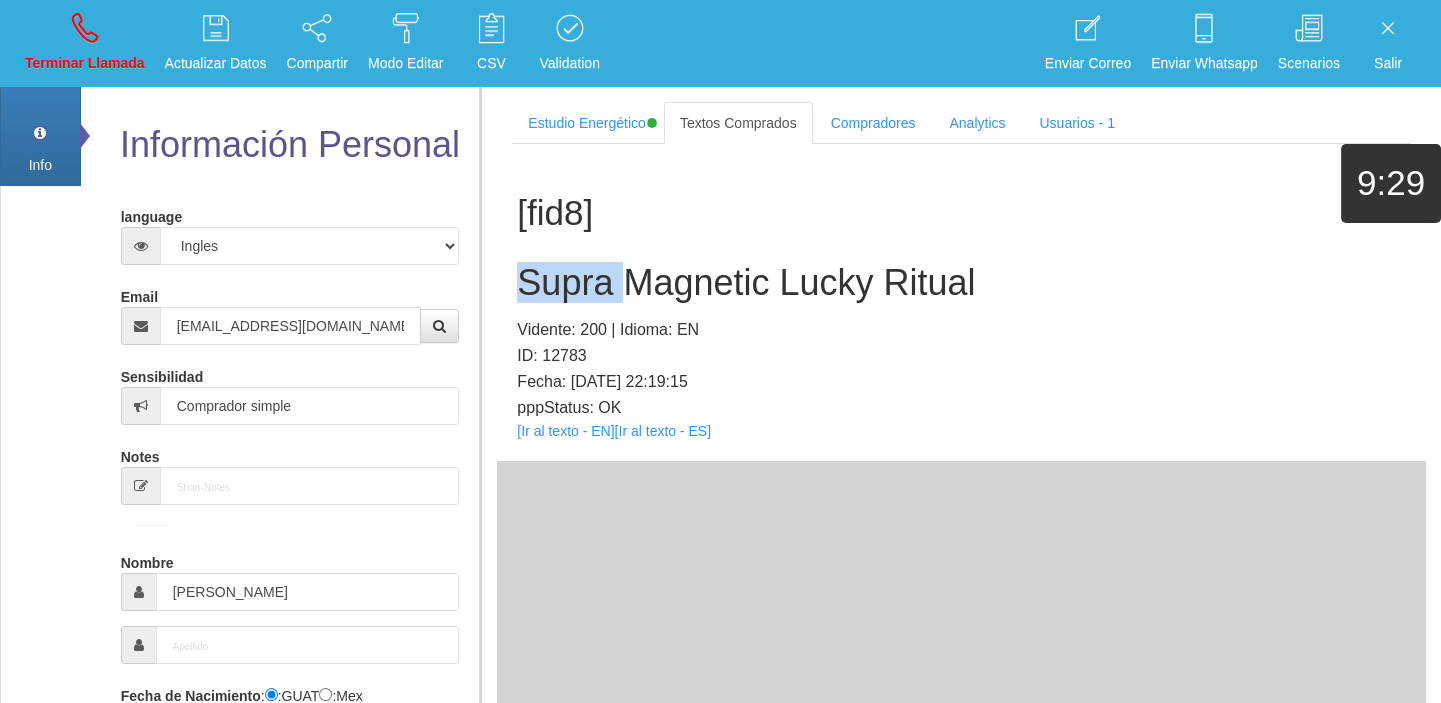 click on "Supra Magnetic Lucky Ritual" at bounding box center (961, 283) 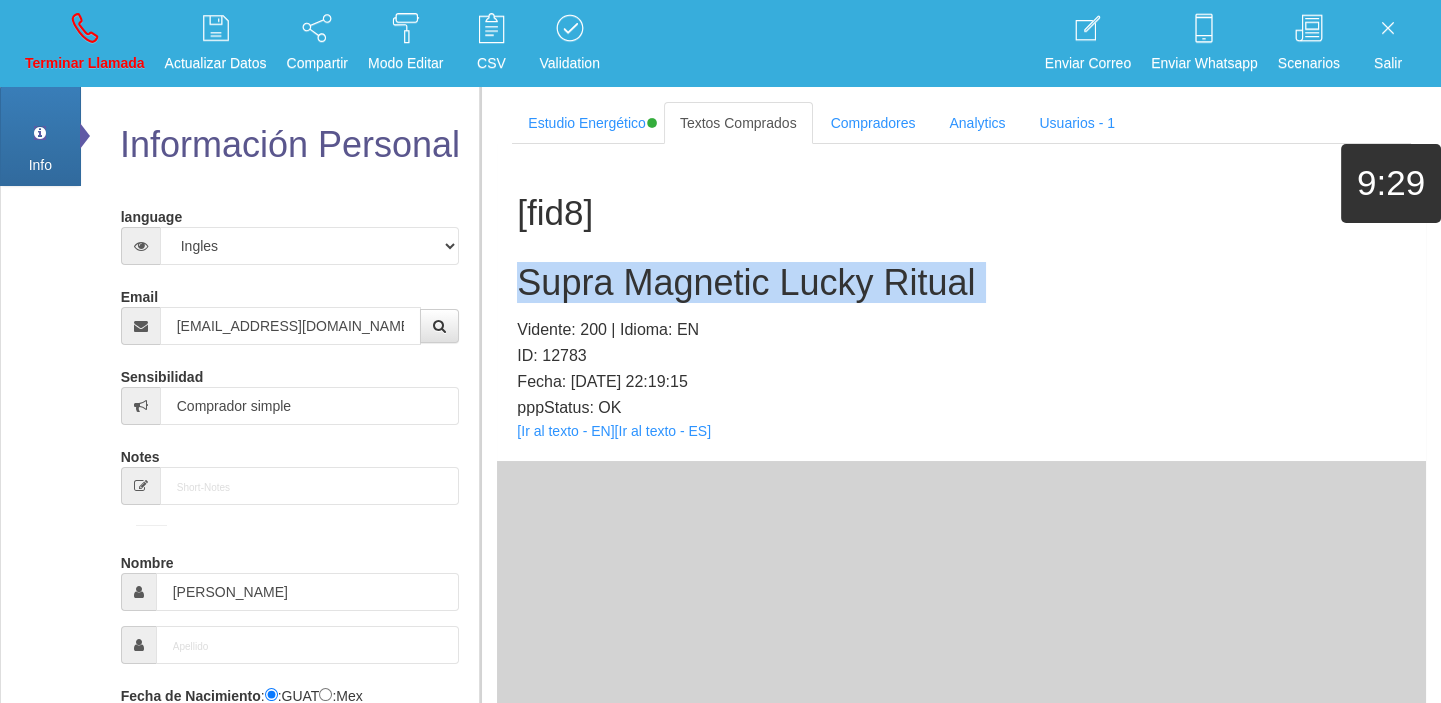 click on "Supra Magnetic Lucky Ritual" at bounding box center [961, 283] 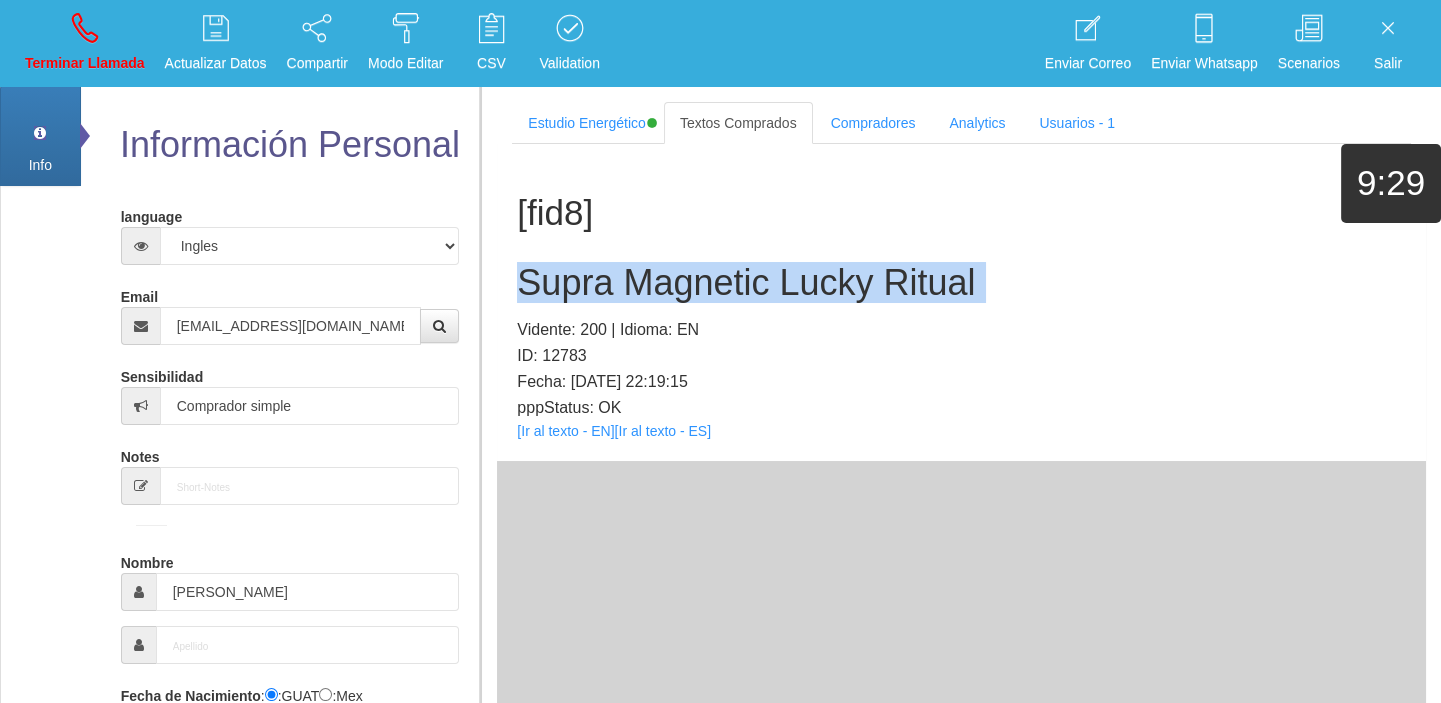 copy on "Supra Magnetic Lucky Ritual" 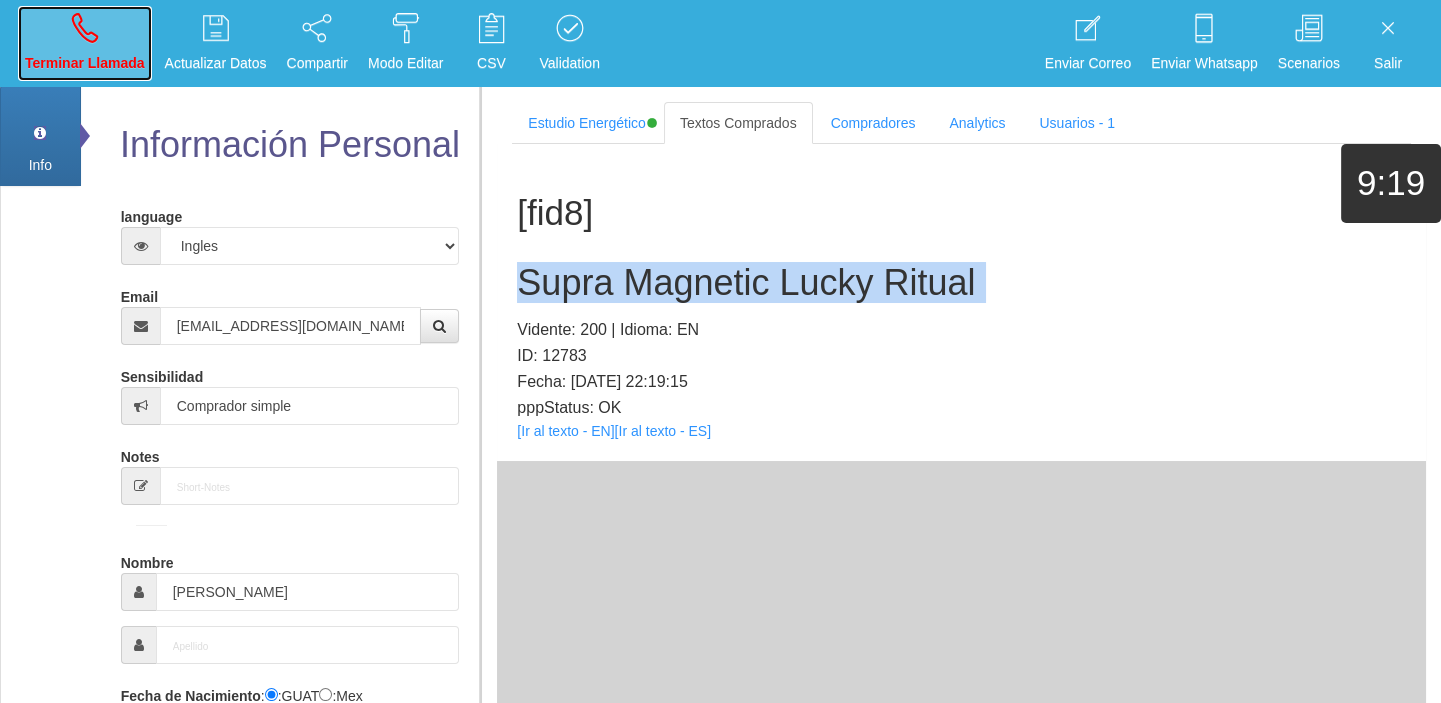 click at bounding box center [85, 28] 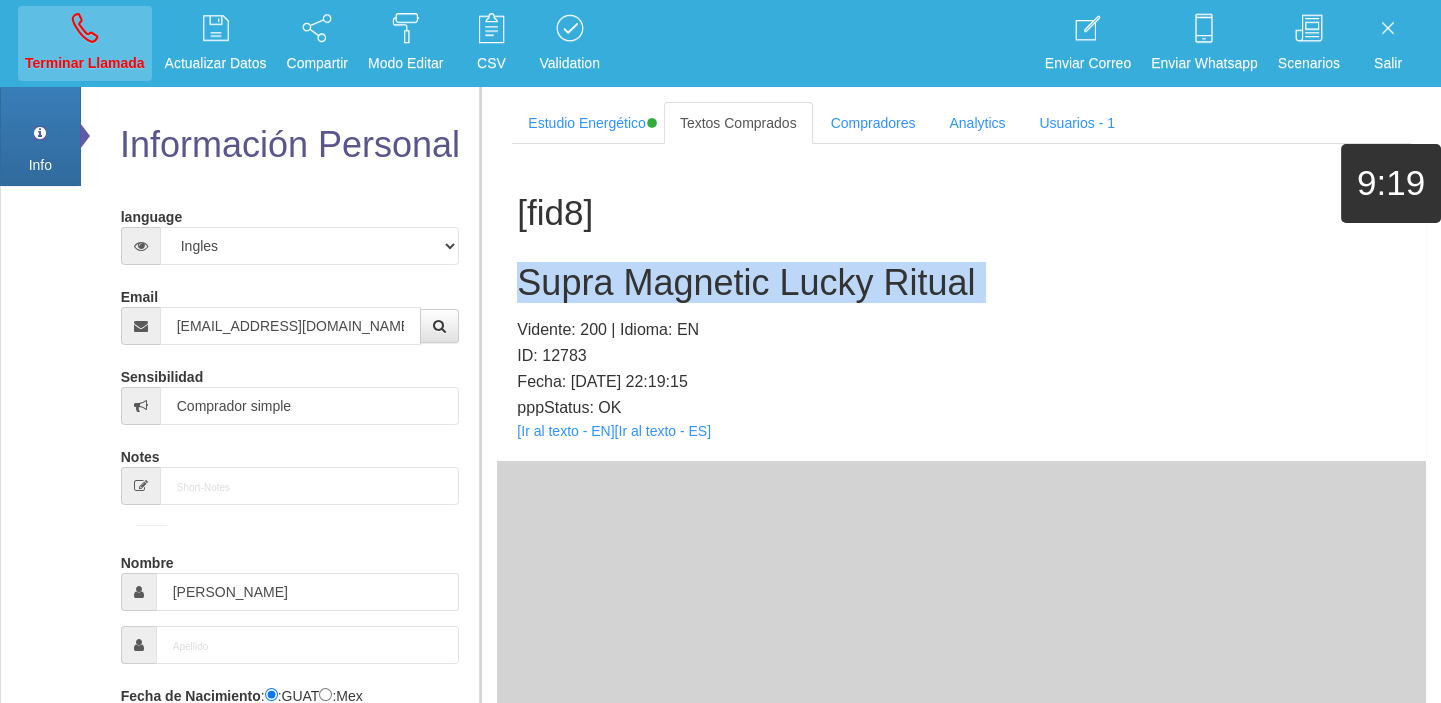 type 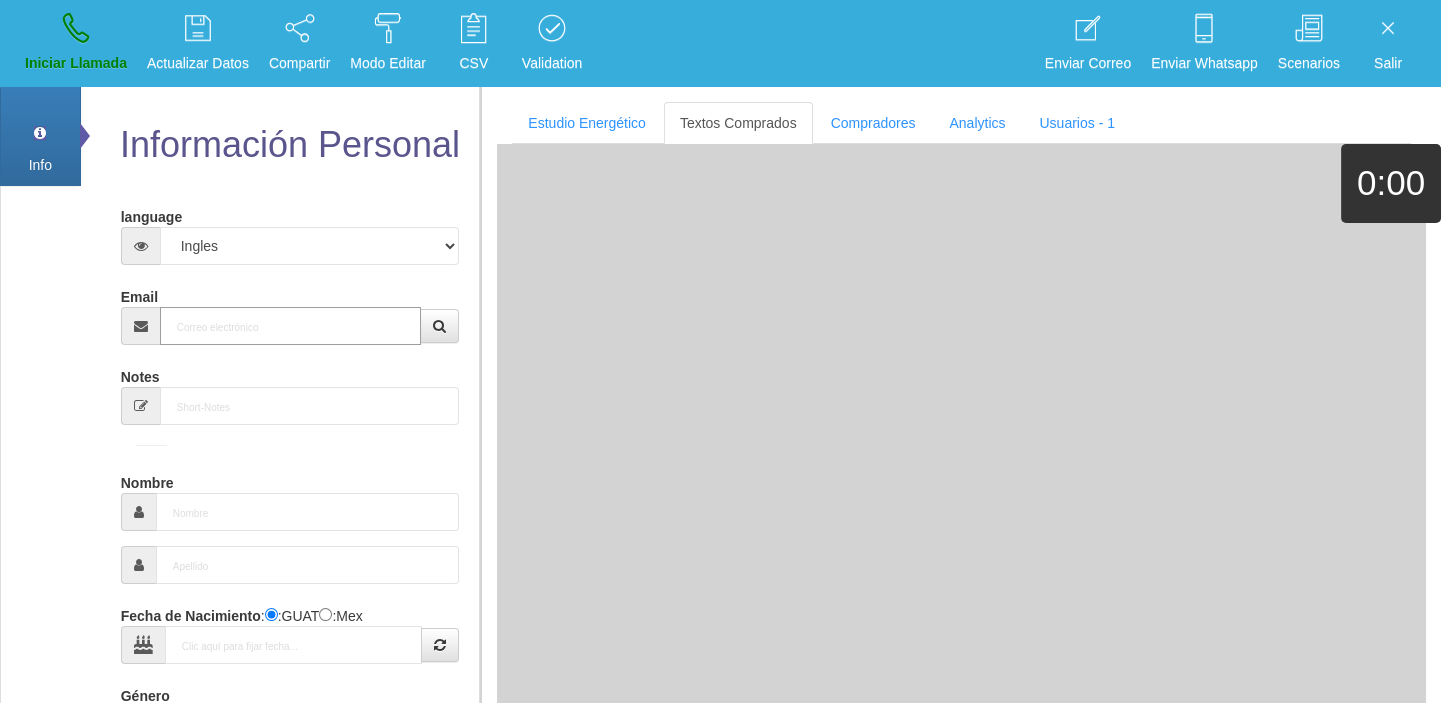 click on "Email" at bounding box center [291, 326] 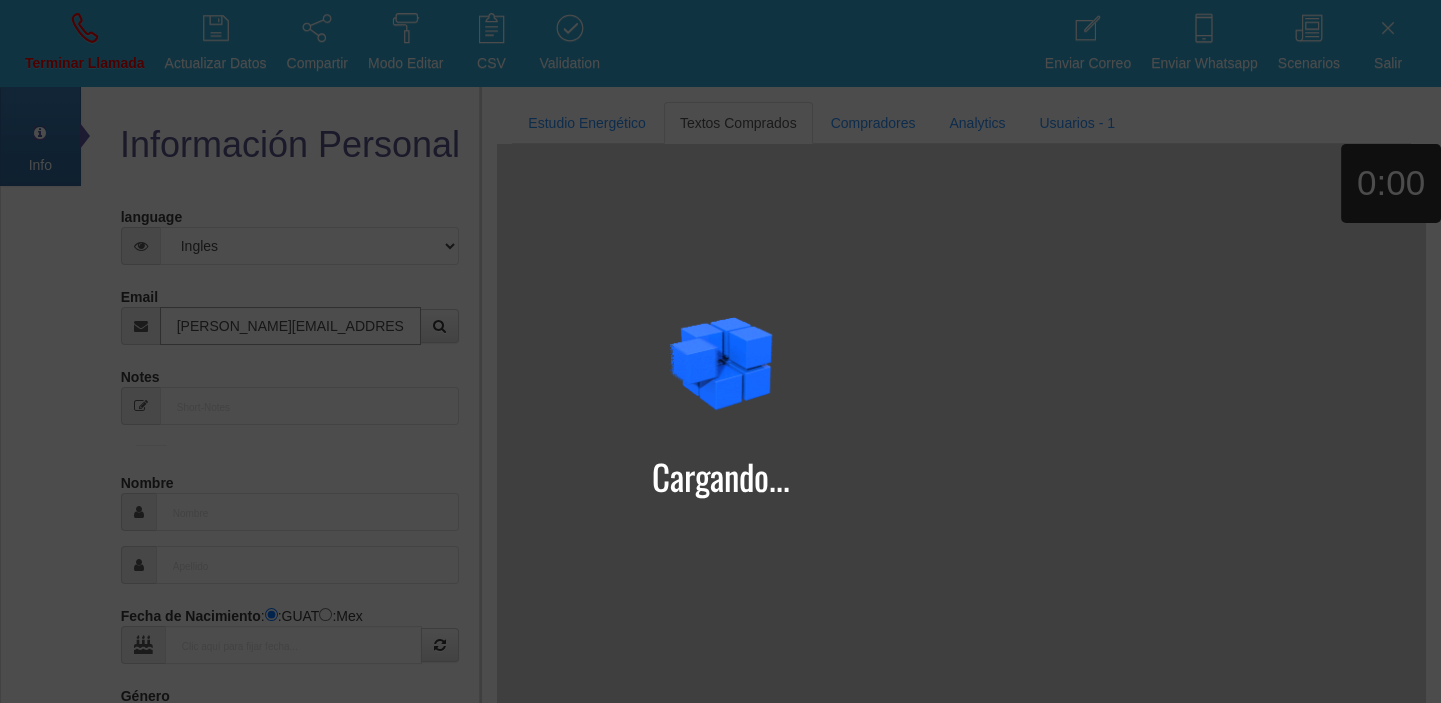 type on "[PERSON_NAME][EMAIL_ADDRESS][DOMAIN_NAME]" 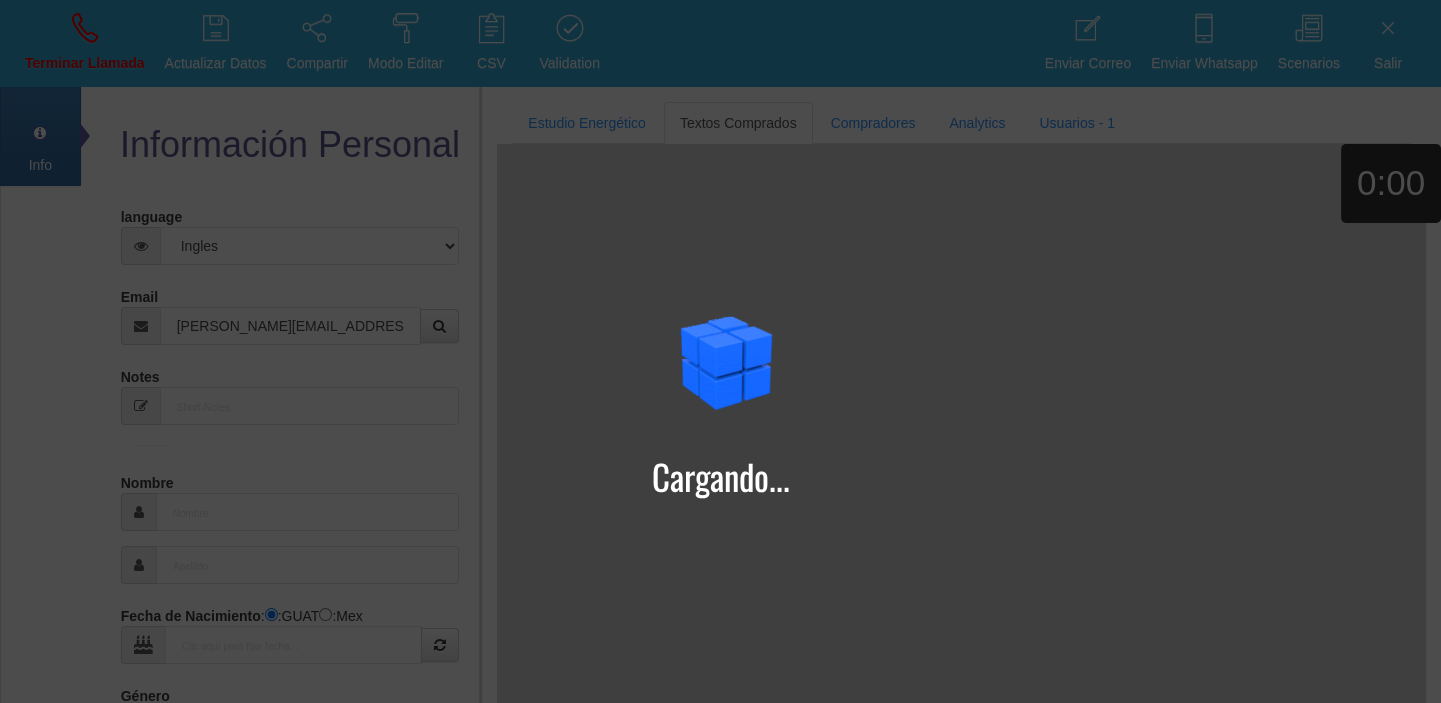 type on "[DATE]" 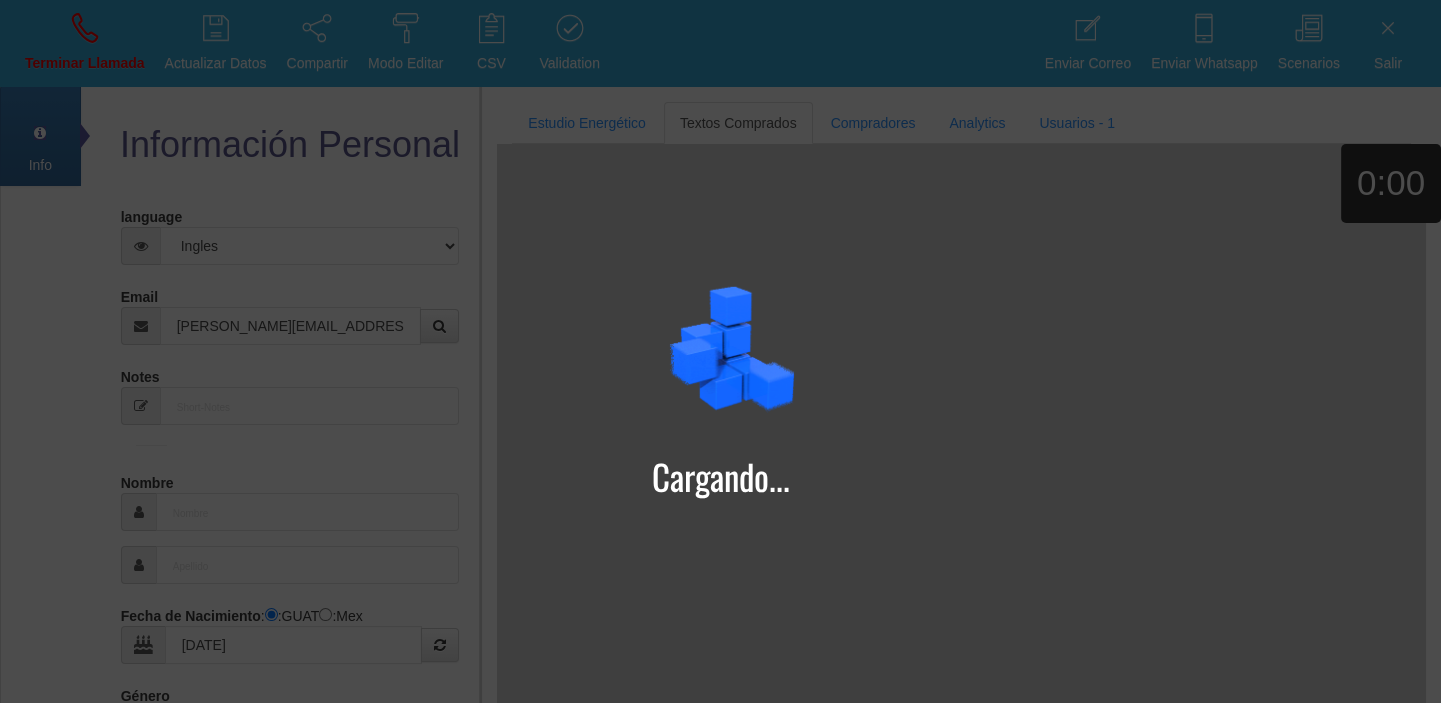 type on "[PERSON_NAME]+petrovici" 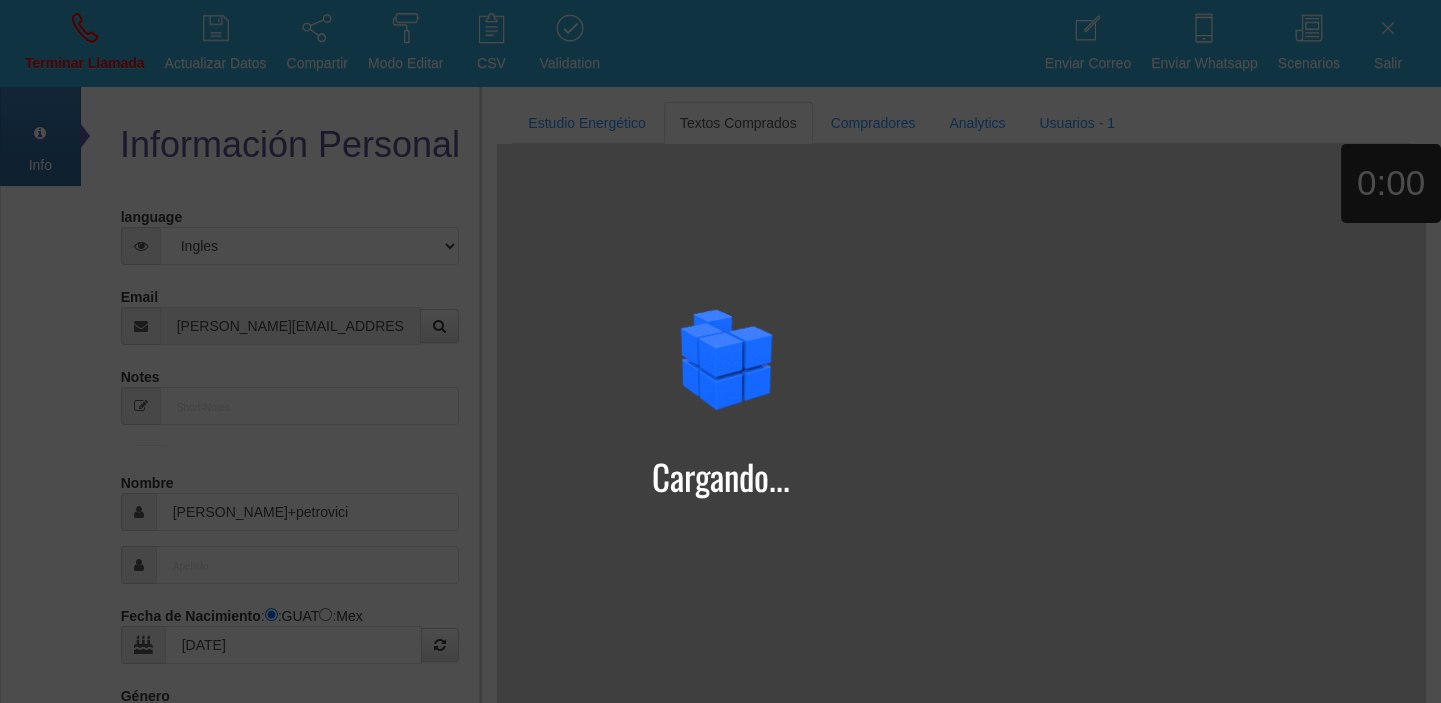 type on "Excelente Comprador" 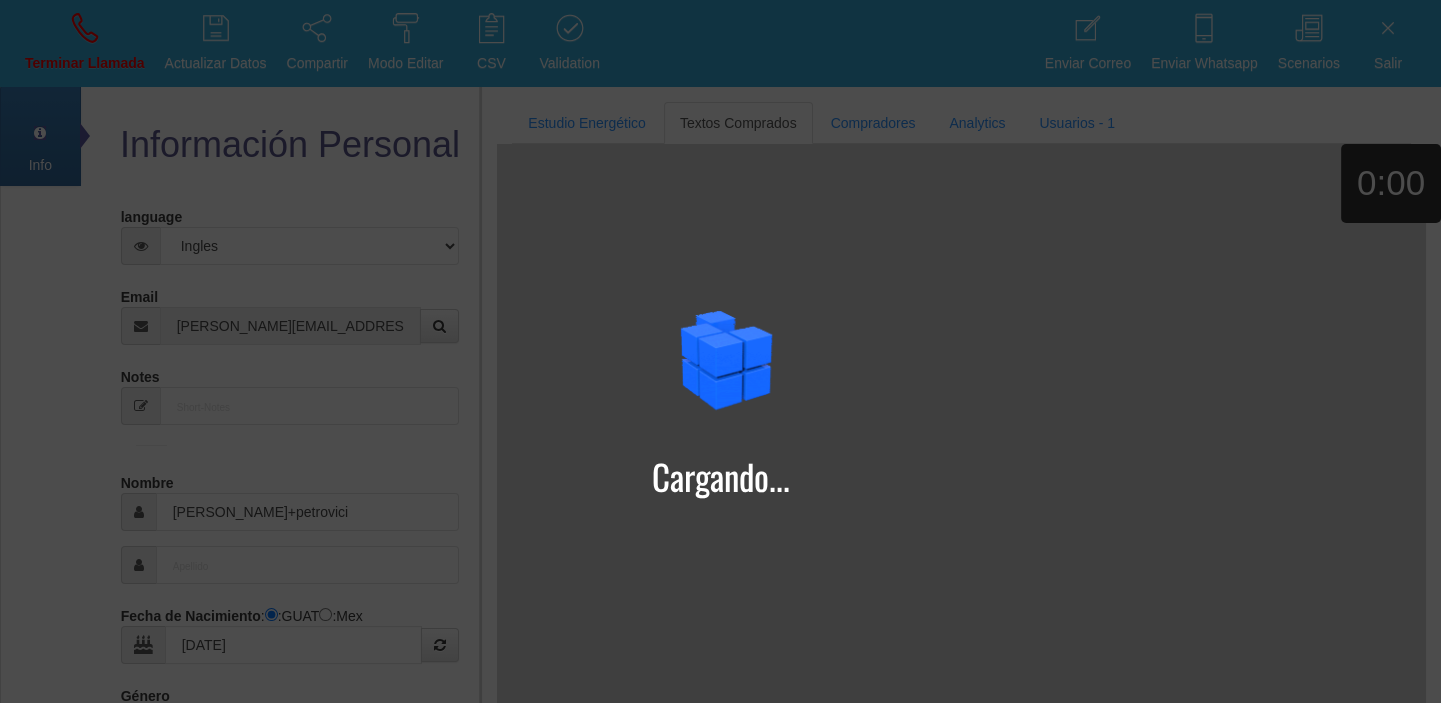 type on "[PERSON_NAME]" 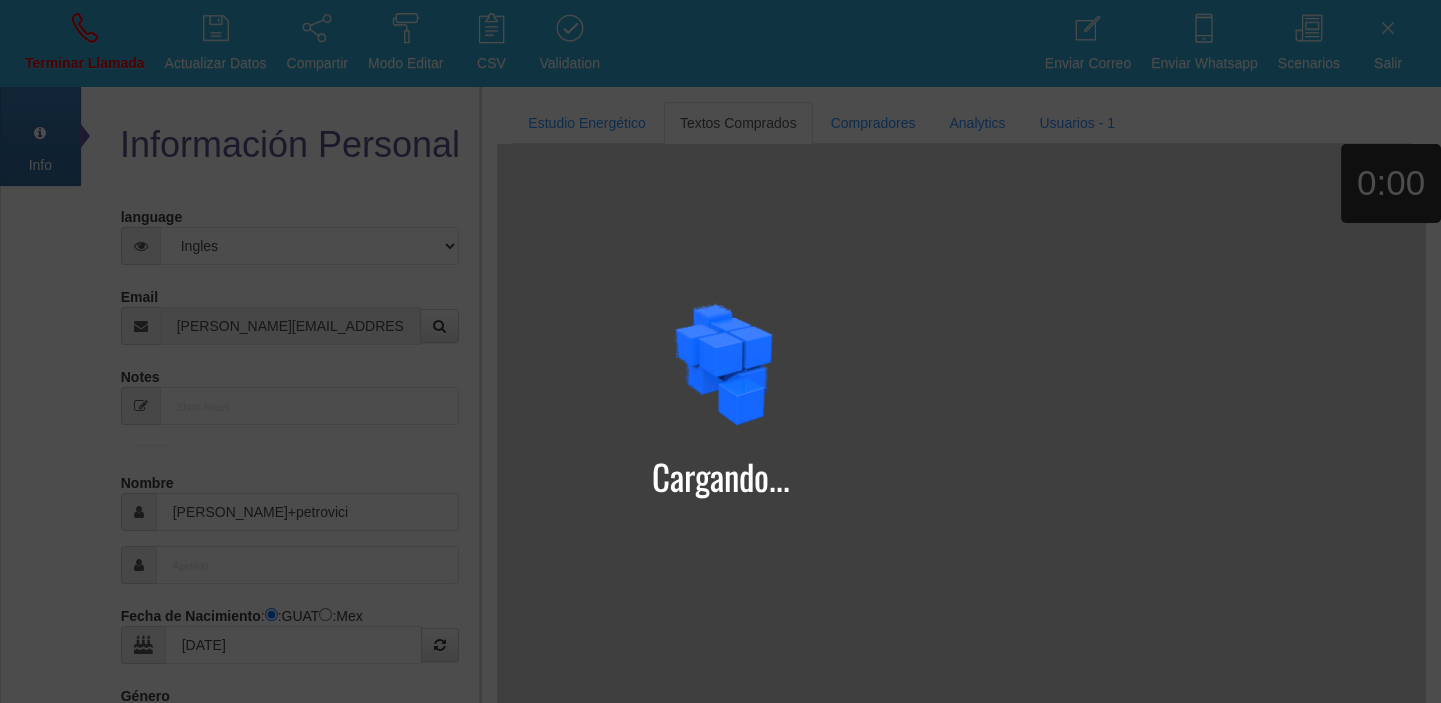 type on "petrovici" 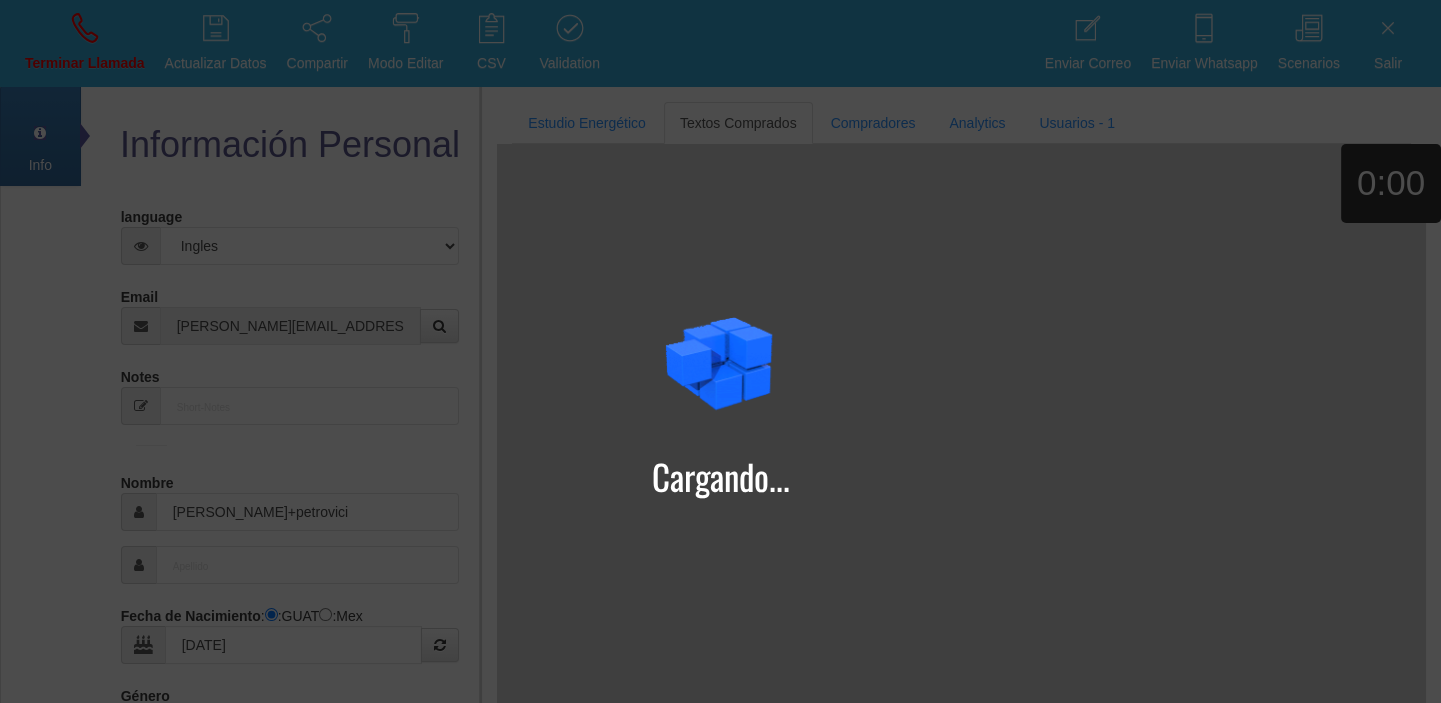 select on "1" 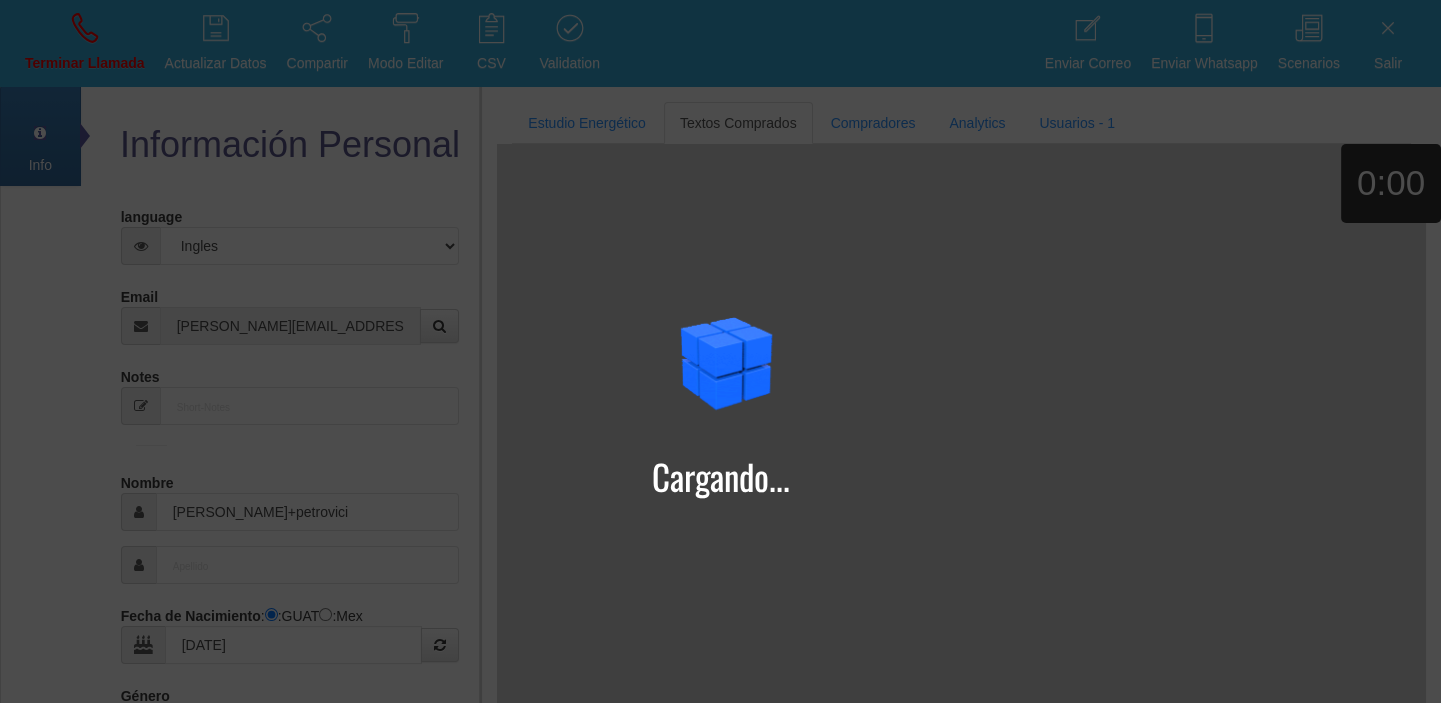 type on "07401927580" 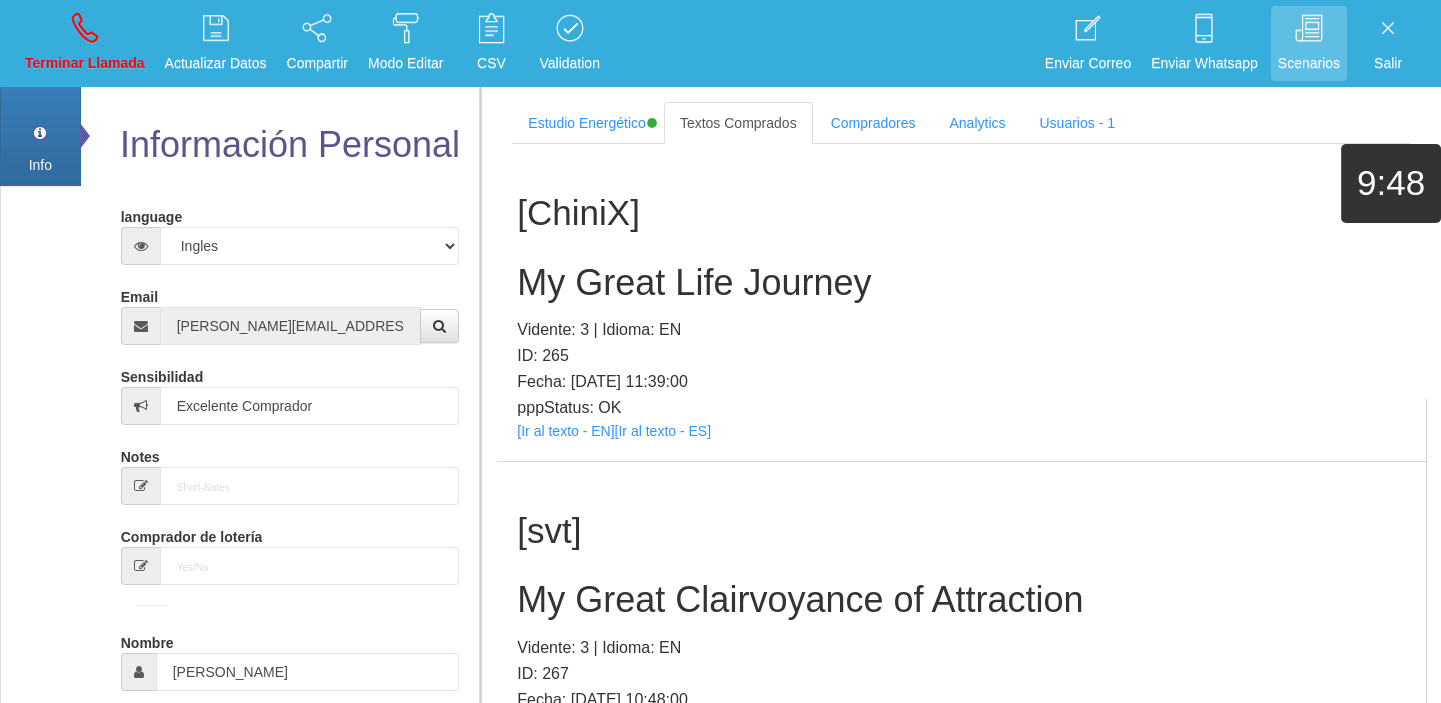 scroll, scrollTop: 213365, scrollLeft: 0, axis: vertical 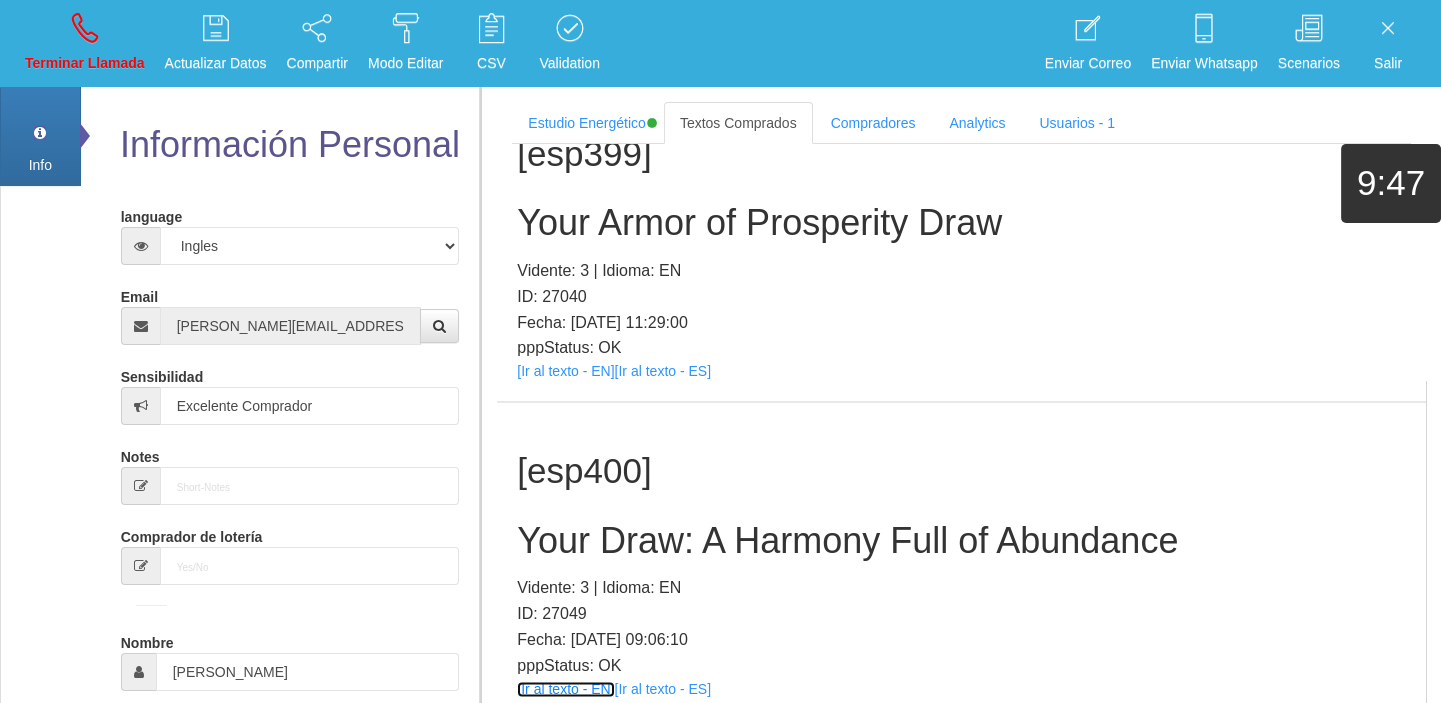 click on "[Ir al texto - EN]" at bounding box center (565, 689) 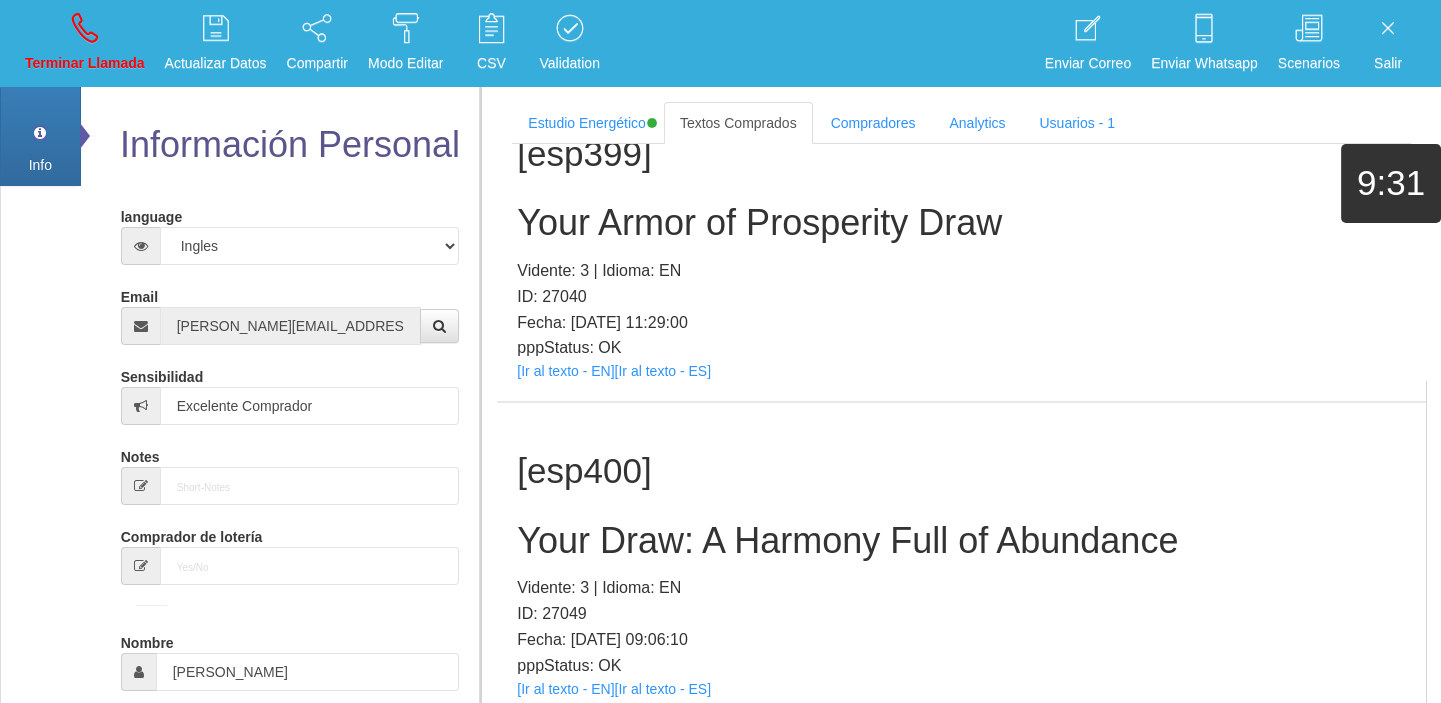 click on "Your Draw: A Harmony Full of Abundance" at bounding box center (961, 541) 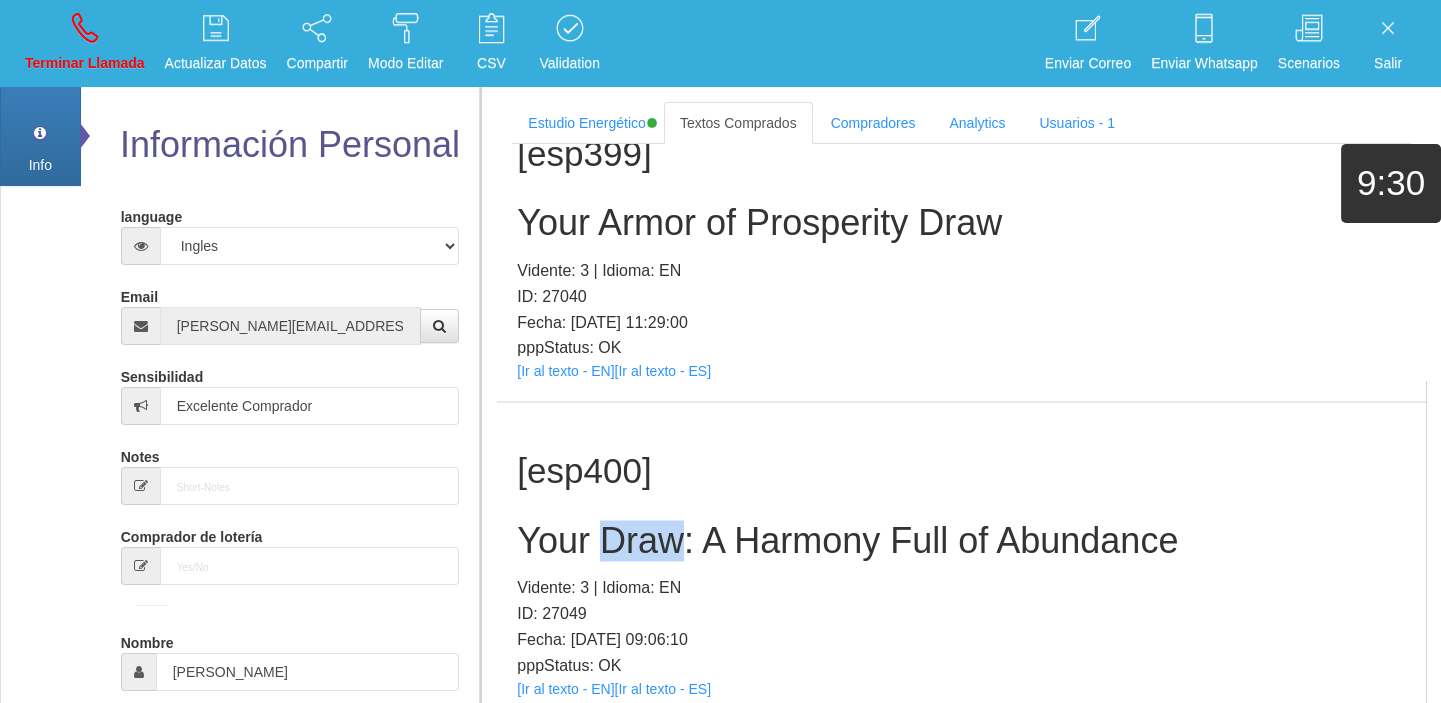 click on "Your Draw: A Harmony Full of Abundance" at bounding box center [961, 541] 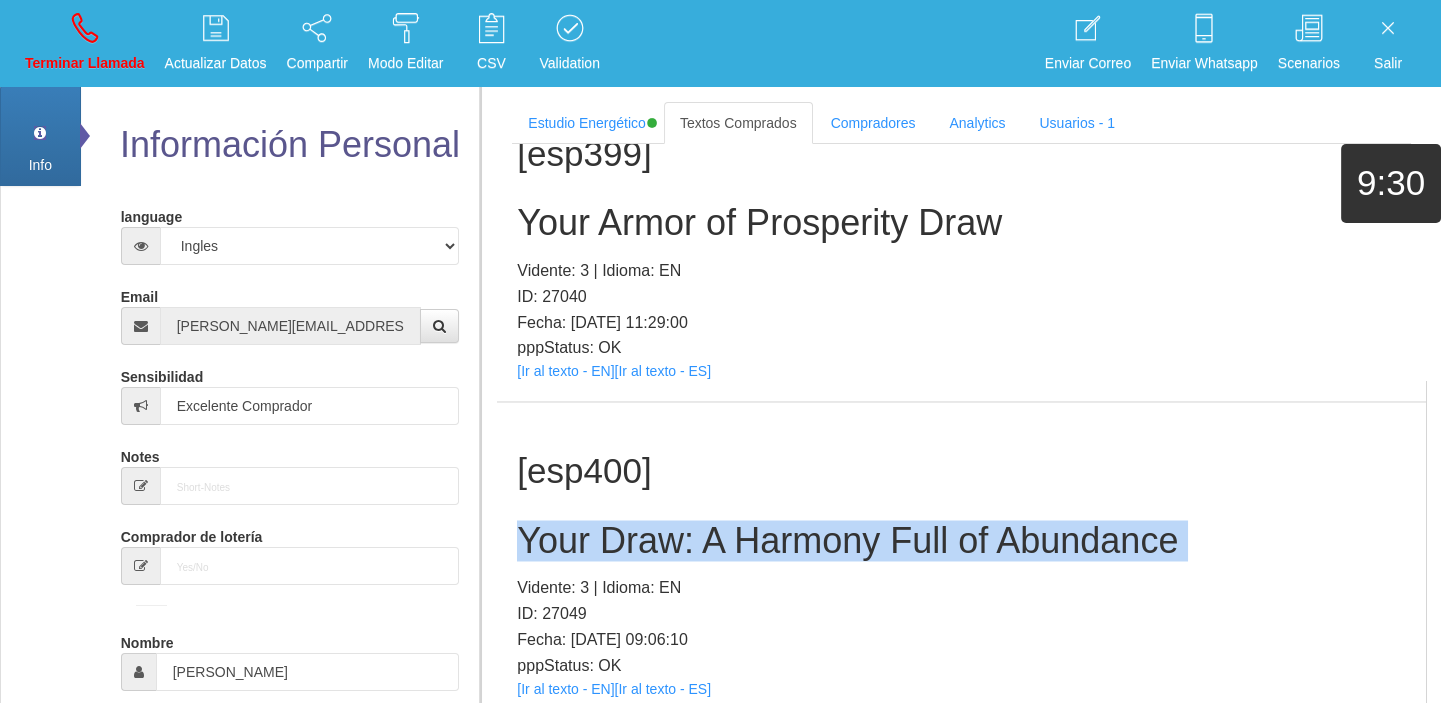click on "Your Draw: A Harmony Full of Abundance" at bounding box center [961, 541] 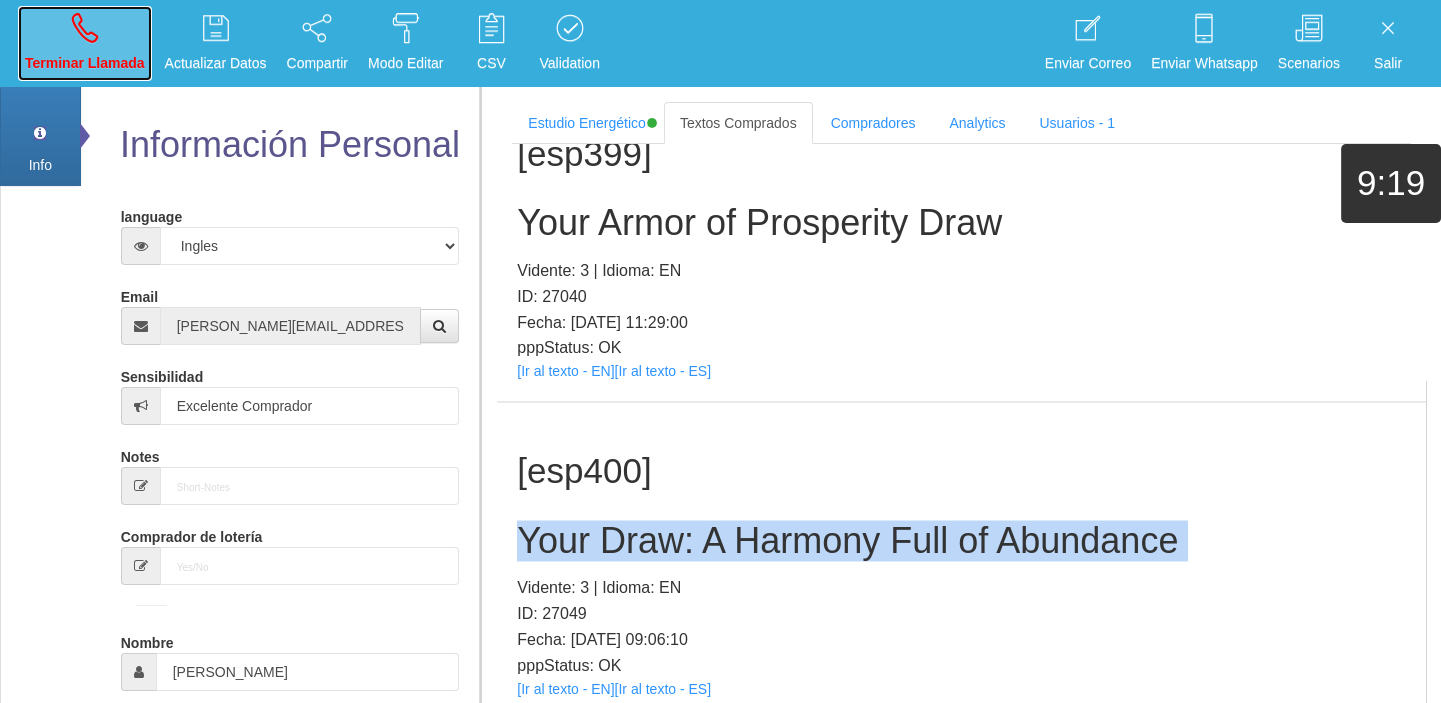 click on "Terminar Llamada" at bounding box center [85, 43] 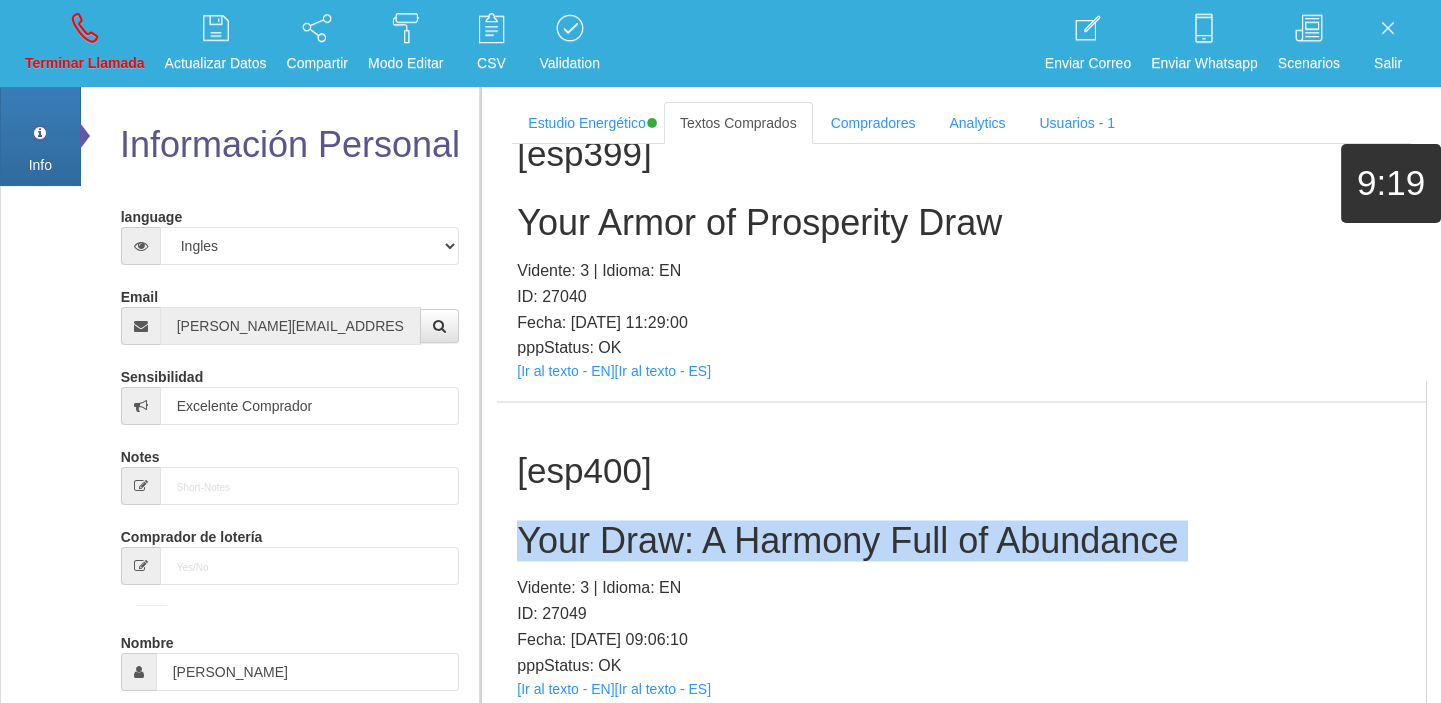 type 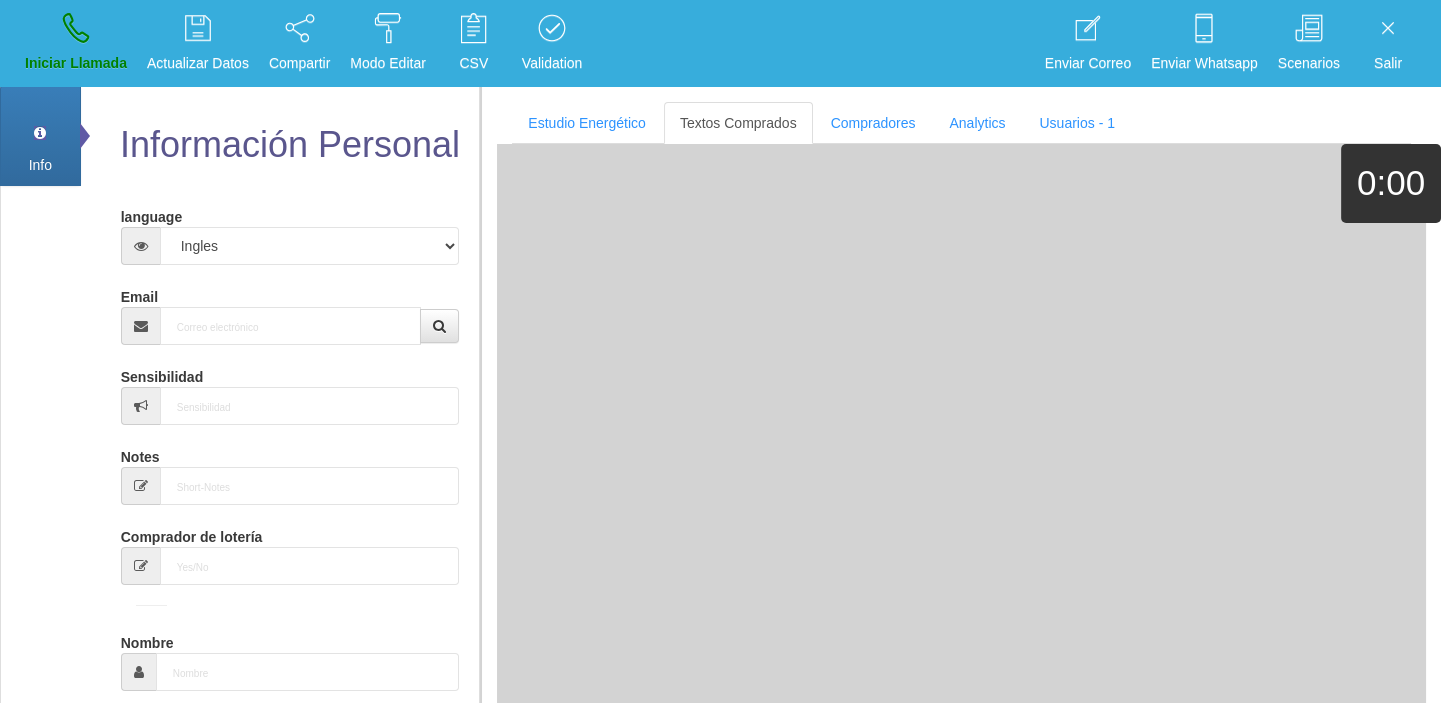scroll, scrollTop: 0, scrollLeft: 0, axis: both 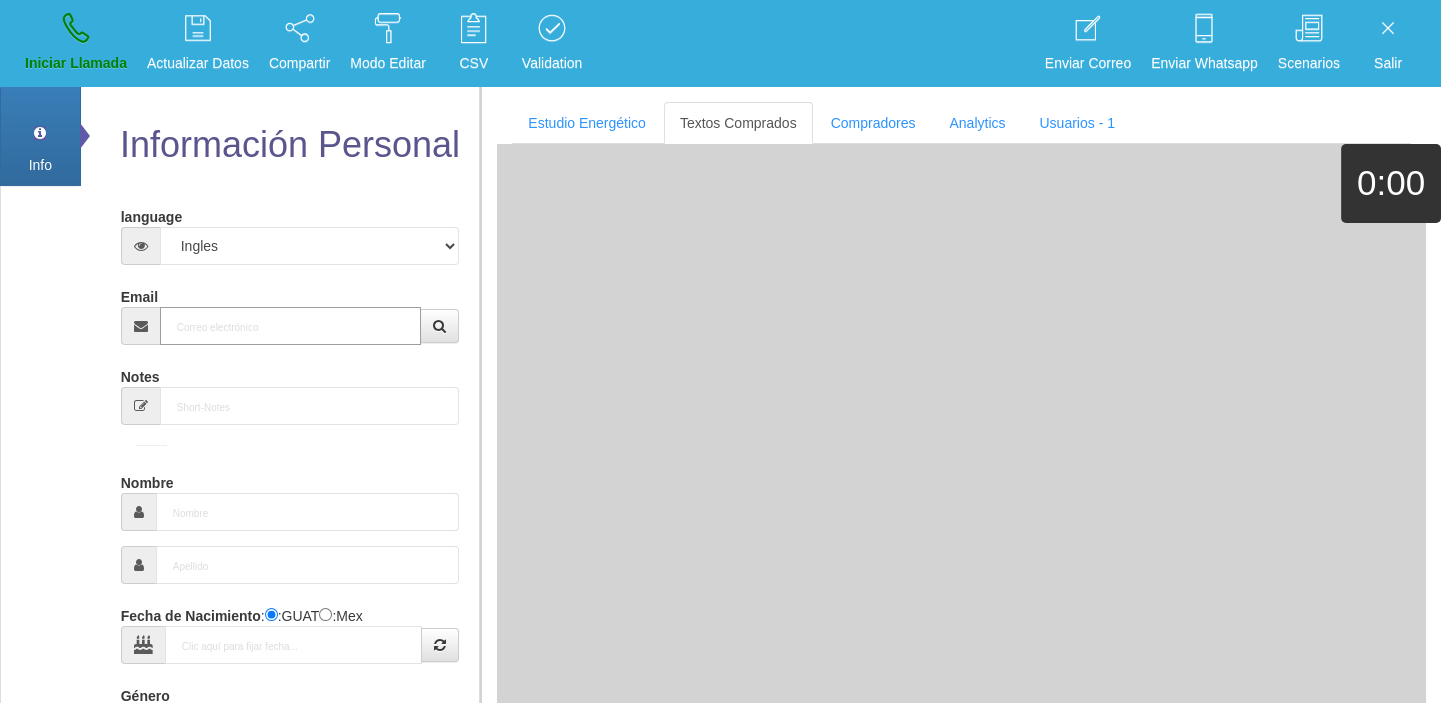 paste on "[EMAIL_ADDRESS][DOMAIN_NAME]" 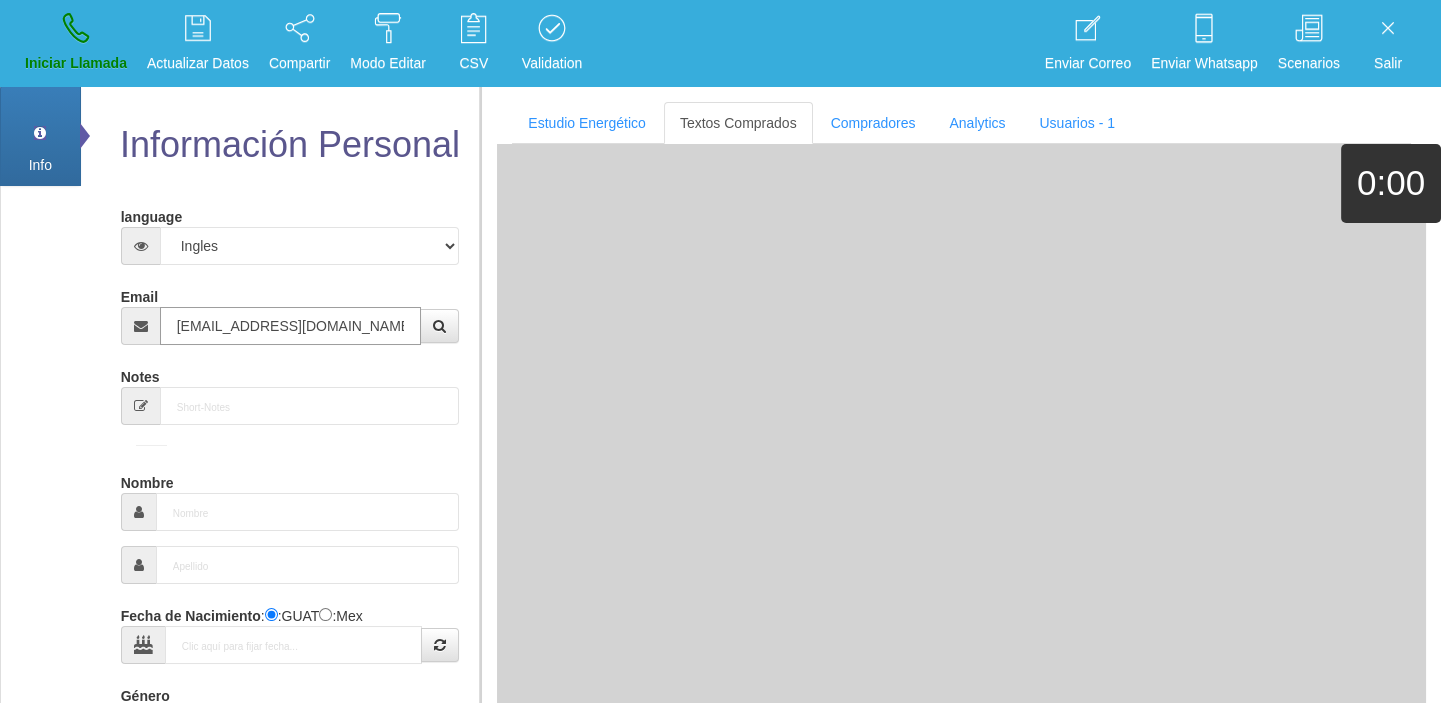 click on "[EMAIL_ADDRESS][DOMAIN_NAME]" at bounding box center [291, 326] 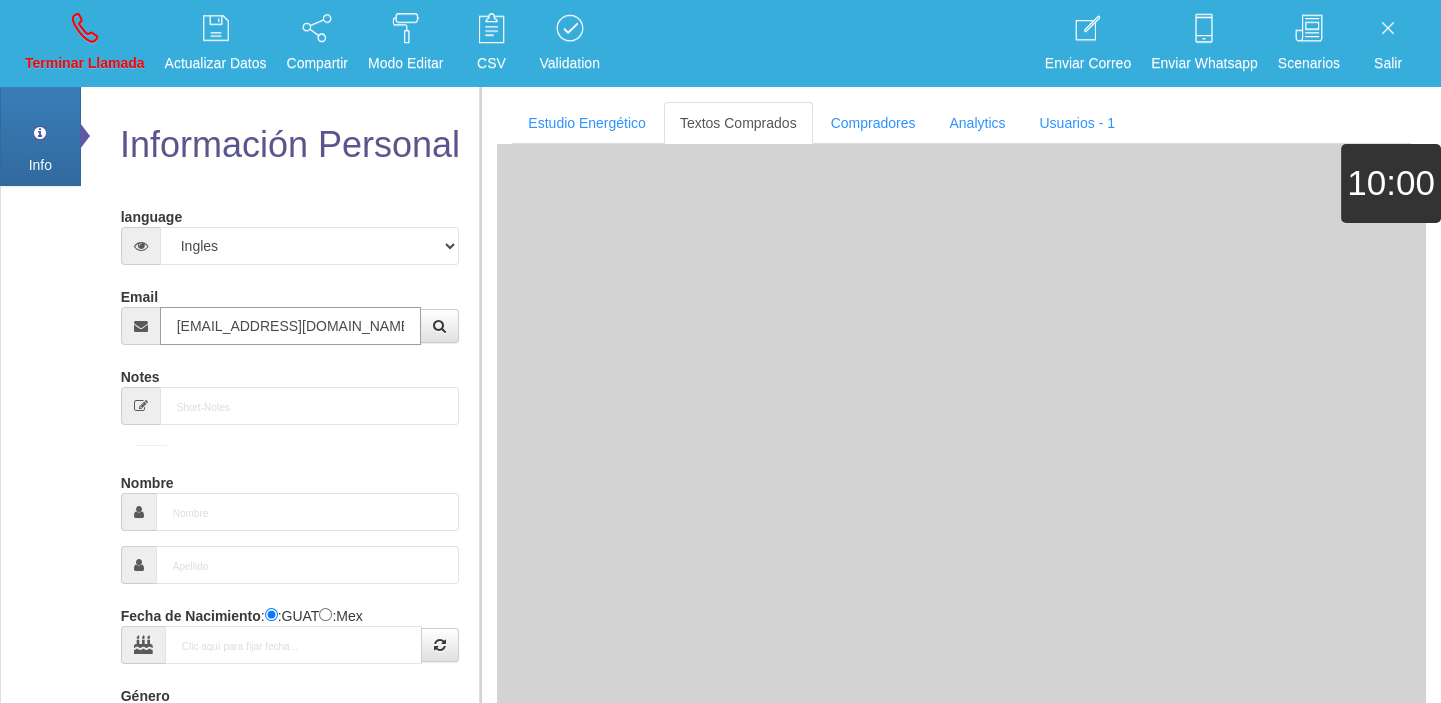 type on "14 Mayo 1963" 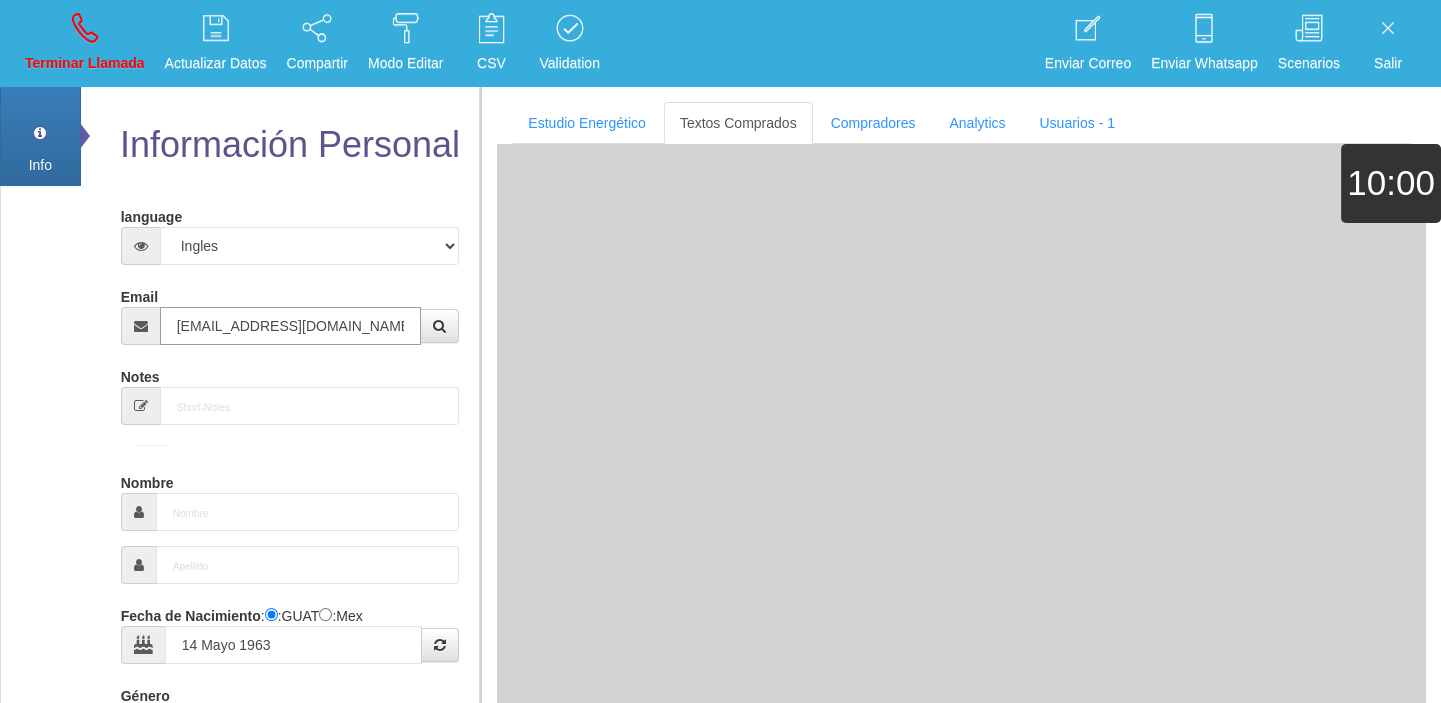 type on "Comprador simple" 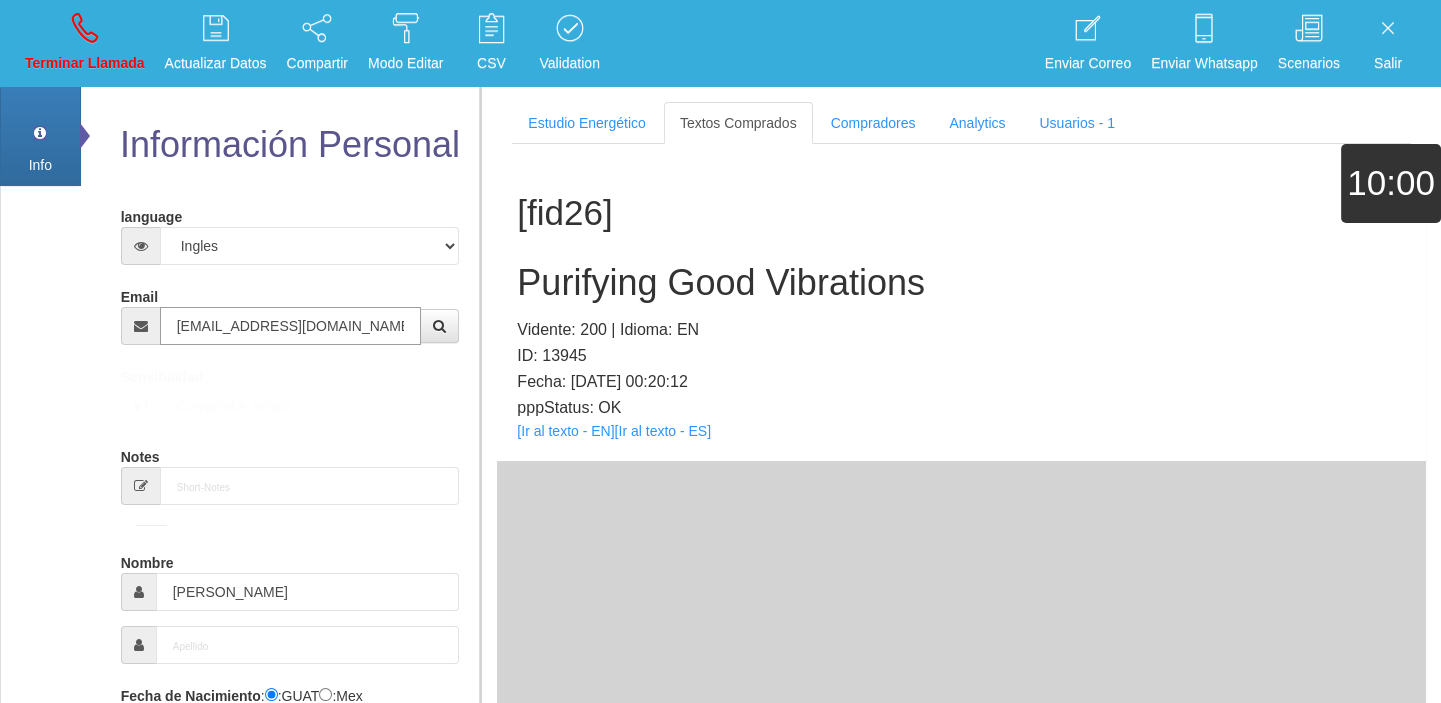 type on "[EMAIL_ADDRESS][DOMAIN_NAME]" 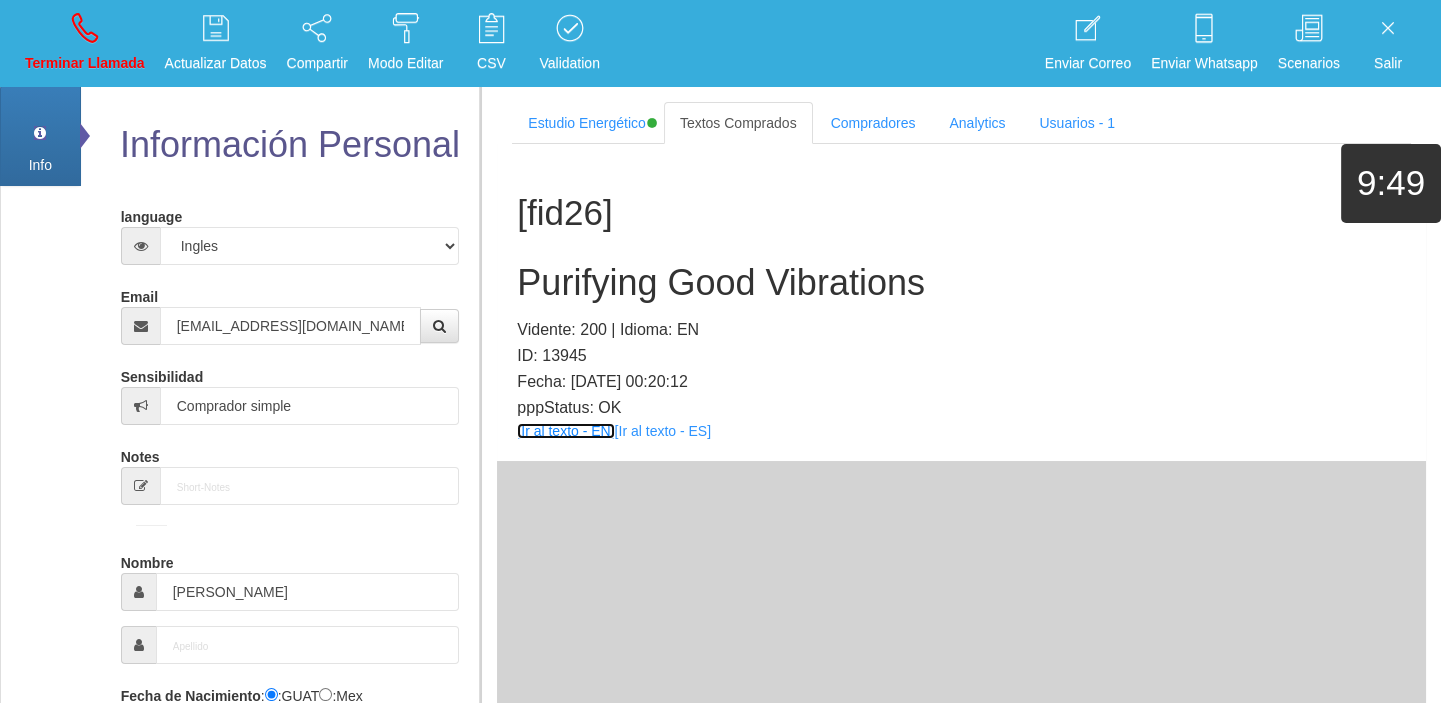 click on "[Ir al texto - EN]" at bounding box center [565, 431] 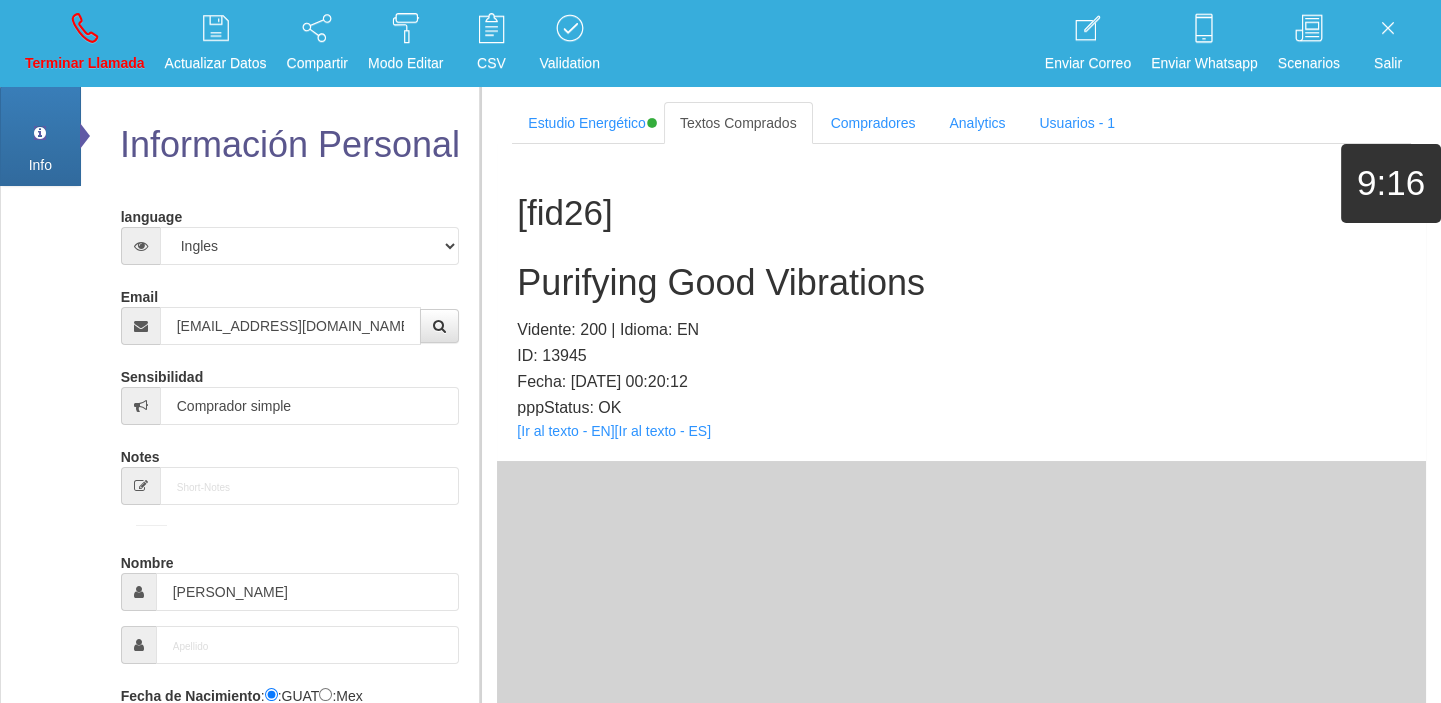 click on "Purifying Good Vibrations" at bounding box center (961, 283) 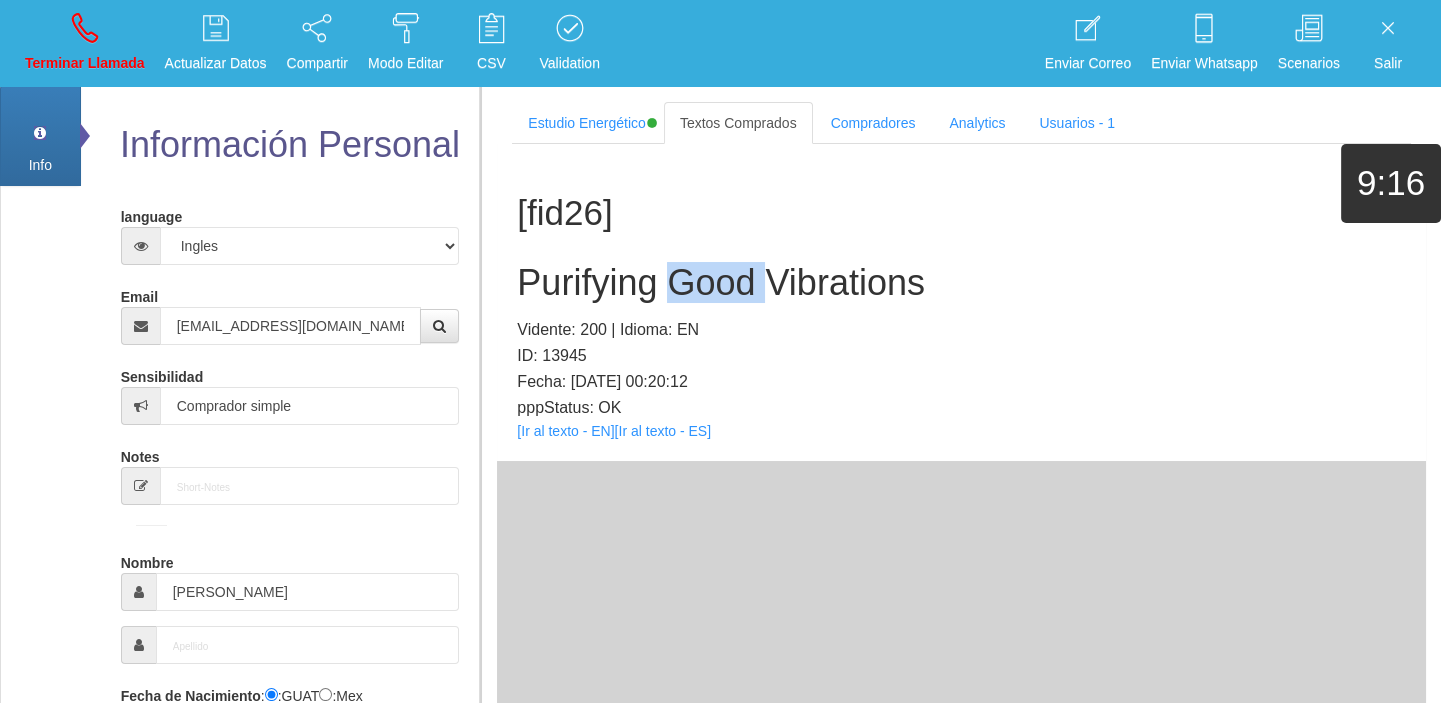 click on "Purifying Good Vibrations" at bounding box center [961, 283] 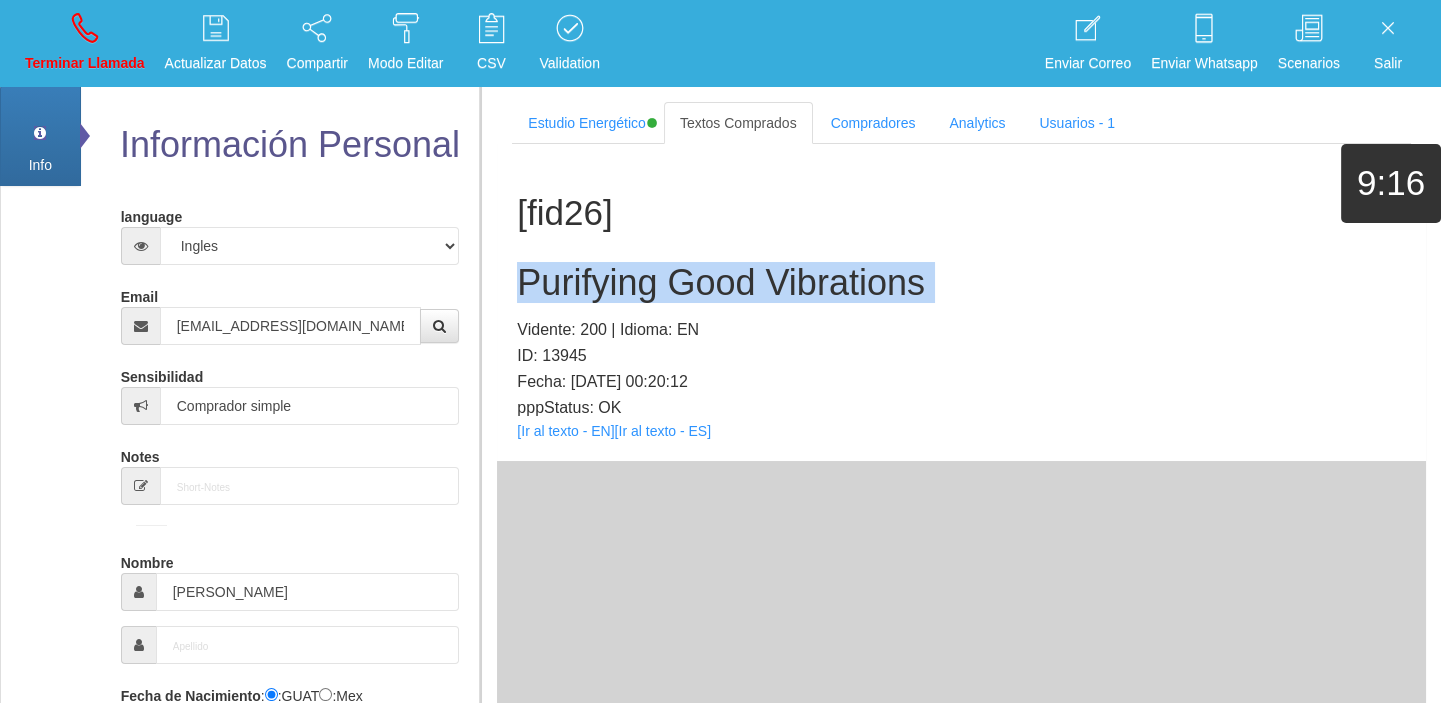 click on "Purifying Good Vibrations" at bounding box center (961, 283) 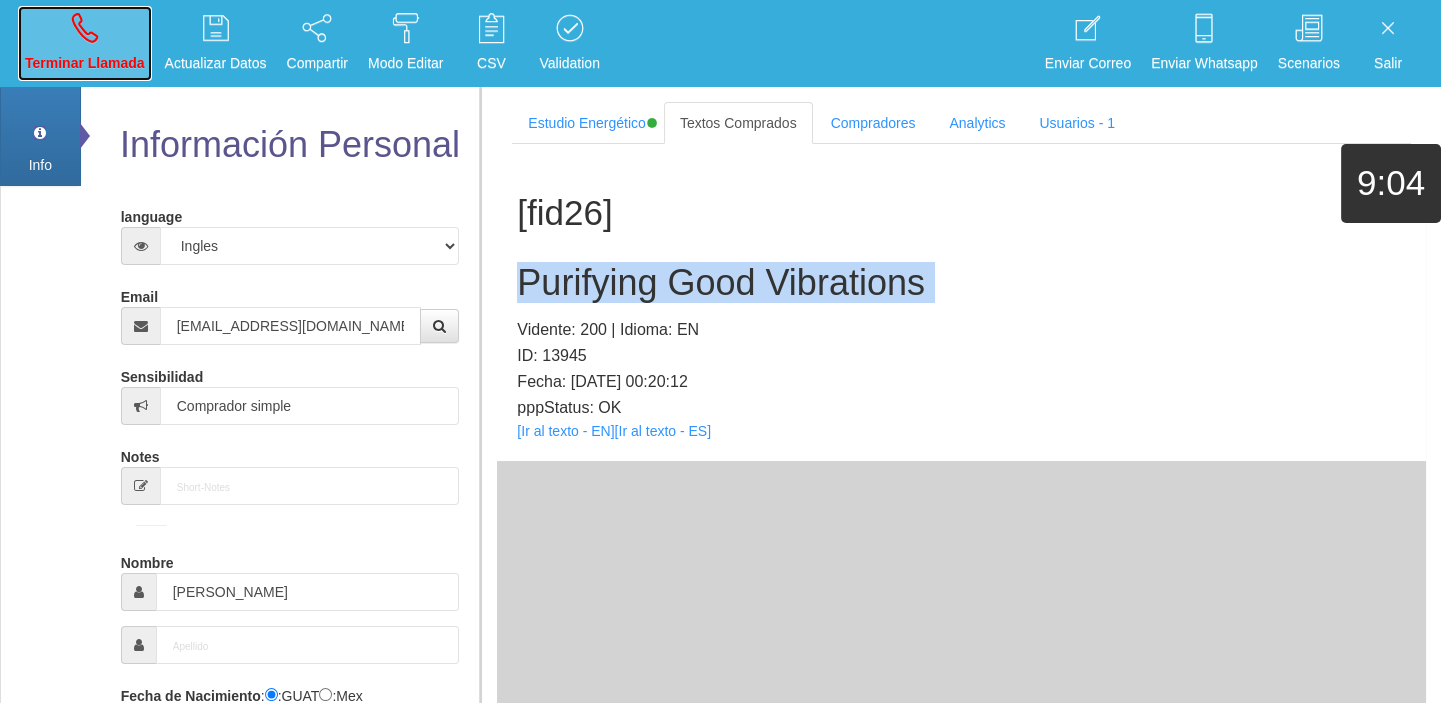 click on "Terminar Llamada" at bounding box center [85, 43] 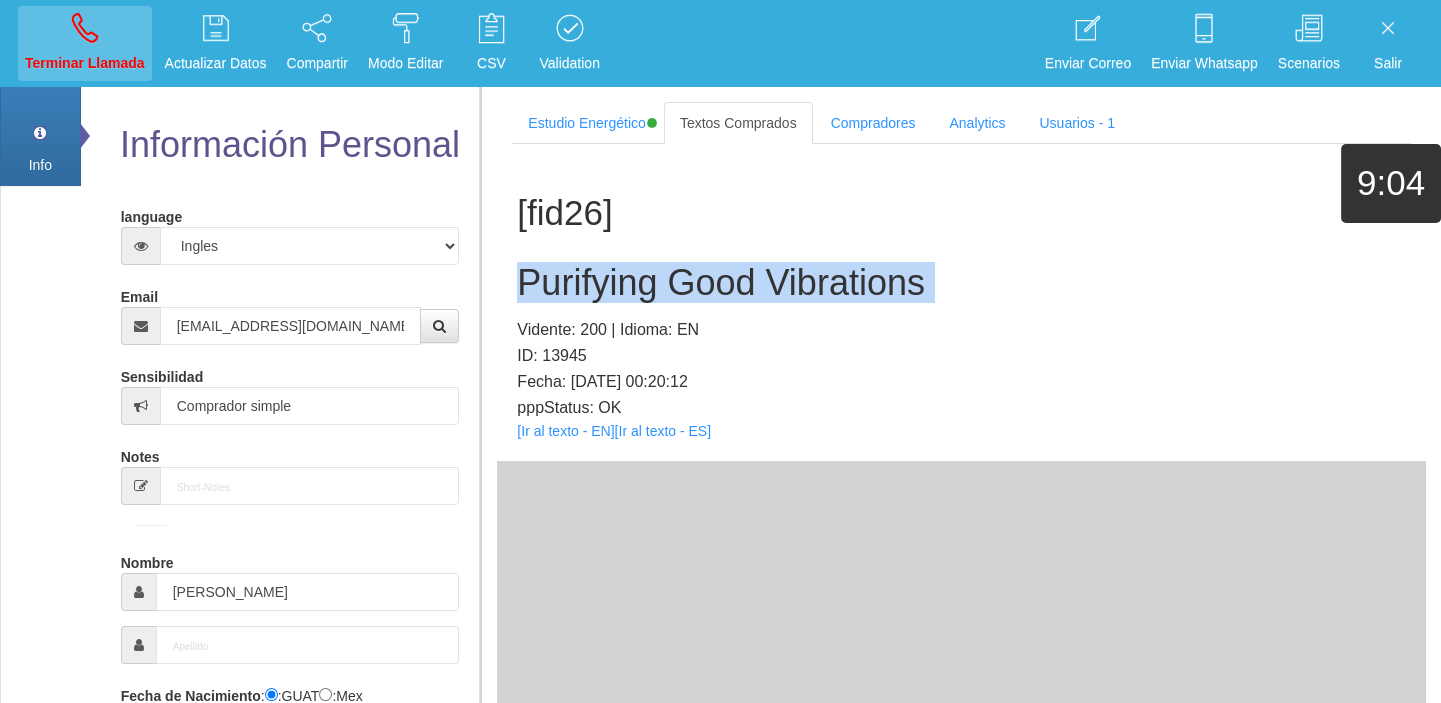 type 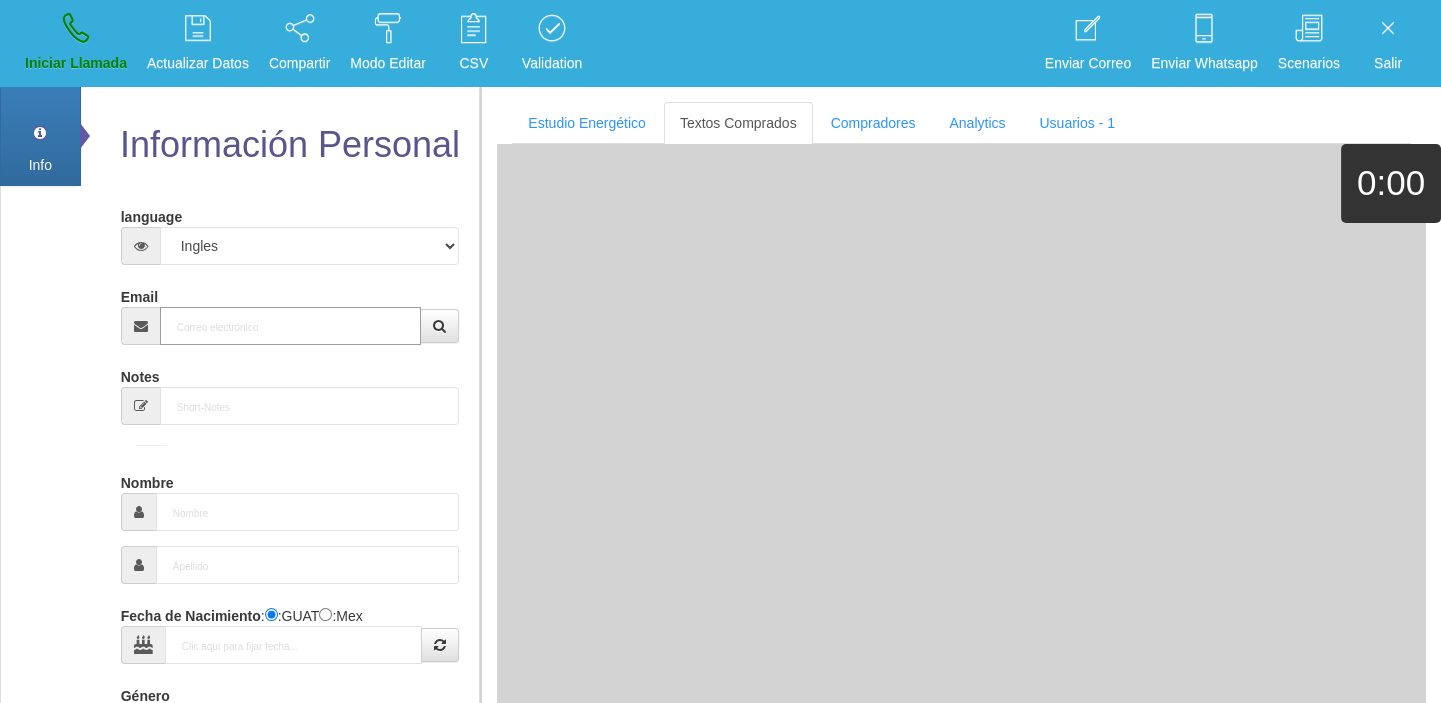 click on "Email" at bounding box center [291, 326] 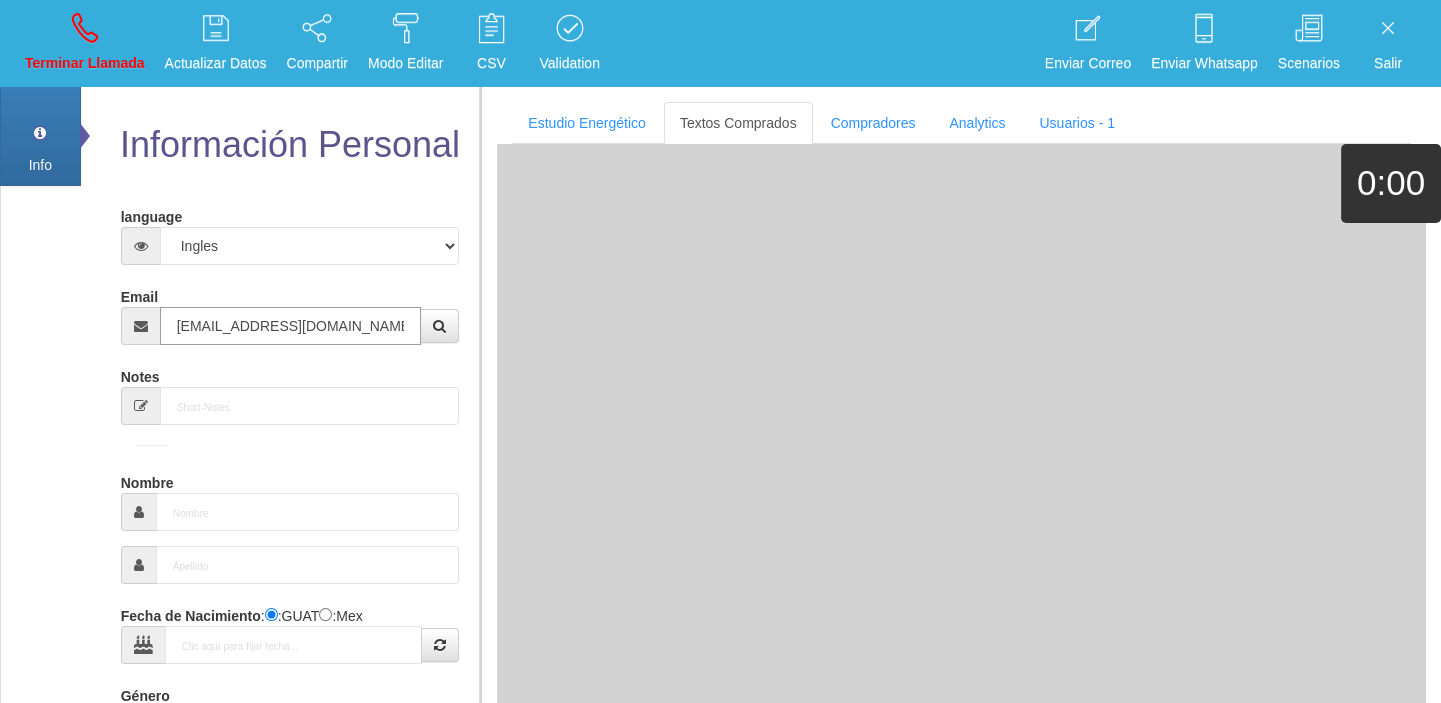 type on "[EMAIL_ADDRESS][DOMAIN_NAME]" 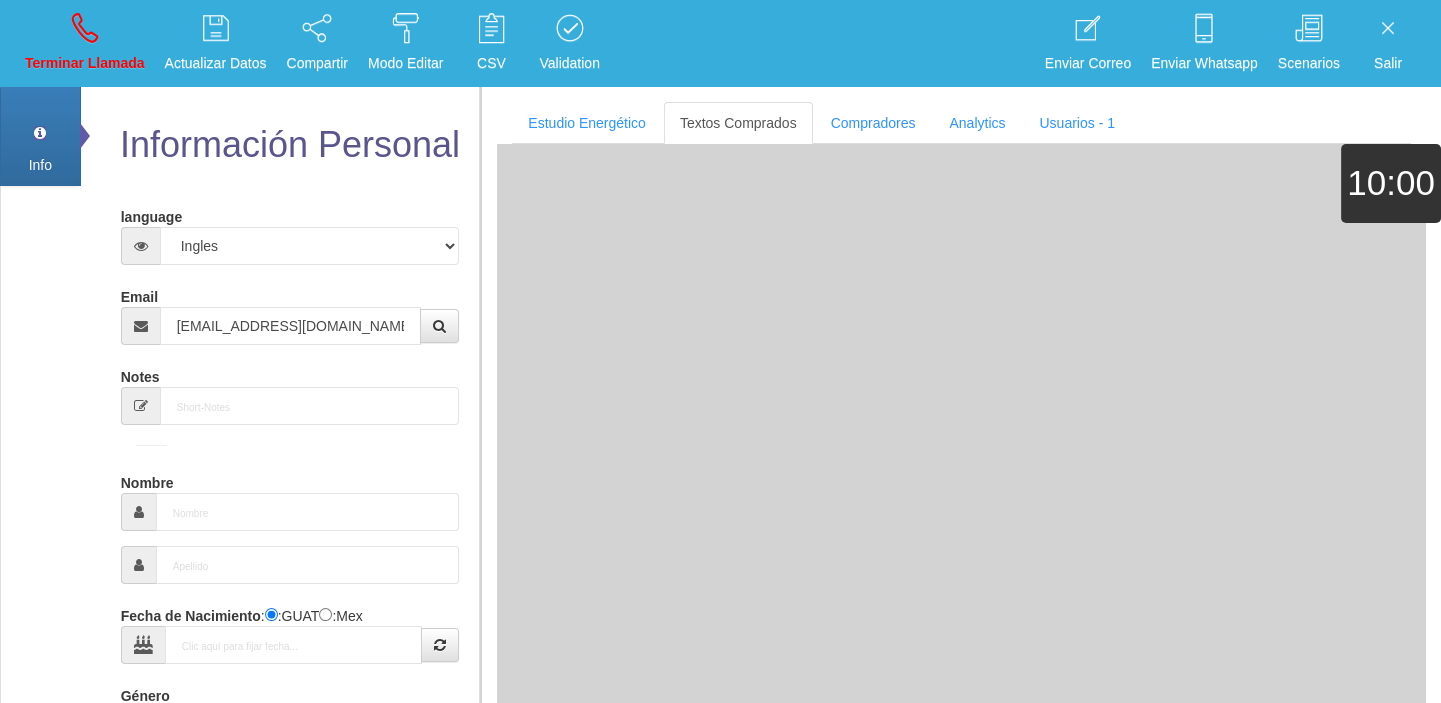 type on "3 Abr 1959" 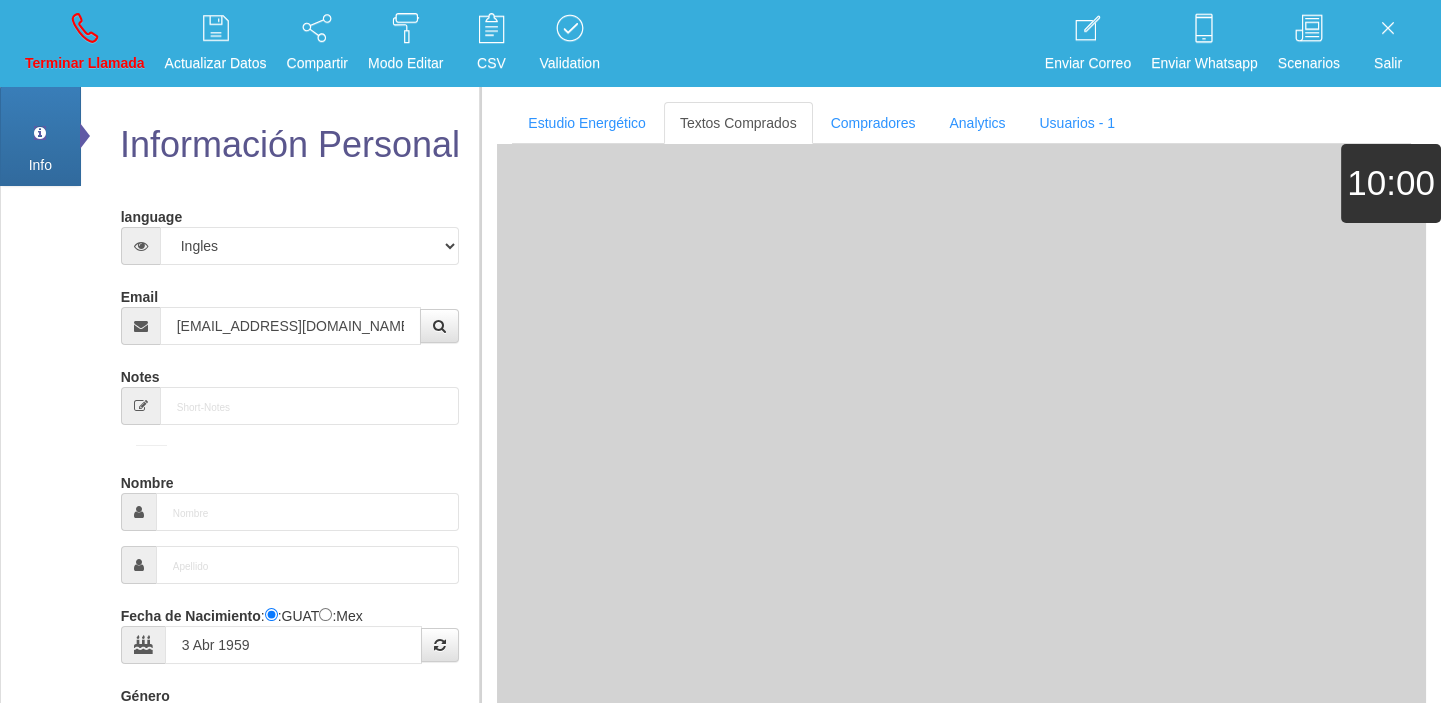 type on "Excelente Comprador" 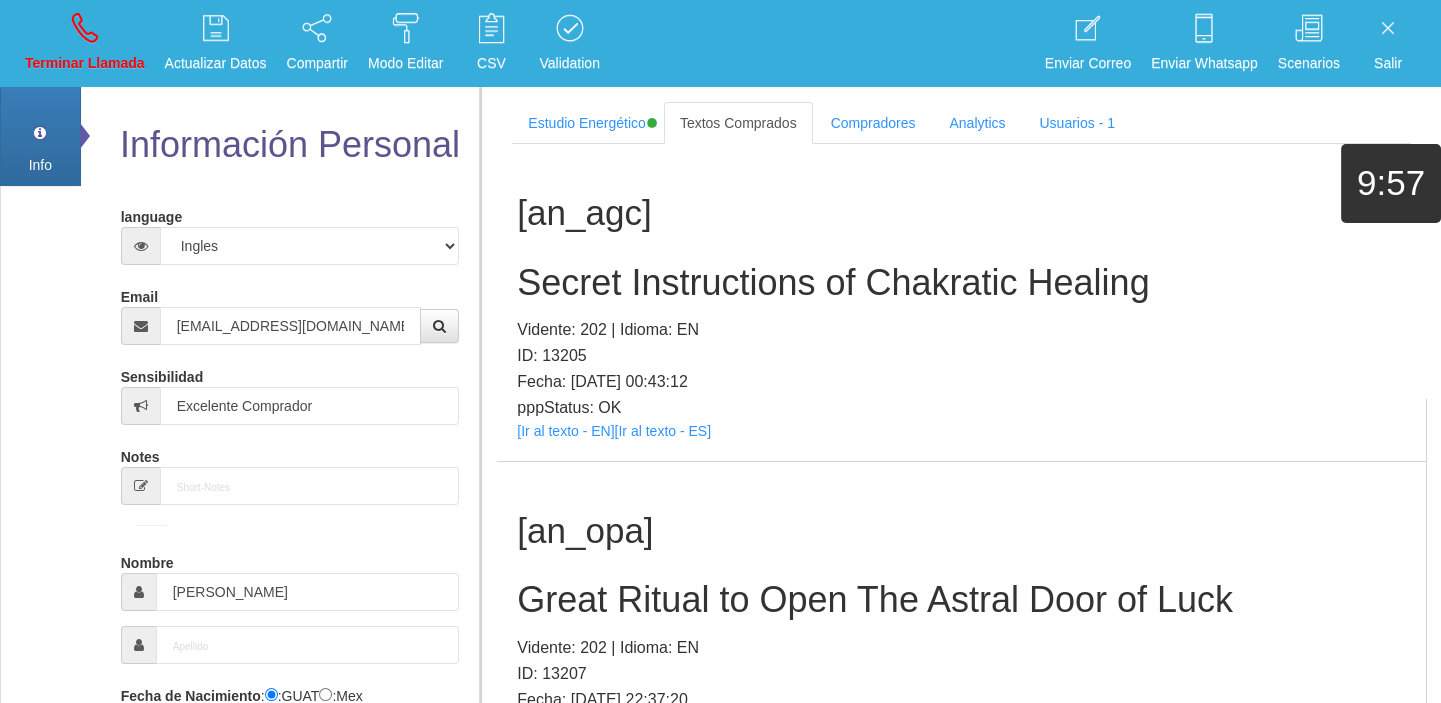 scroll, scrollTop: 7269, scrollLeft: 0, axis: vertical 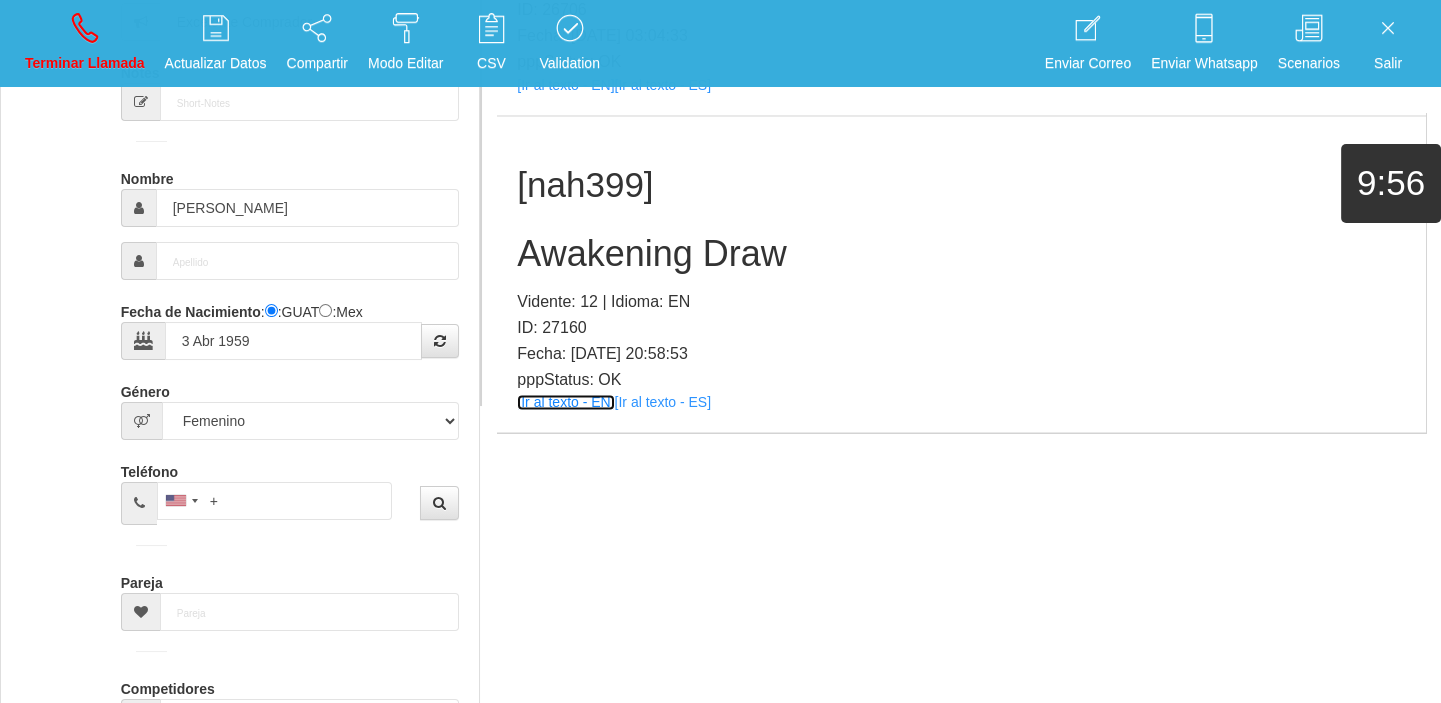 click on "[Ir al texto - EN]" at bounding box center (565, 402) 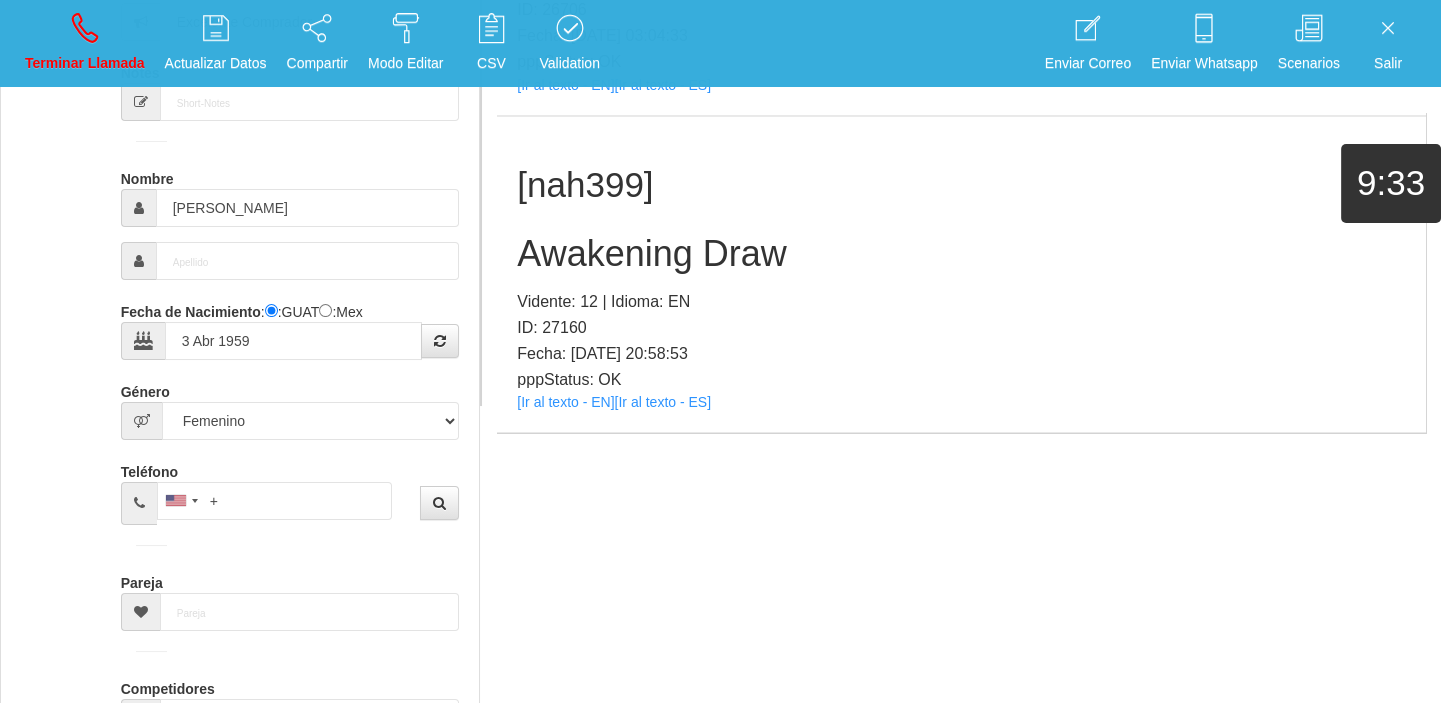 click on "Awakening Draw" at bounding box center (961, 254) 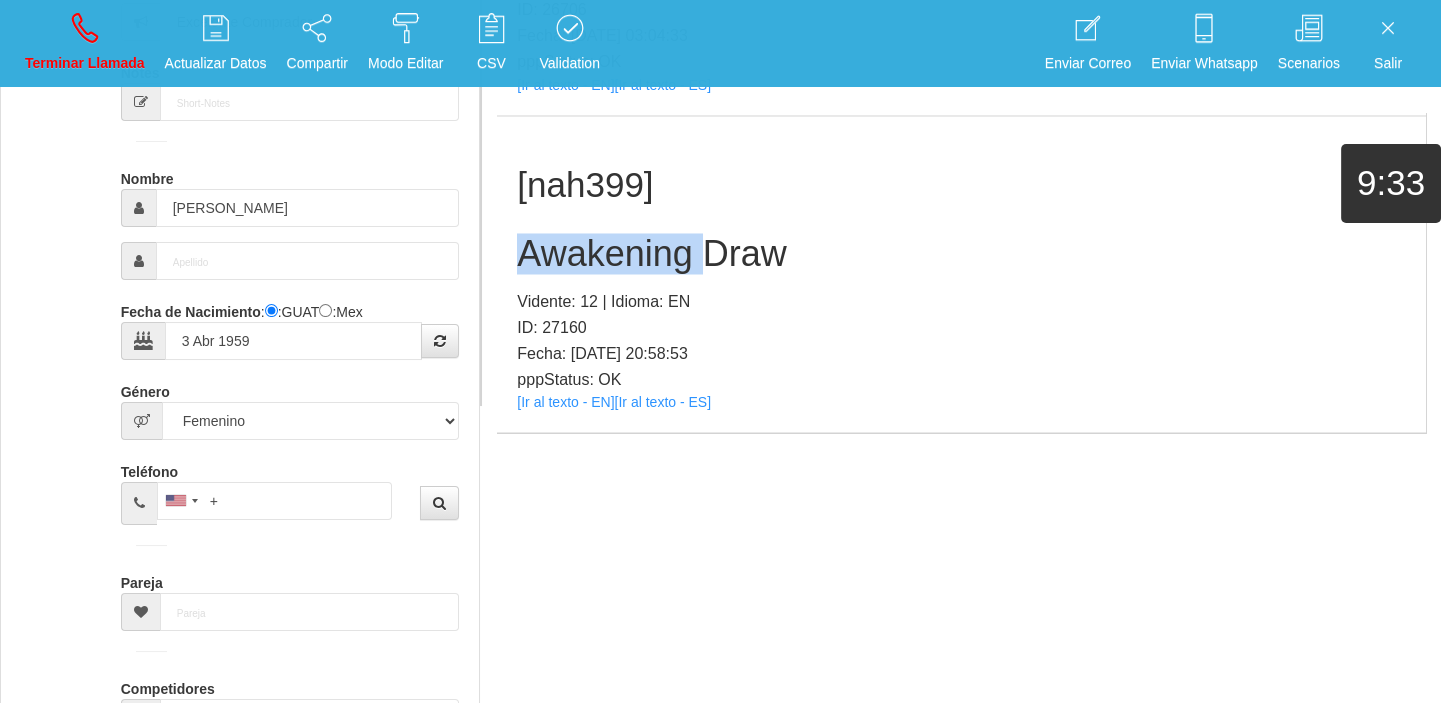 click on "Awakening Draw" at bounding box center (961, 254) 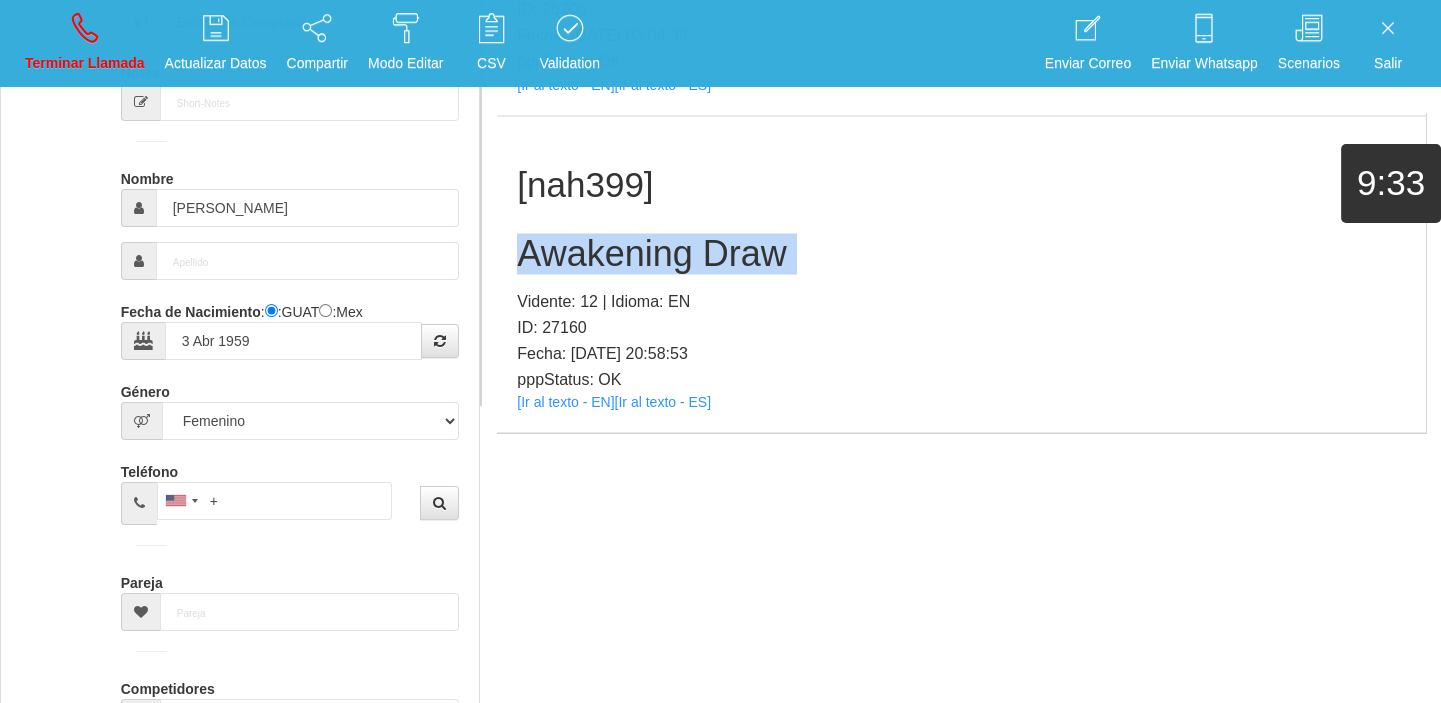 click on "Awakening Draw" at bounding box center [961, 254] 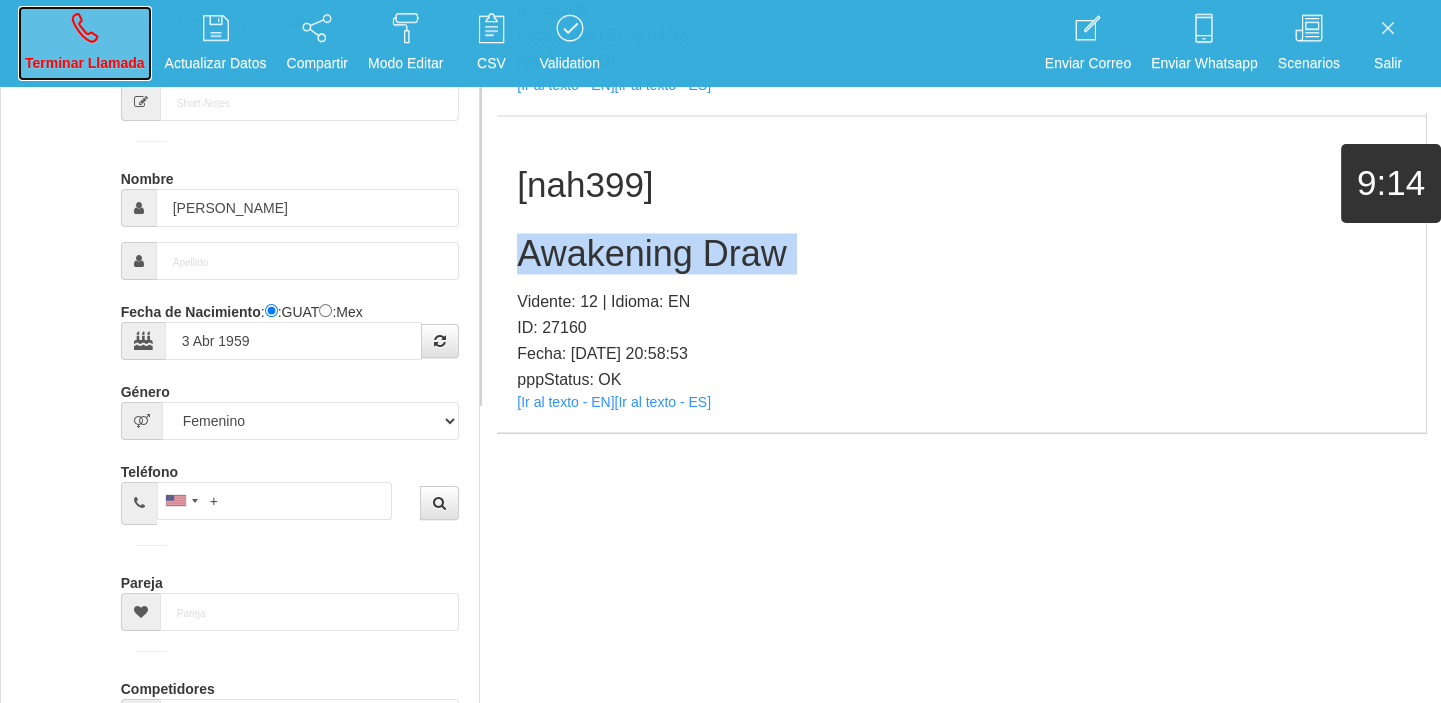 drag, startPoint x: 113, startPoint y: 35, endPoint x: 772, endPoint y: 109, distance: 663.1418 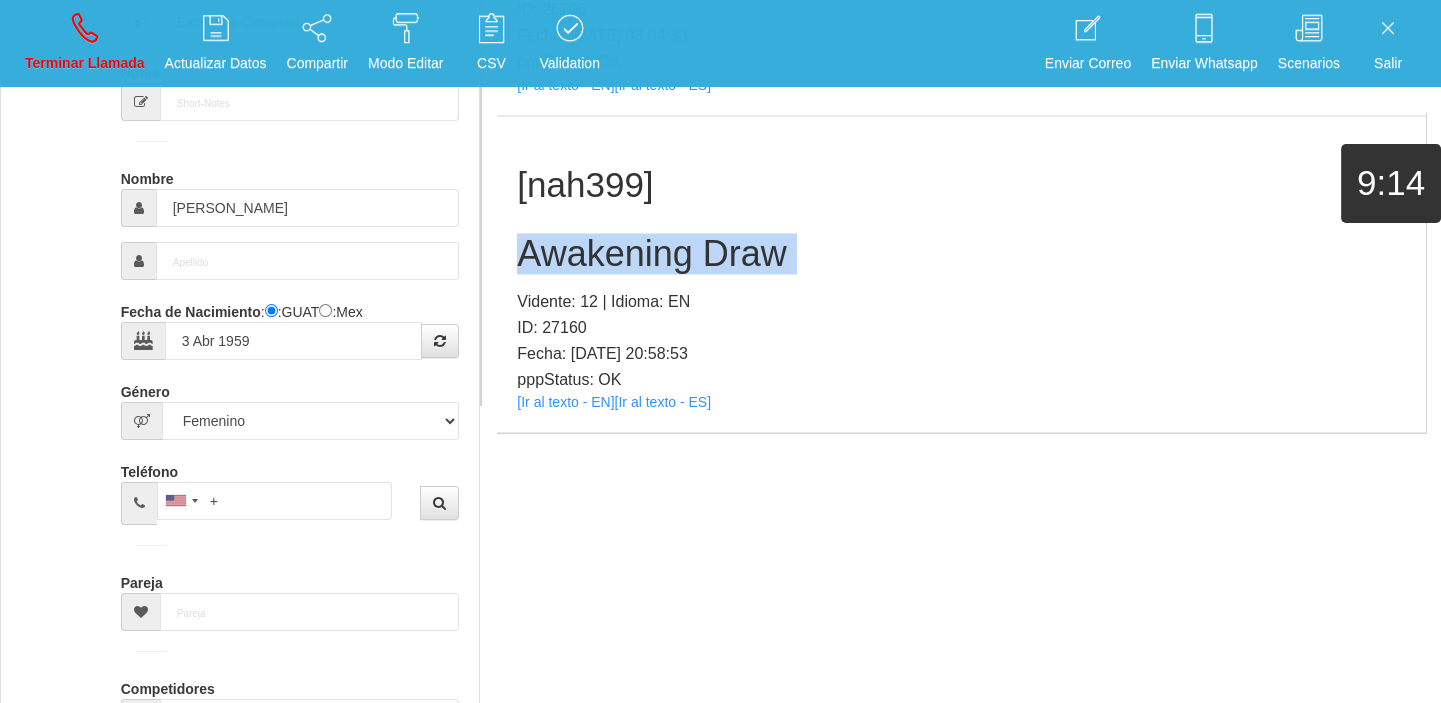 type 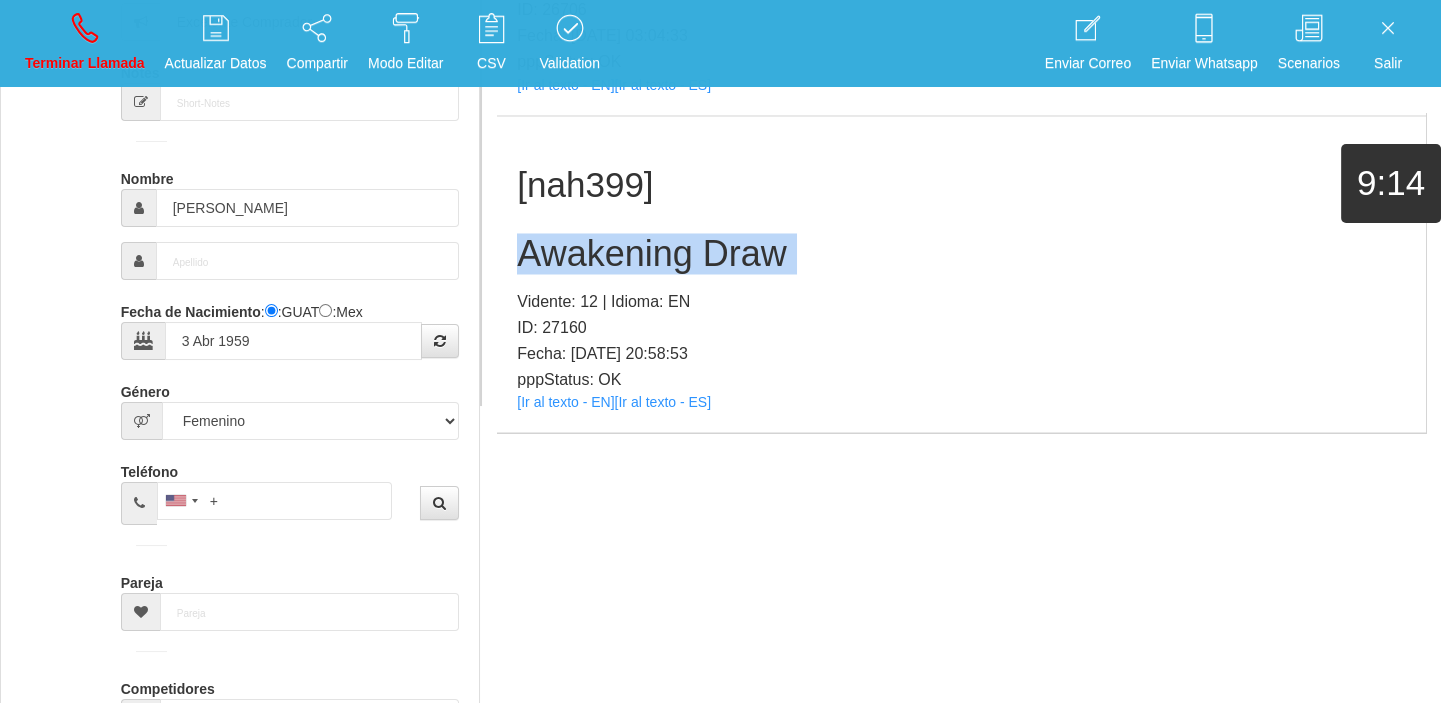 type 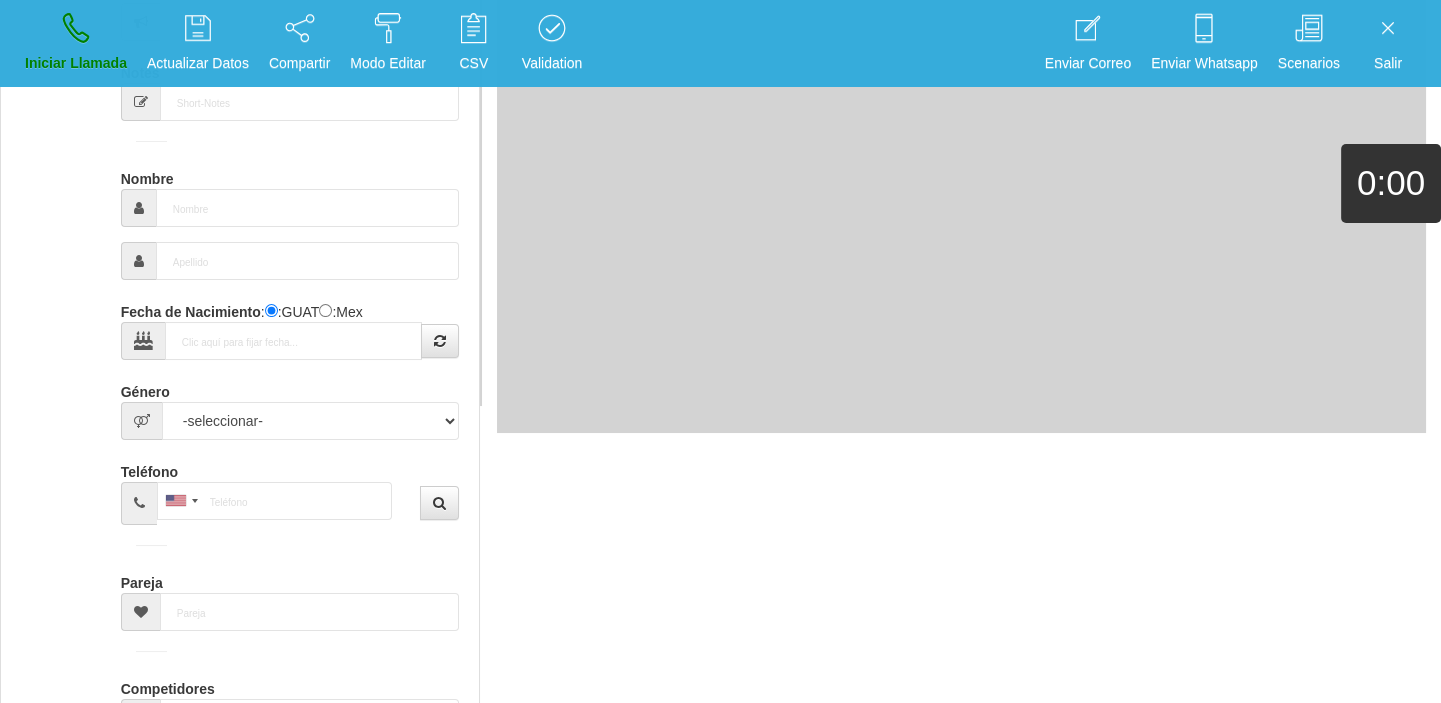 scroll, scrollTop: 0, scrollLeft: 0, axis: both 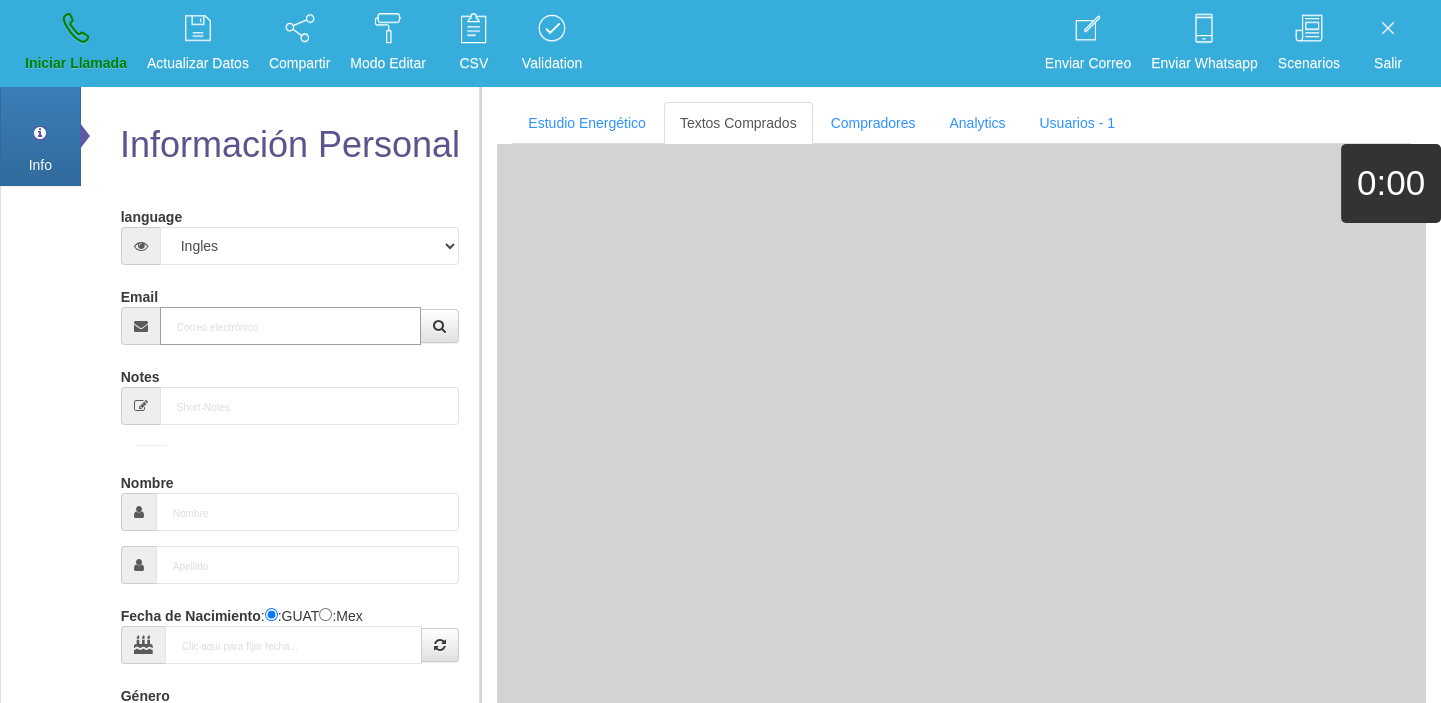 click on "Email" at bounding box center (291, 326) 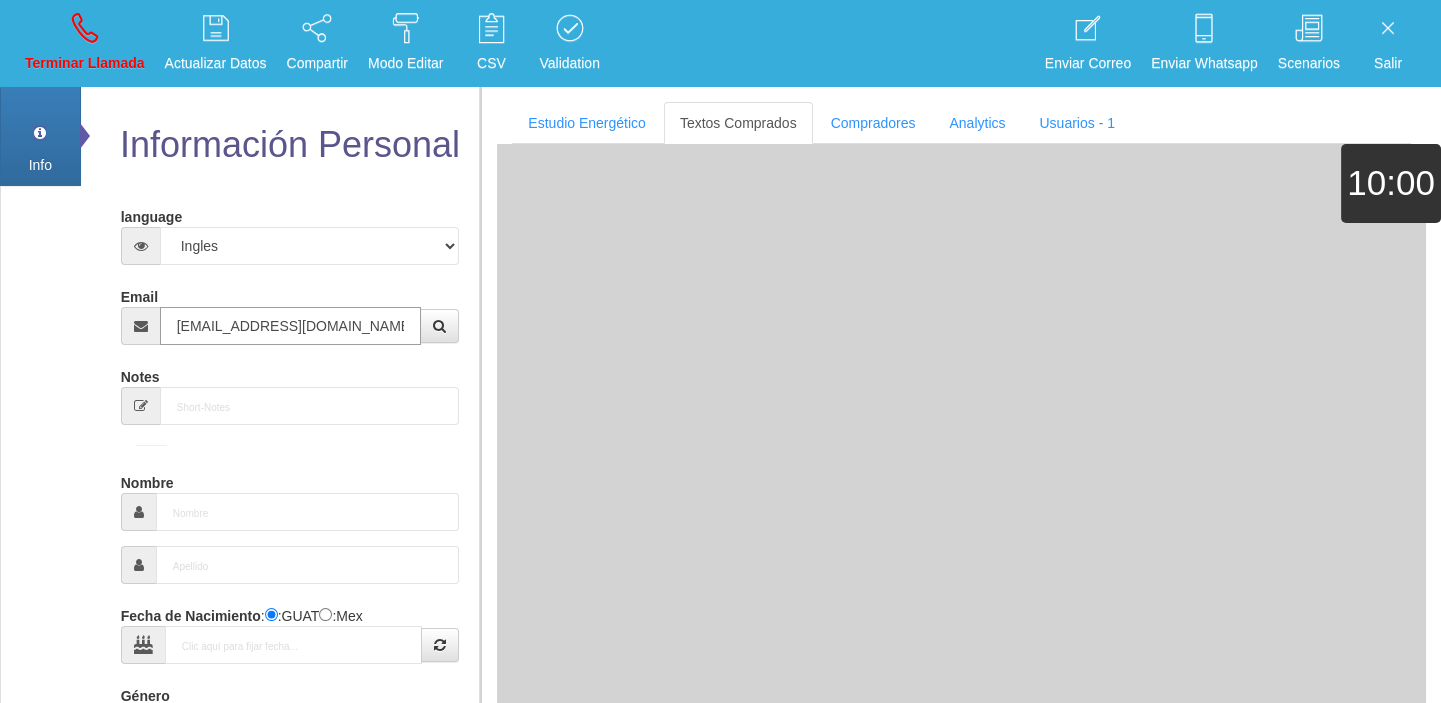 type on "[DATE]" 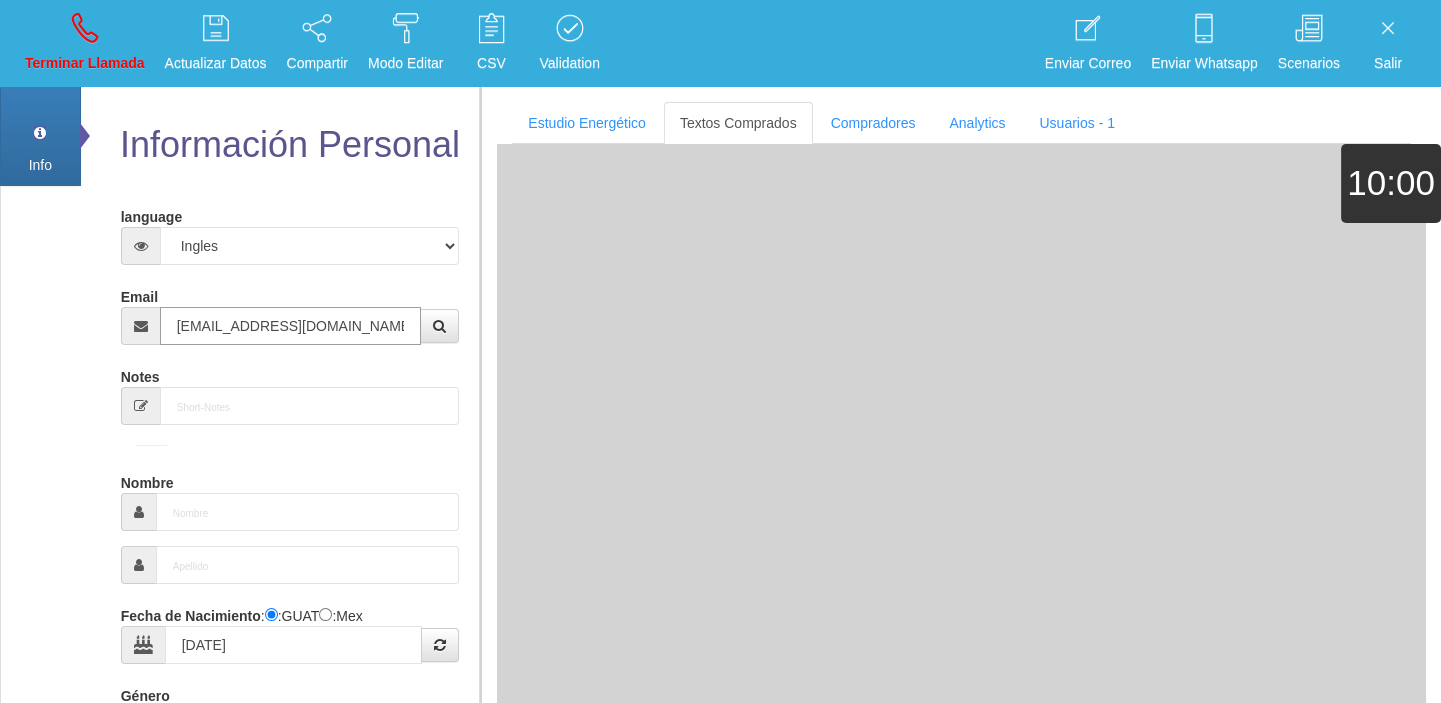 select 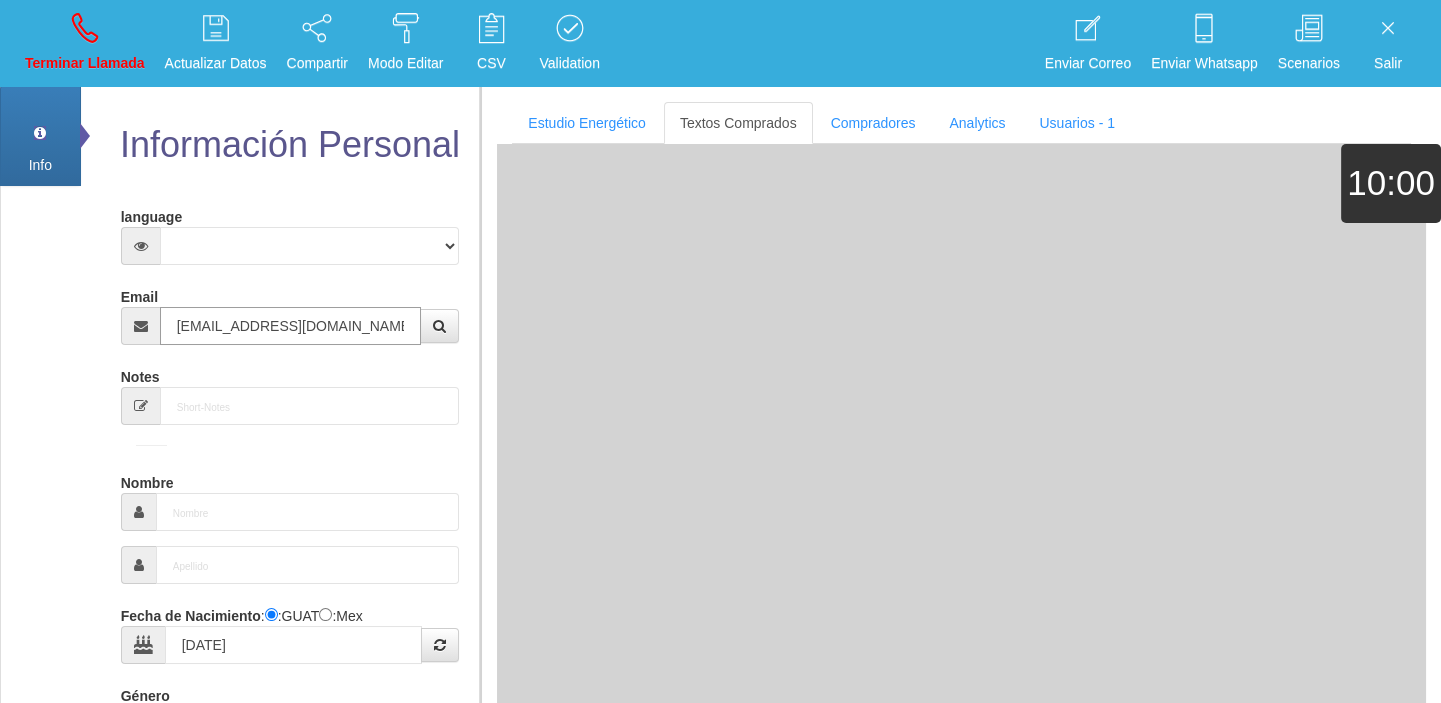 type on "Comprador simple" 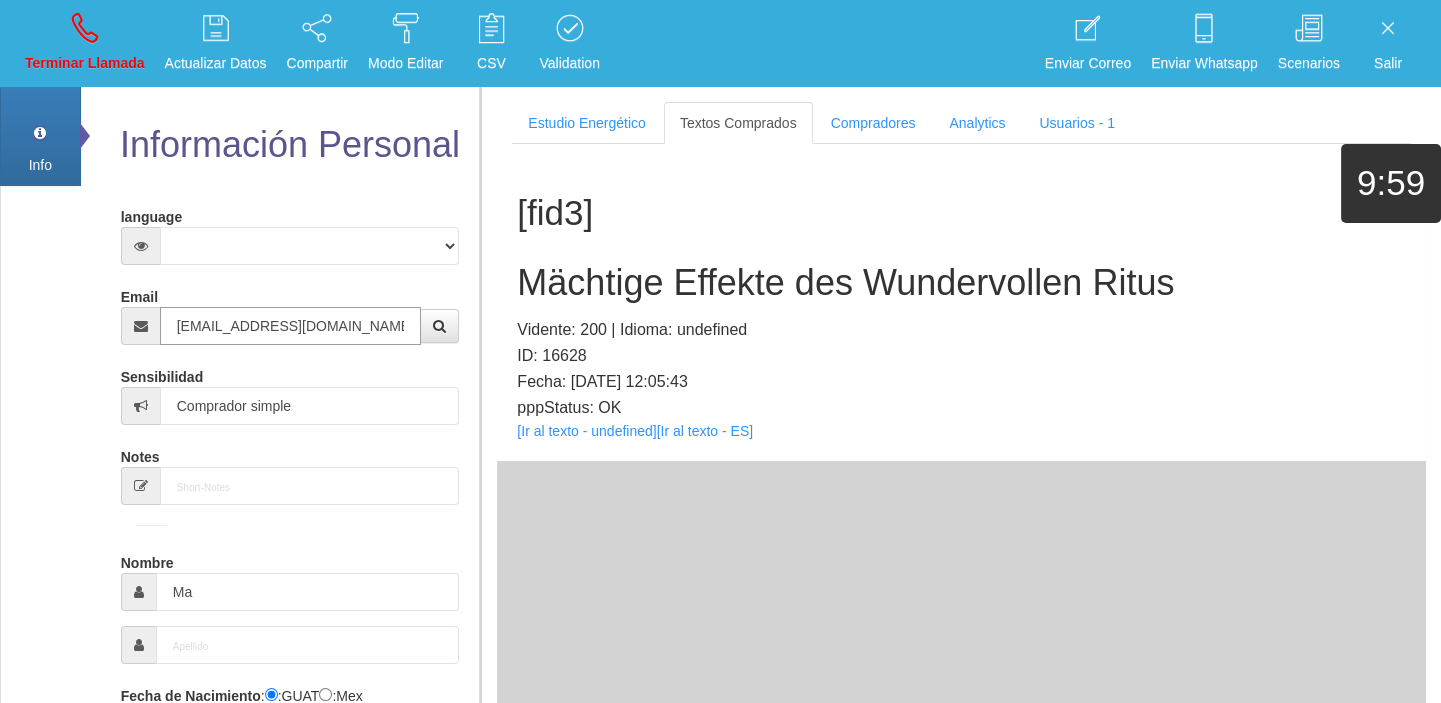 type on "[EMAIL_ADDRESS][DOMAIN_NAME]" 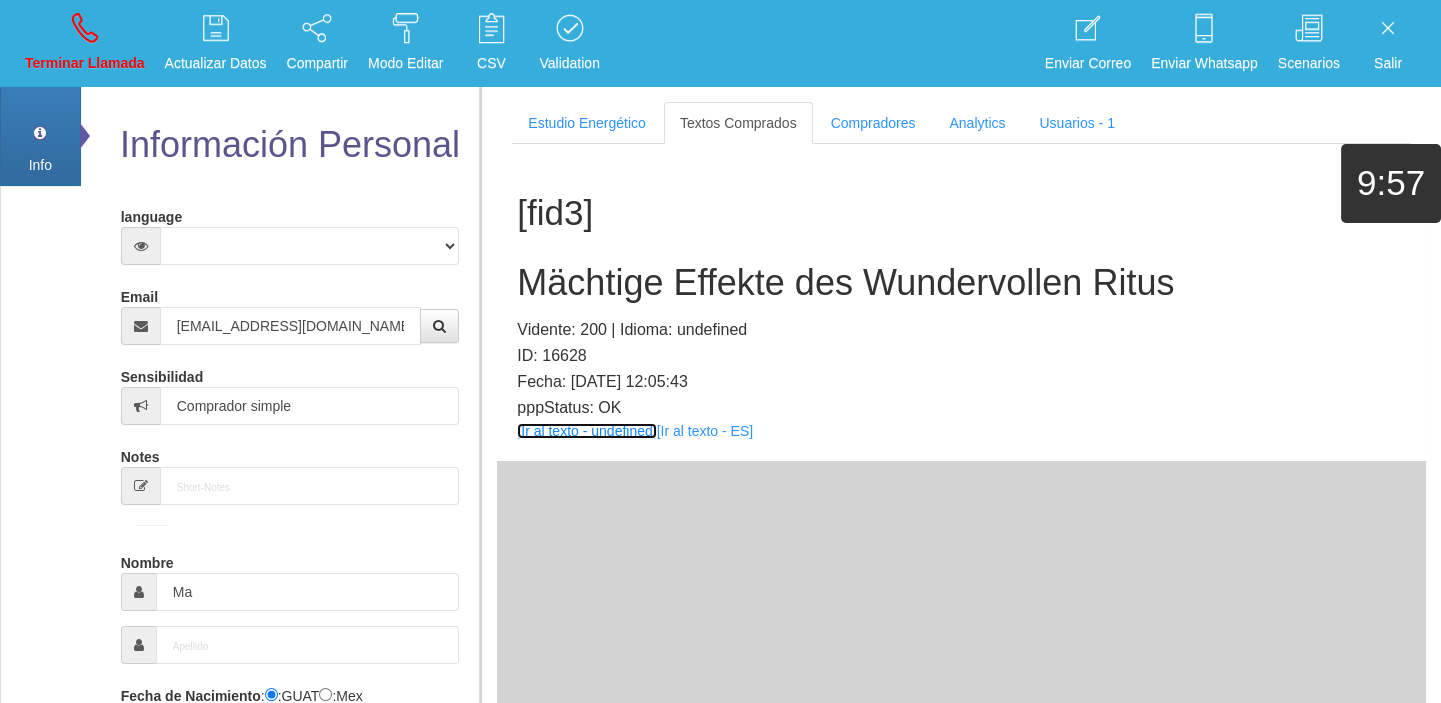 click on "[Ir al texto - undefined]" at bounding box center (586, 431) 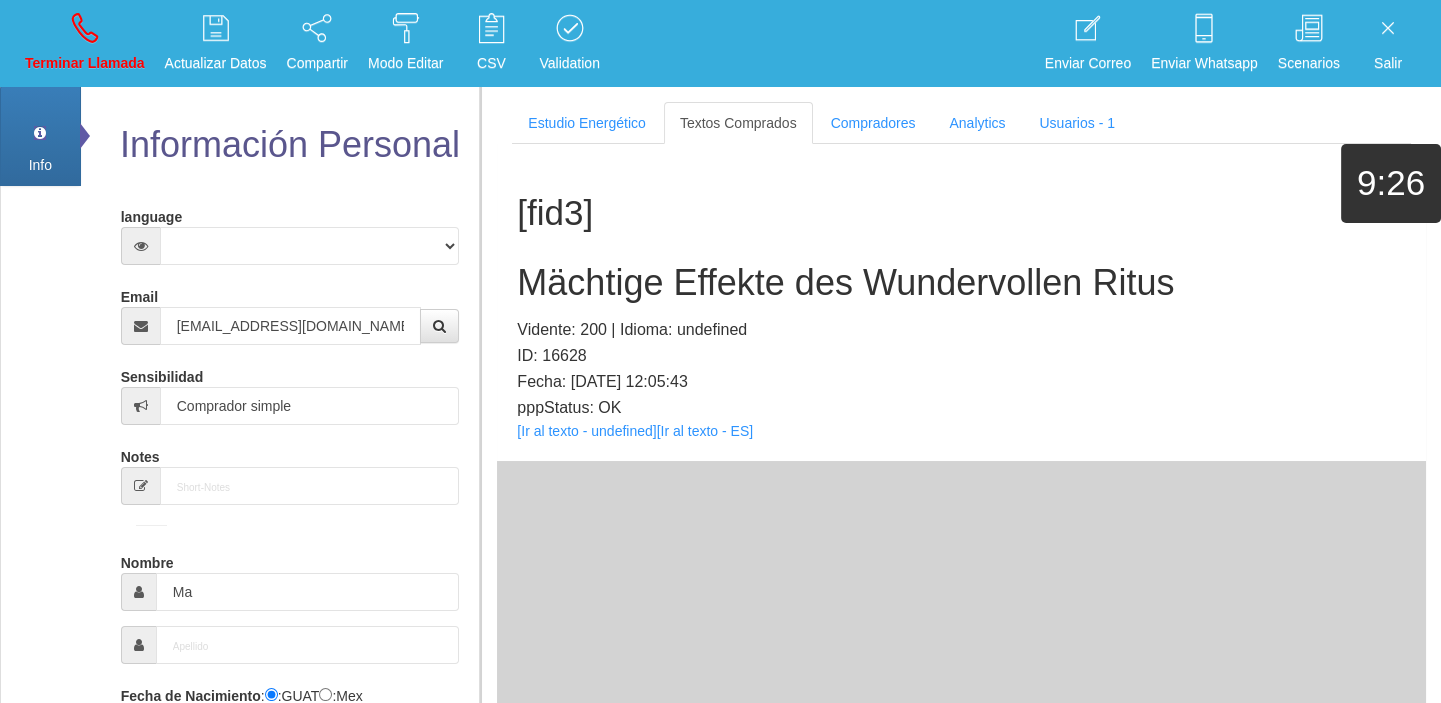 click on "Mächtige Effekte des Wundervollen Ritus" at bounding box center (961, 283) 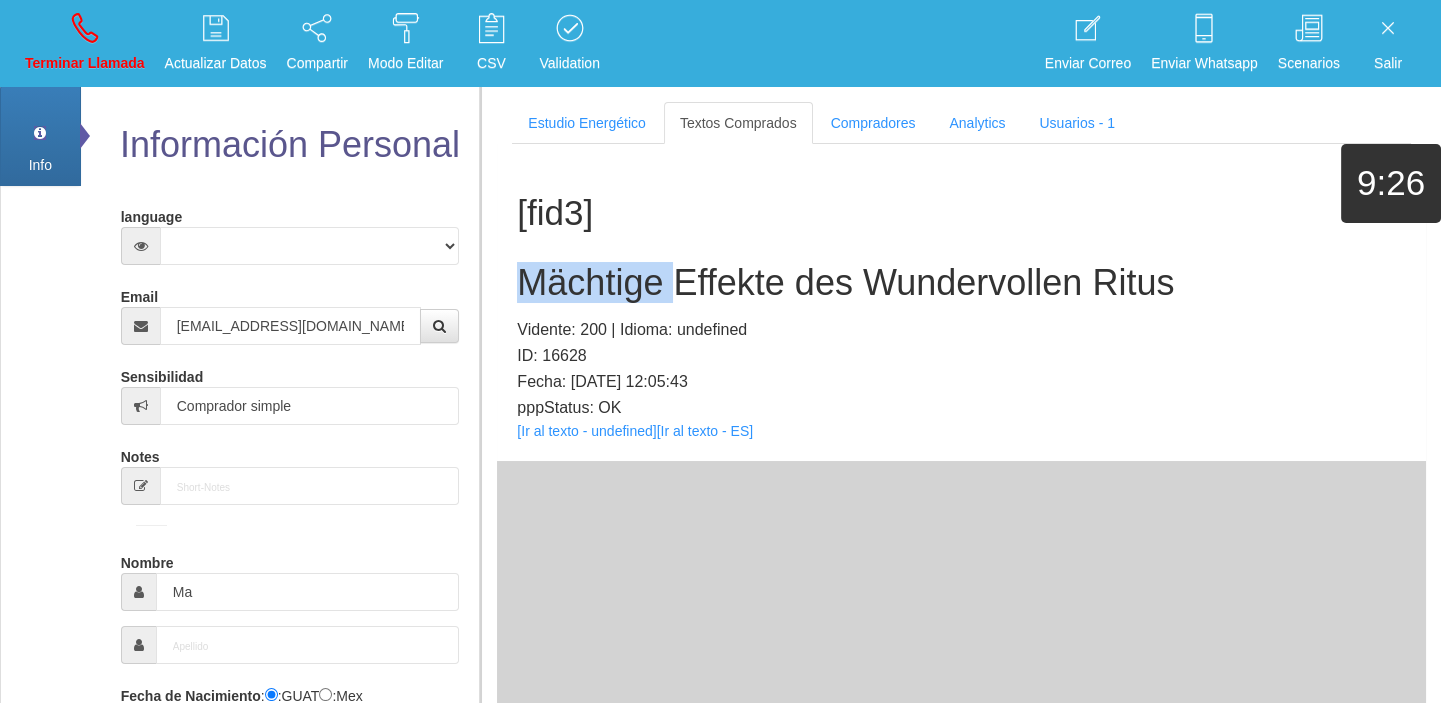 click on "Mächtige Effekte des Wundervollen Ritus" at bounding box center [961, 283] 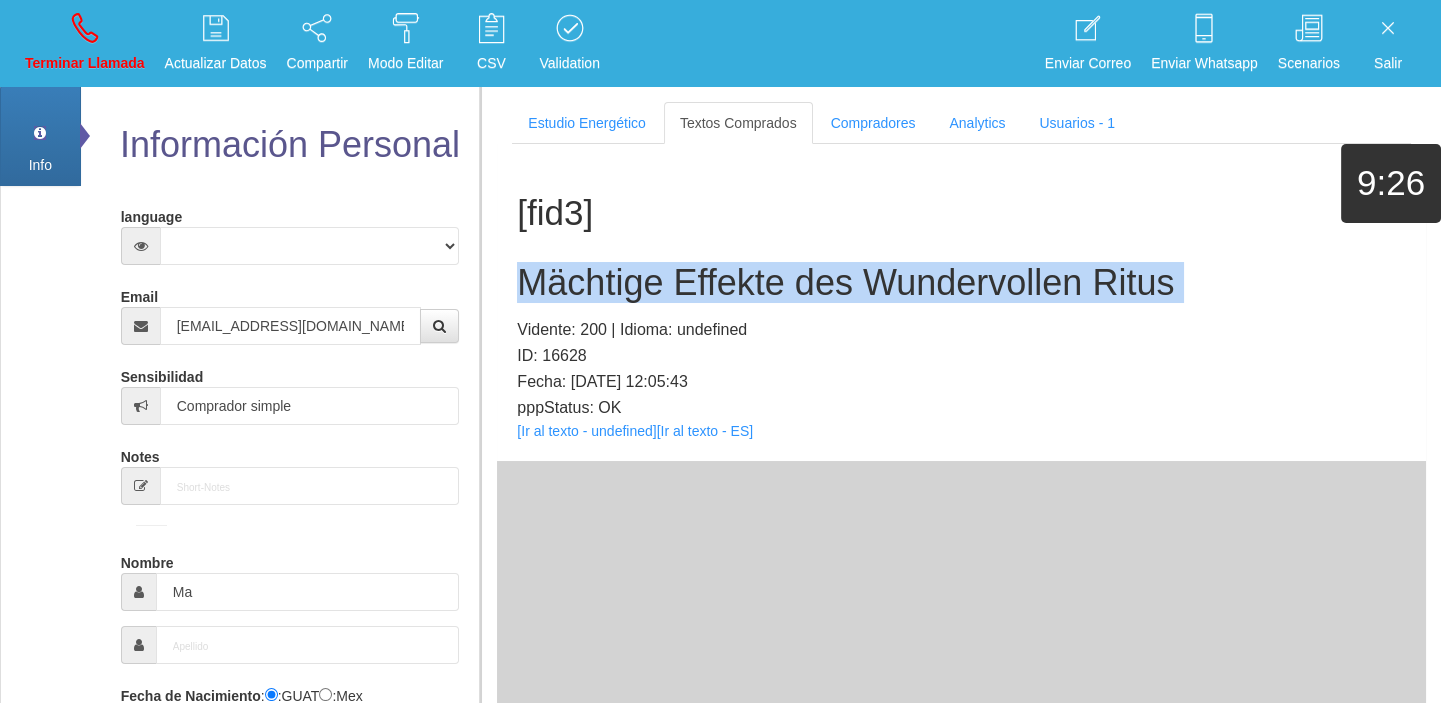 click on "Mächtige Effekte des Wundervollen Ritus" at bounding box center [961, 283] 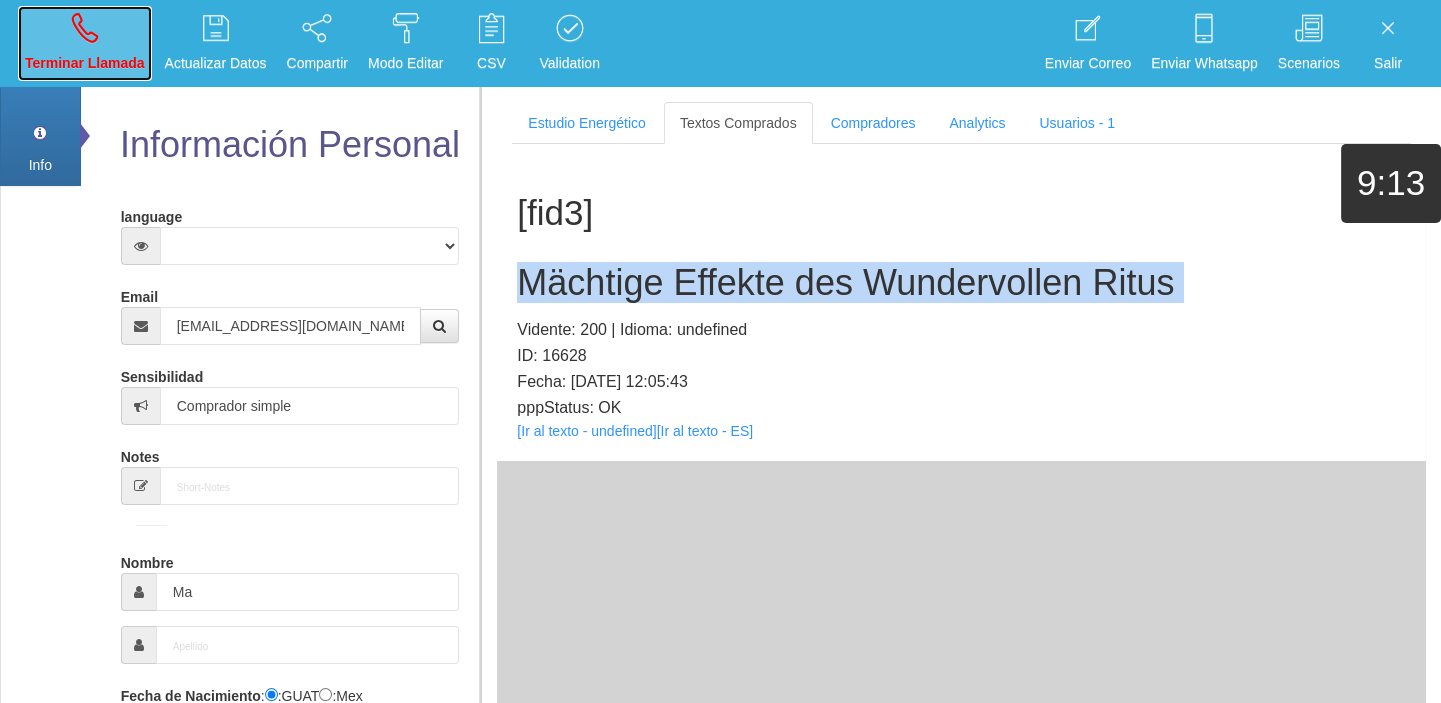 drag, startPoint x: 90, startPoint y: 36, endPoint x: 128, endPoint y: 132, distance: 103.24728 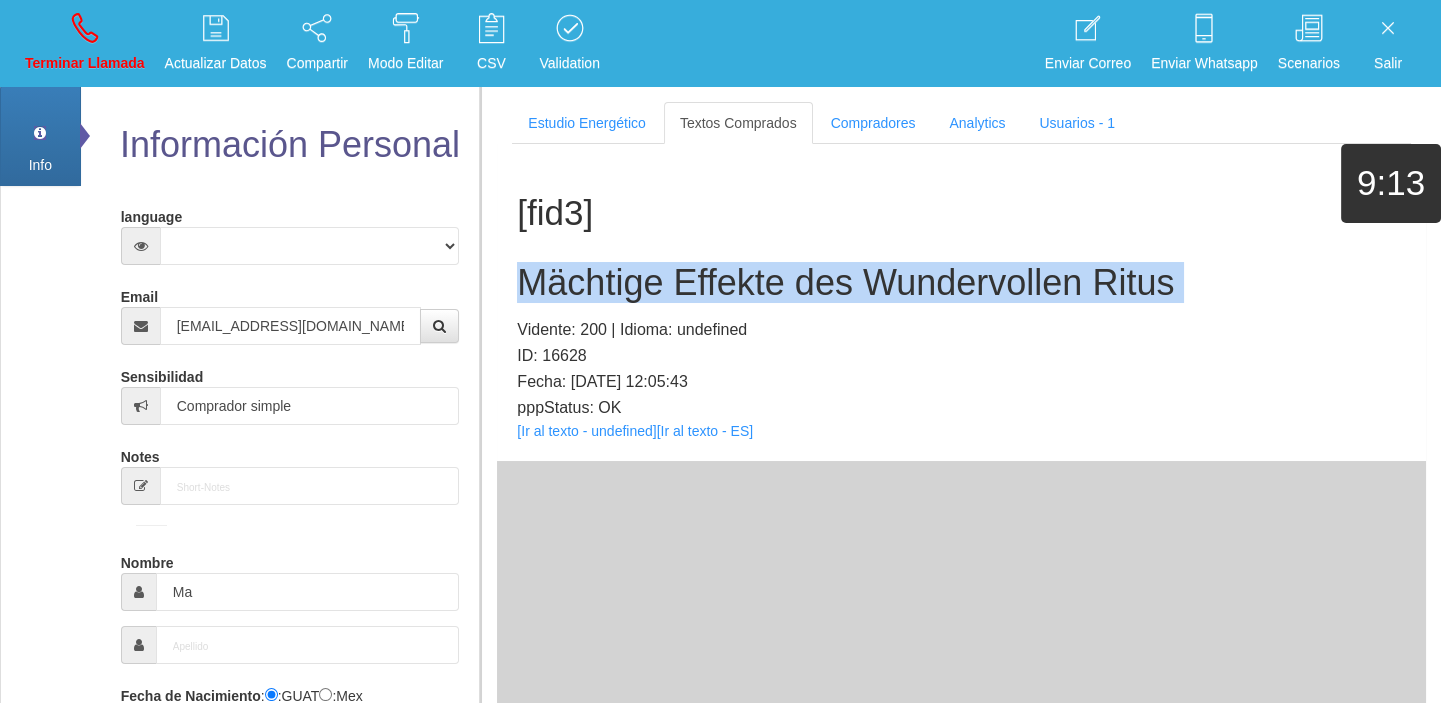 type 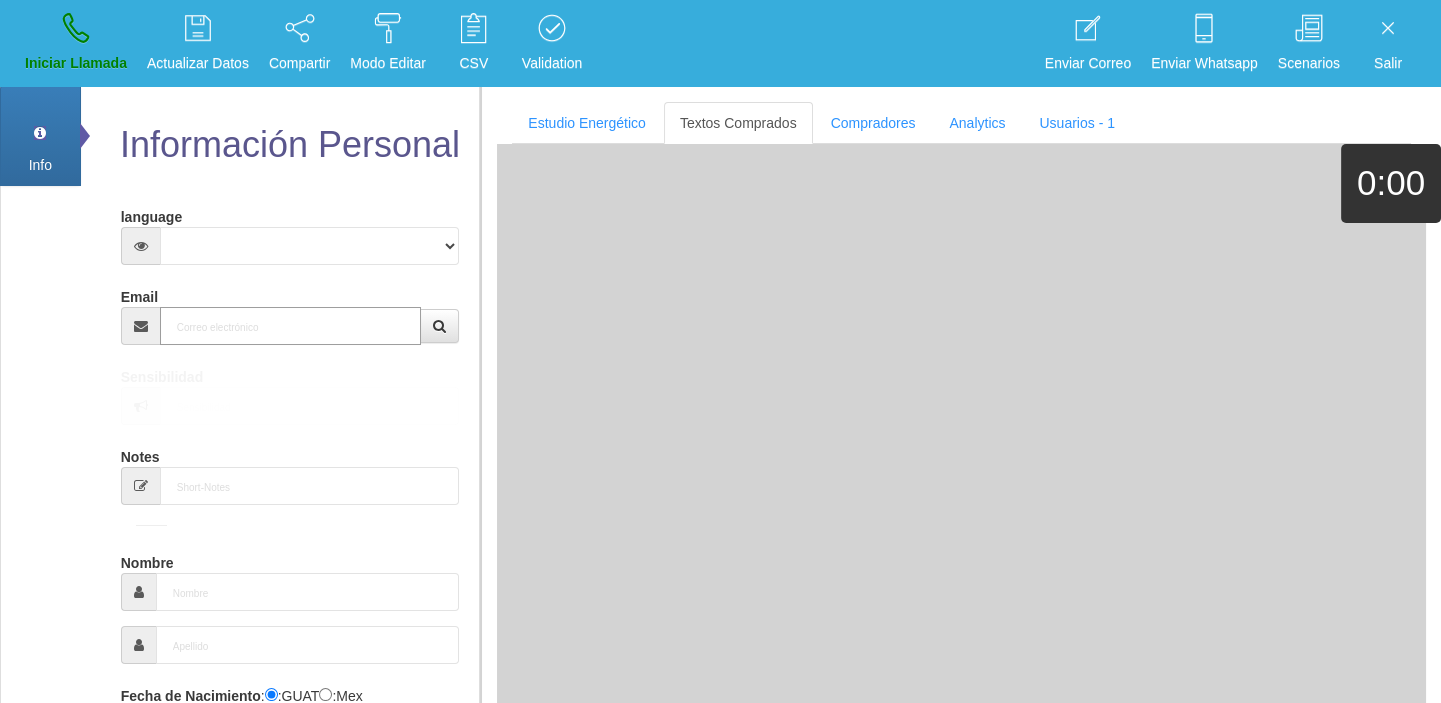 paste on "[EMAIL_ADDRESS][DOMAIN_NAME]" 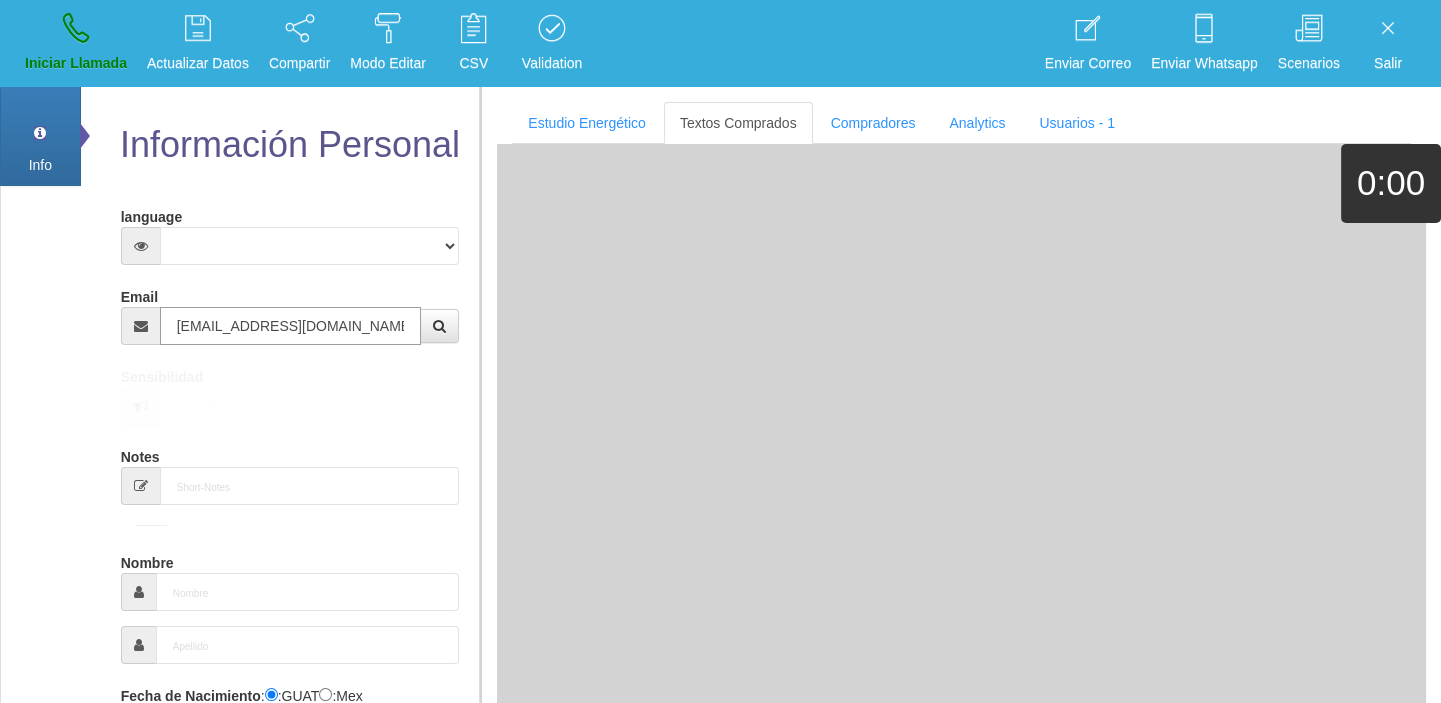 click on "[EMAIL_ADDRESS][DOMAIN_NAME]" at bounding box center [291, 326] 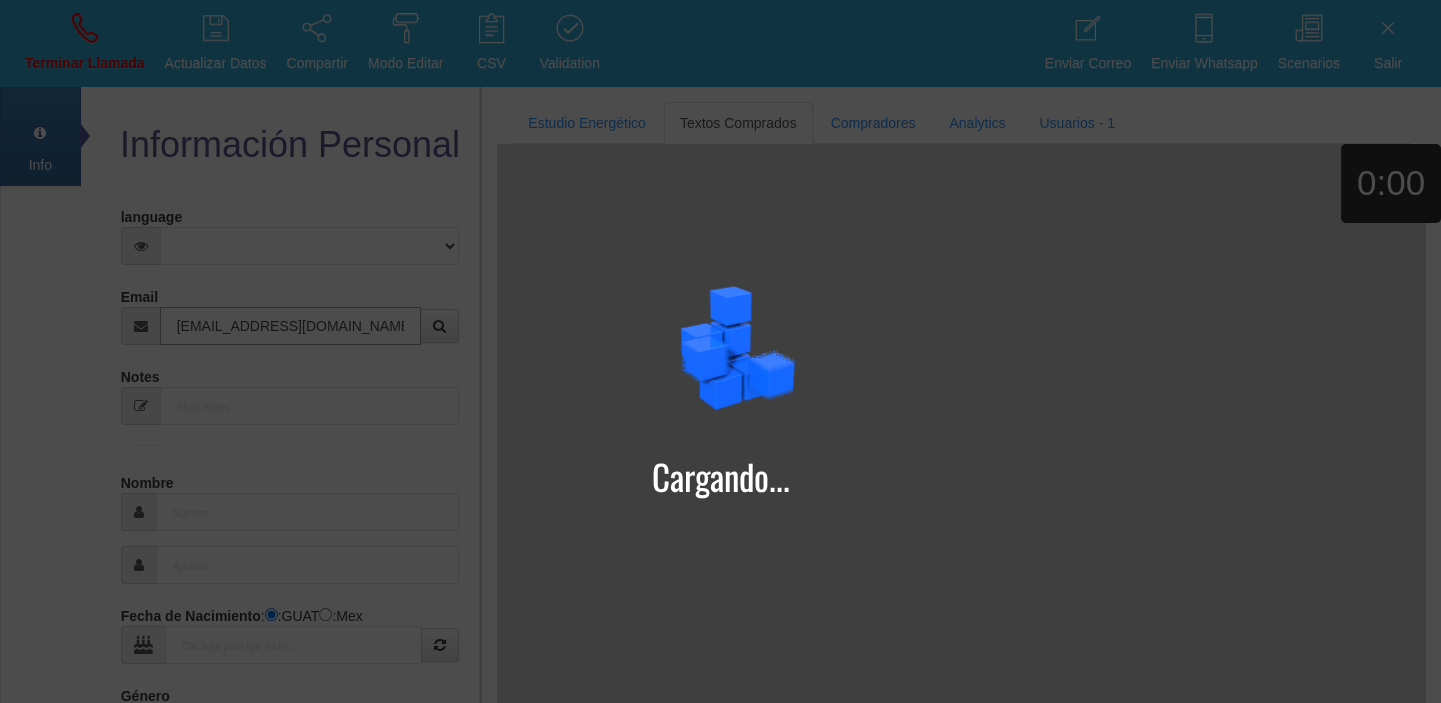type on "[EMAIL_ADDRESS][DOMAIN_NAME]" 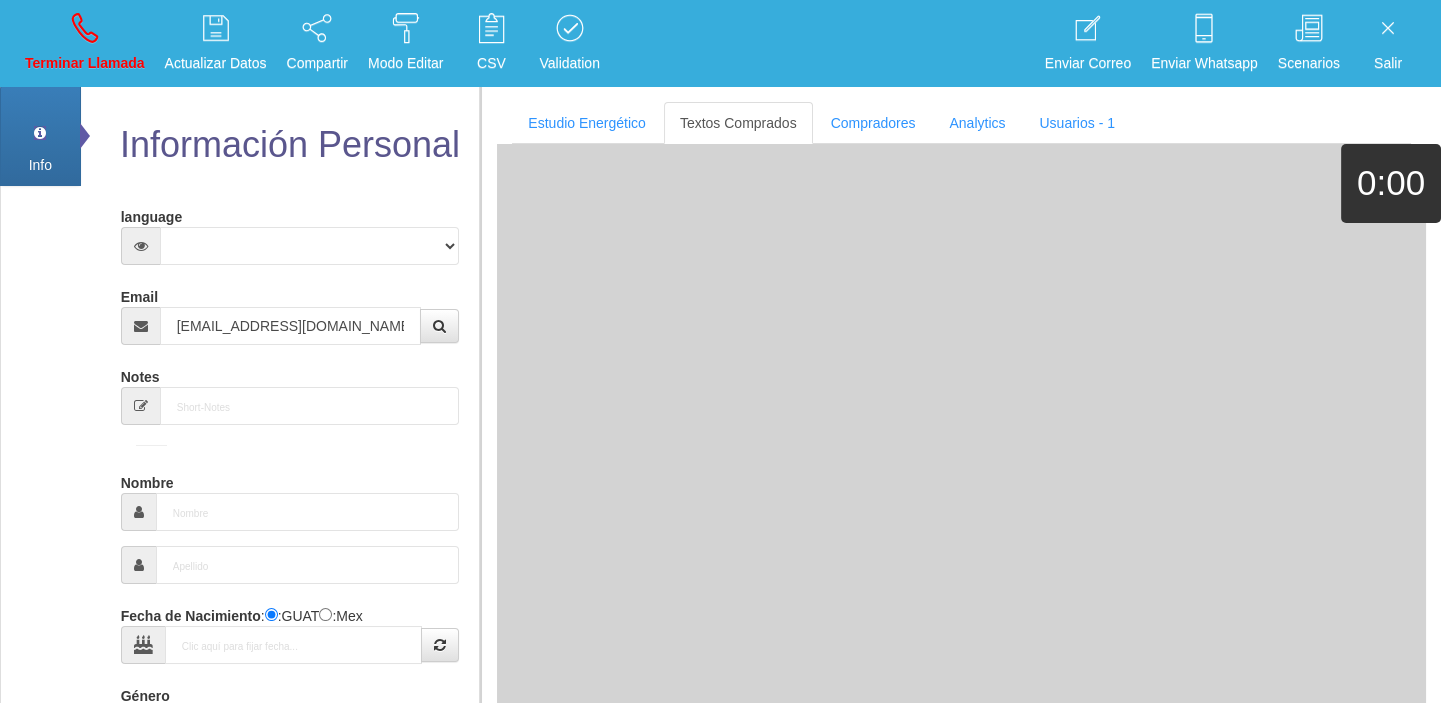 type on "9 Mayo 1965" 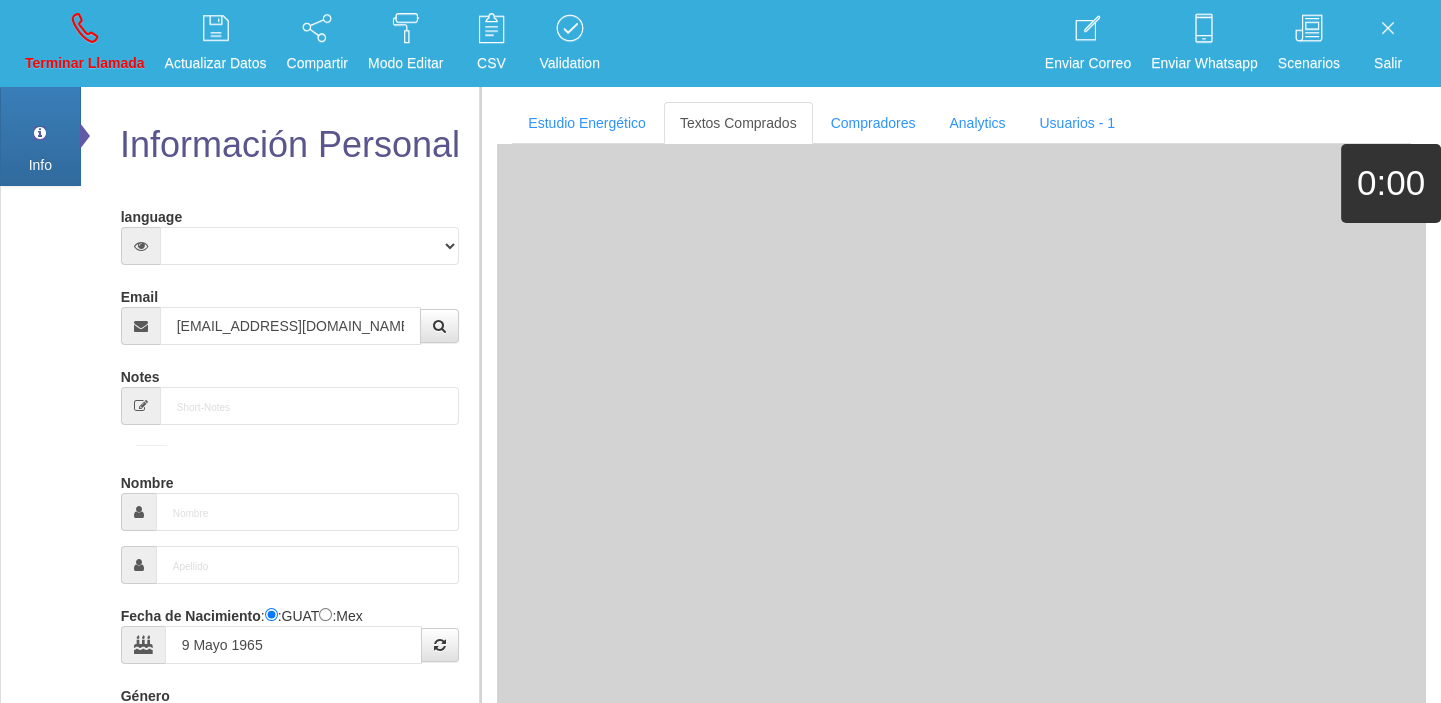 select on "1" 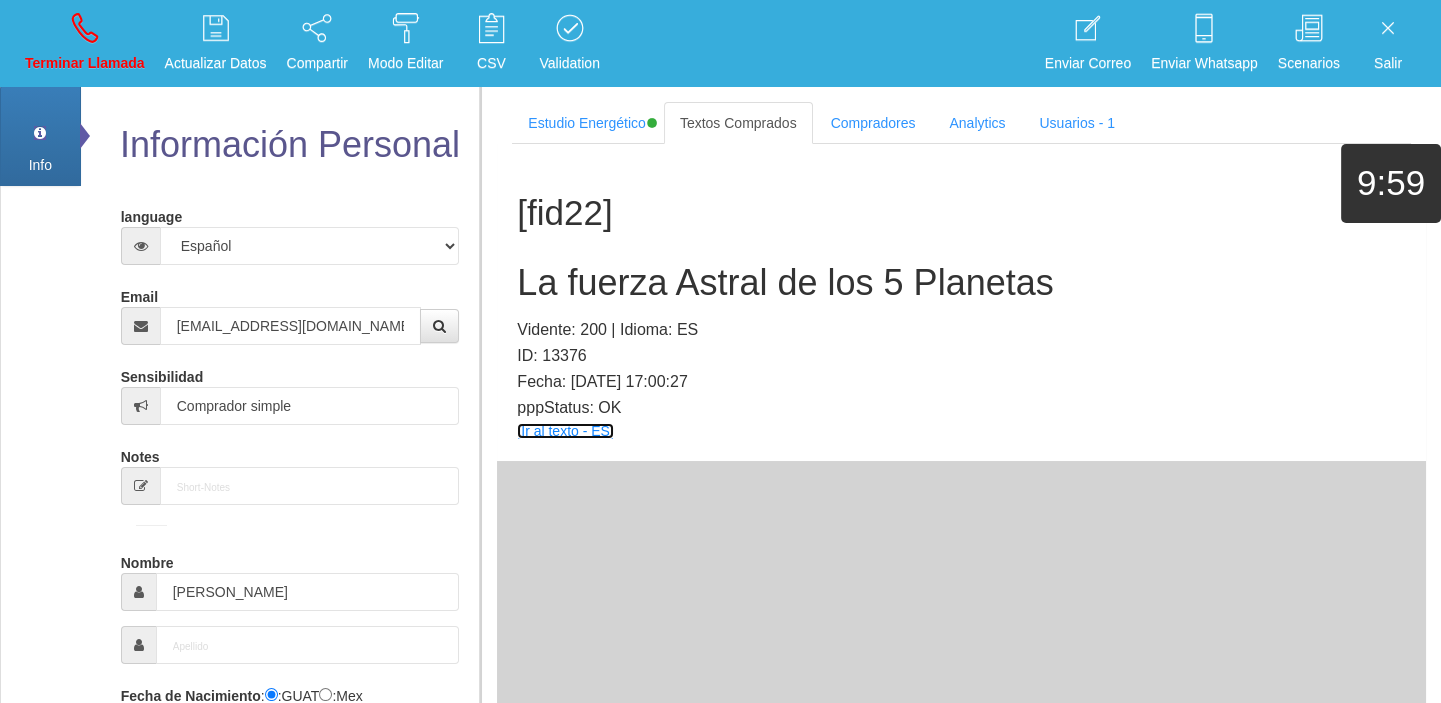 click on "[Ir al texto - ES]" at bounding box center (565, 431) 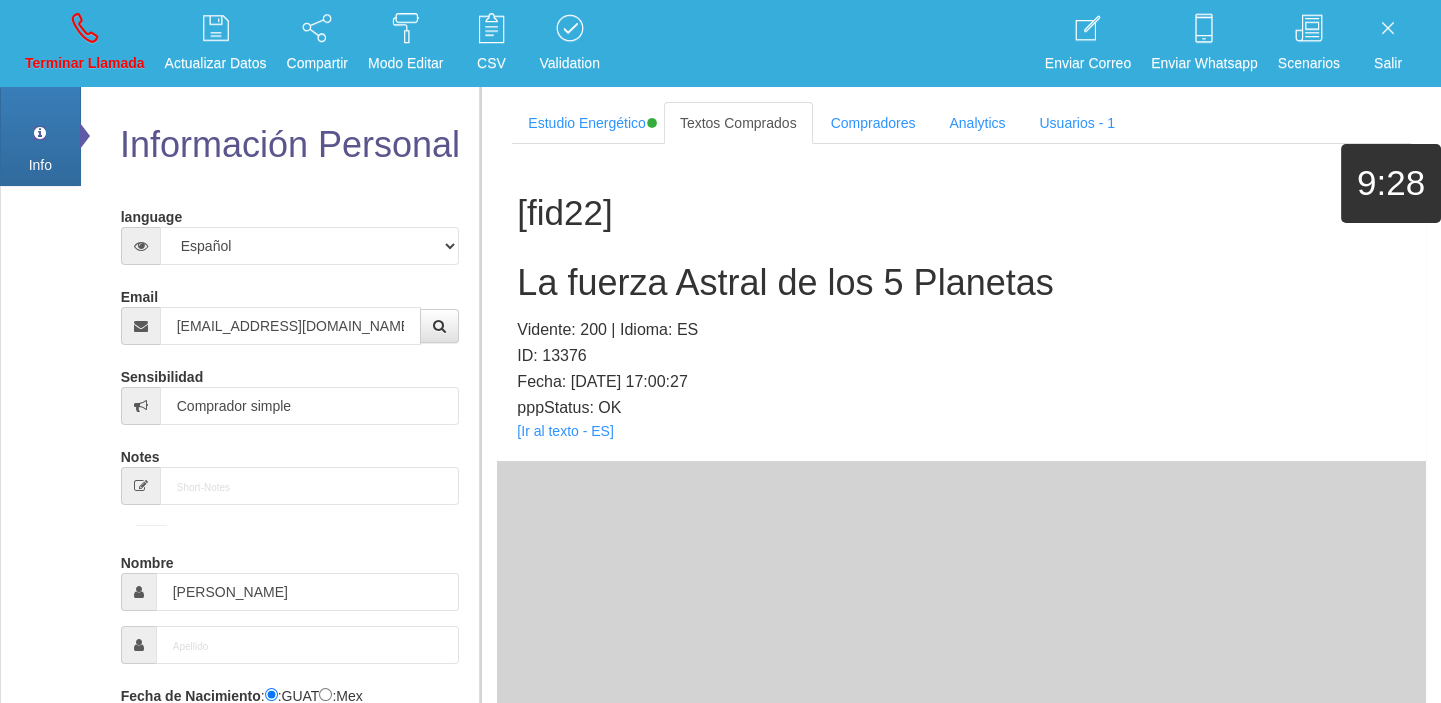 click on "[fid22] La fuerza Astral de los 5 Planetas Vidente: 200 | Idioma: ES ID: 13376 Fecha: [DATE] 17:00:27 pppStatus: OK [Ir al texto - ES]" at bounding box center (961, 302) 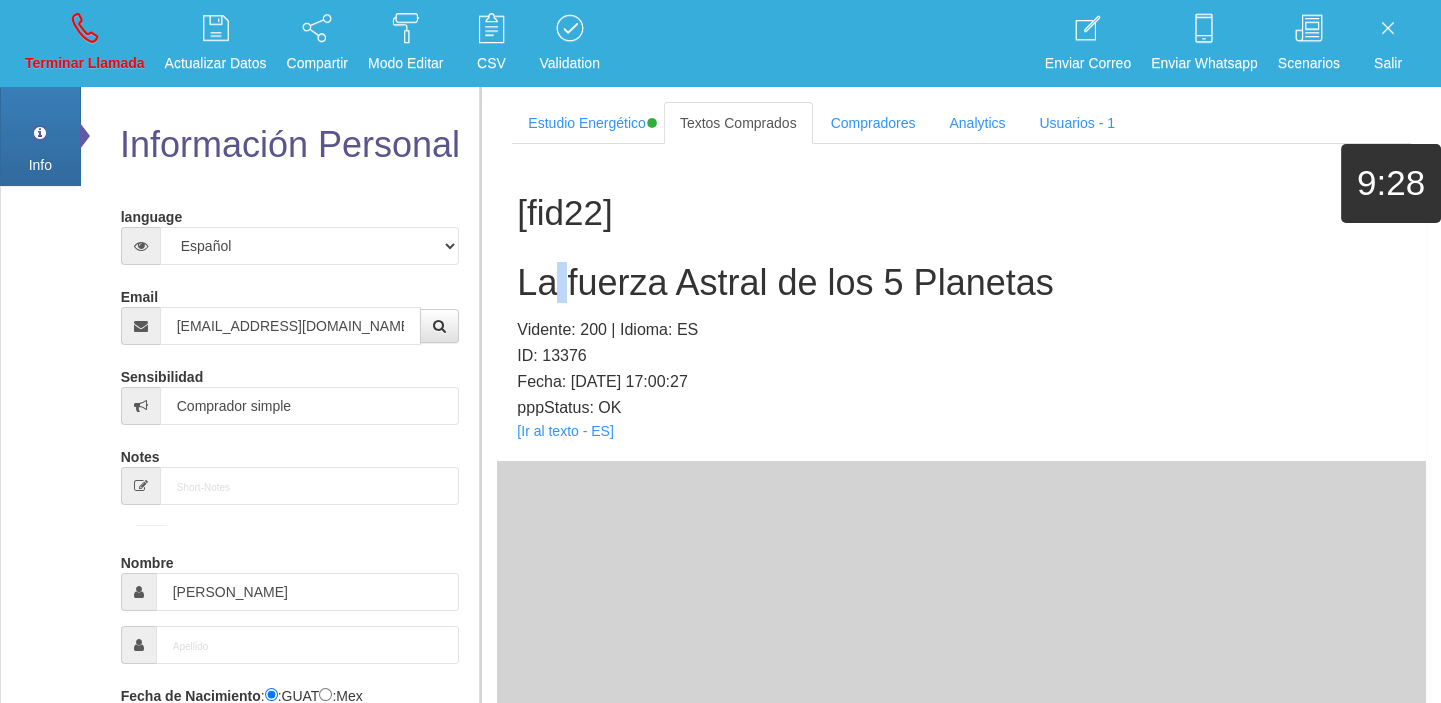 click on "[fid22] La fuerza Astral de los 5 Planetas Vidente: 200 | Idioma: ES ID: 13376 Fecha: [DATE] 17:00:27 pppStatus: OK [Ir al texto - ES]" at bounding box center [961, 302] 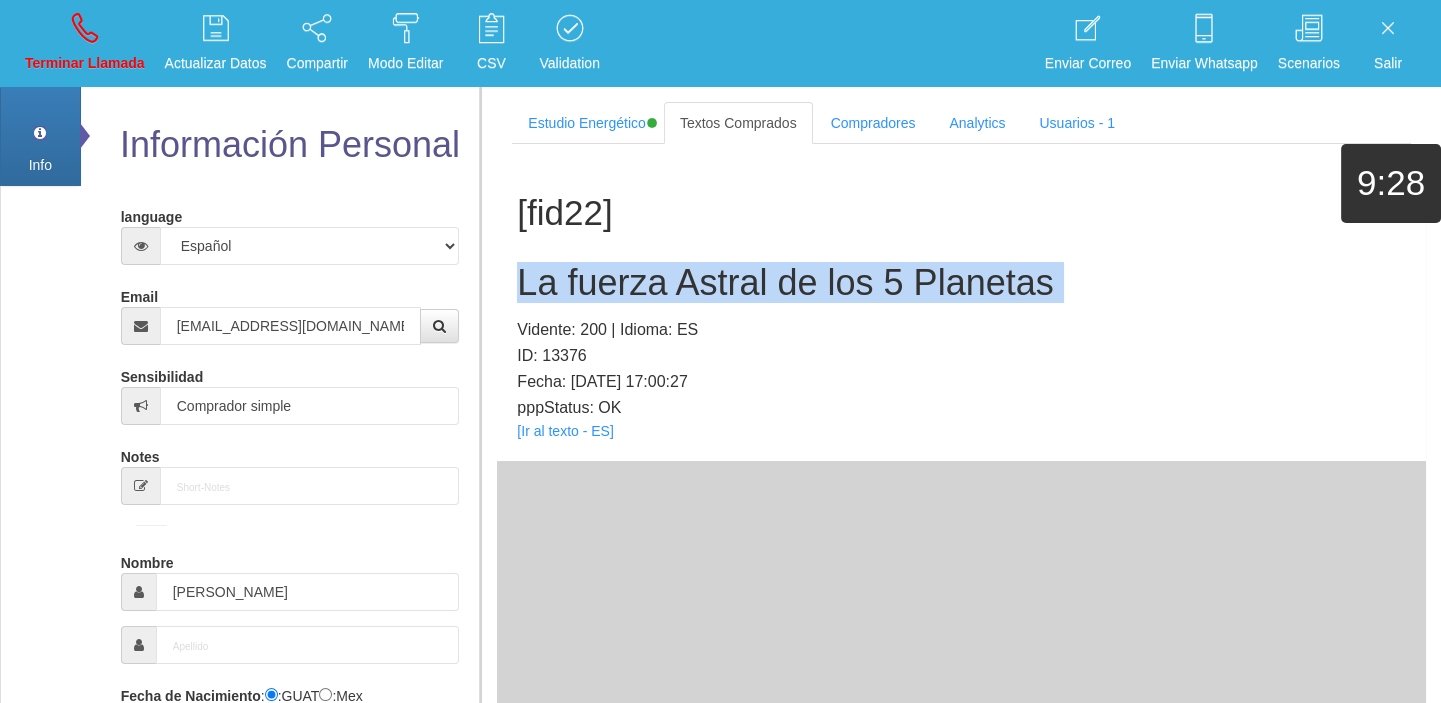click on "[fid22] La fuerza Astral de los 5 Planetas Vidente: 200 | Idioma: ES ID: 13376 Fecha: [DATE] 17:00:27 pppStatus: OK [Ir al texto - ES]" at bounding box center [961, 302] 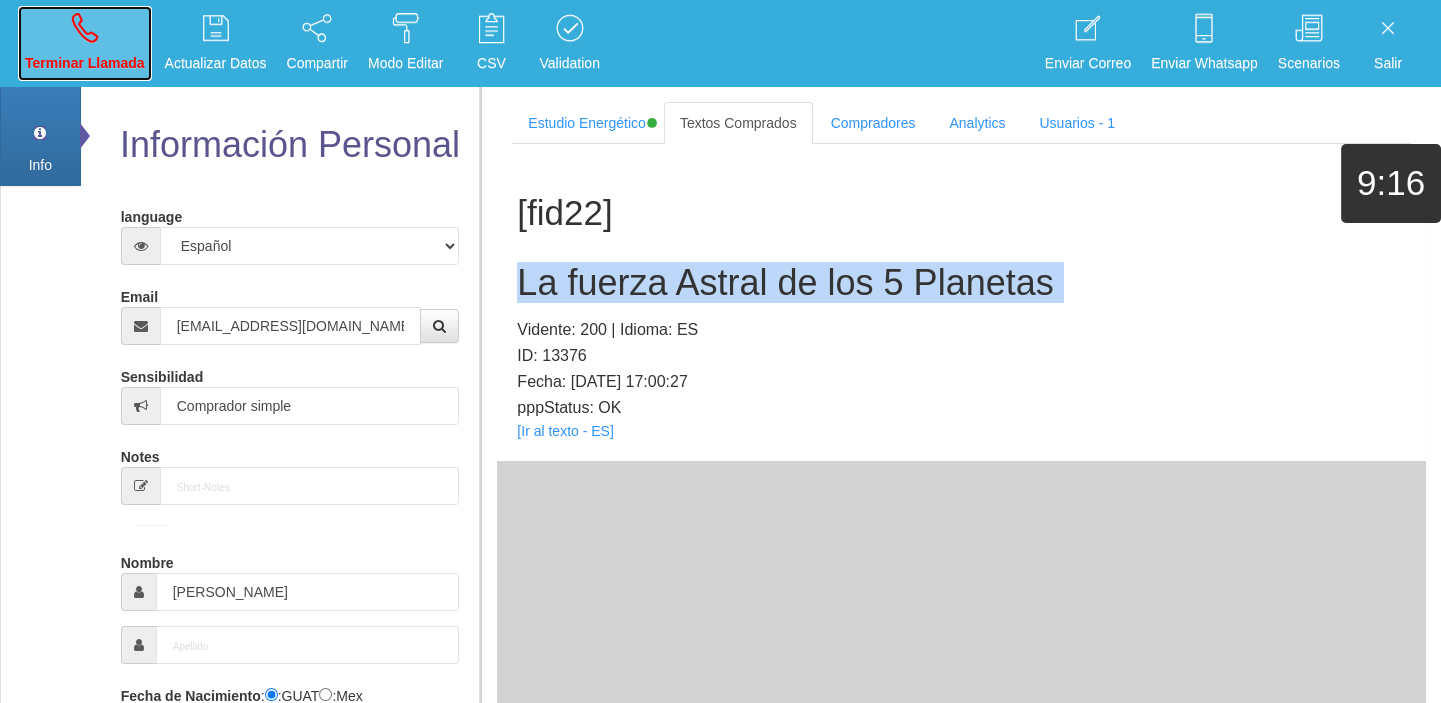 drag, startPoint x: 107, startPoint y: 52, endPoint x: 208, endPoint y: 199, distance: 178.35358 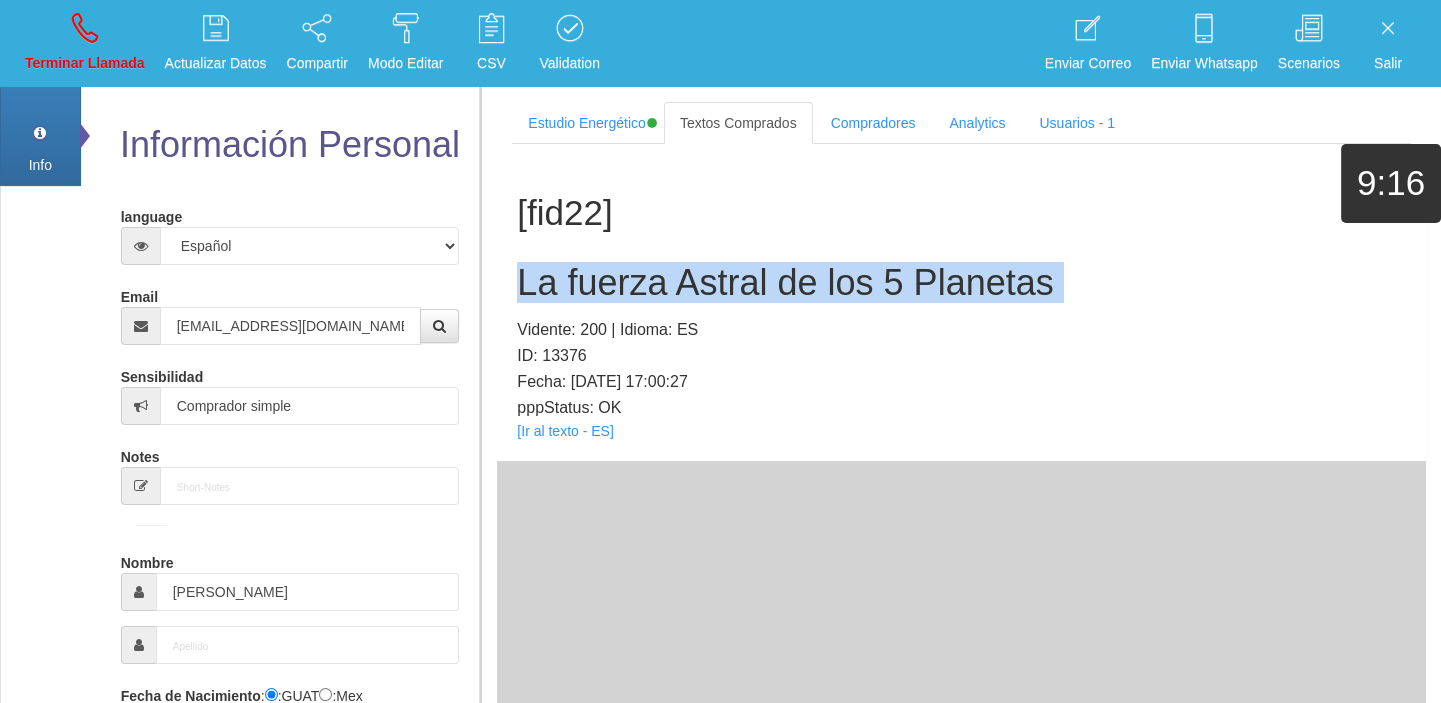 type 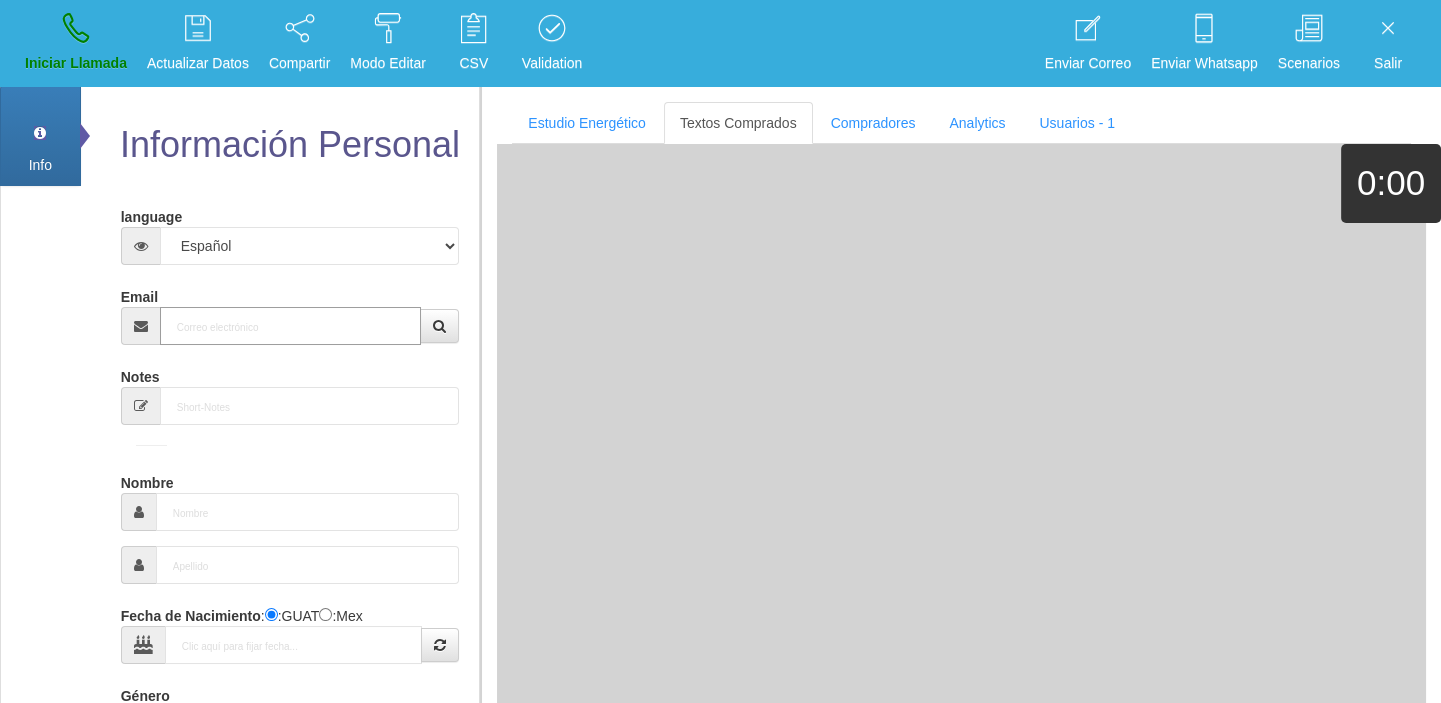 click on "Email" at bounding box center (291, 326) 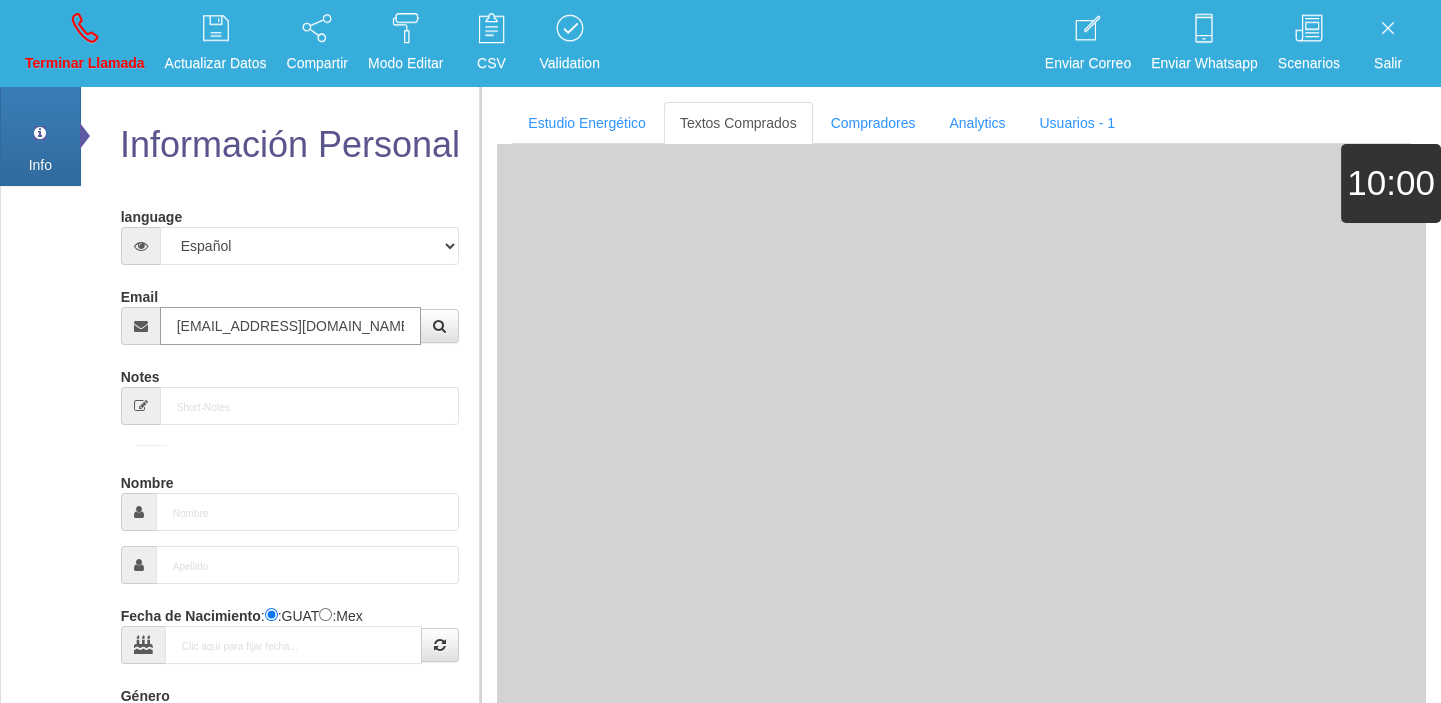type on "20 Ene 1964" 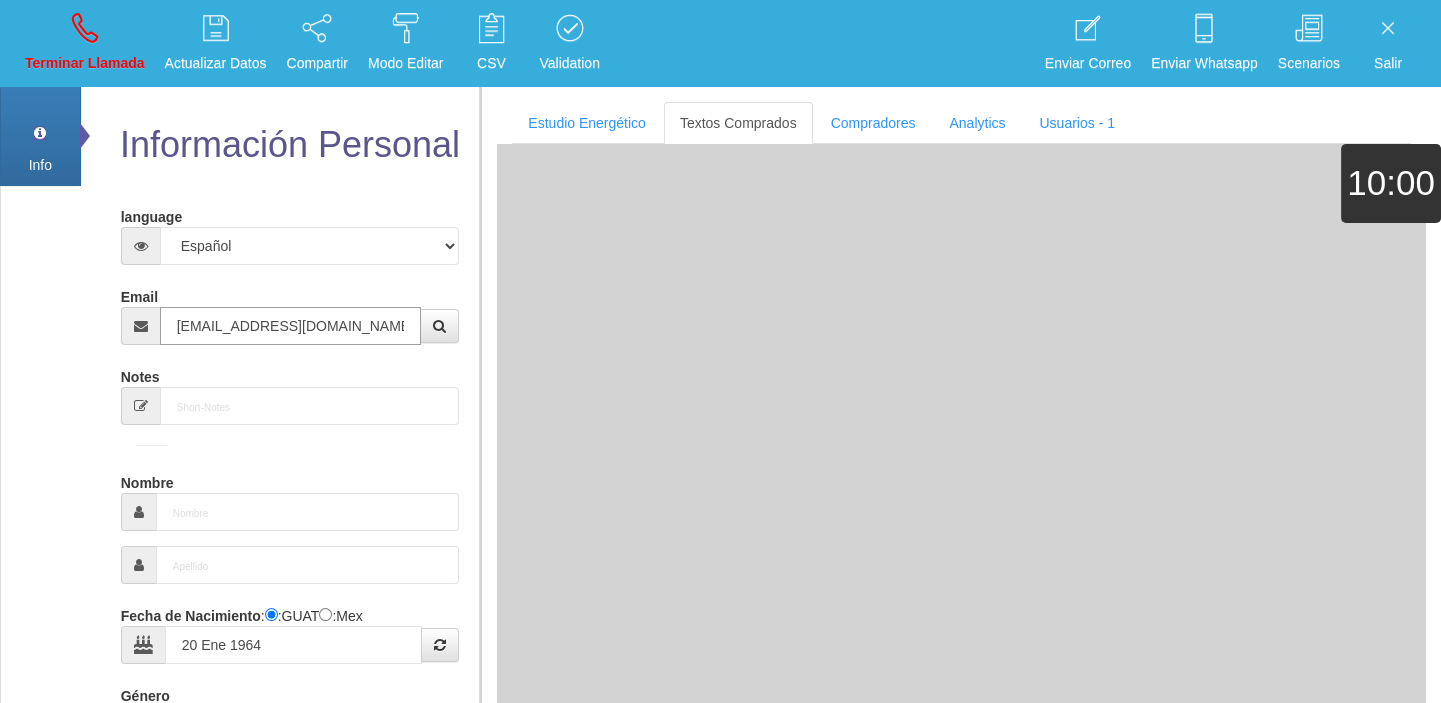 type on "Buen Comprador" 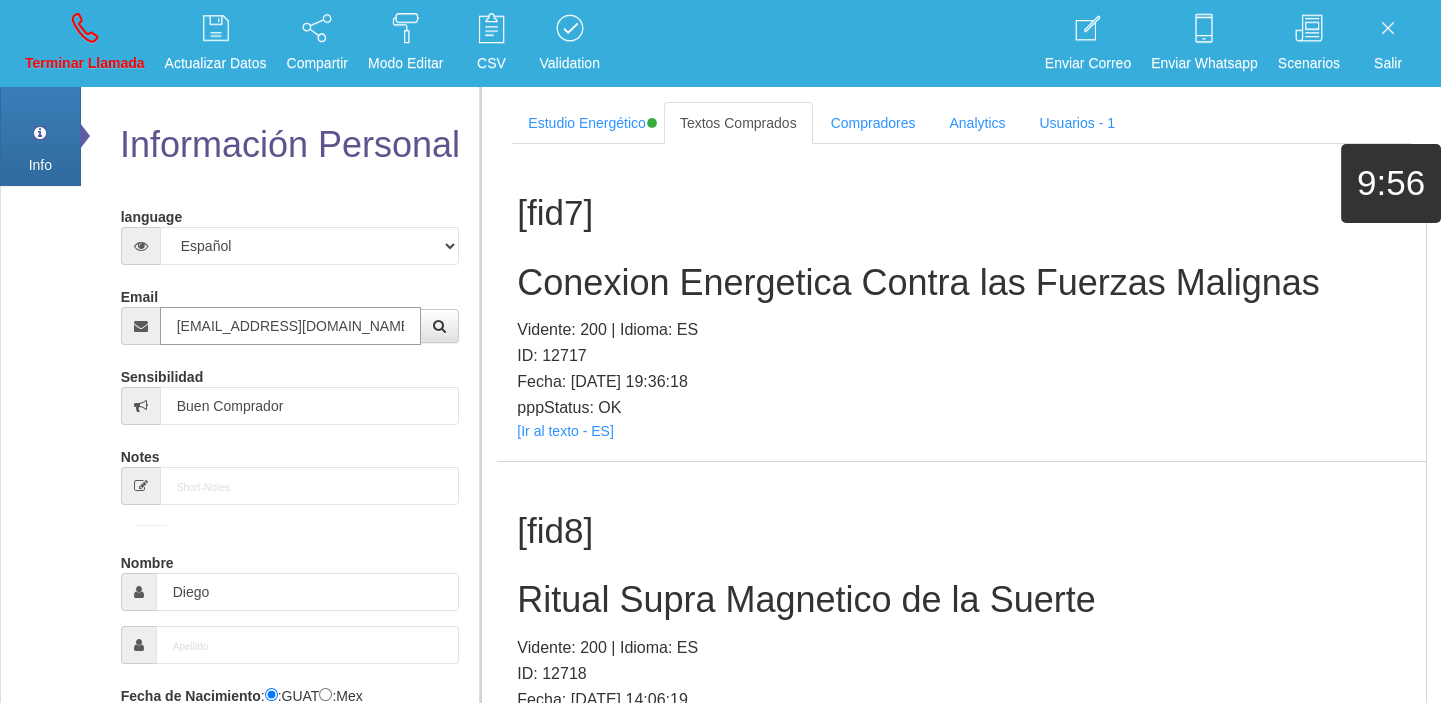 type on "[EMAIL_ADDRESS][DOMAIN_NAME]" 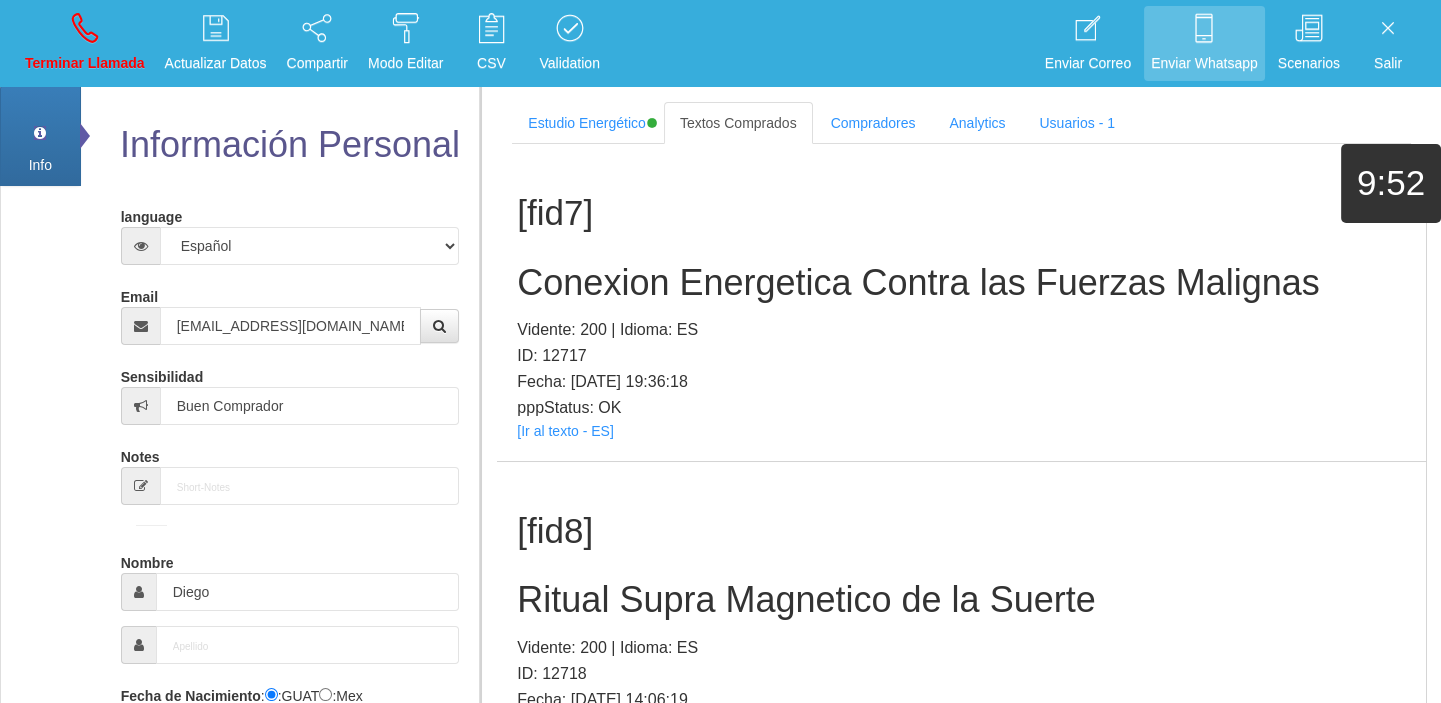 scroll, scrollTop: 1171, scrollLeft: 0, axis: vertical 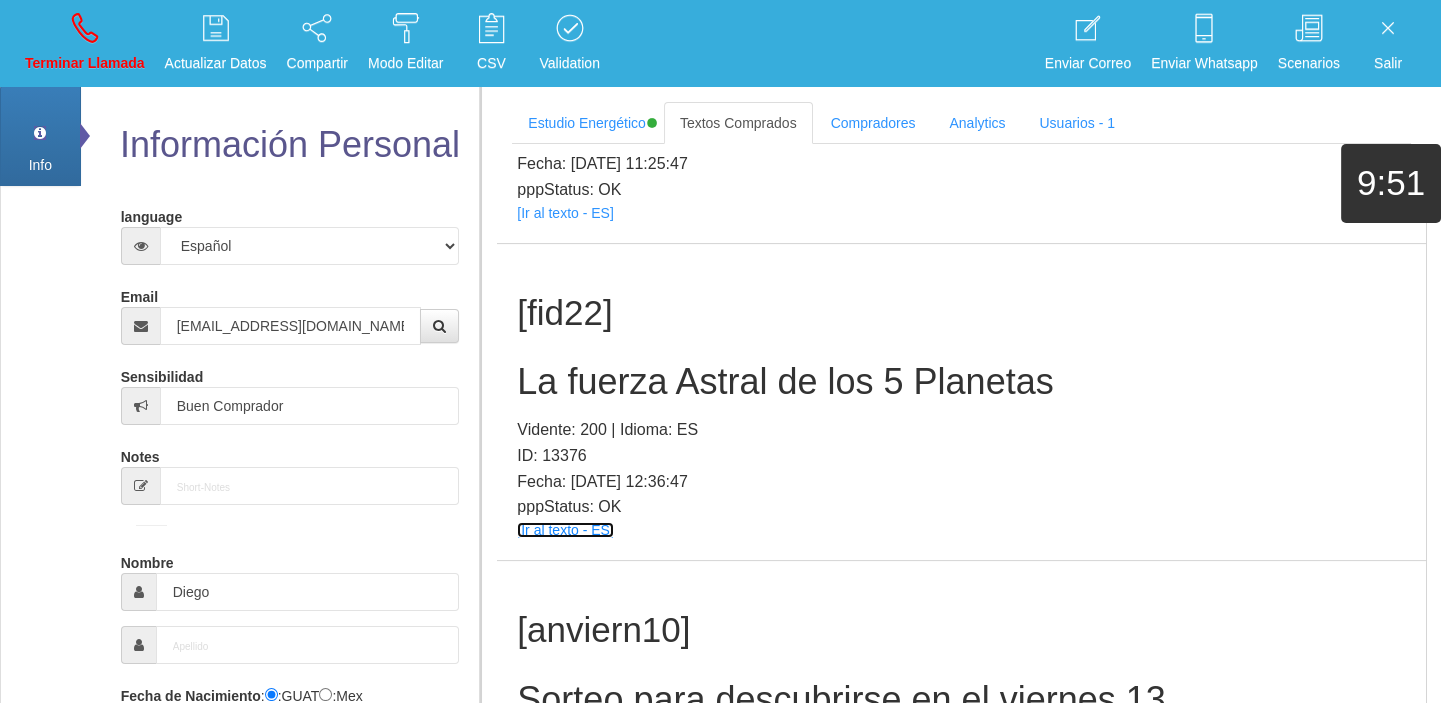 click on "[Ir al texto - ES]" at bounding box center [565, 530] 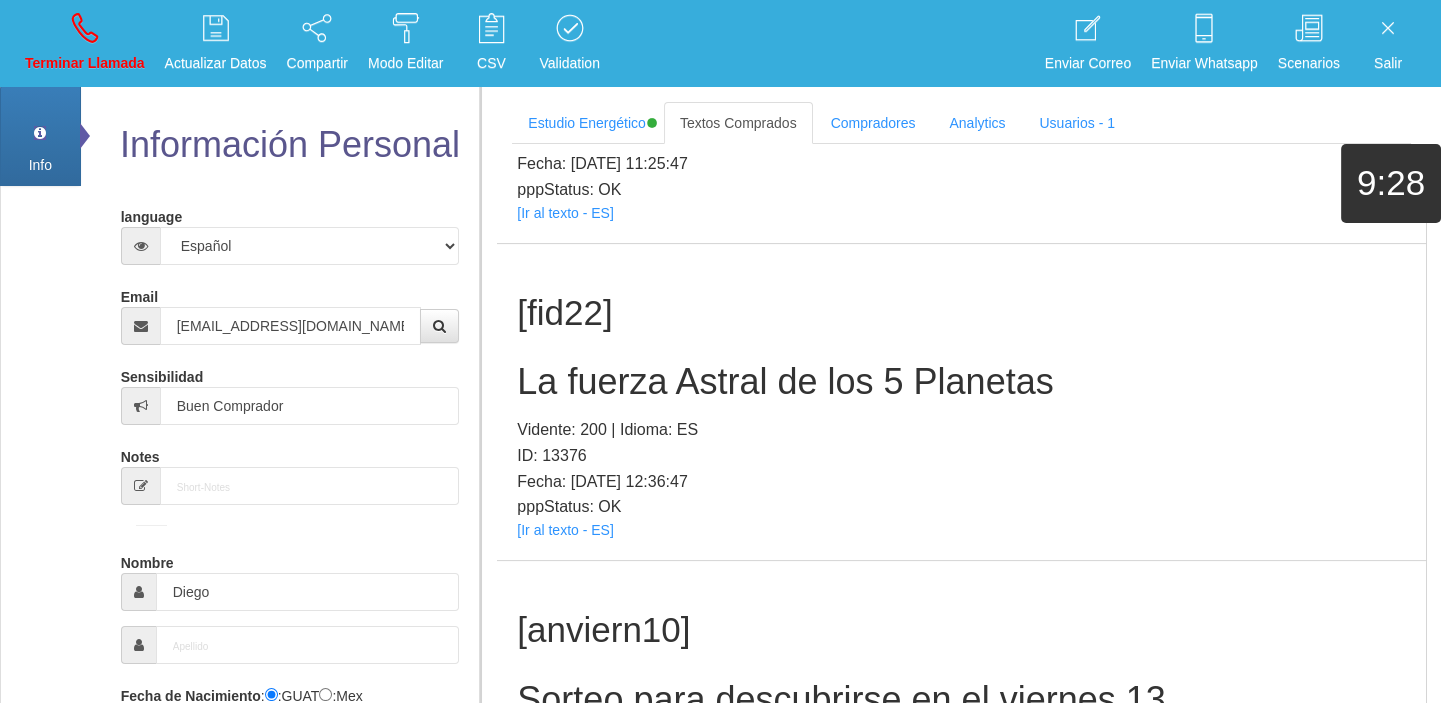 click on "La fuerza Astral de los 5 Planetas" at bounding box center (961, 382) 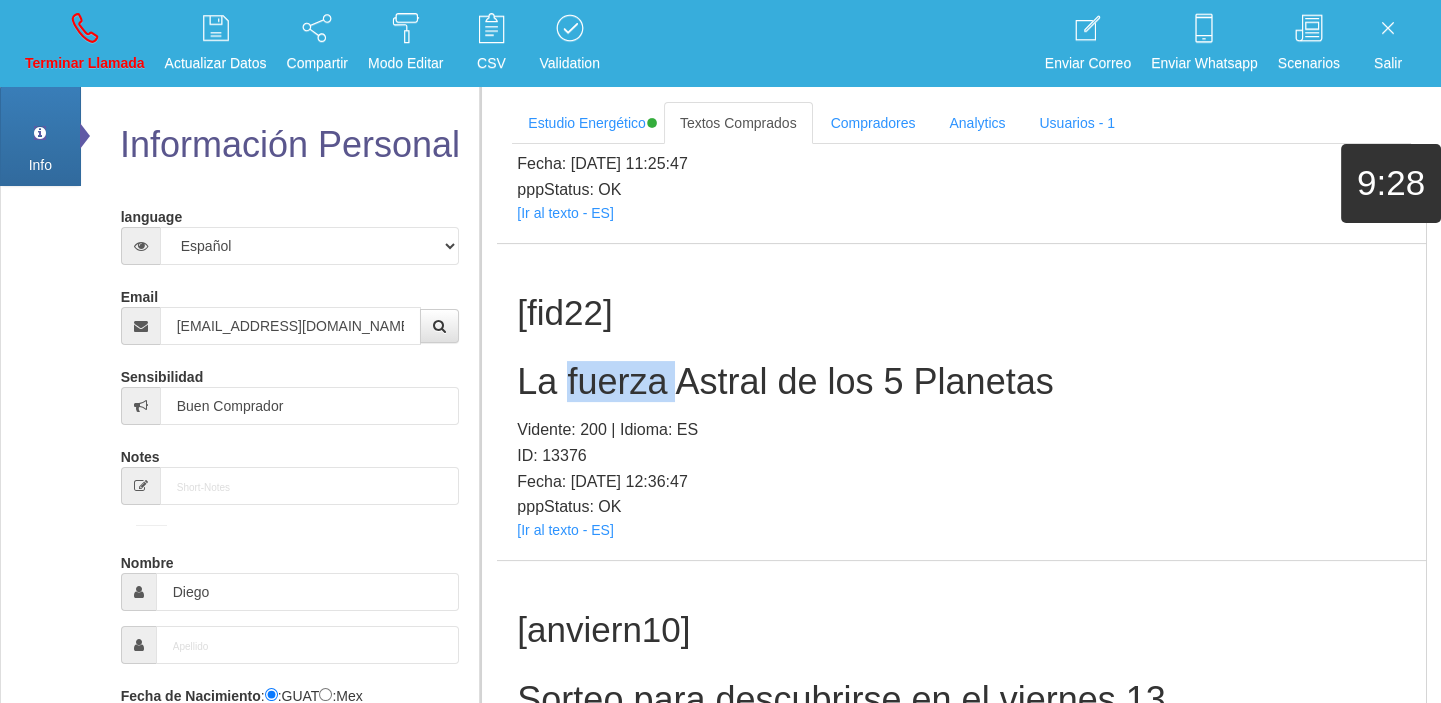 click on "La fuerza Astral de los 5 Planetas" at bounding box center (961, 382) 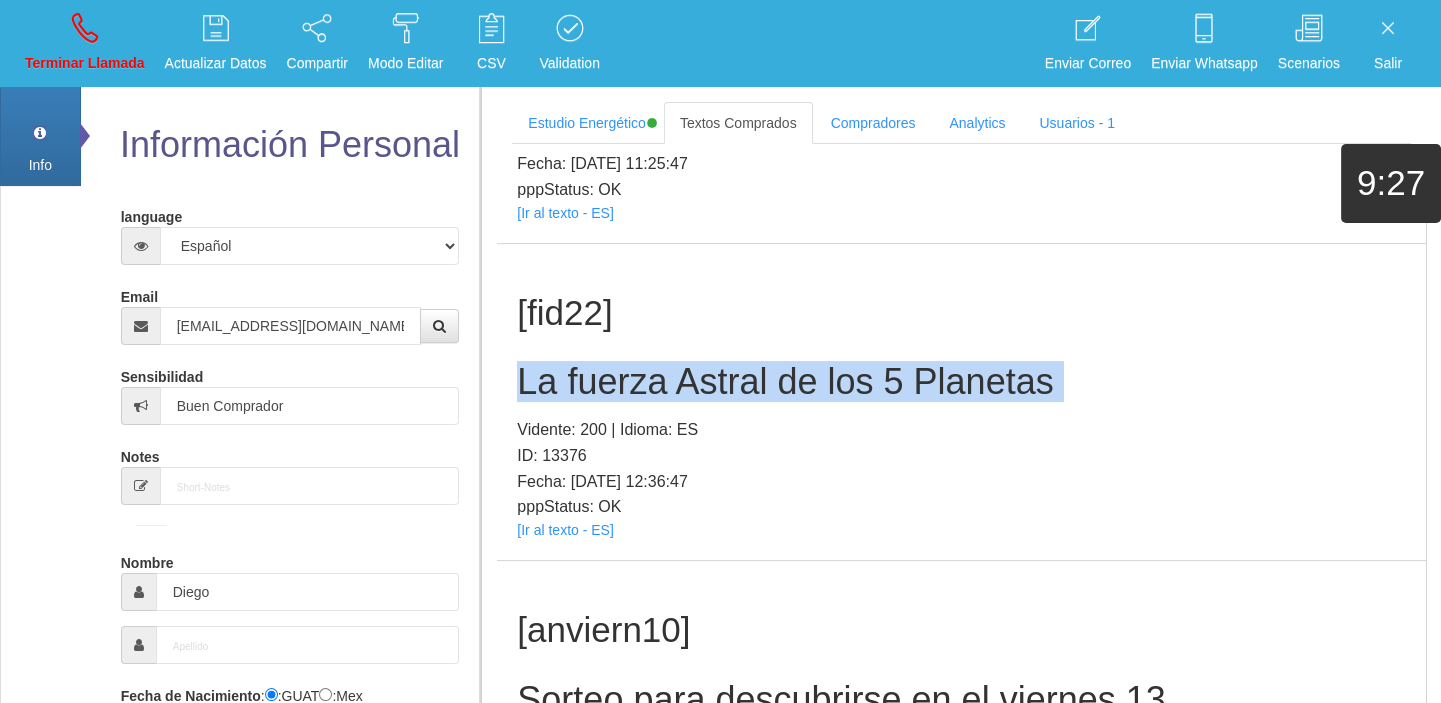 click on "La fuerza Astral de los 5 Planetas" at bounding box center [961, 382] 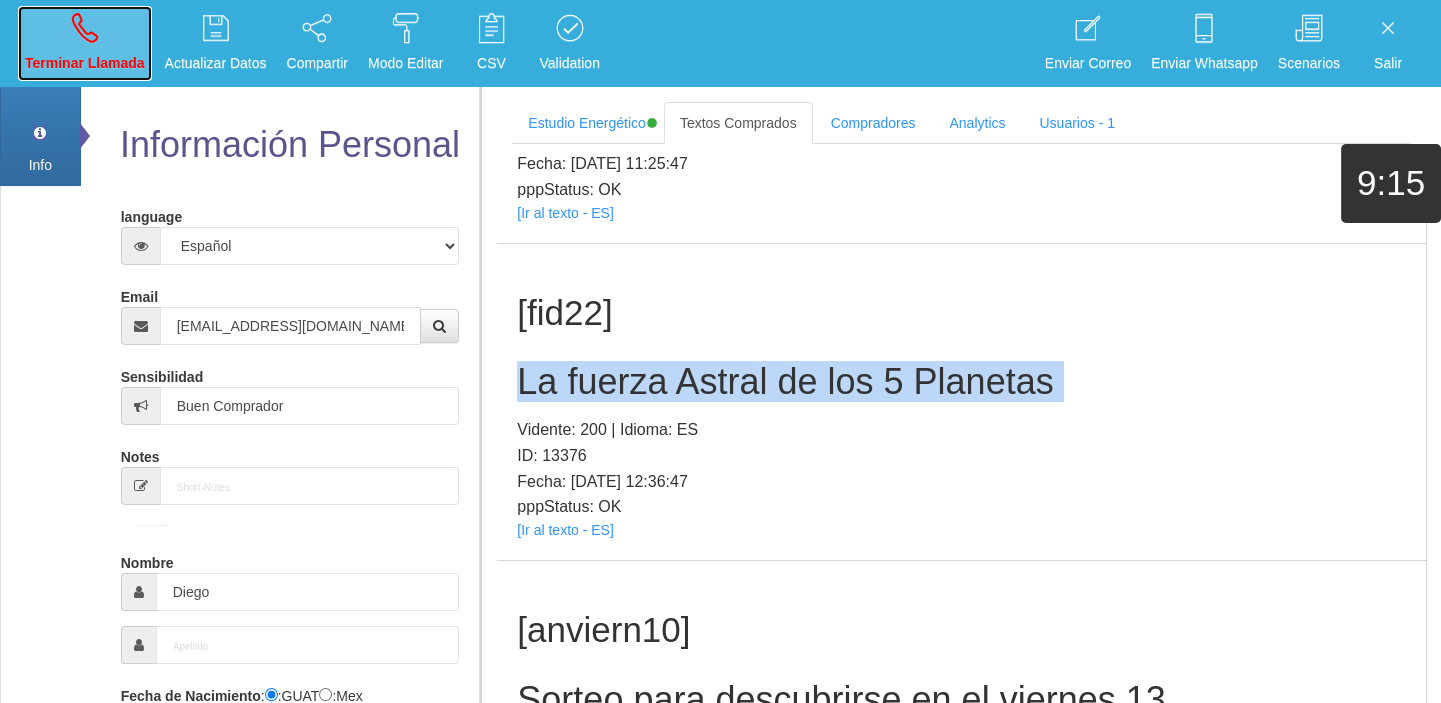 drag, startPoint x: 95, startPoint y: 45, endPoint x: 138, endPoint y: 111, distance: 78.77182 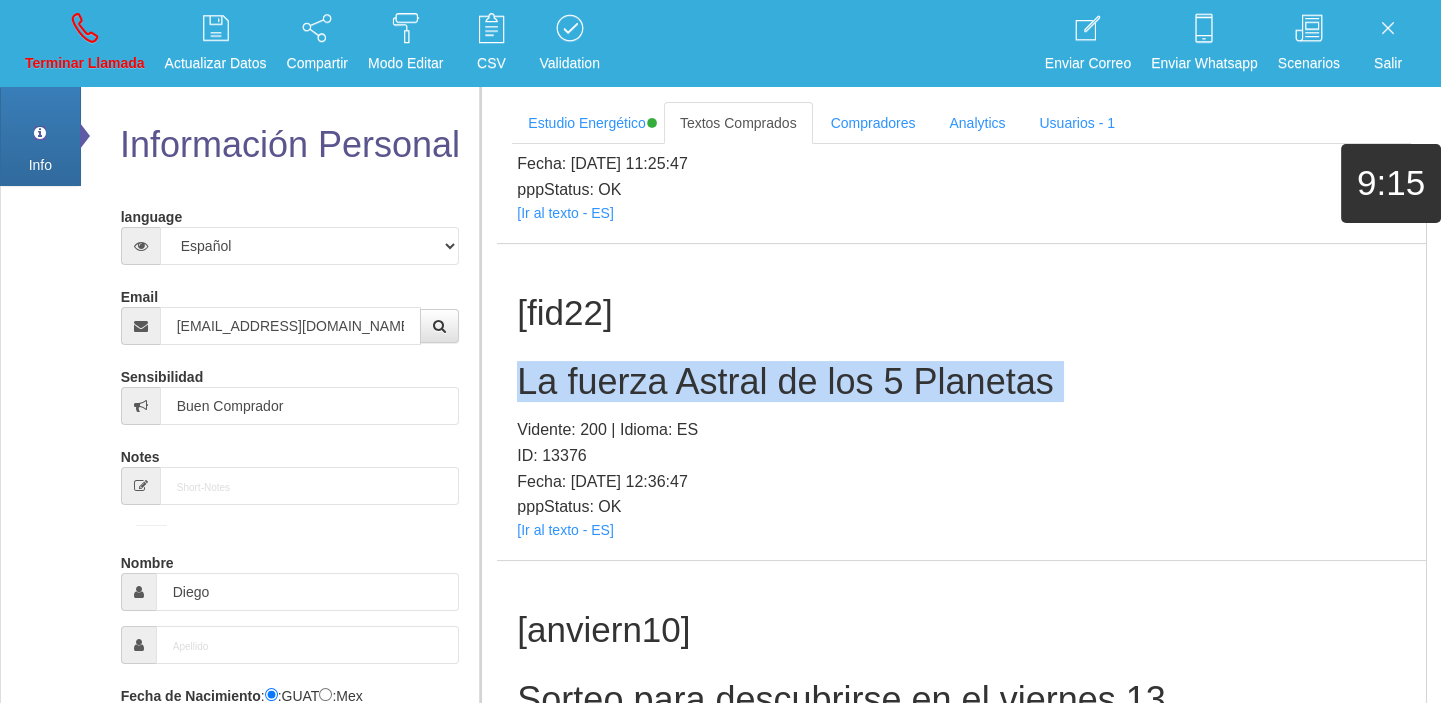 type 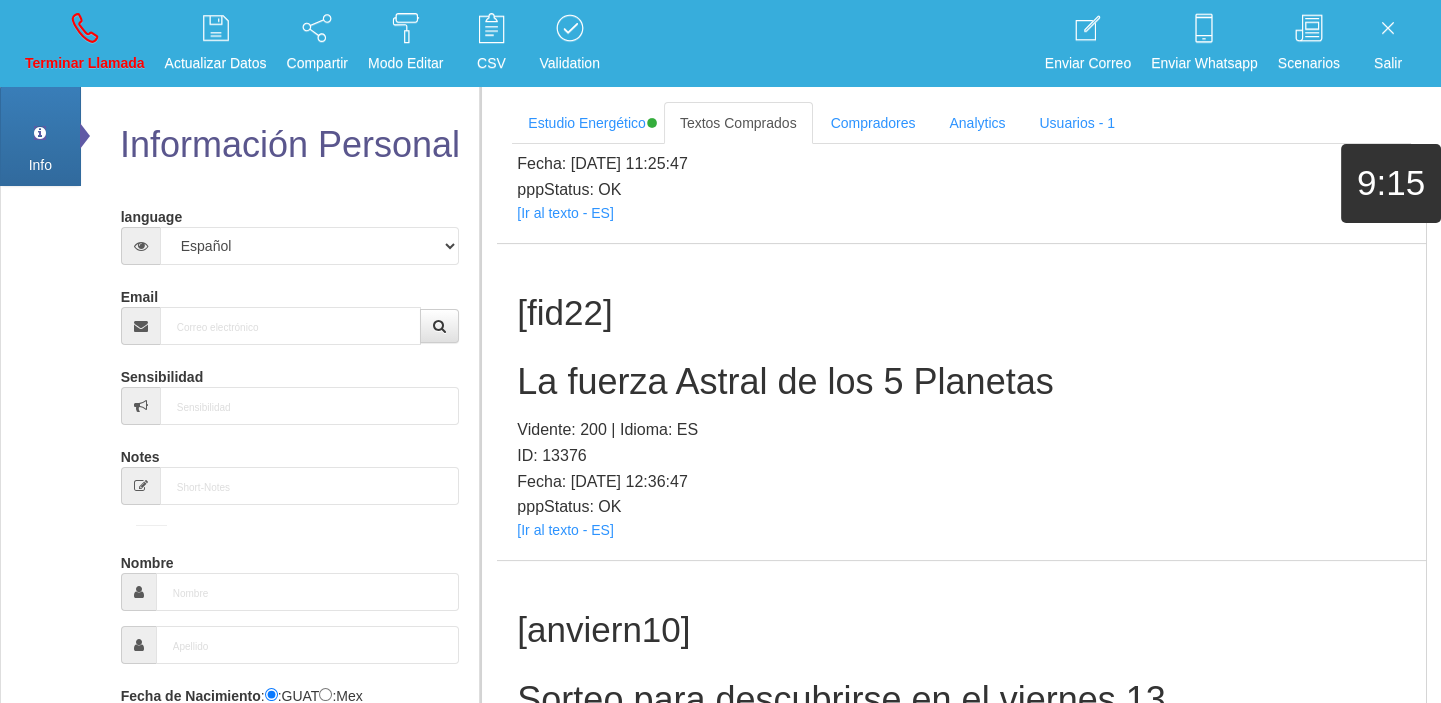 scroll, scrollTop: 0, scrollLeft: 0, axis: both 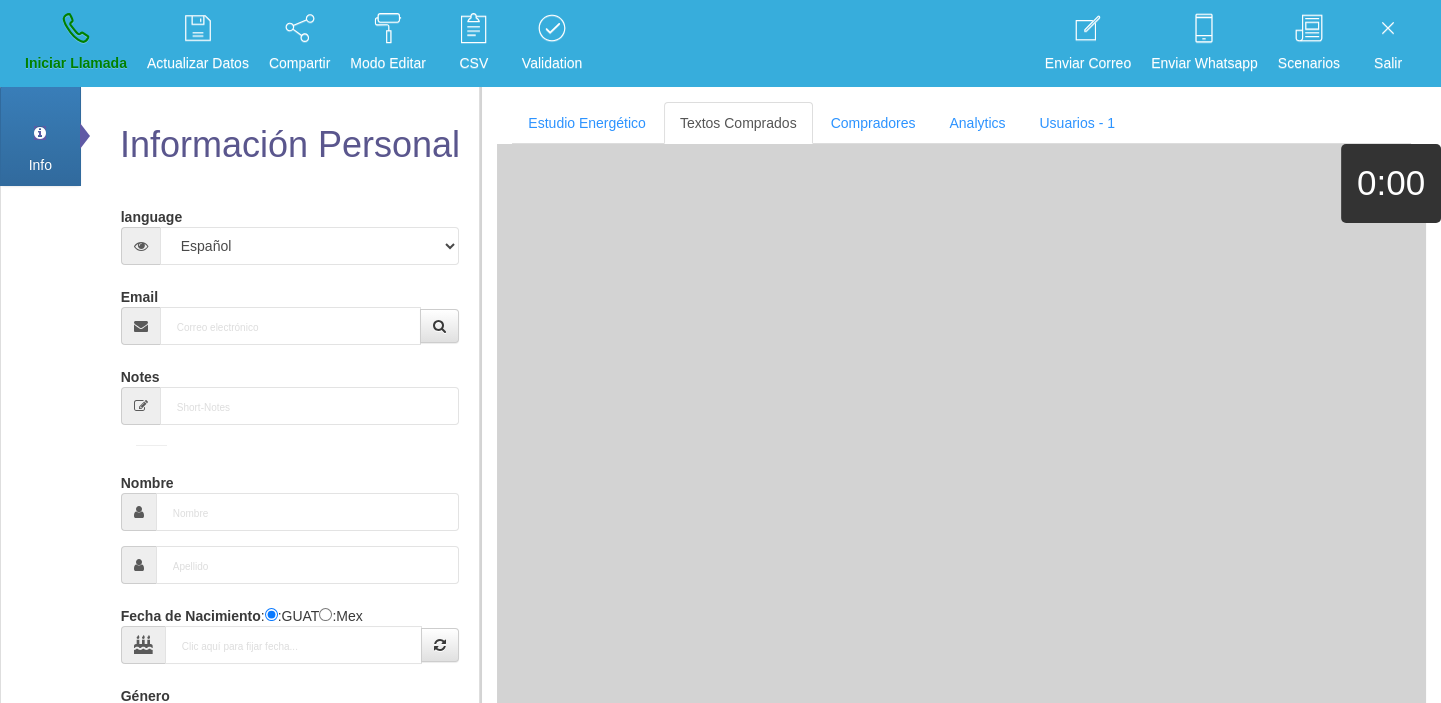 click on "Email" at bounding box center [290, 312] 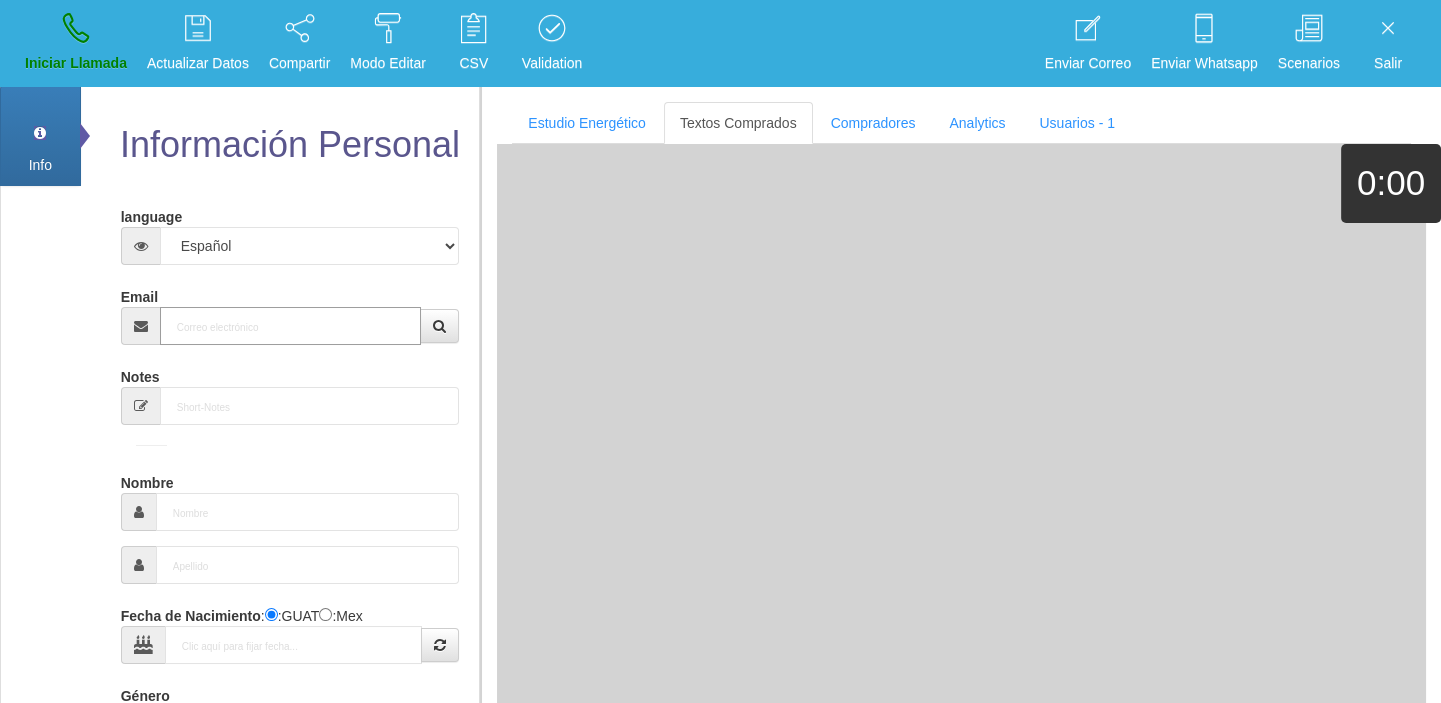 click on "Email" at bounding box center [291, 326] 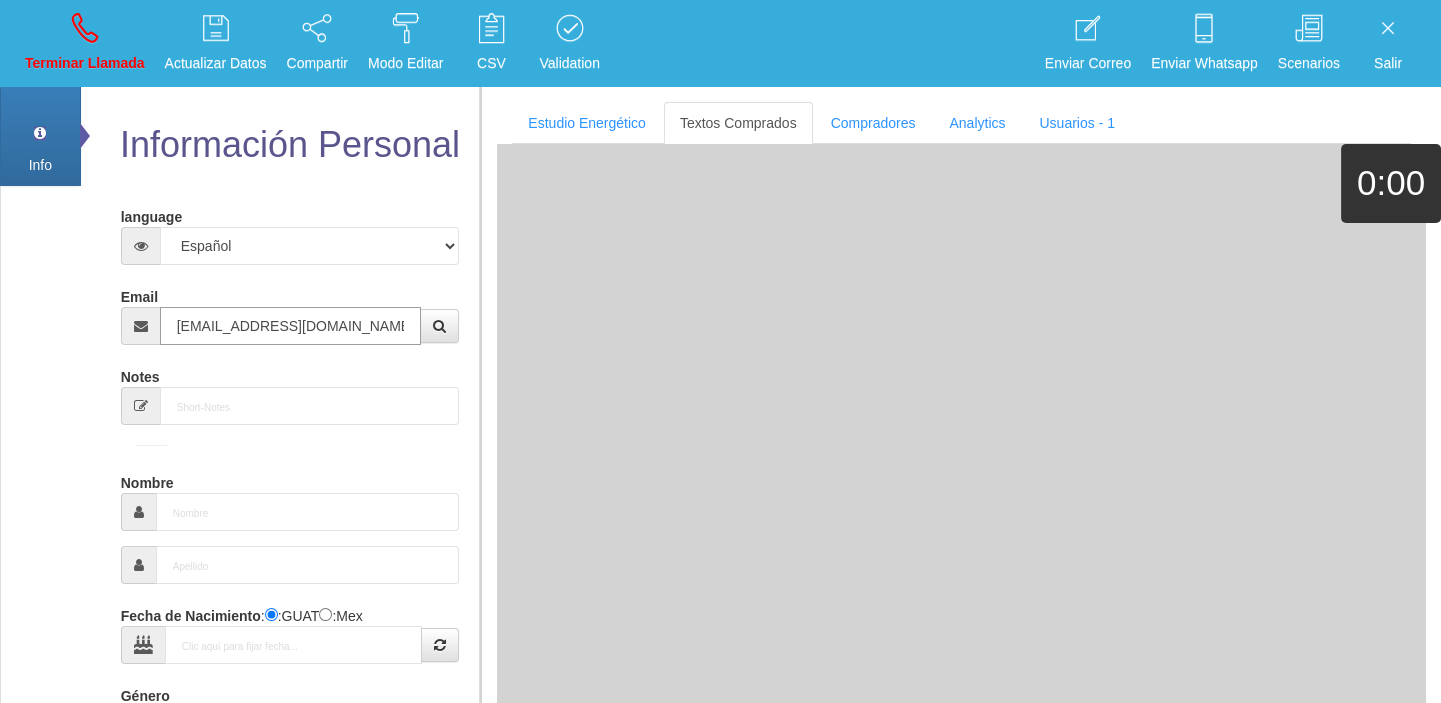 type on "1 Ene 1926" 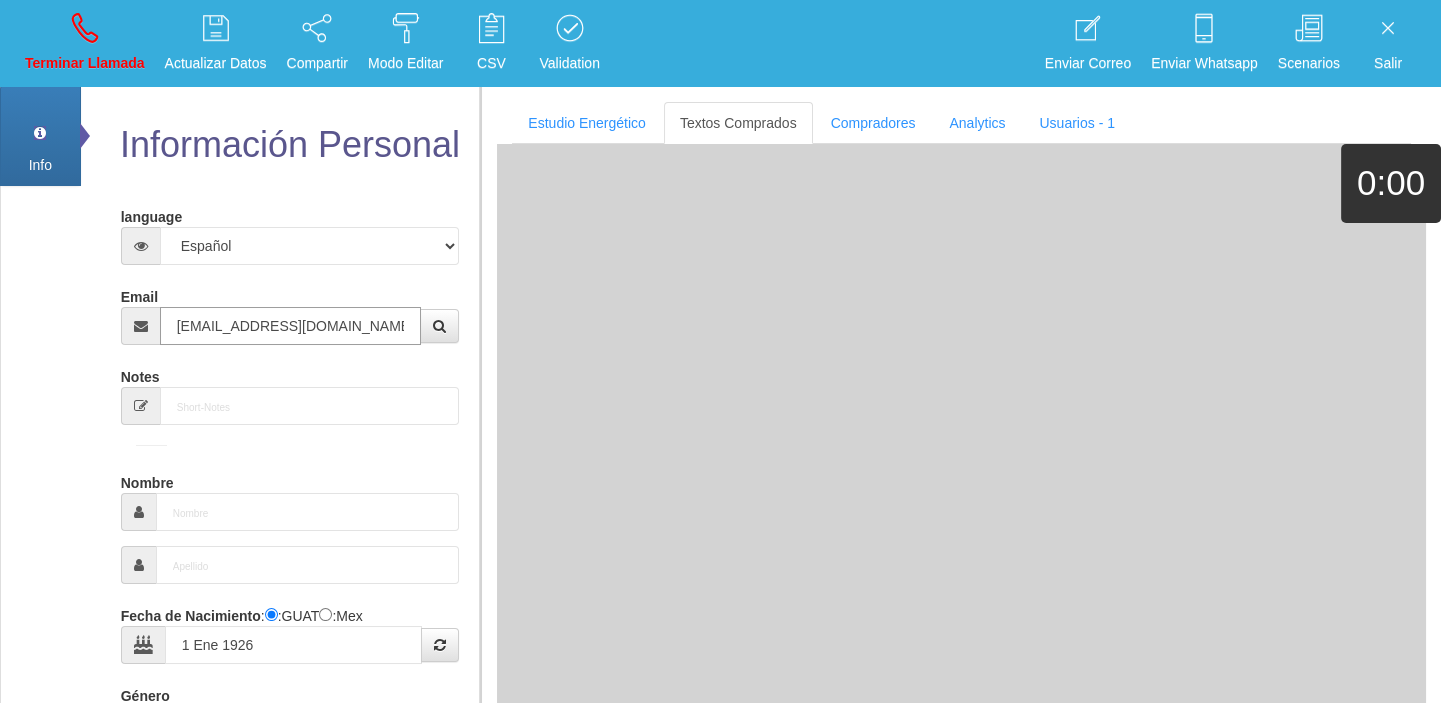 select on "4" 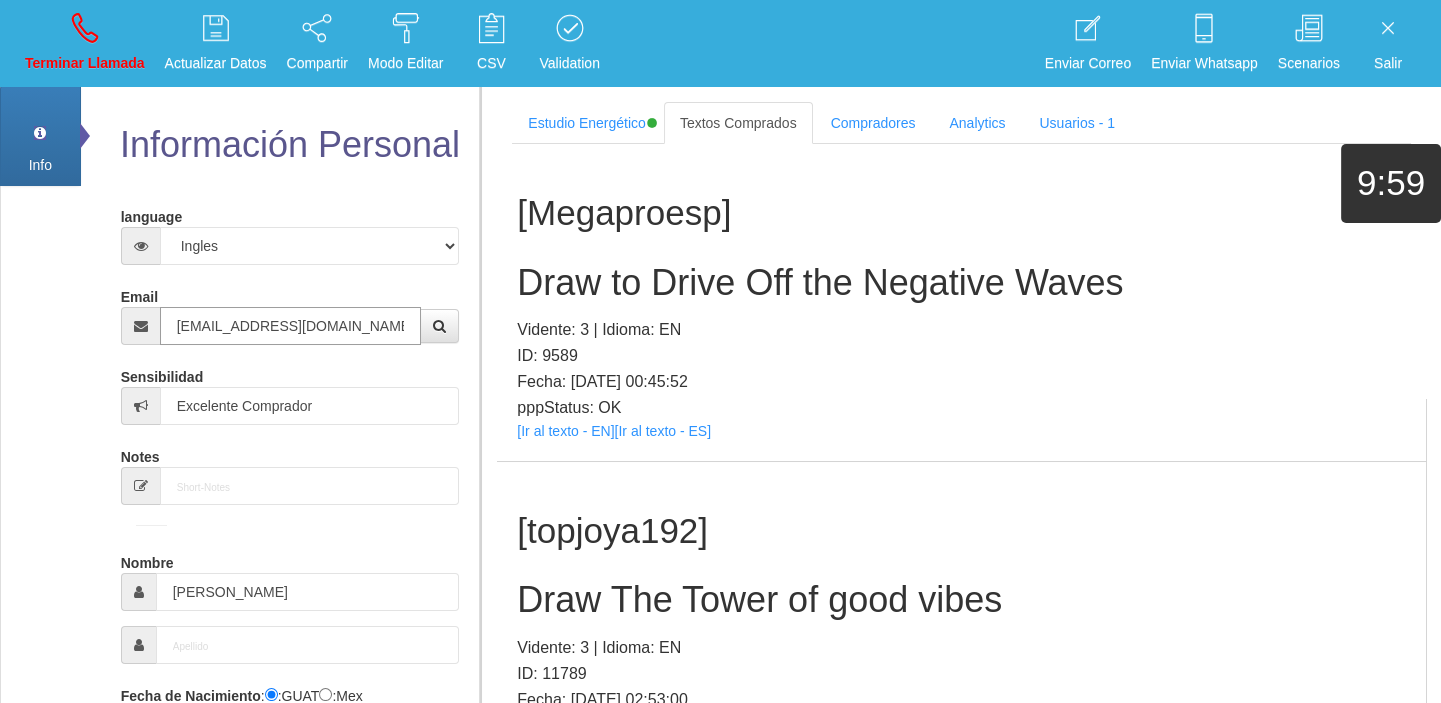type on "[EMAIL_ADDRESS][DOMAIN_NAME]" 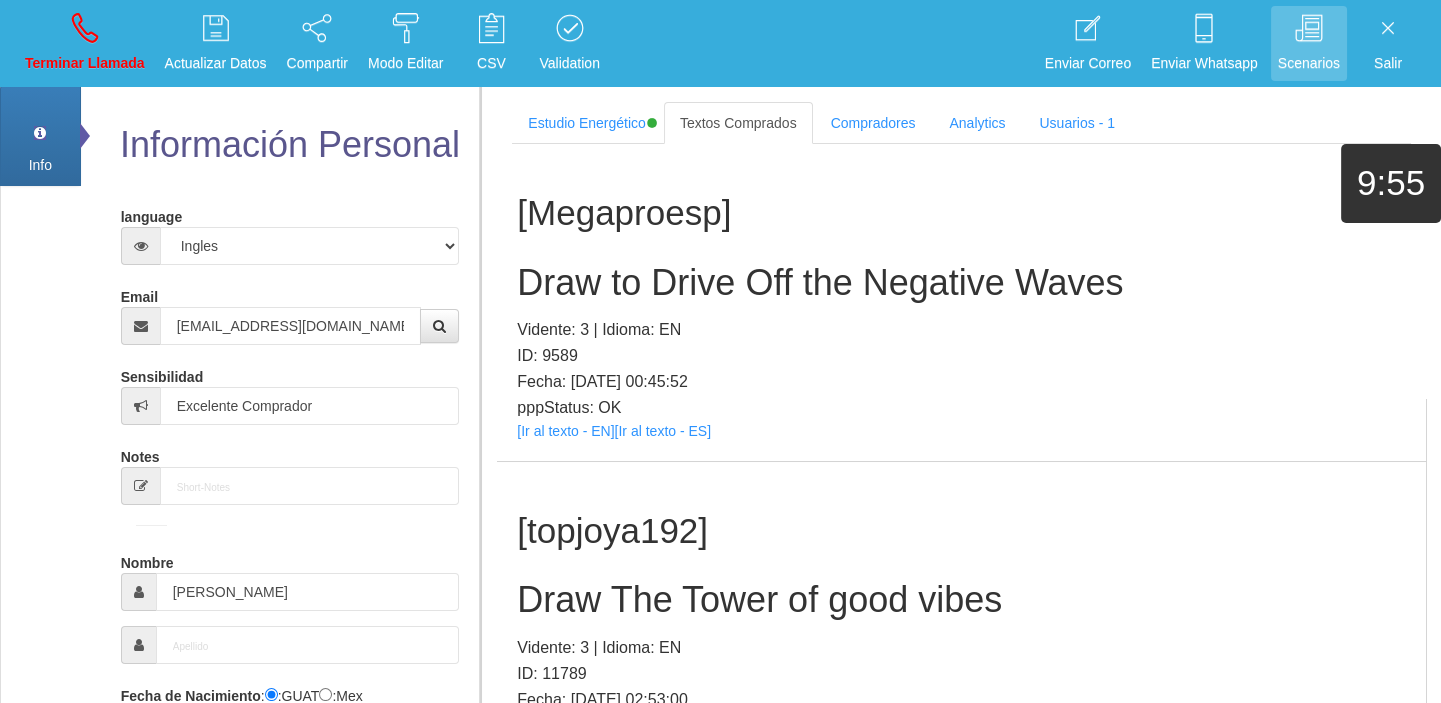 scroll, scrollTop: 50090, scrollLeft: 0, axis: vertical 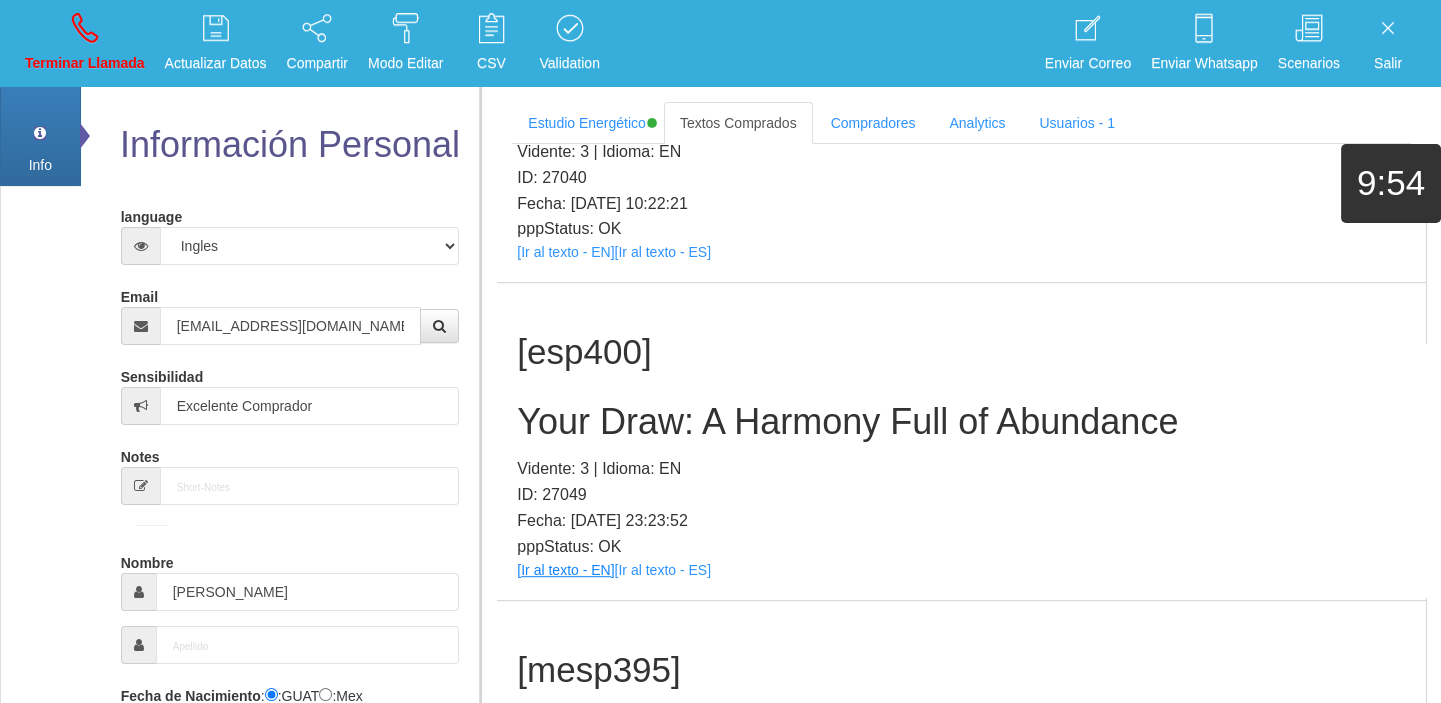 drag, startPoint x: 575, startPoint y: 546, endPoint x: 551, endPoint y: 532, distance: 27.784887 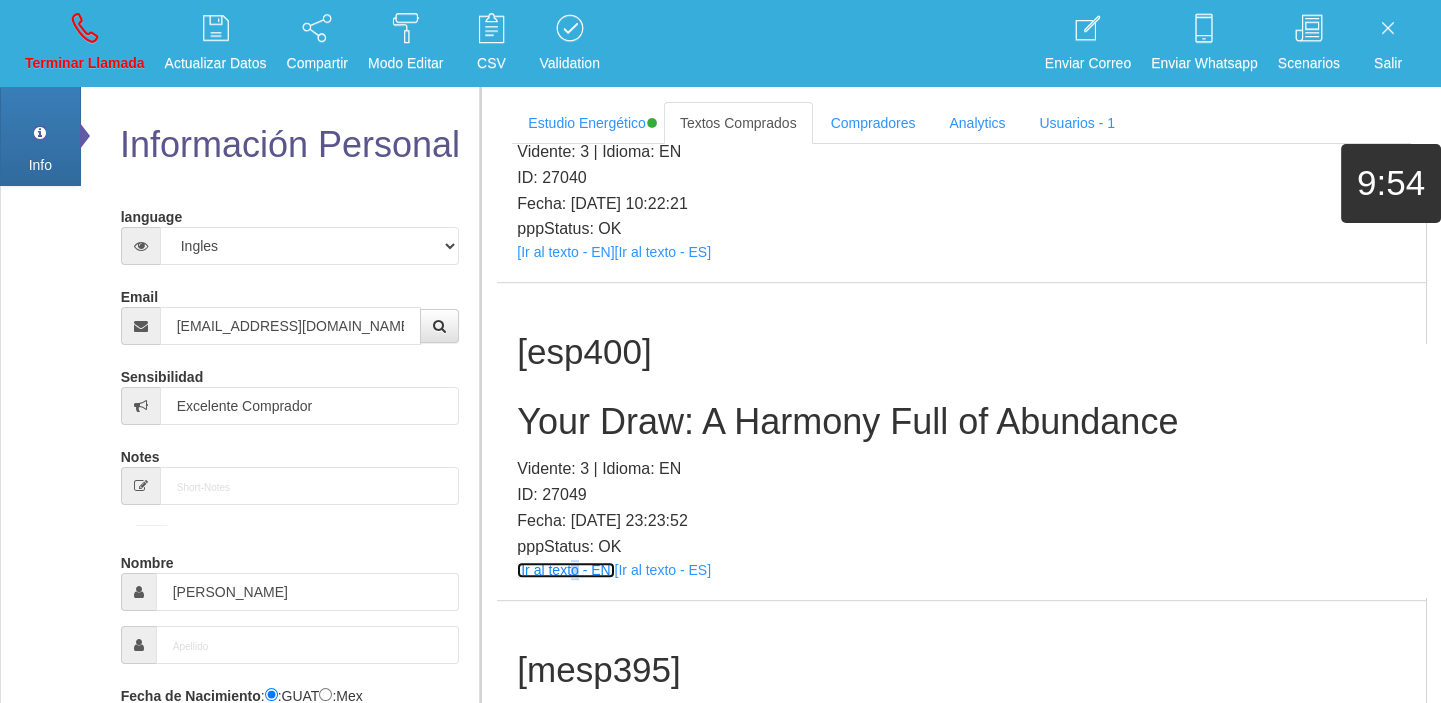 click on "[Ir al texto - EN]" at bounding box center (565, 570) 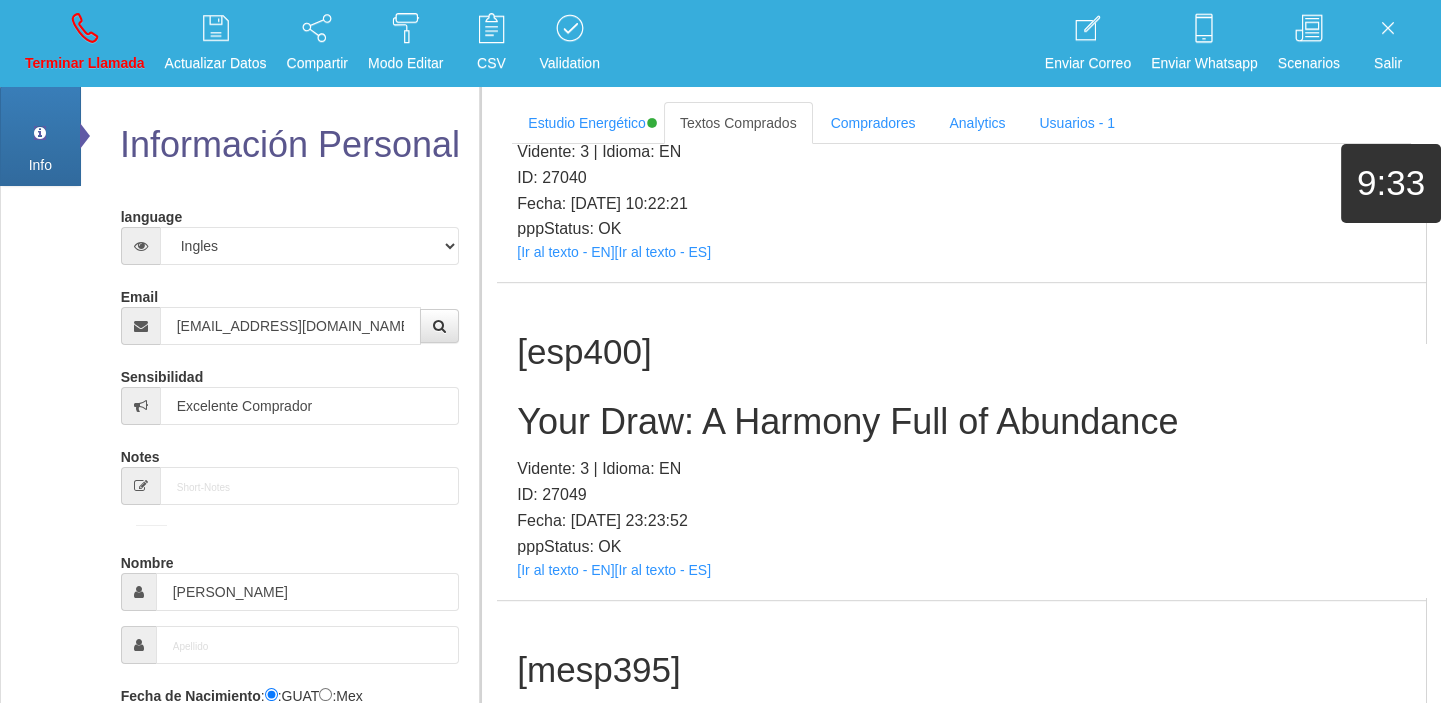 click on "Your Draw: A Harmony Full of Abundance" at bounding box center (961, 422) 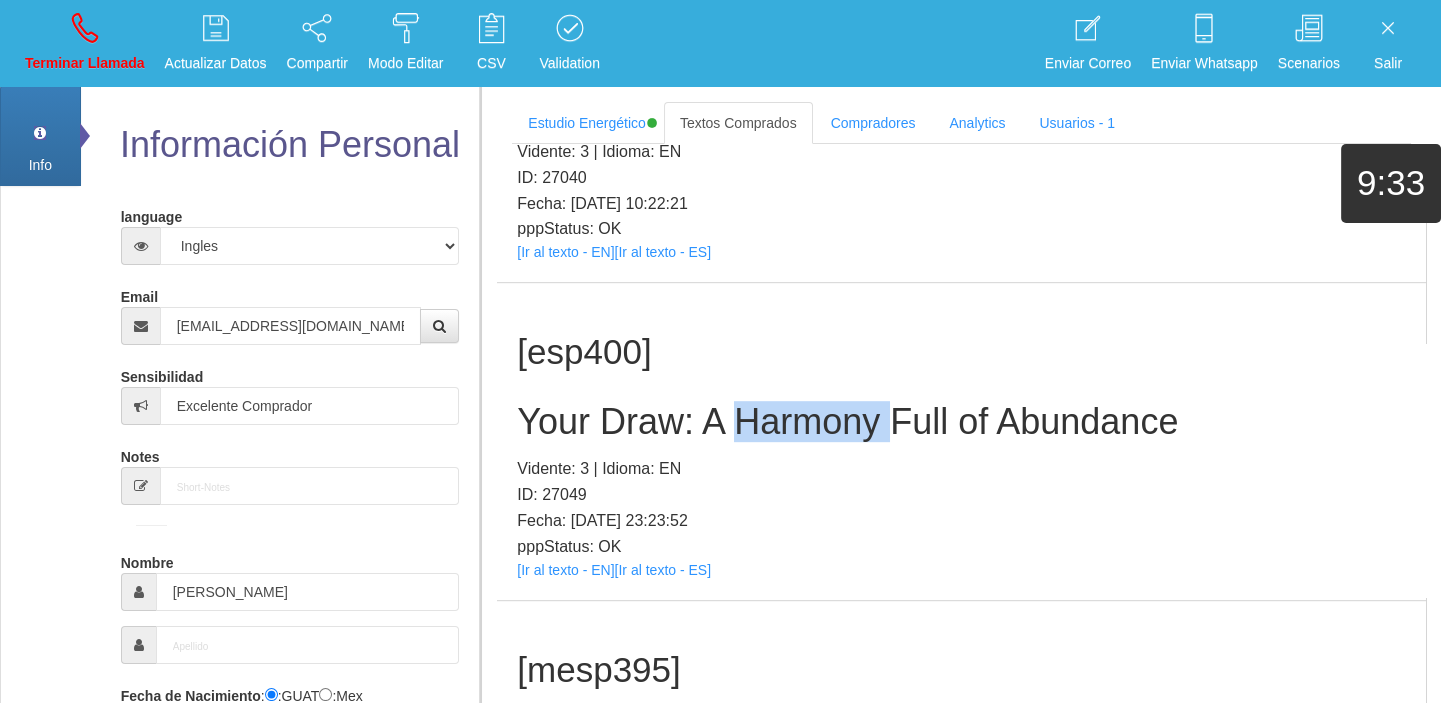 click on "Your Draw: A Harmony Full of Abundance" at bounding box center [961, 422] 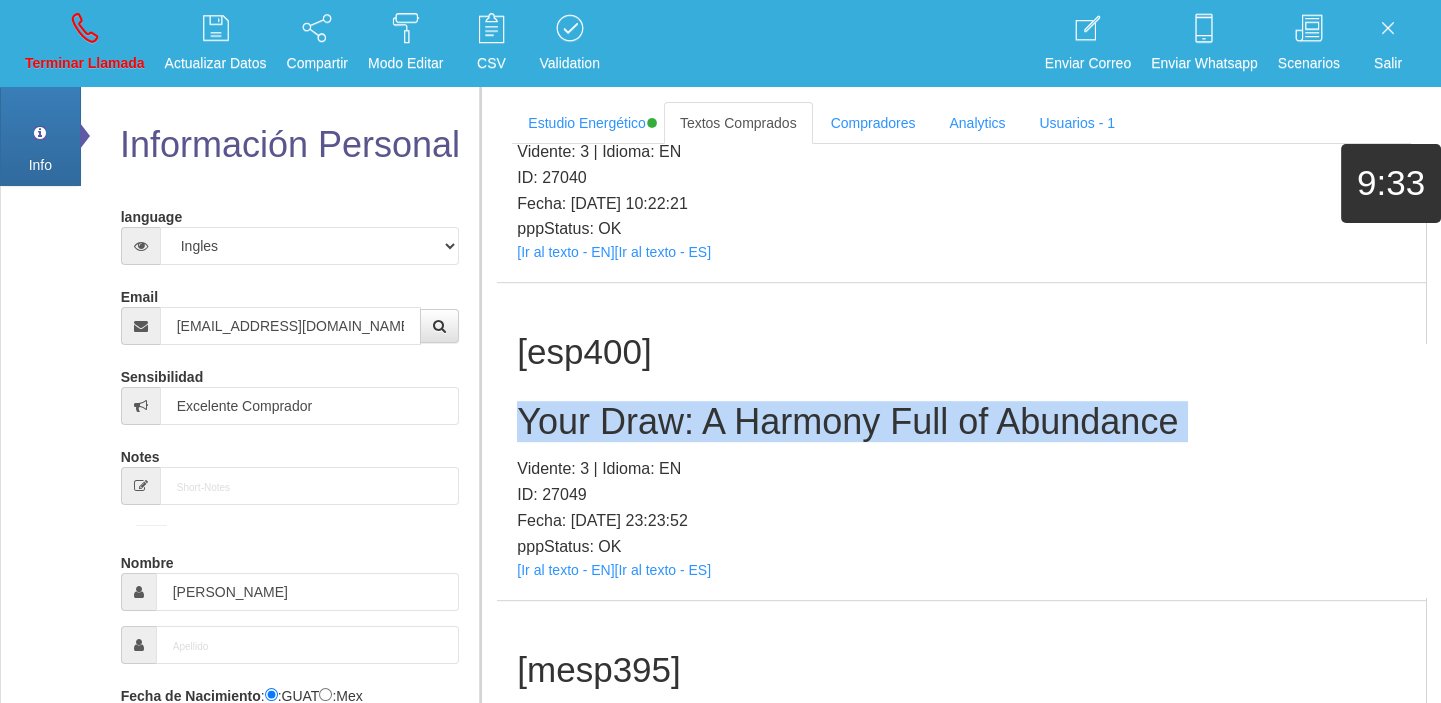 click on "Your Draw: A Harmony Full of Abundance" at bounding box center (961, 422) 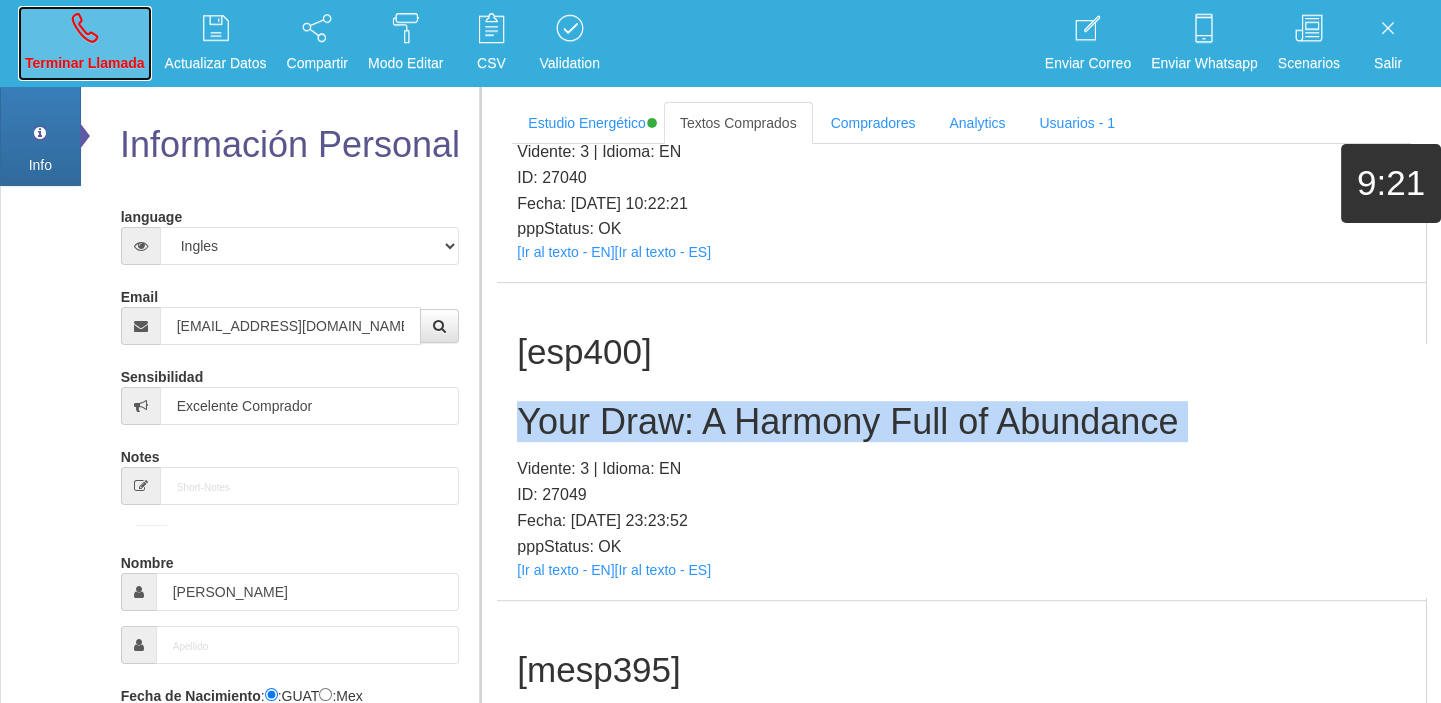 click on "Terminar Llamada" at bounding box center (85, 43) 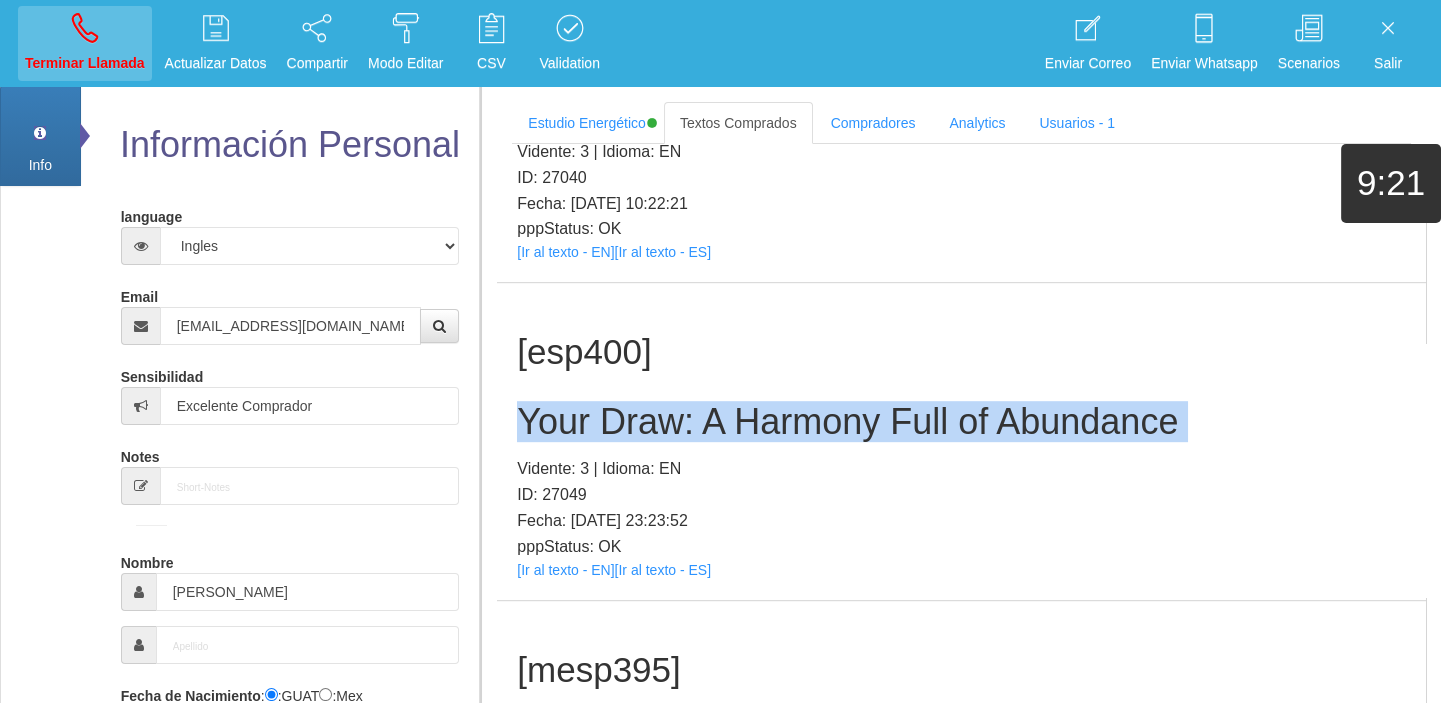 type 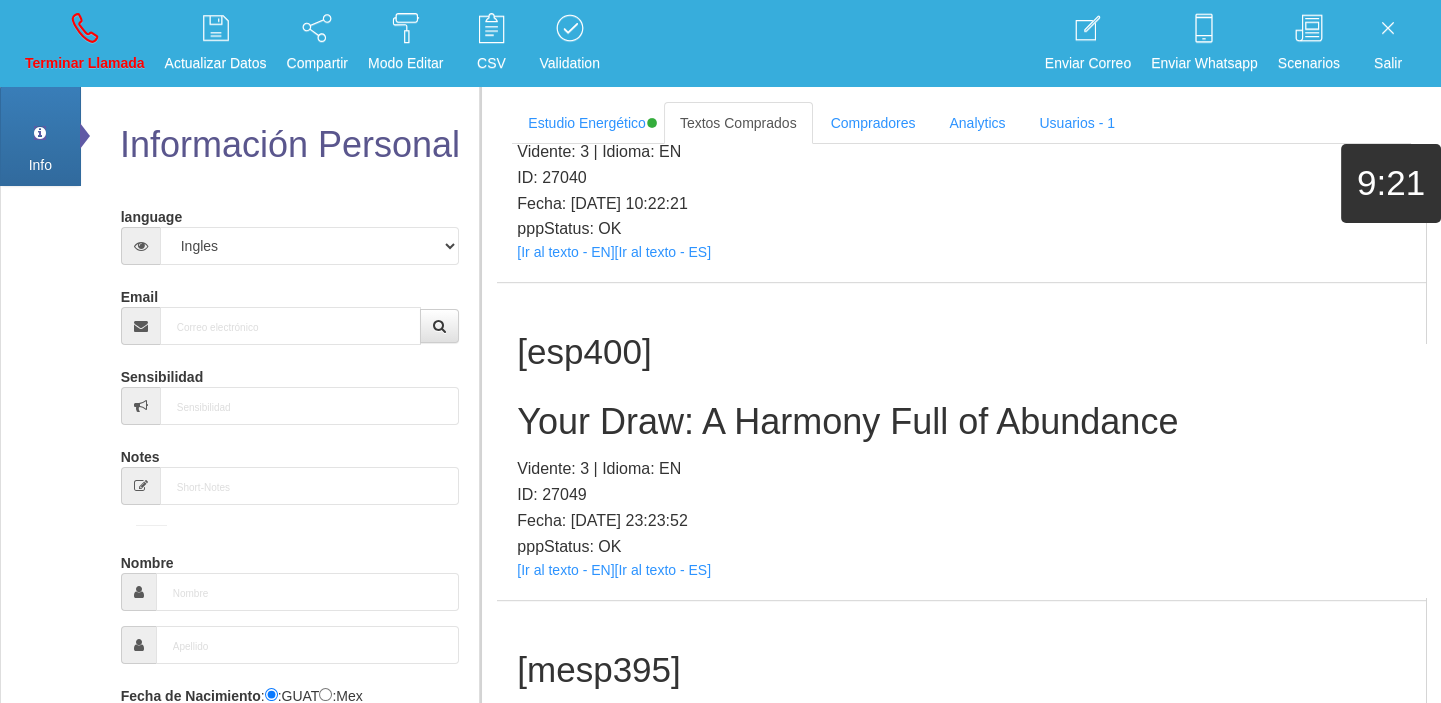 scroll, scrollTop: 0, scrollLeft: 0, axis: both 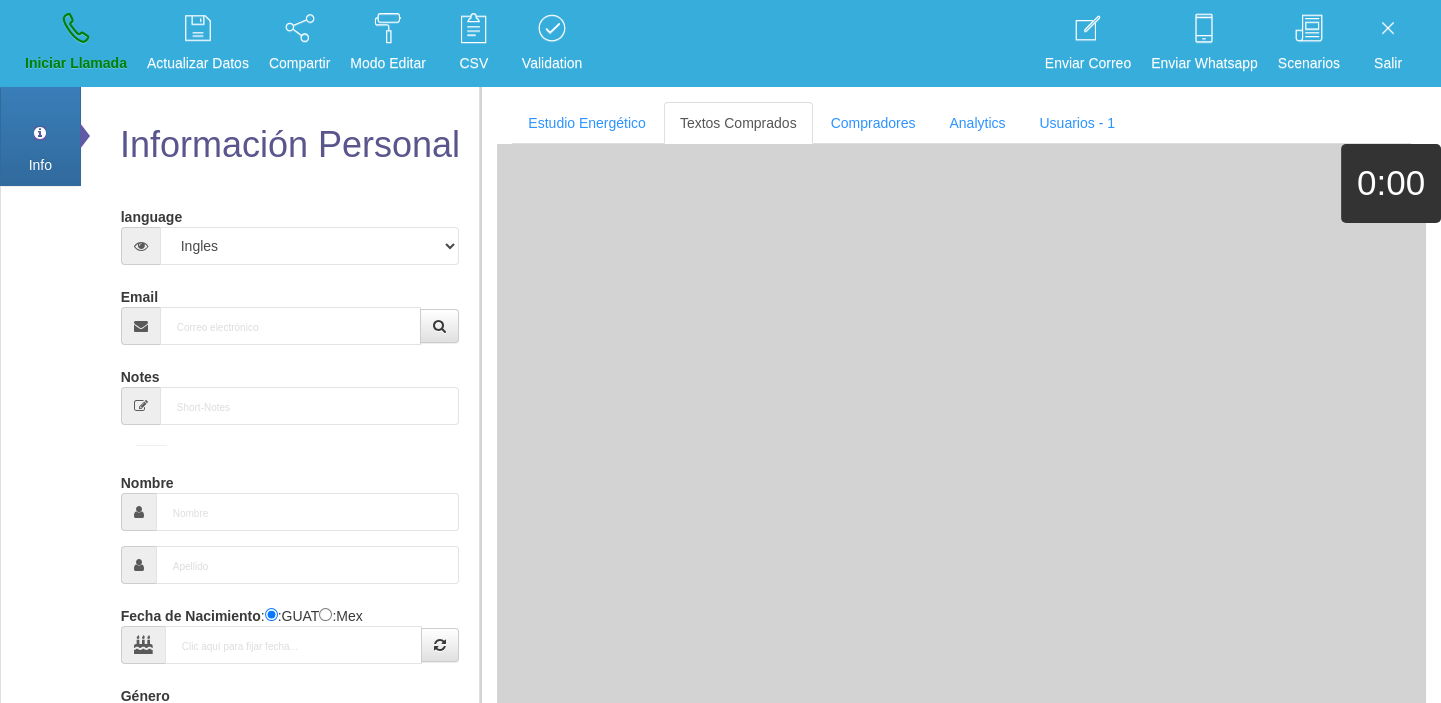 drag, startPoint x: 231, startPoint y: 305, endPoint x: 242, endPoint y: 335, distance: 31.95309 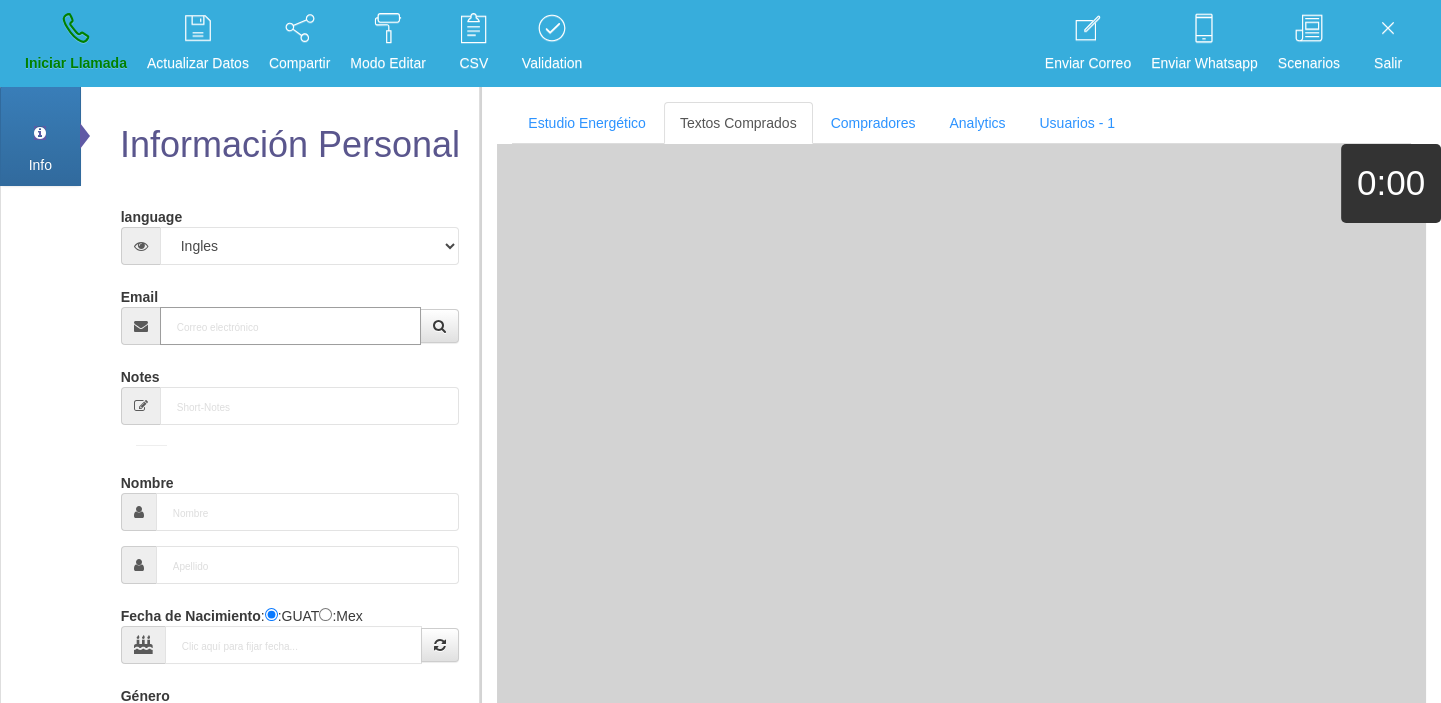 paste on "[EMAIL_ADDRESS][DOMAIN_NAME]" 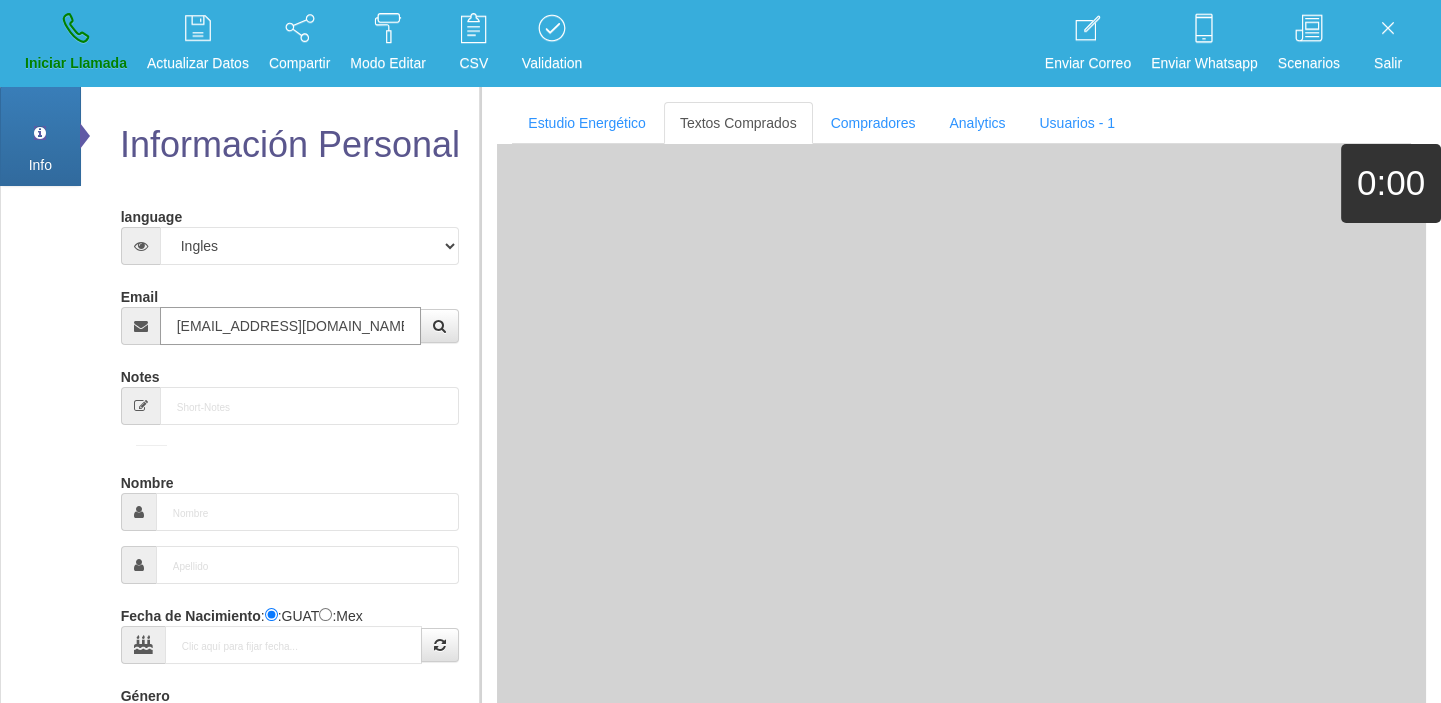 click on "[EMAIL_ADDRESS][DOMAIN_NAME]" at bounding box center [291, 326] 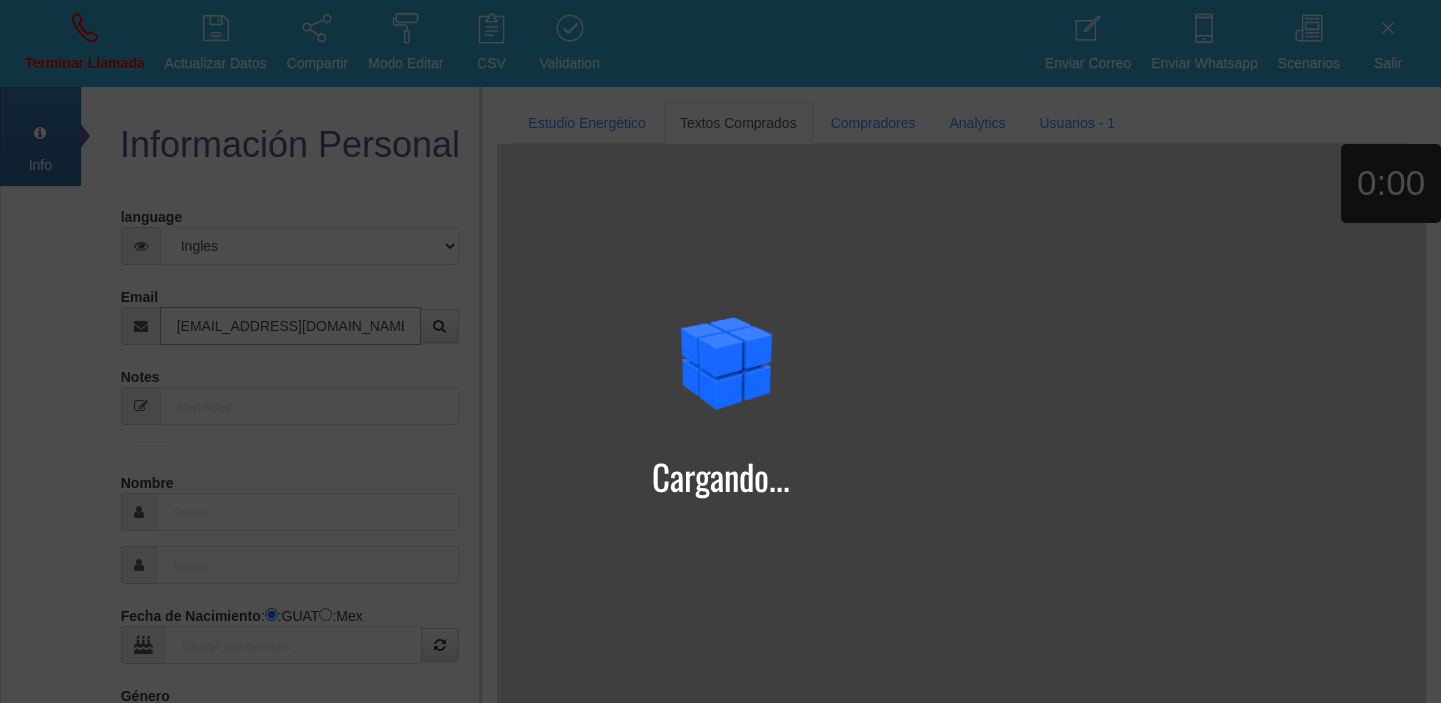 type on "[EMAIL_ADDRESS][DOMAIN_NAME]" 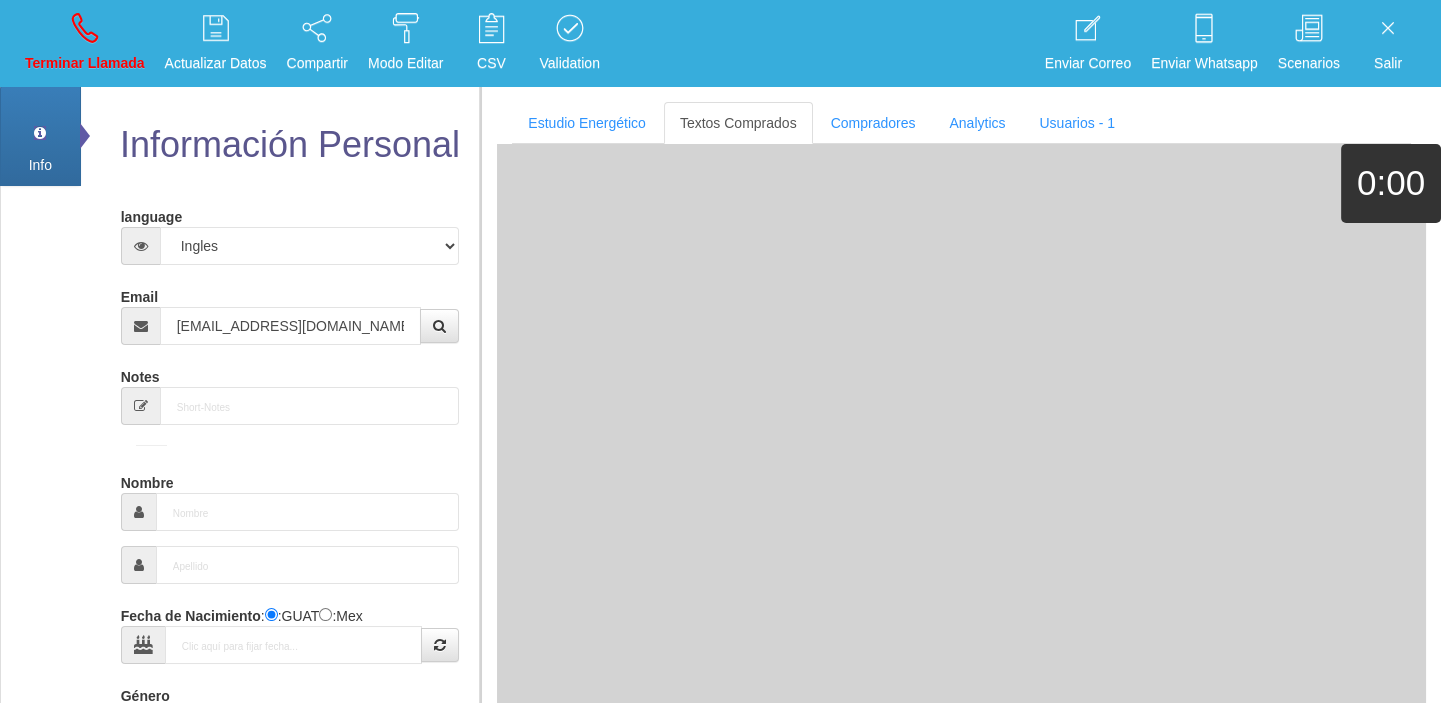 type on "1 Ago 1967" 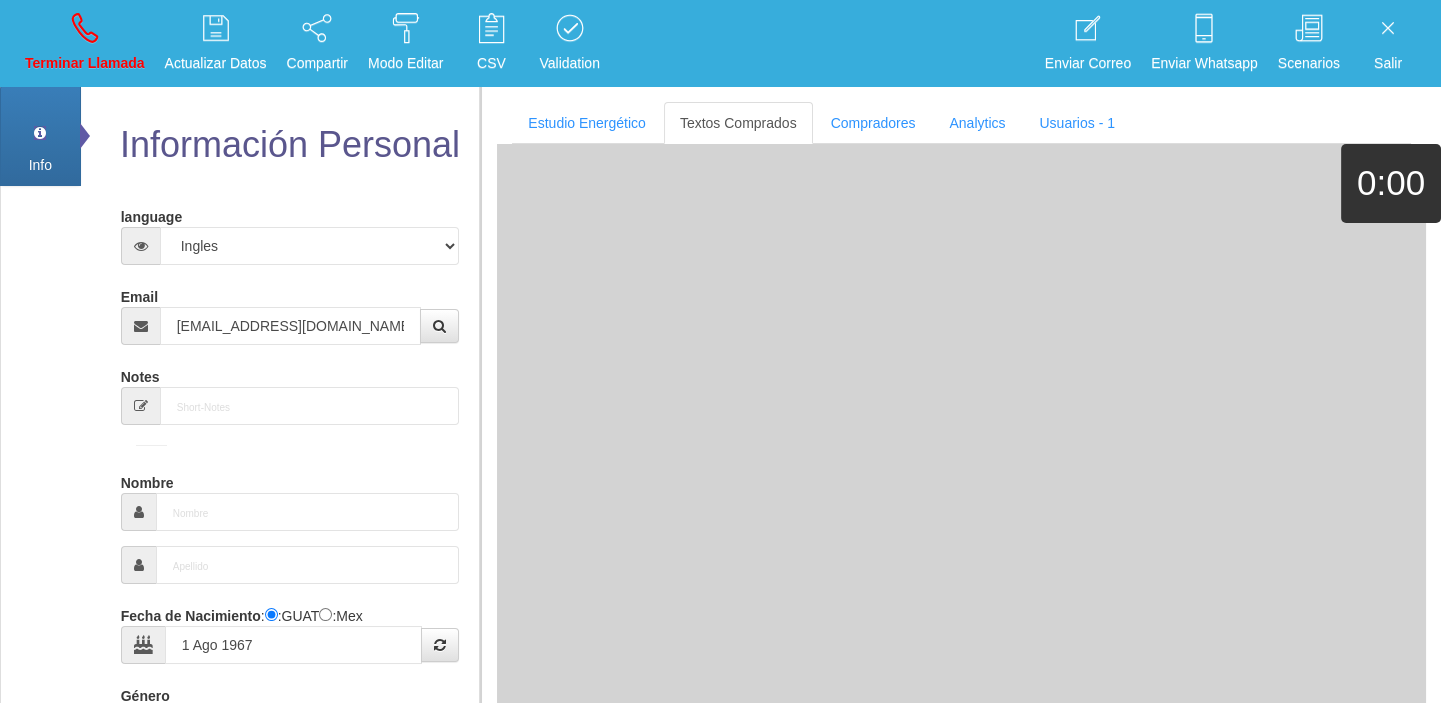 select 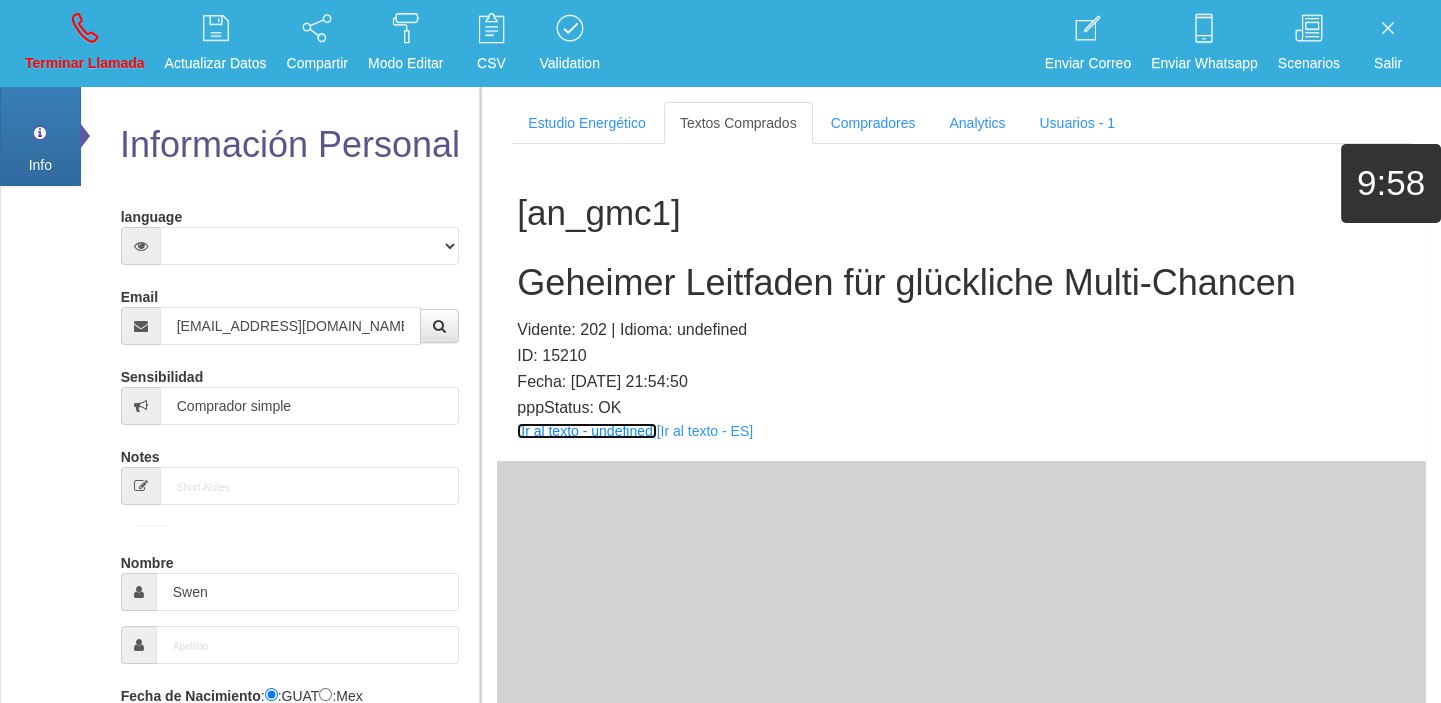 click on "[Ir al texto - undefined]" at bounding box center (586, 431) 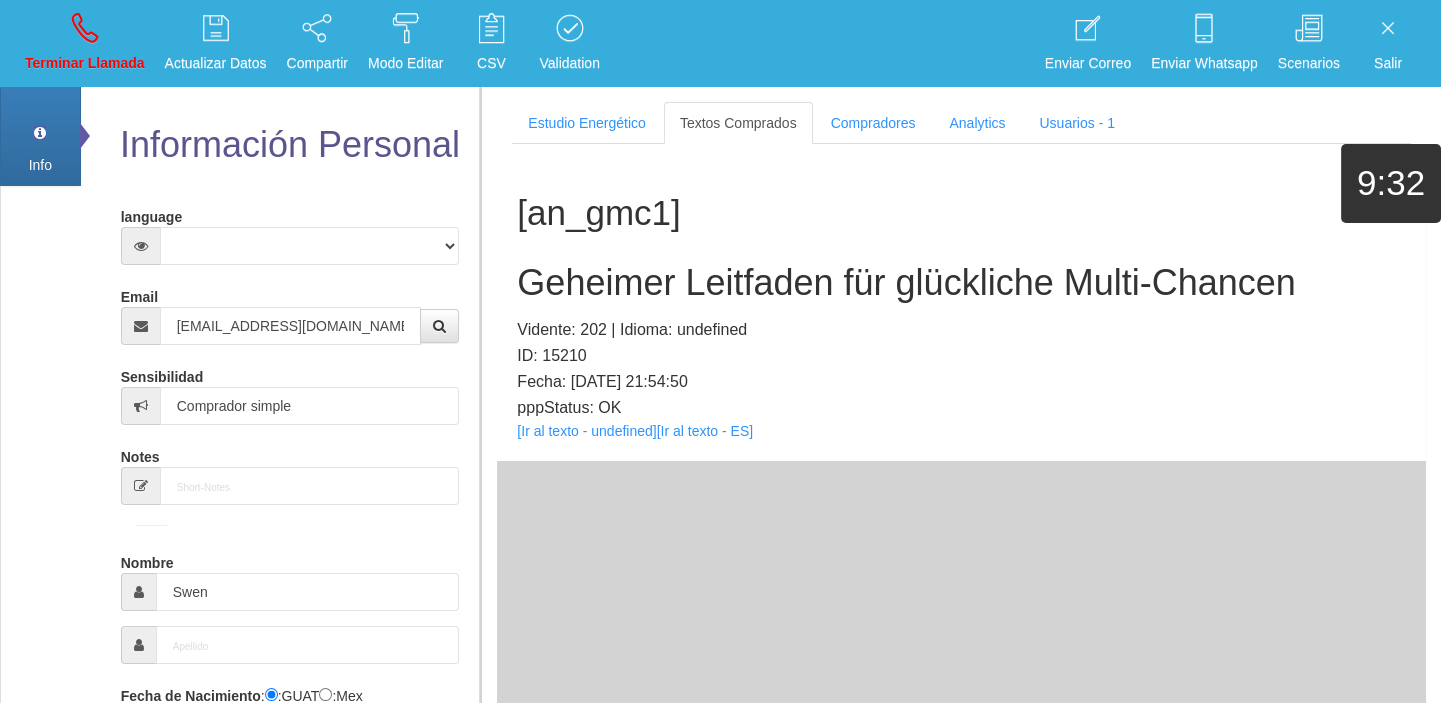 click on "[an_gmc1] Geheimer Leitfaden für glückliche Multi-Chancen Vidente: 202 | Idioma: undefined ID: 15210 Fecha: [DATE] 21:54:50 pppStatus: OK [Ir al texto - undefined] [Ir al texto - ES]" at bounding box center [961, 302] 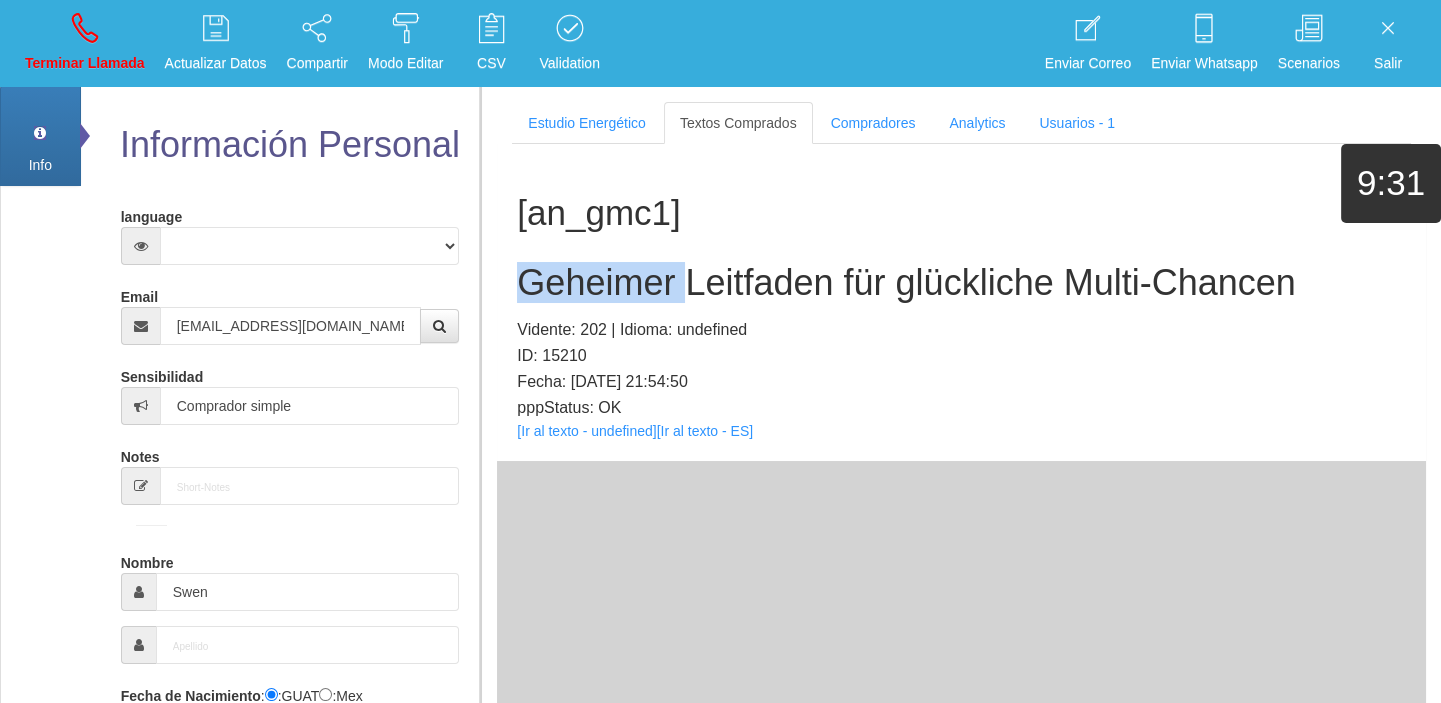 click on "[an_gmc1] Geheimer Leitfaden für glückliche Multi-Chancen Vidente: 202 | Idioma: undefined ID: 15210 Fecha: [DATE] 21:54:50 pppStatus: OK [Ir al texto - undefined] [Ir al texto - ES]" at bounding box center [961, 302] 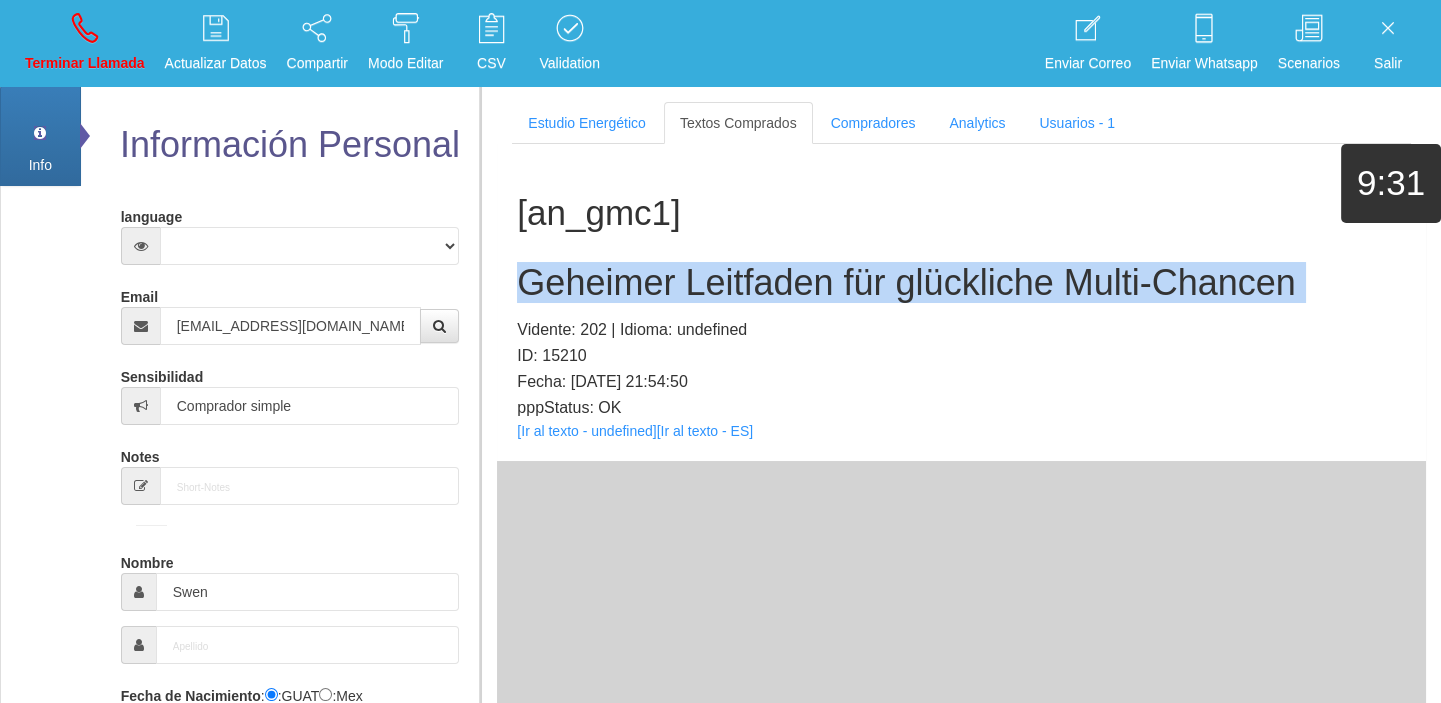click on "[an_gmc1] Geheimer Leitfaden für glückliche Multi-Chancen Vidente: 202 | Idioma: undefined ID: 15210 Fecha: [DATE] 21:54:50 pppStatus: OK [Ir al texto - undefined] [Ir al texto - ES]" at bounding box center (961, 302) 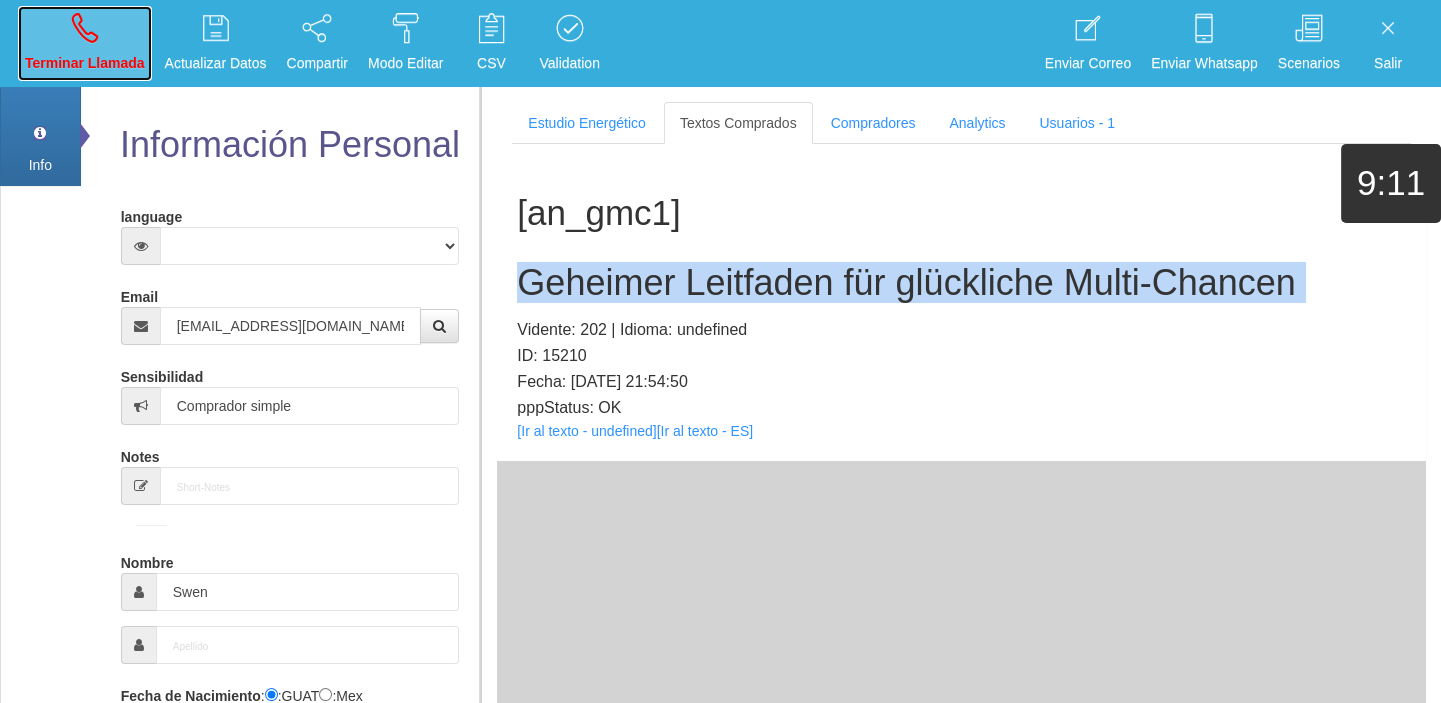 drag, startPoint x: 70, startPoint y: 71, endPoint x: 85, endPoint y: 82, distance: 18.601076 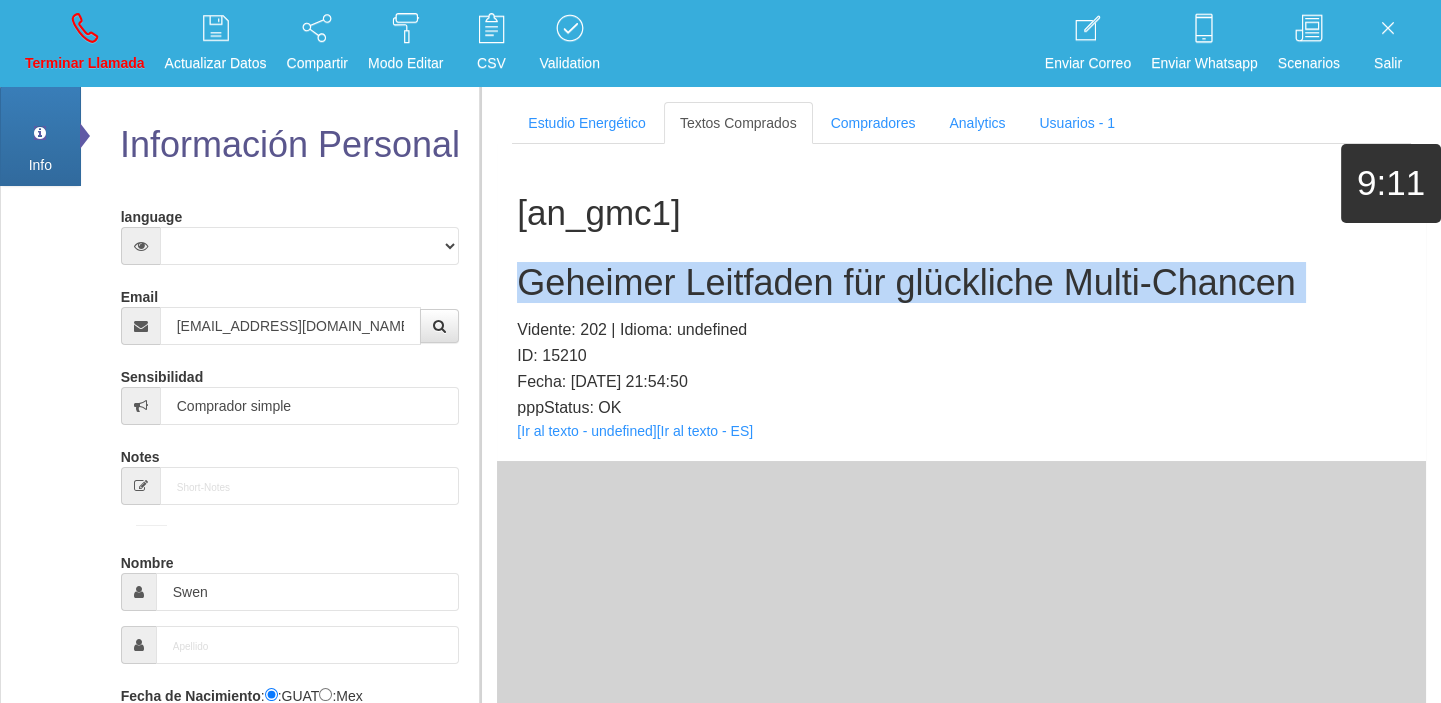 type 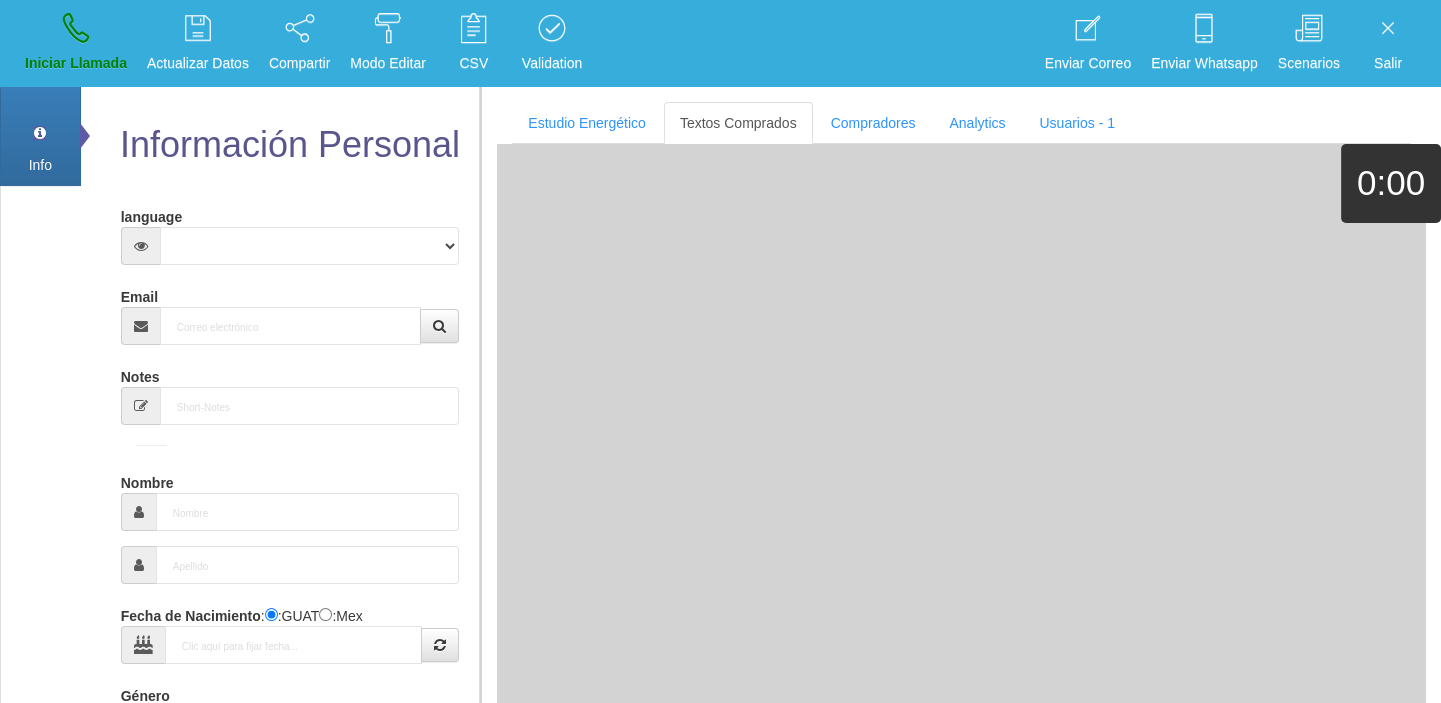 drag, startPoint x: 242, startPoint y: 283, endPoint x: 242, endPoint y: 331, distance: 48 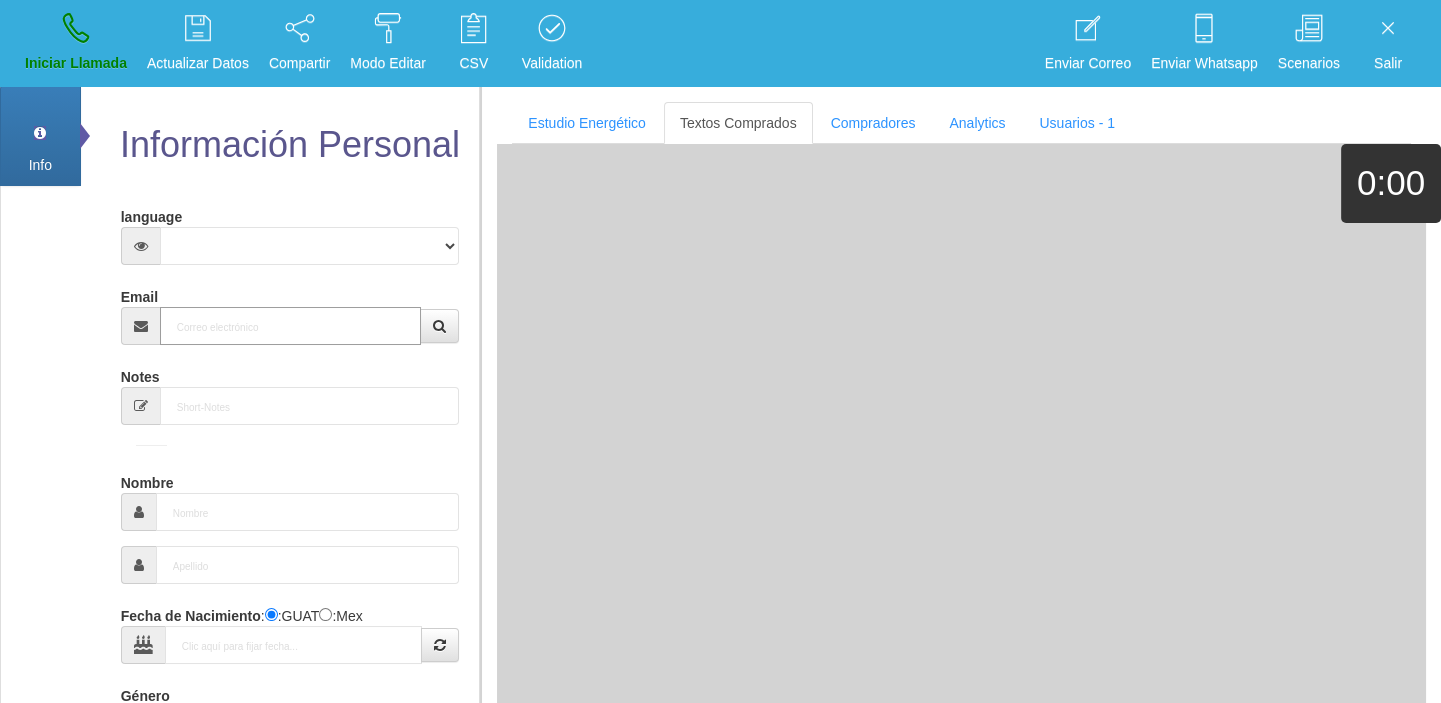 paste on "[EMAIL_ADDRESS][DOMAIN_NAME]" 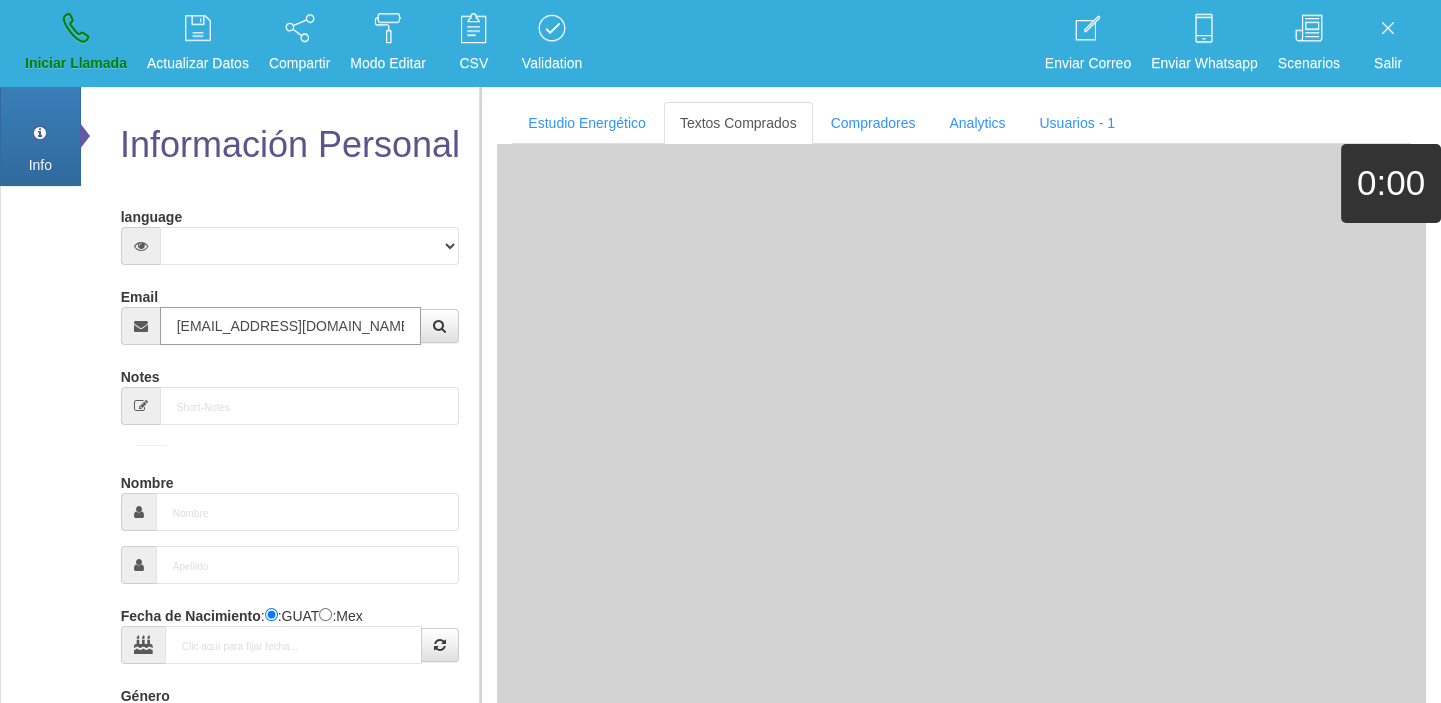 click on "[EMAIL_ADDRESS][DOMAIN_NAME]" at bounding box center (291, 326) 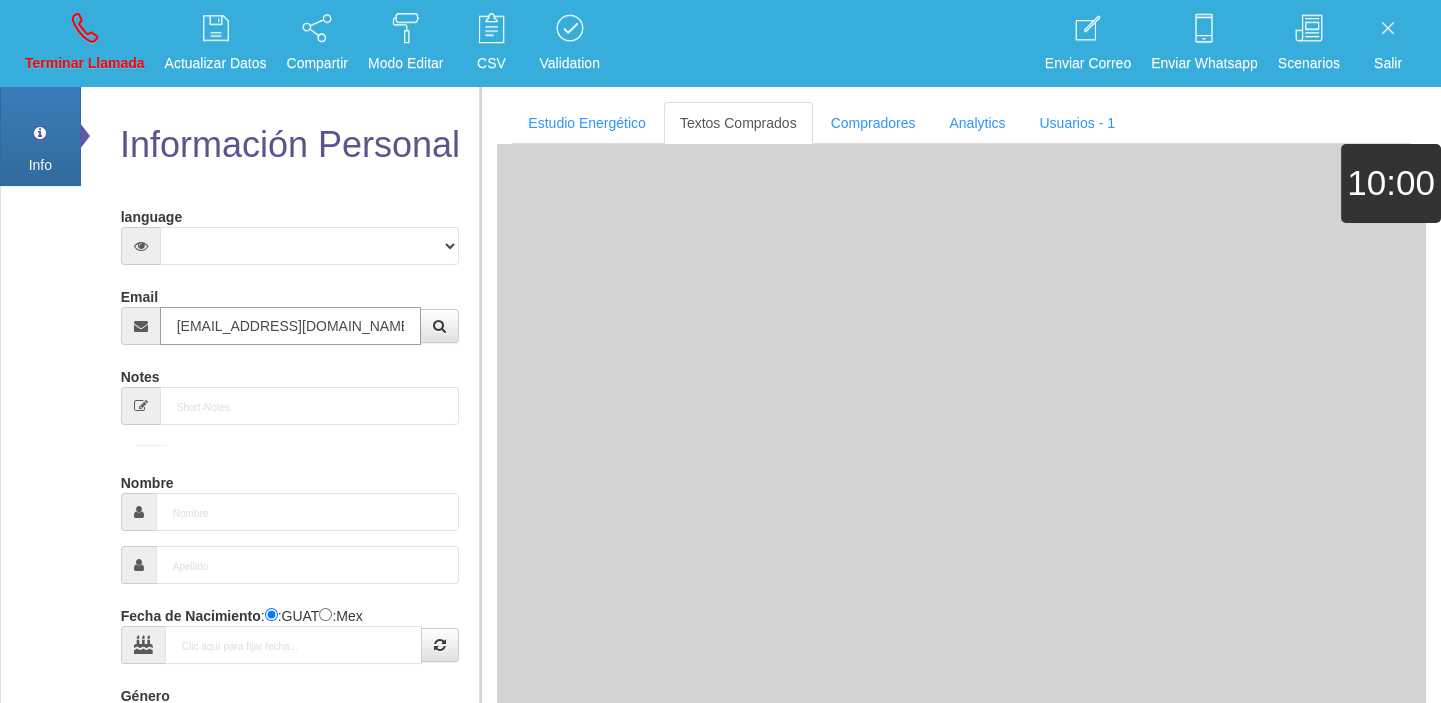 type on "[DATE]" 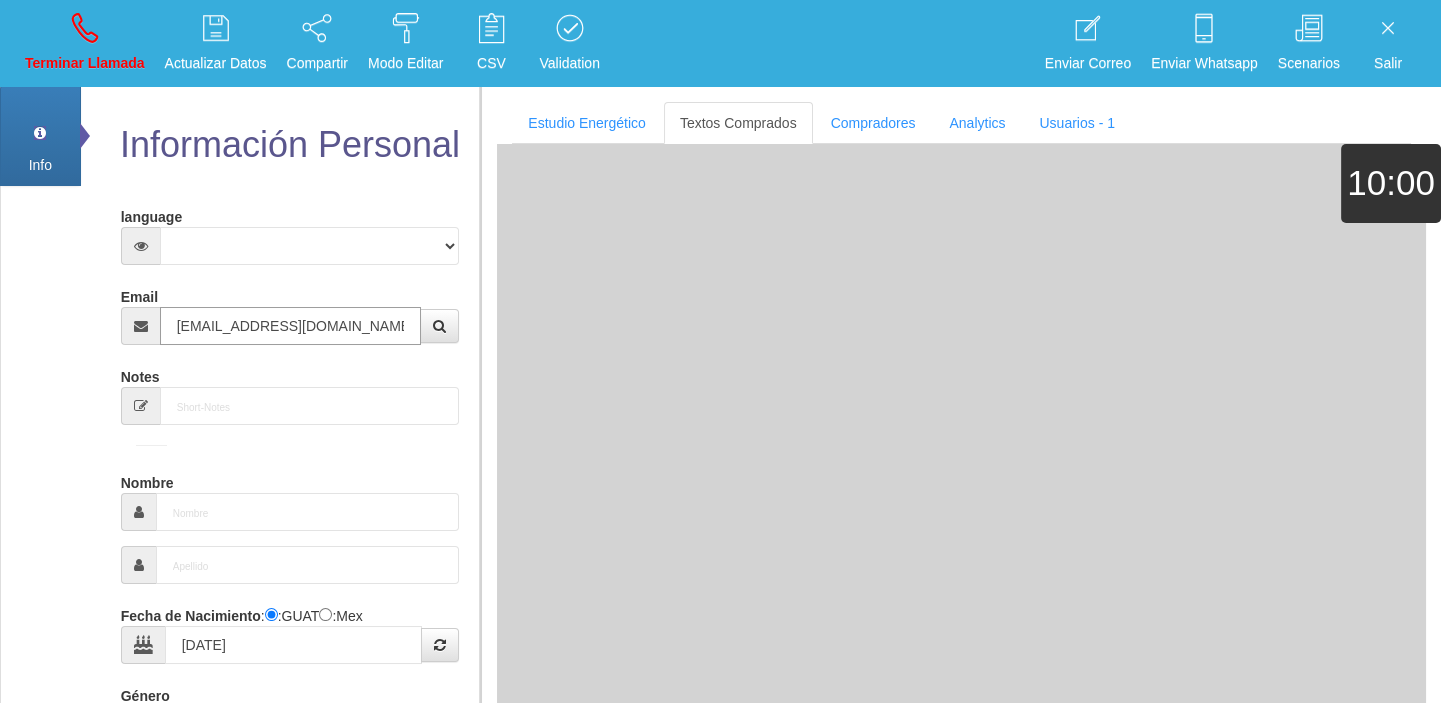 select on "4" 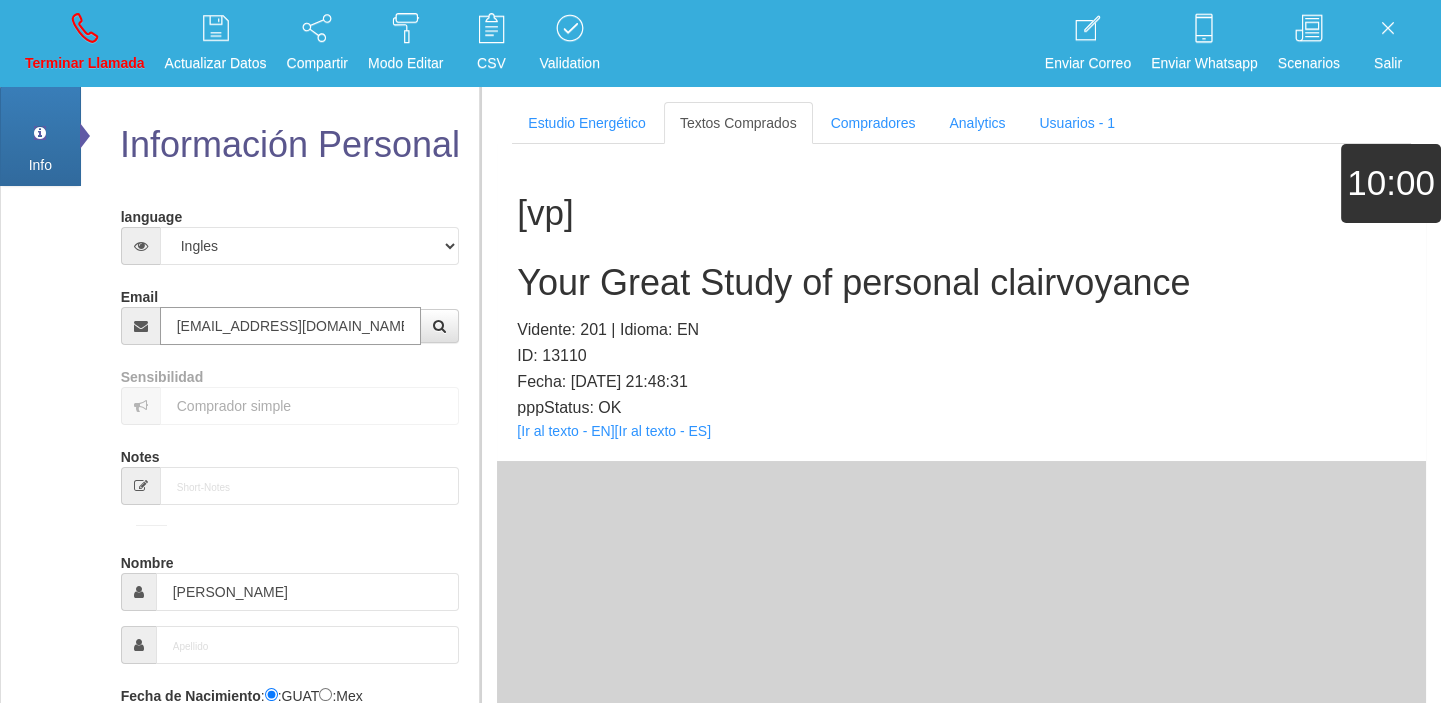 type on "[EMAIL_ADDRESS][DOMAIN_NAME]" 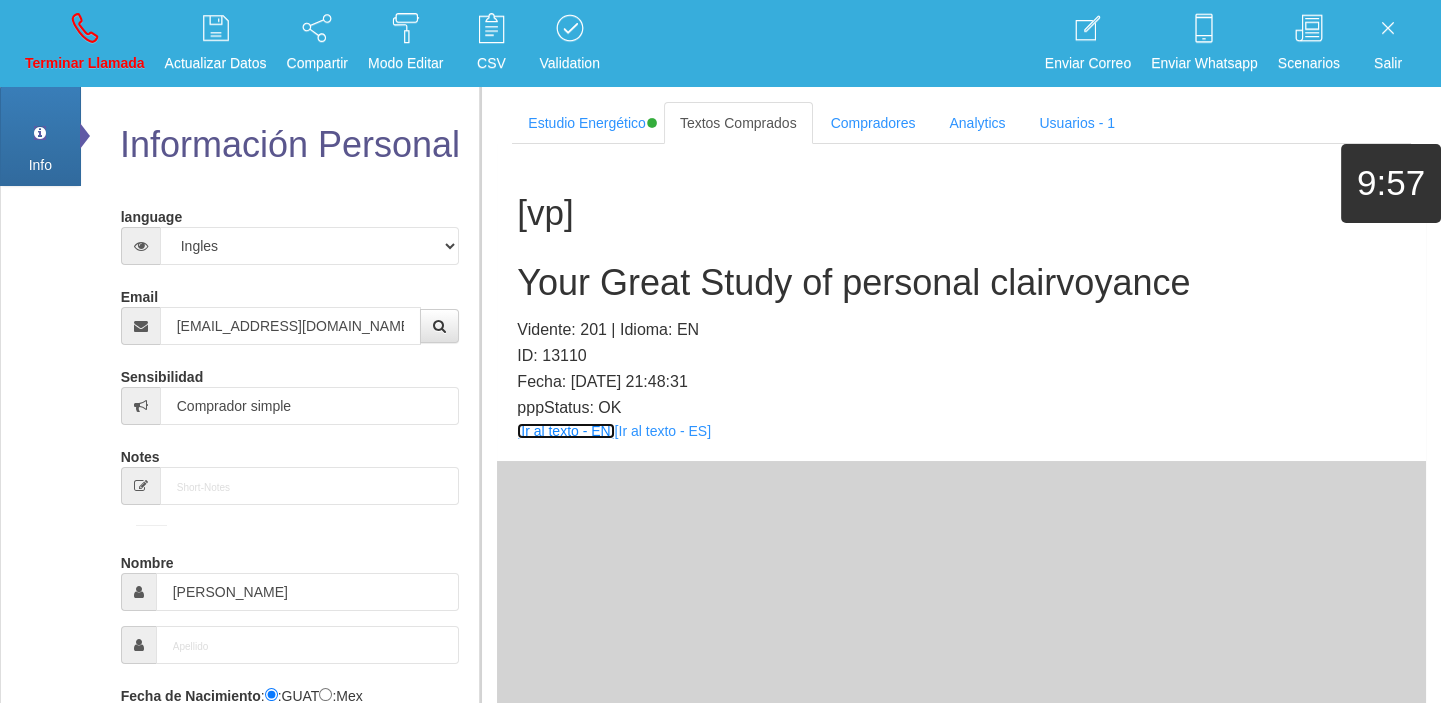 click on "[Ir al texto - EN]" at bounding box center [565, 431] 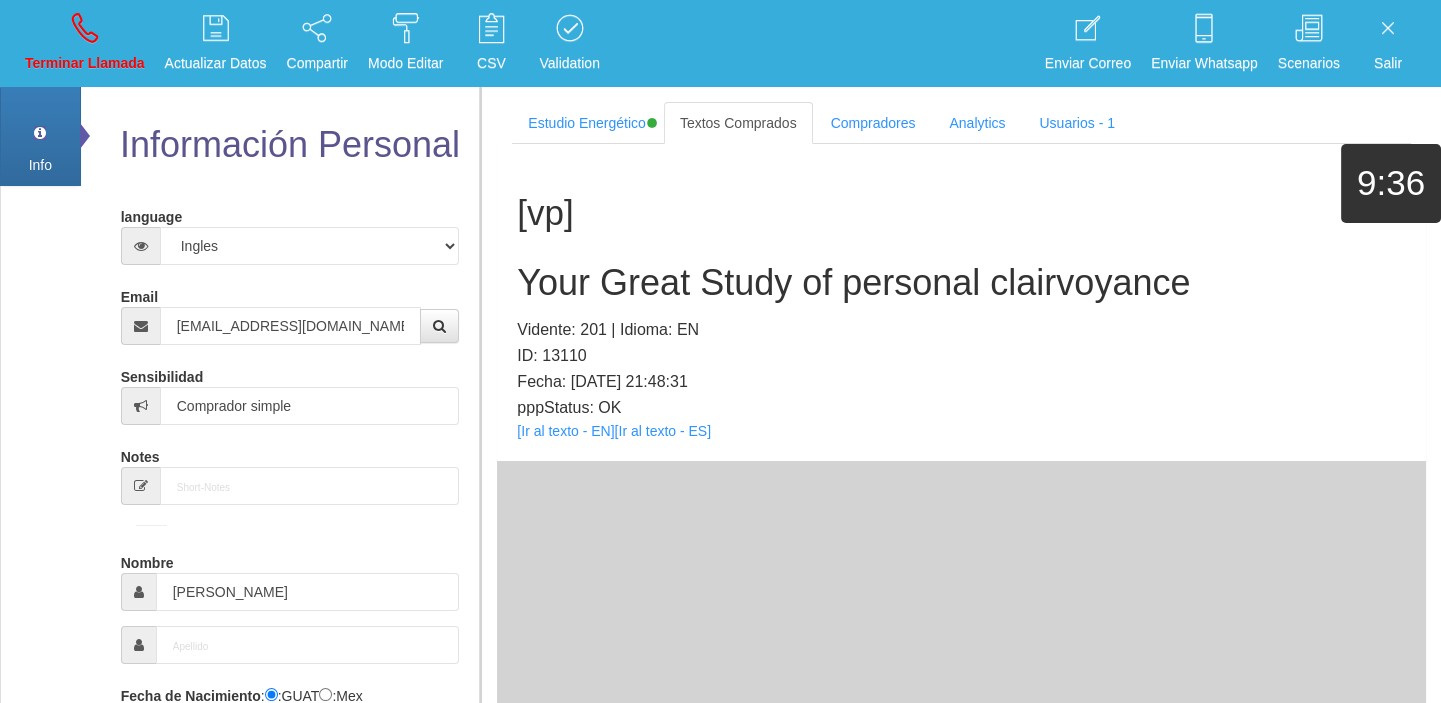 click on "Your Great Study of personal clairvoyance" at bounding box center [961, 283] 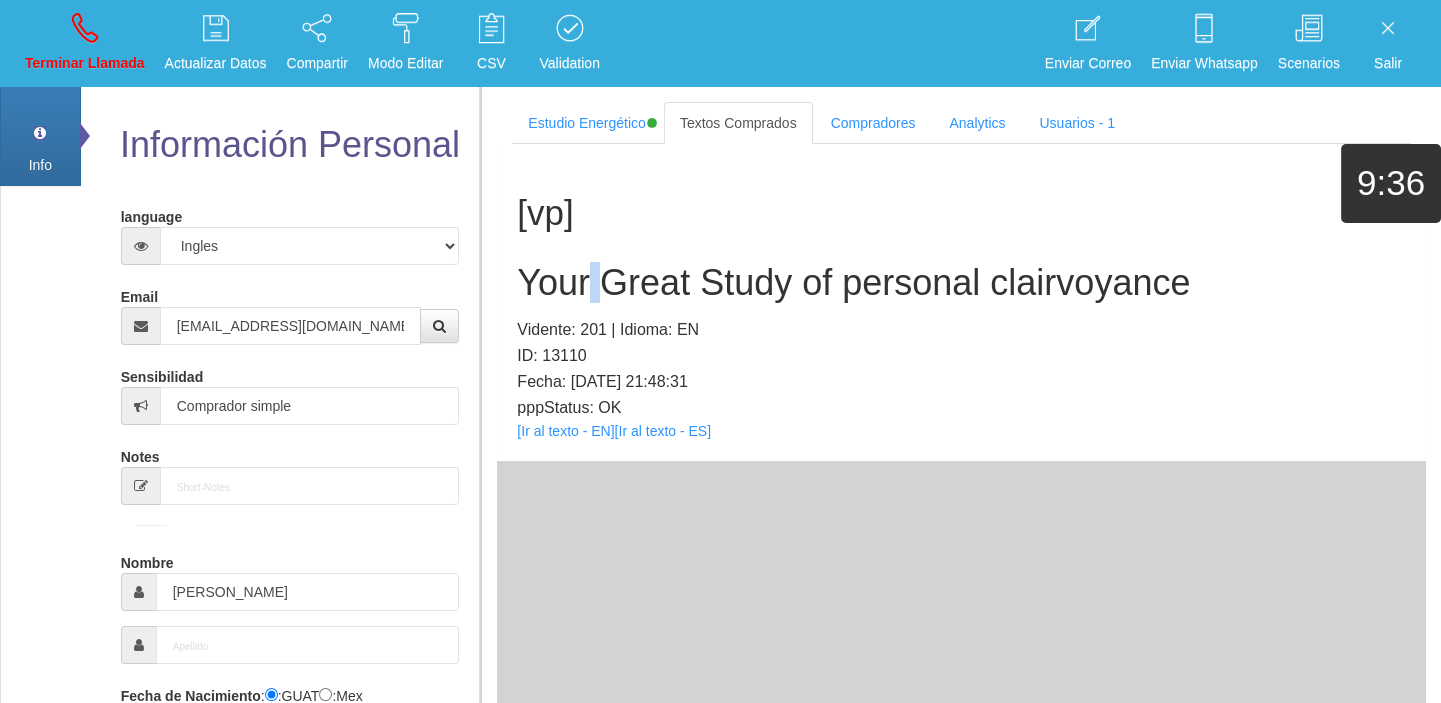 click on "Your Great Study of personal clairvoyance" at bounding box center (961, 283) 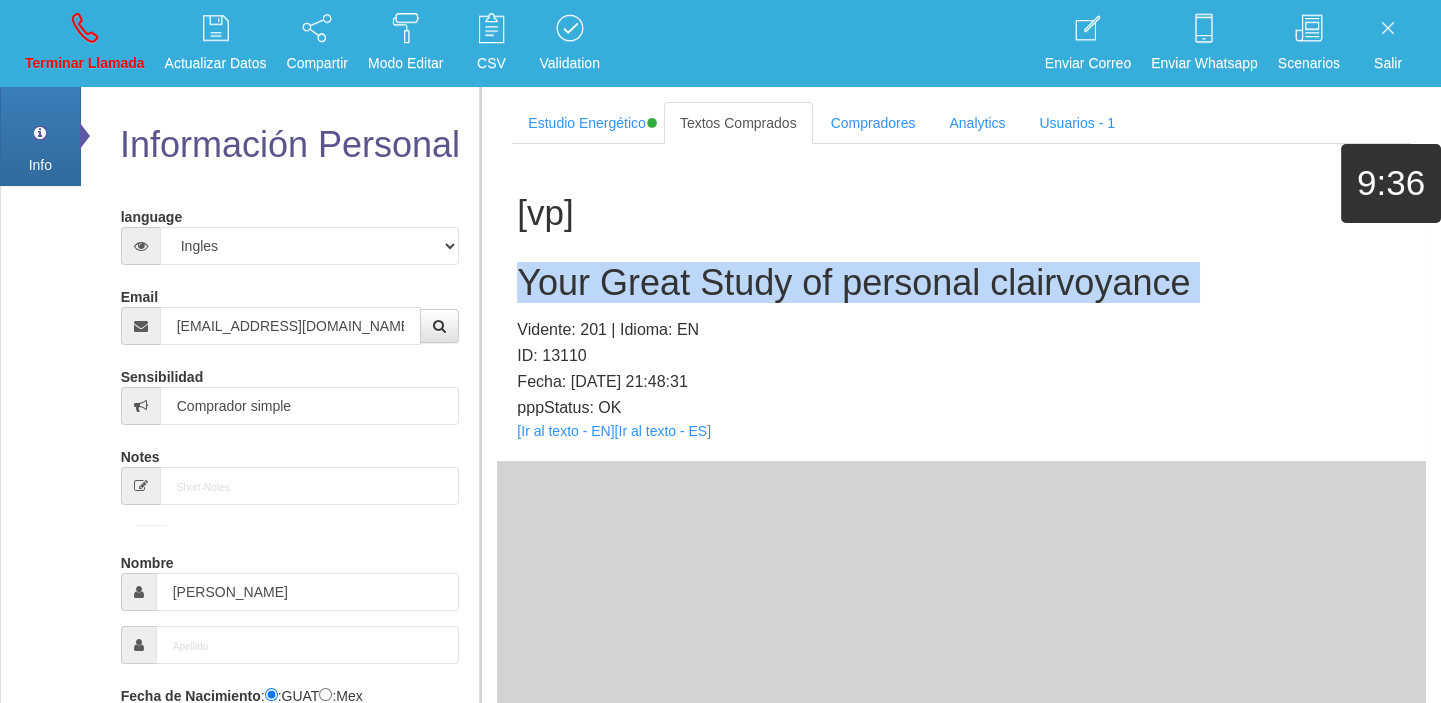 click on "Your Great Study of personal clairvoyance" at bounding box center (961, 283) 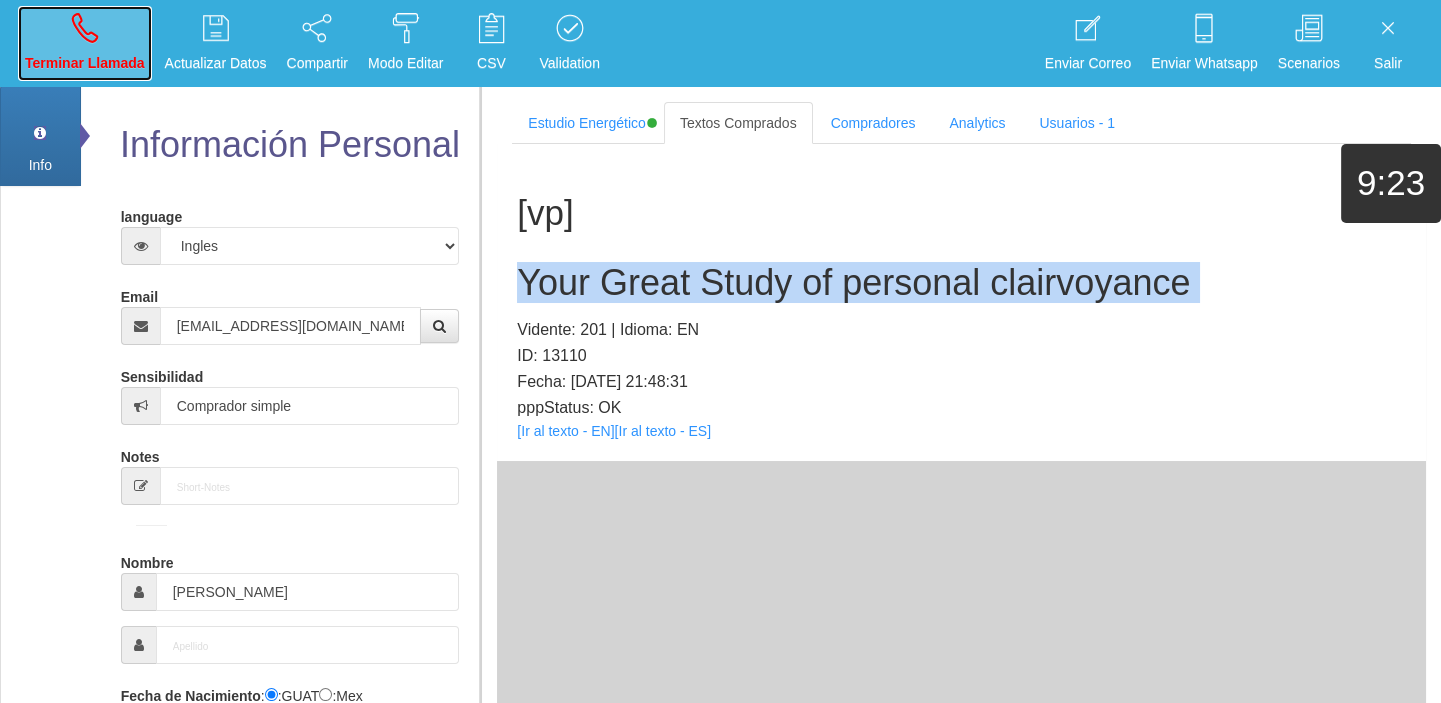 click on "Terminar Llamada" at bounding box center [85, 63] 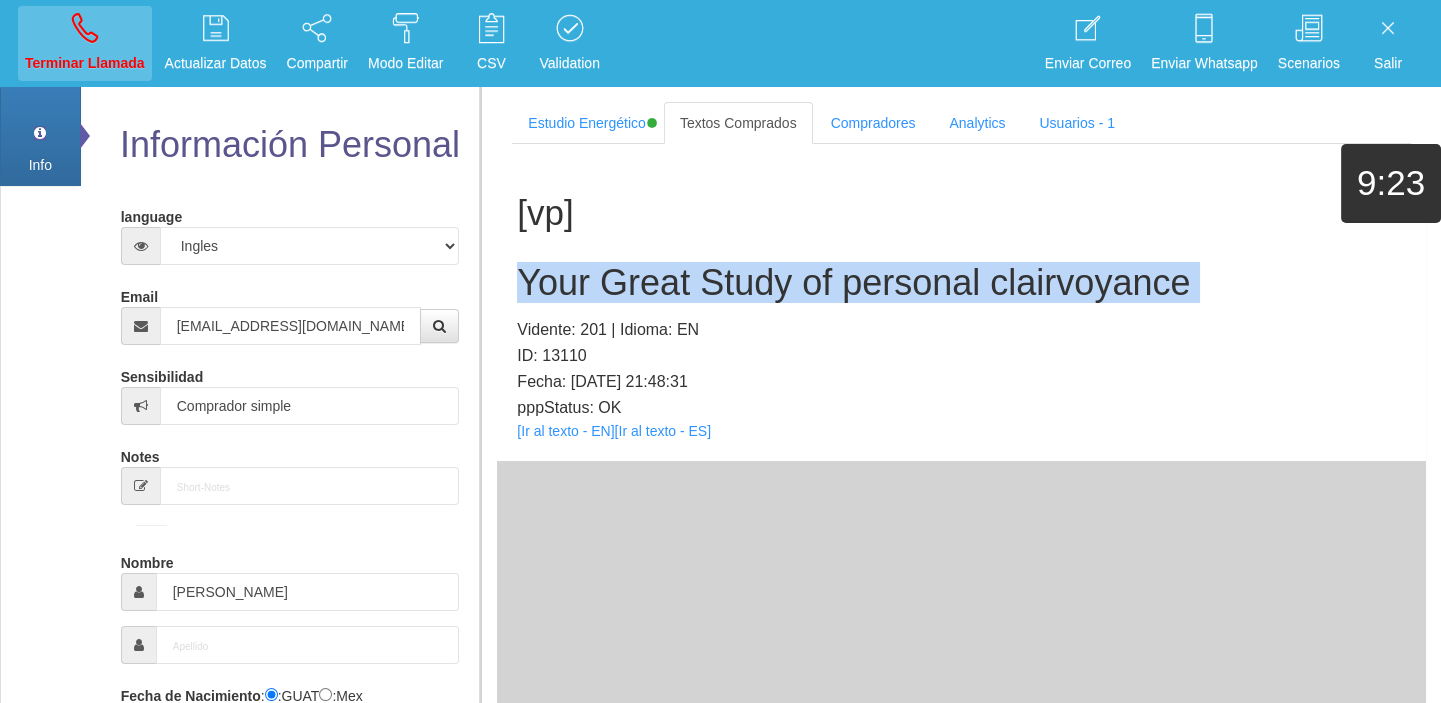 type 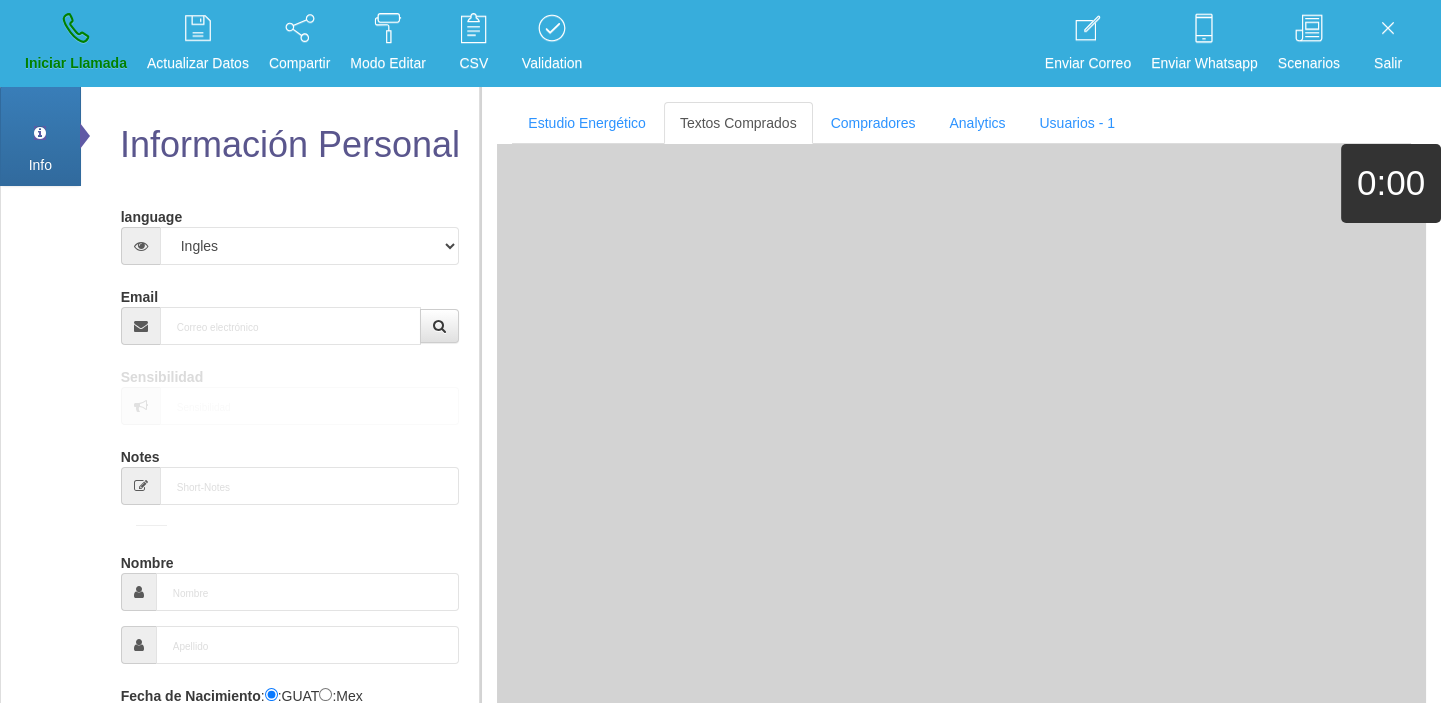 click on "language Español Portugues [PERSON_NAME]
Email
Sensibilidad
Notes
Comprador de lotería
Nombre
Fecha de Nacimiento :  :GUAT  :Mex
Género
-seleccionar-
Masculino
Femenino
Teléfono
[GEOGRAPHIC_DATA] +1 [GEOGRAPHIC_DATA] +44 [GEOGRAPHIC_DATA] (‫[GEOGRAPHIC_DATA]‬‎) +93 [GEOGRAPHIC_DATA] ([GEOGRAPHIC_DATA]) +355 +213 [US_STATE] +1684 +54" at bounding box center [290, 740] 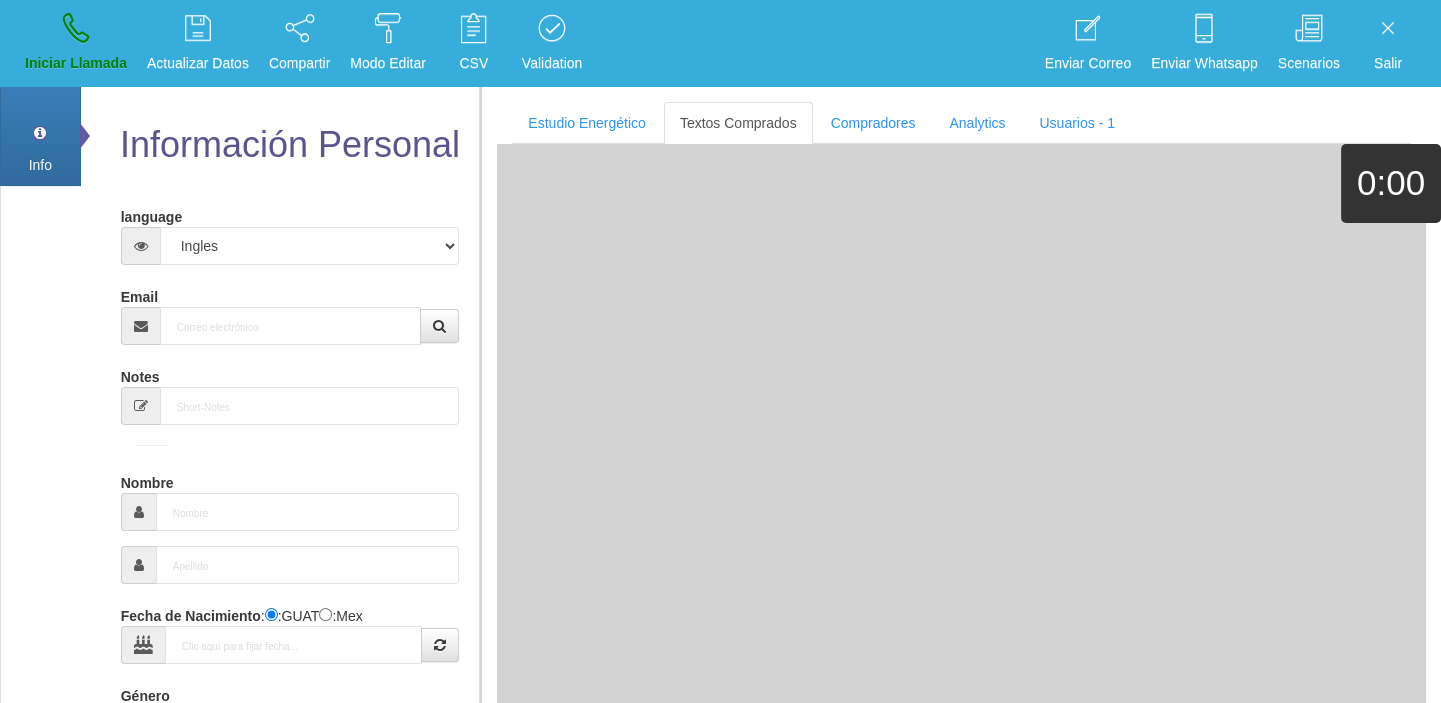 click on "language Español Portugues [PERSON_NAME]
Email
Sensibilidad
Notes
Comprador de lotería
Nombre
Fecha de Nacimiento :  :GUAT  :Mex
Género
-seleccionar-
Masculino
Femenino
Teléfono
[GEOGRAPHIC_DATA] +1 [GEOGRAPHIC_DATA] +44 [GEOGRAPHIC_DATA] (‫[GEOGRAPHIC_DATA]‬‎) +93 [GEOGRAPHIC_DATA] ([GEOGRAPHIC_DATA]) +355 +213 [US_STATE] +1684 +54" at bounding box center (290, 660) 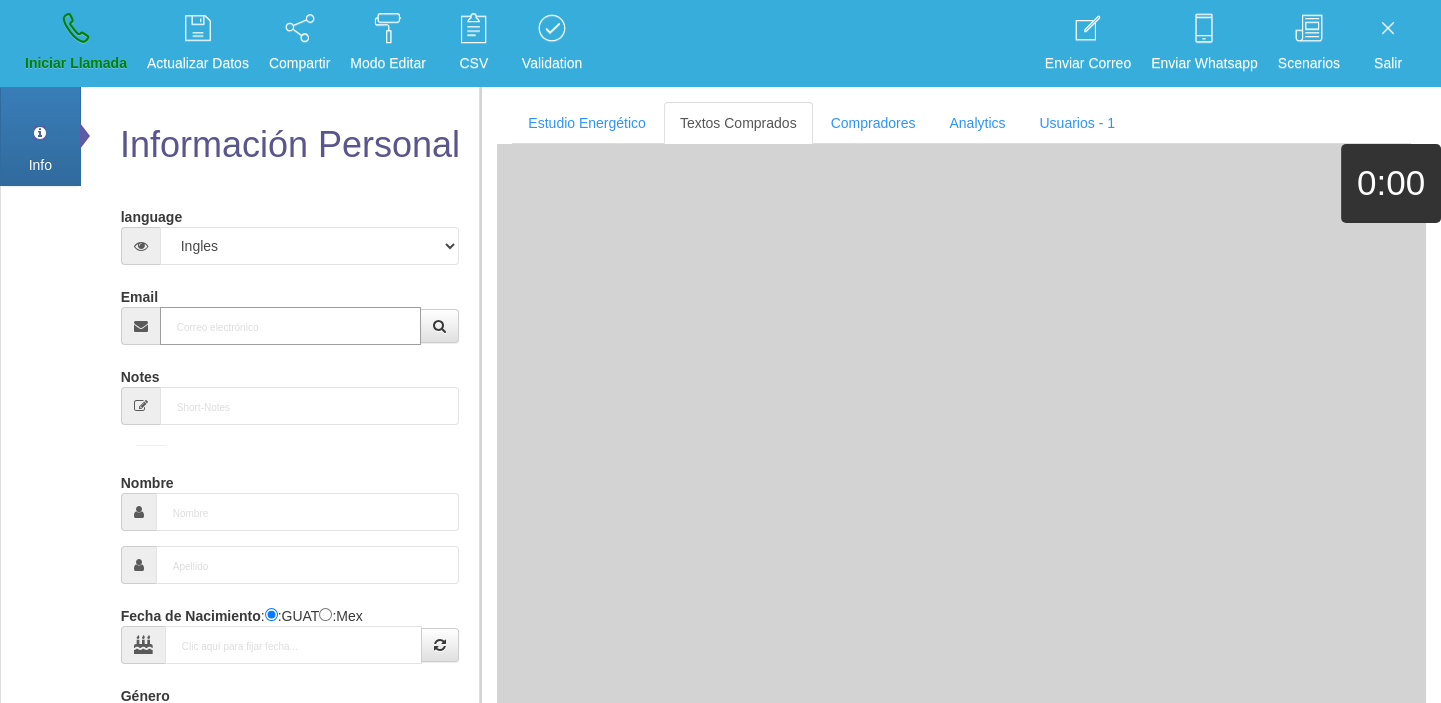 click on "Email" at bounding box center (291, 326) 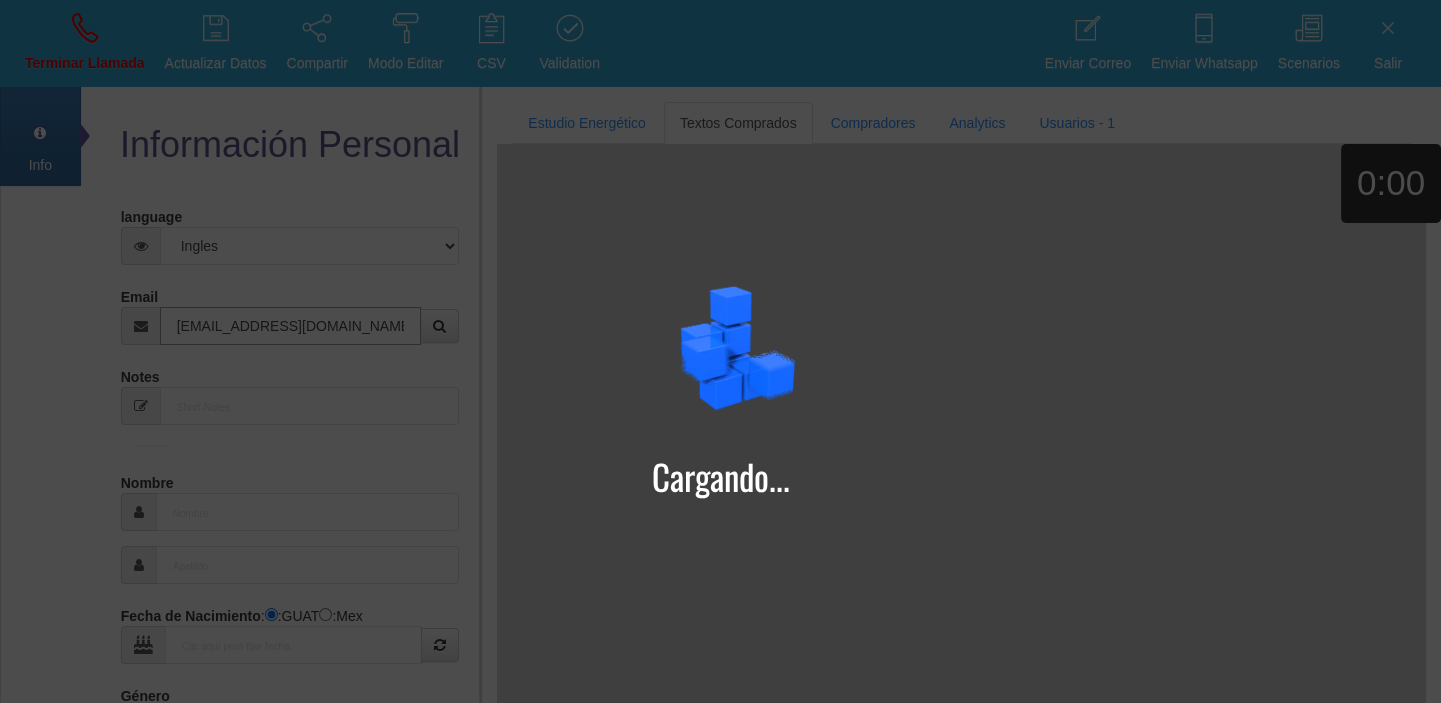 type on "[EMAIL_ADDRESS][DOMAIN_NAME]" 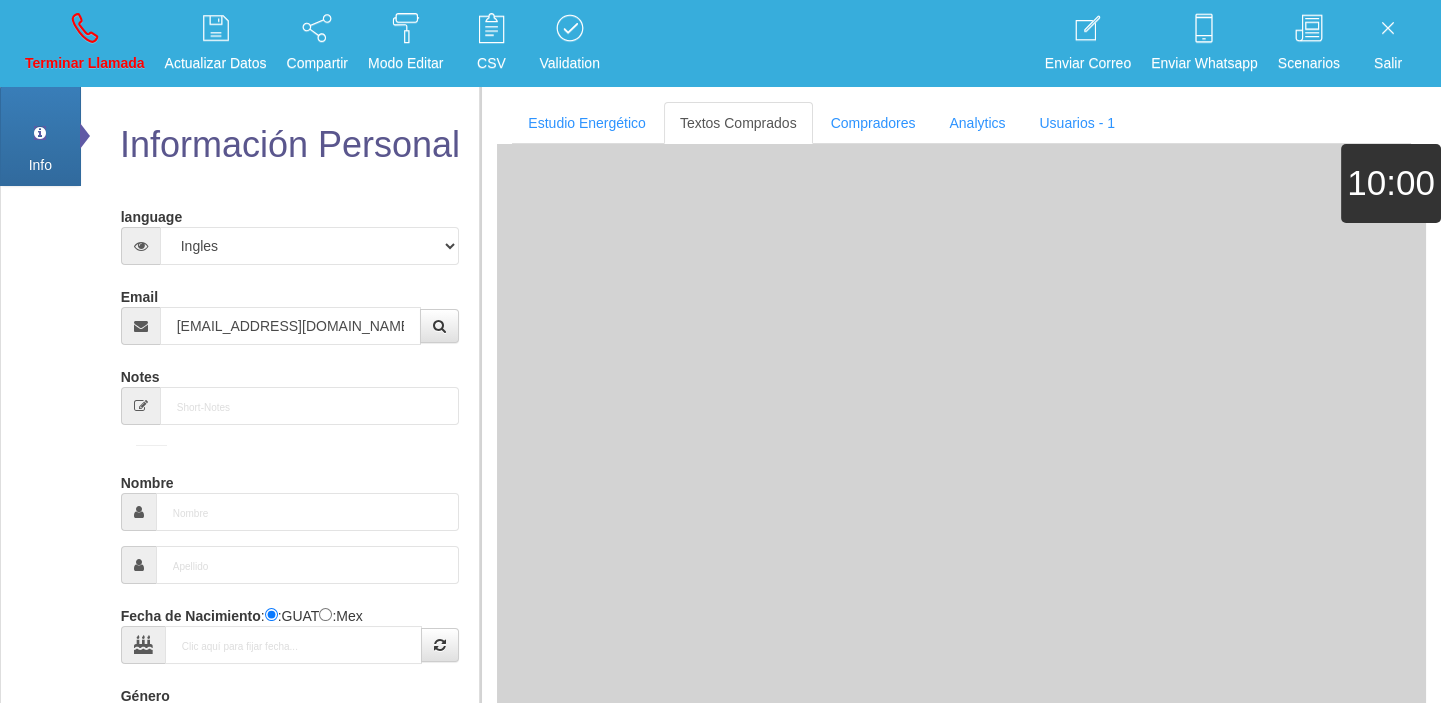 type on "17 Ago 1975" 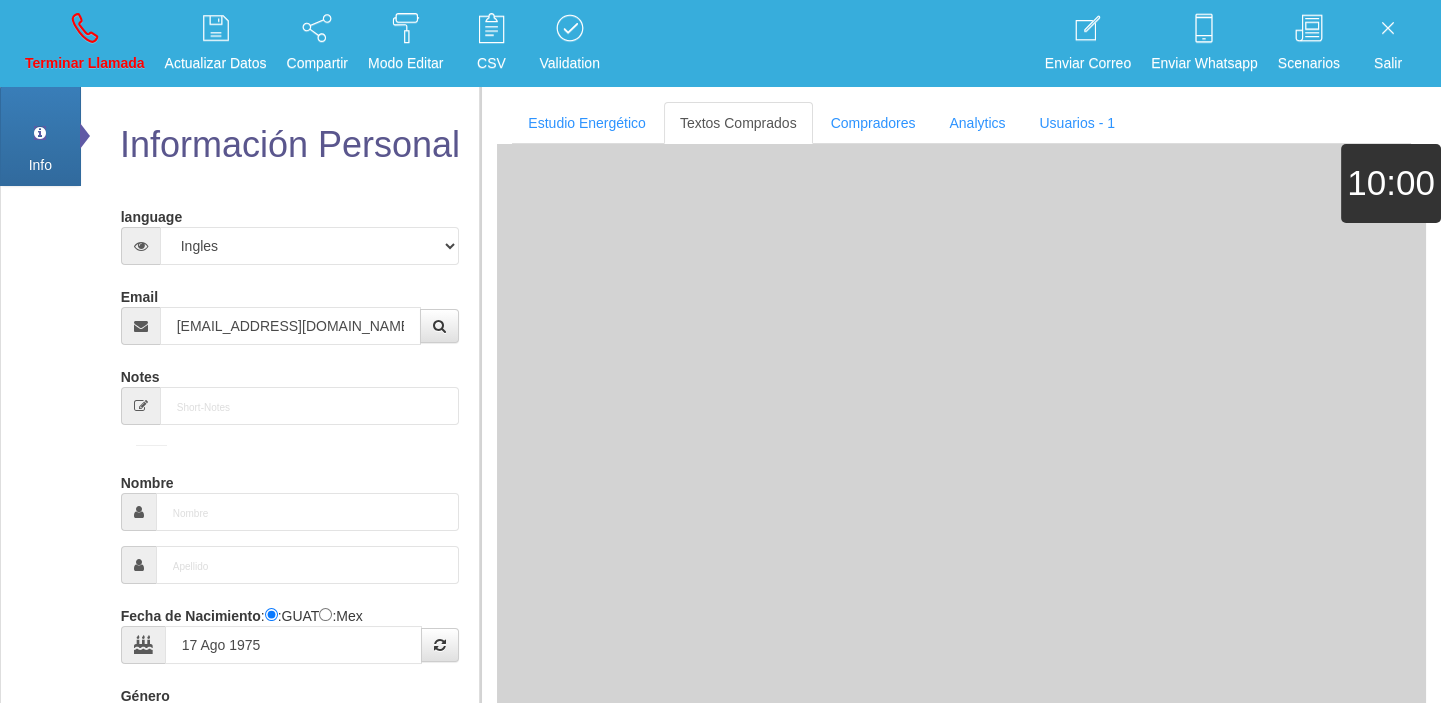 type on "Comprador bajo" 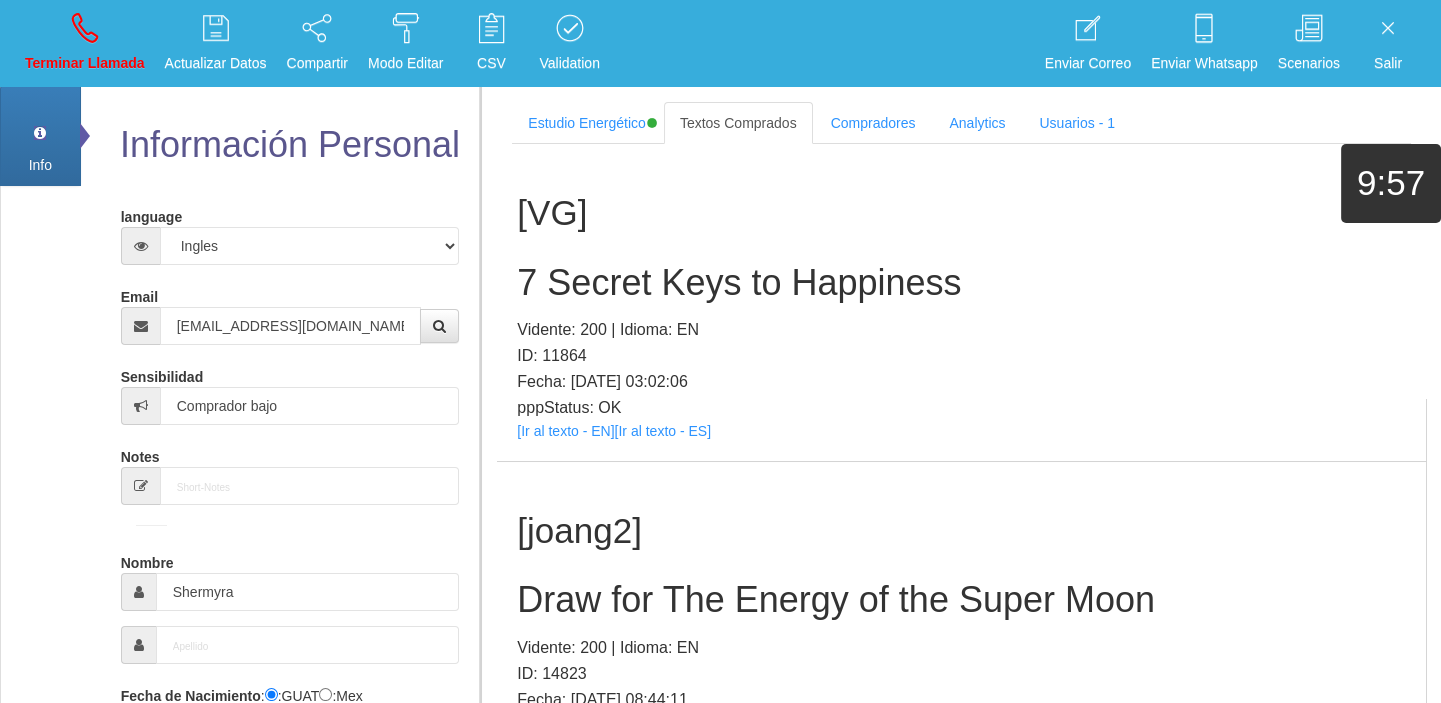 scroll, scrollTop: 384, scrollLeft: 0, axis: vertical 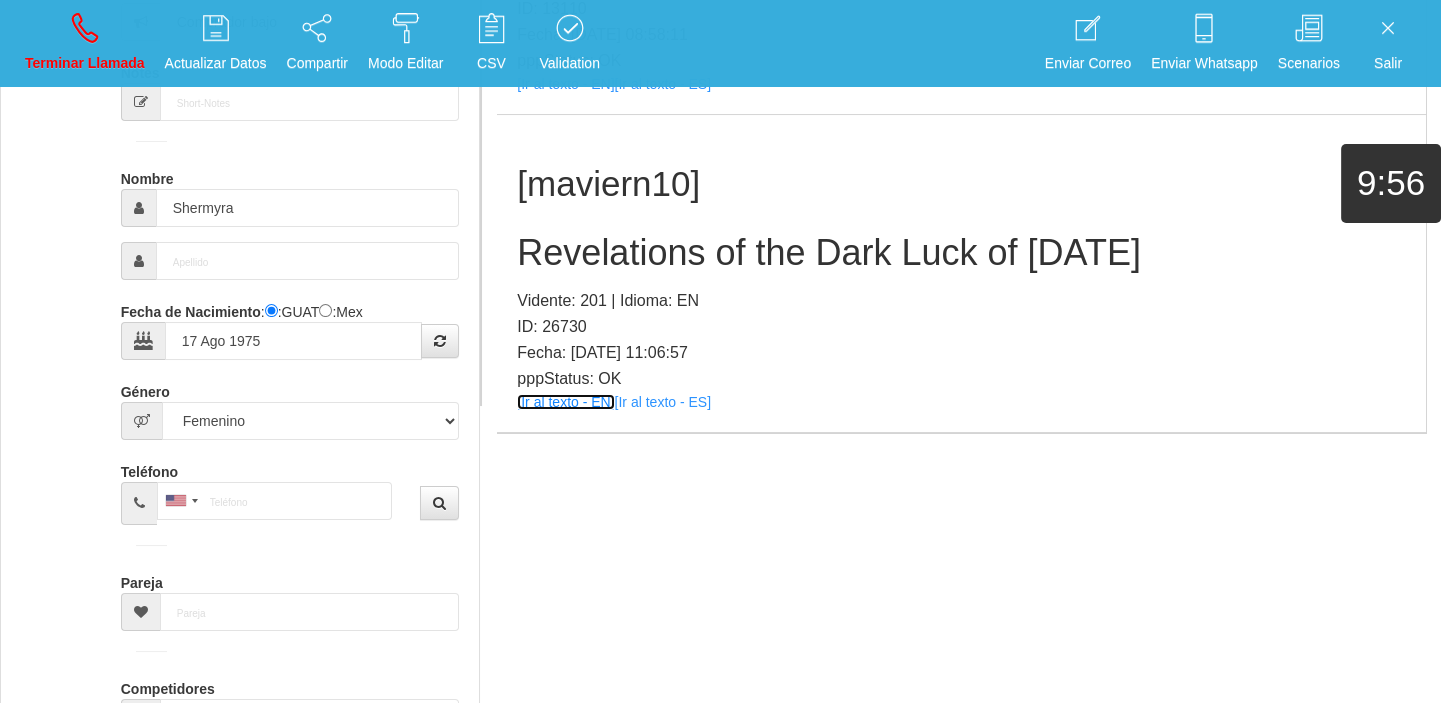 click on "[Ir al texto - EN]" at bounding box center (565, 402) 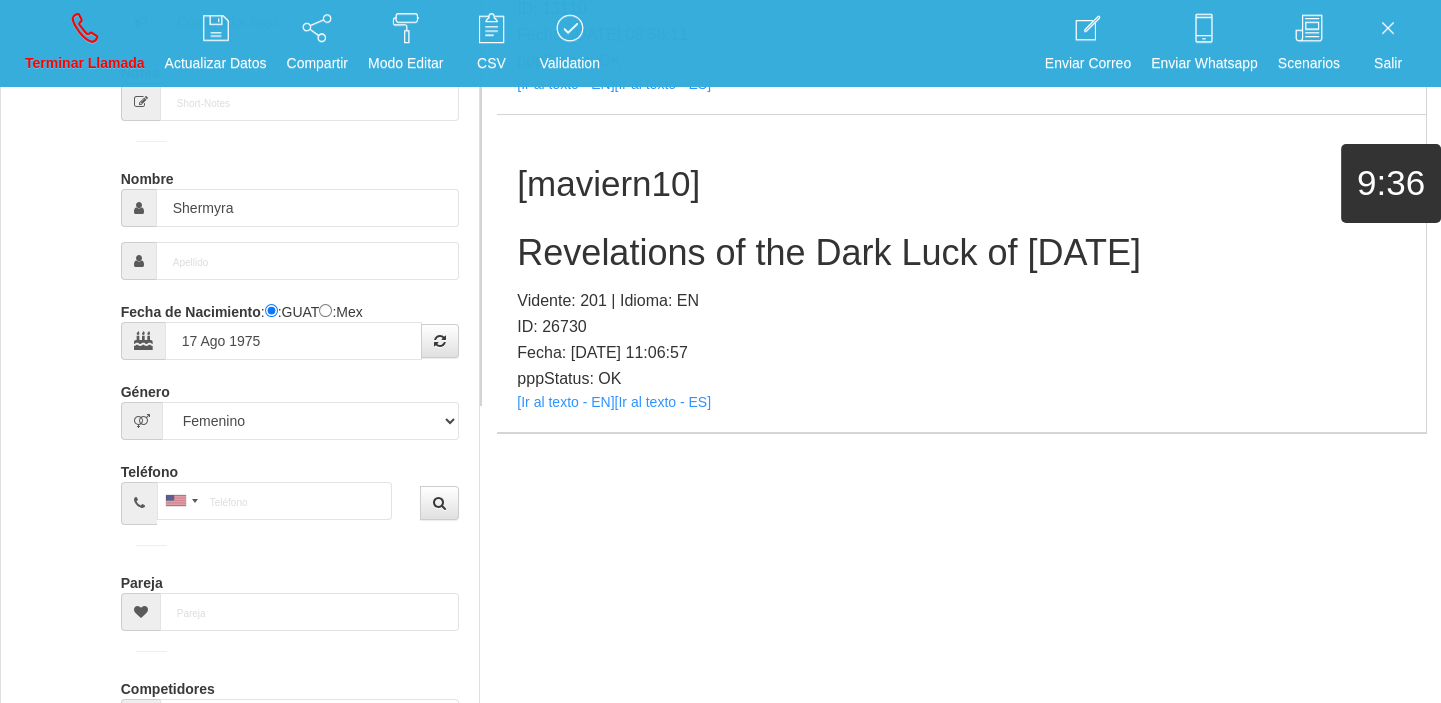 click on "Revelations of the Dark Luck of [DATE]" at bounding box center [961, 253] 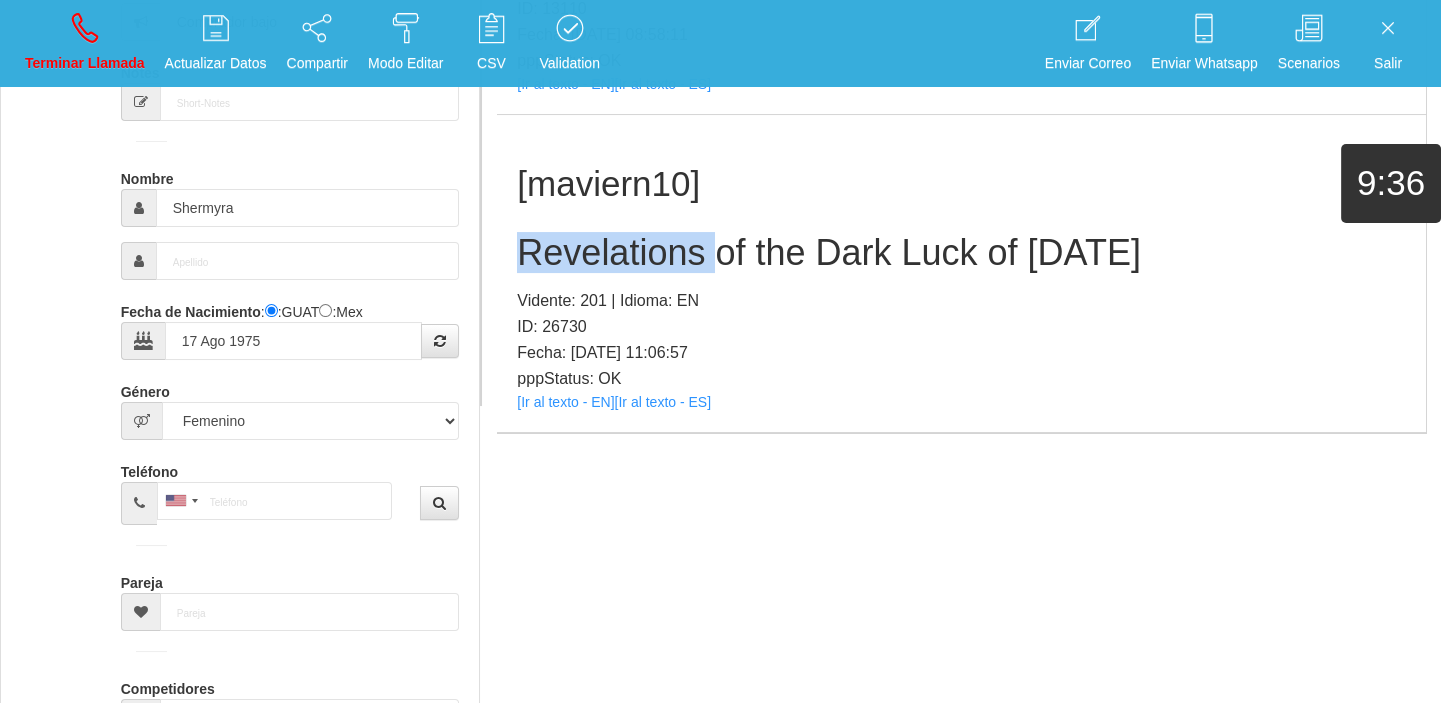 click on "Revelations of the Dark Luck of [DATE]" at bounding box center [961, 253] 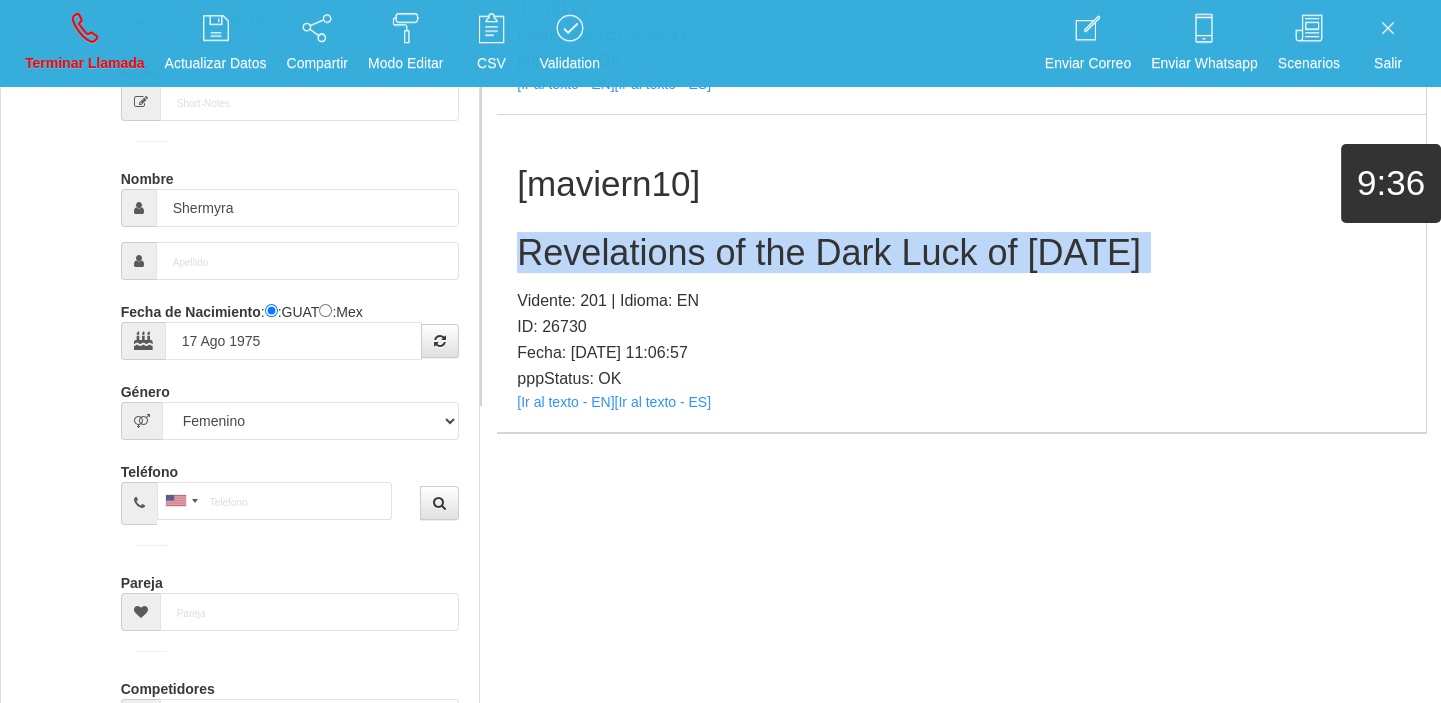 click on "Revelations of the Dark Luck of [DATE]" at bounding box center [961, 253] 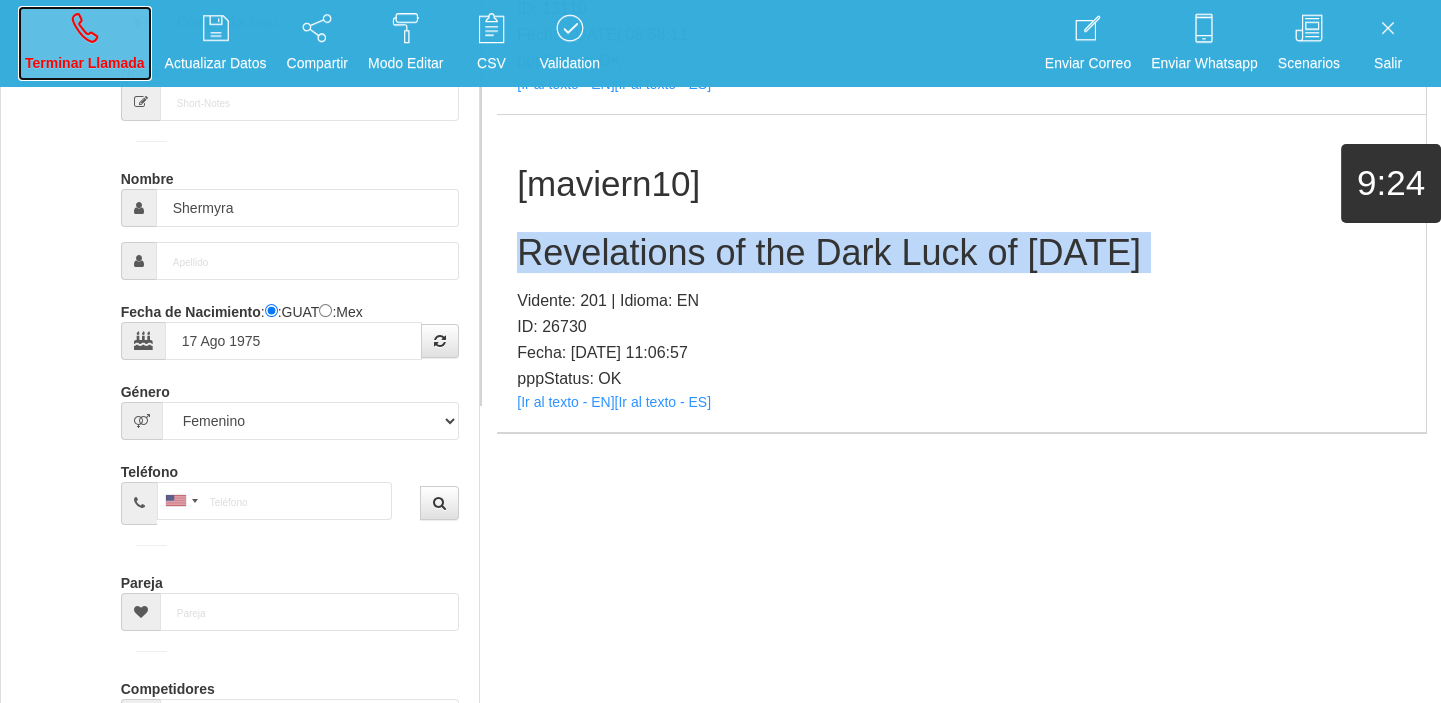 drag, startPoint x: 91, startPoint y: 34, endPoint x: 124, endPoint y: 83, distance: 59.07622 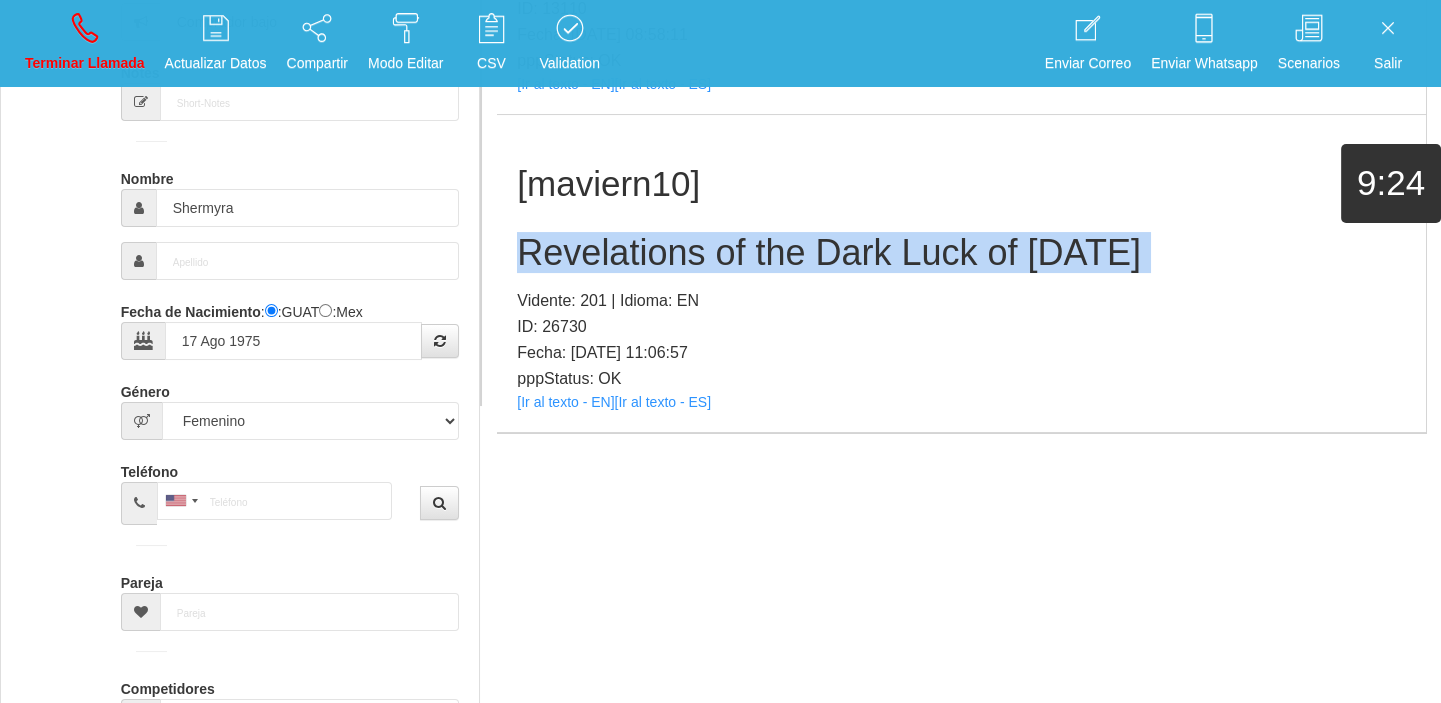 type 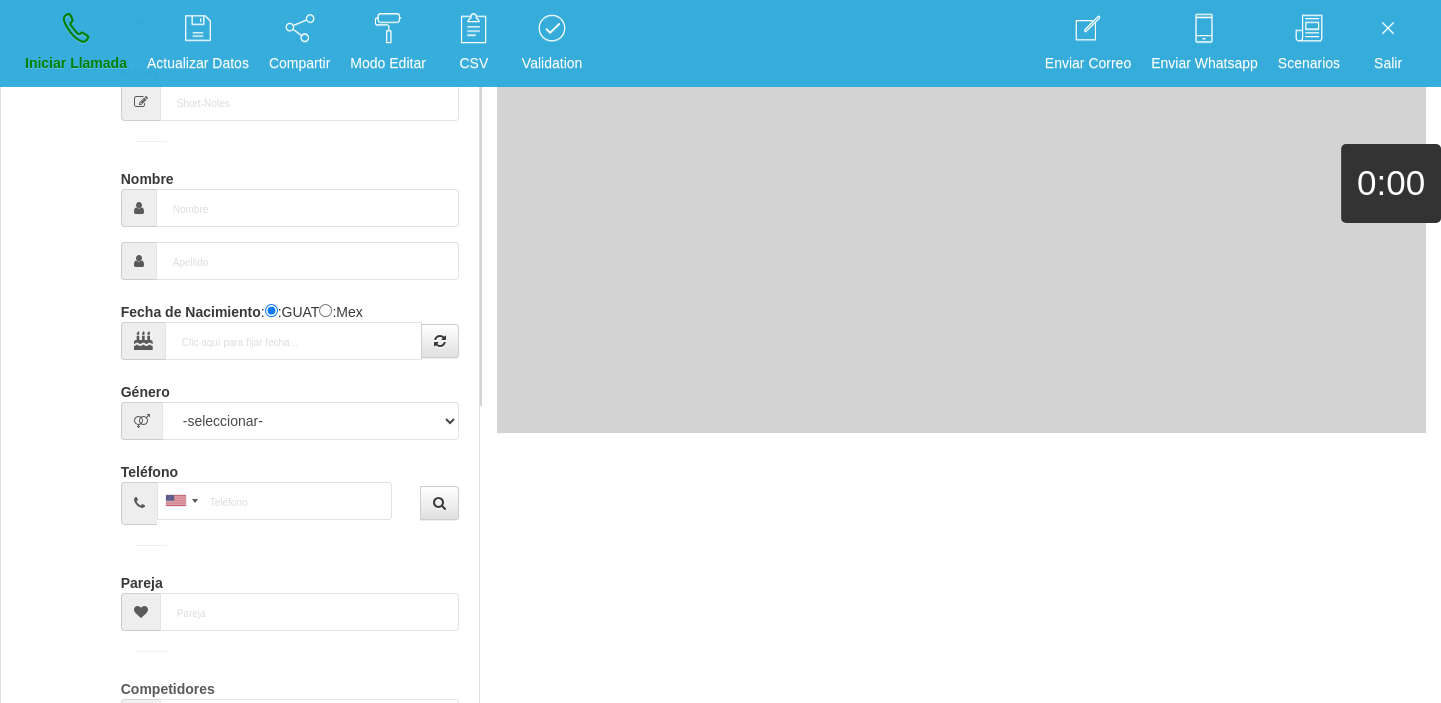 scroll, scrollTop: 0, scrollLeft: 0, axis: both 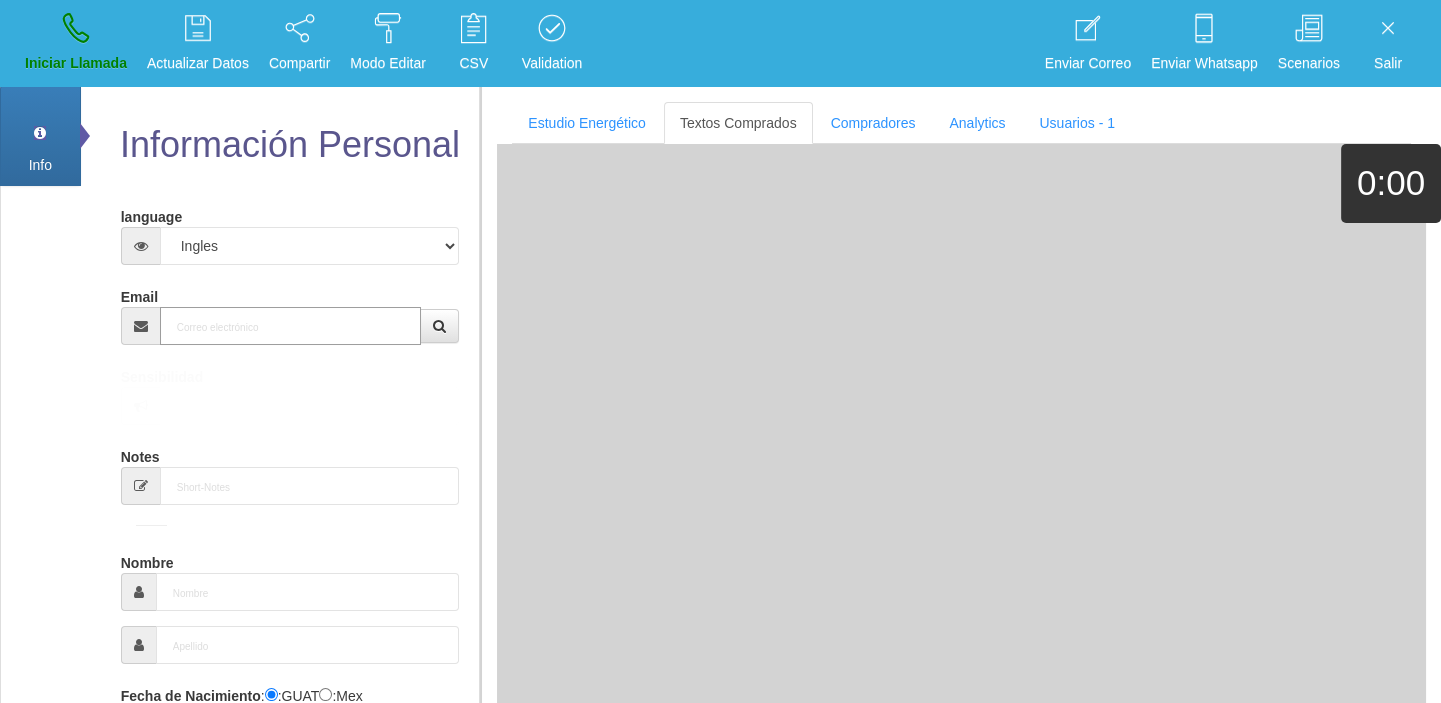 click on "Email" at bounding box center (291, 326) 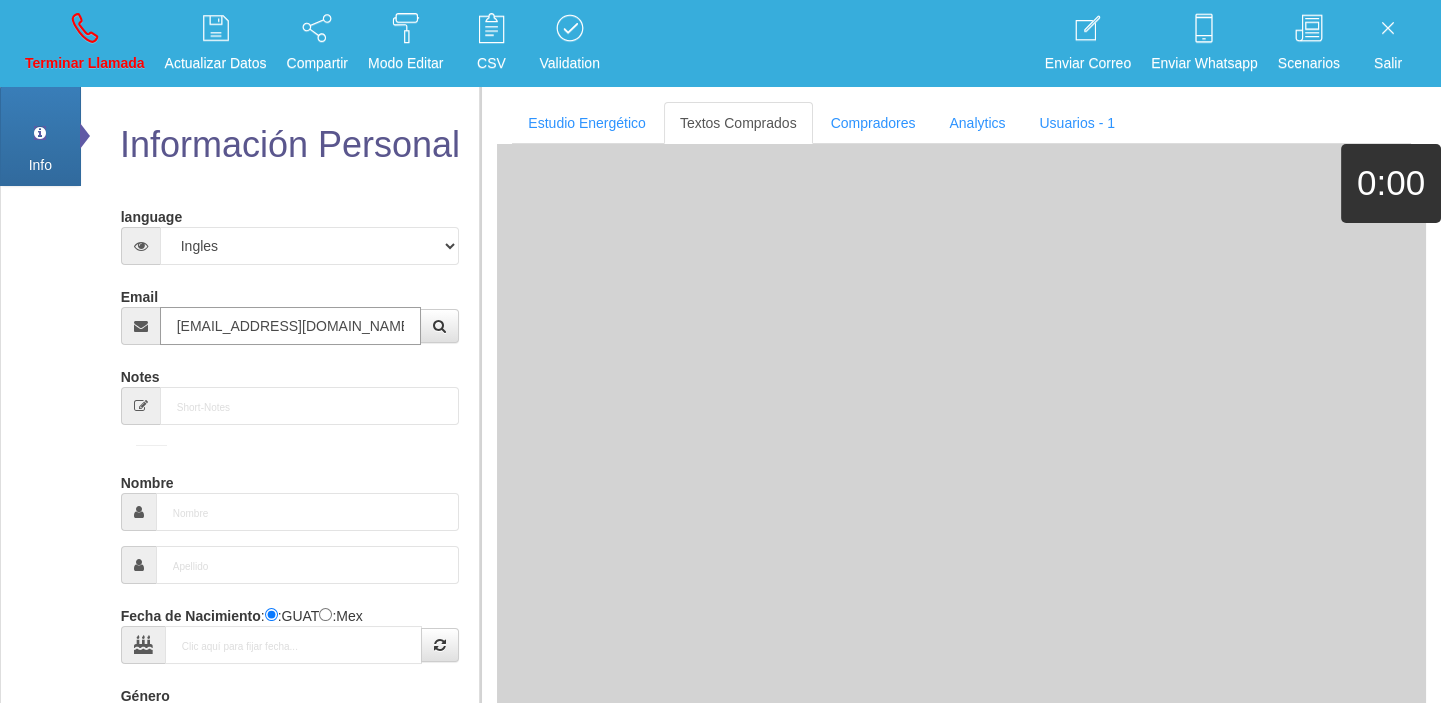 type on "[DATE]" 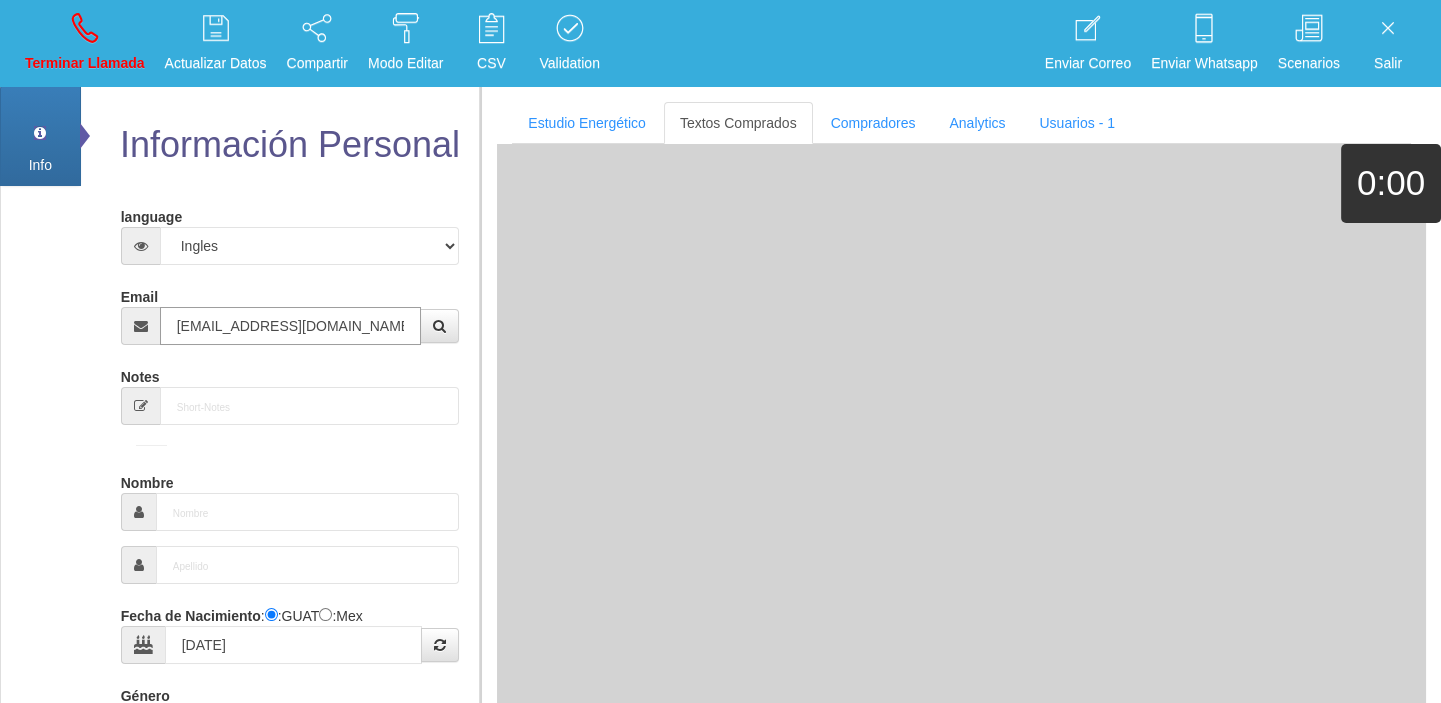select on "3" 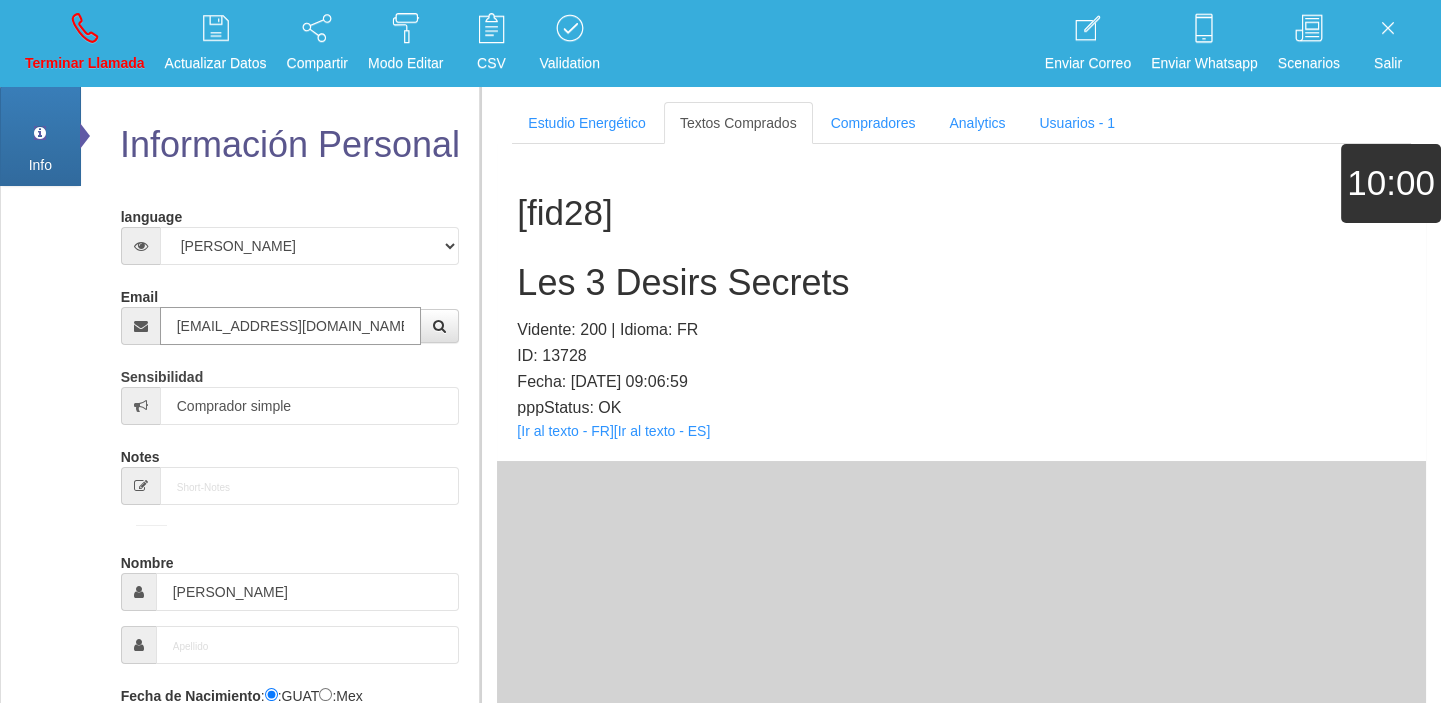type on "[EMAIL_ADDRESS][DOMAIN_NAME]" 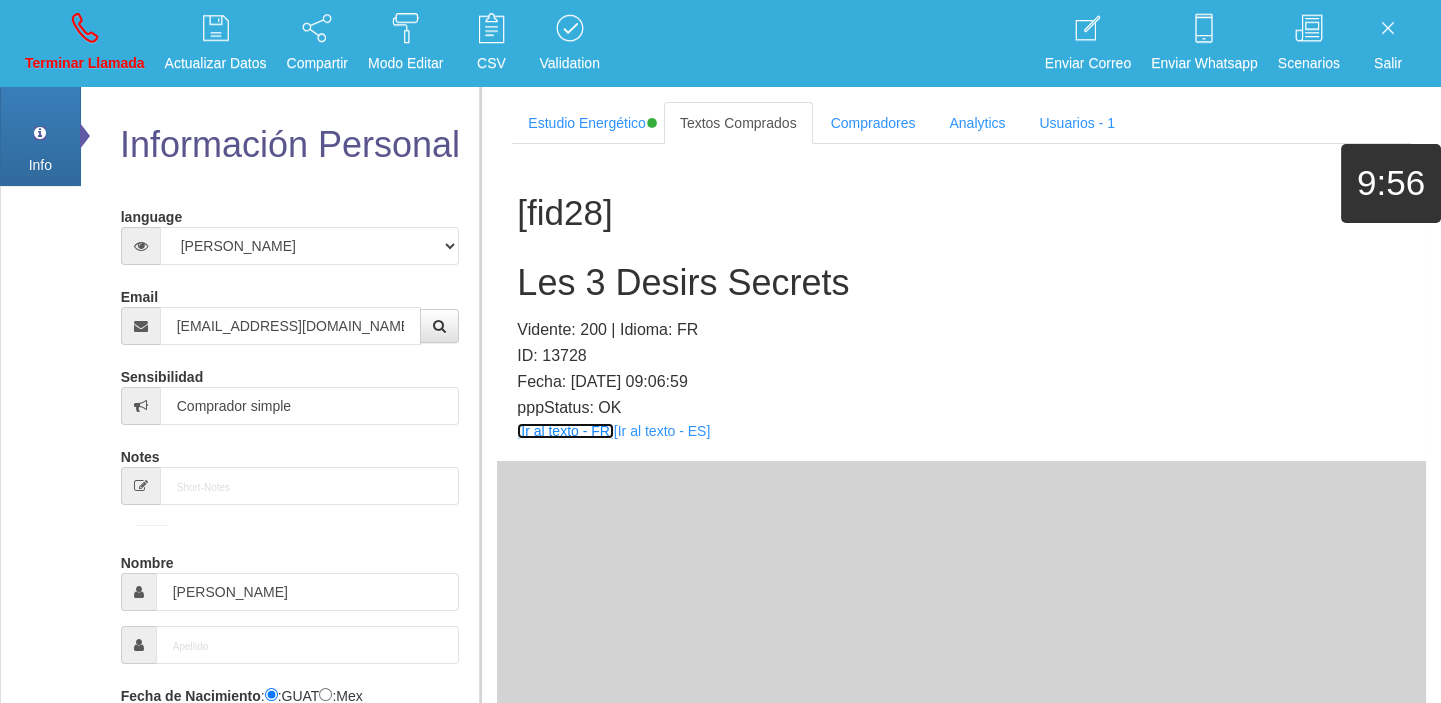 click on "[Ir al texto - FR]" at bounding box center [565, 431] 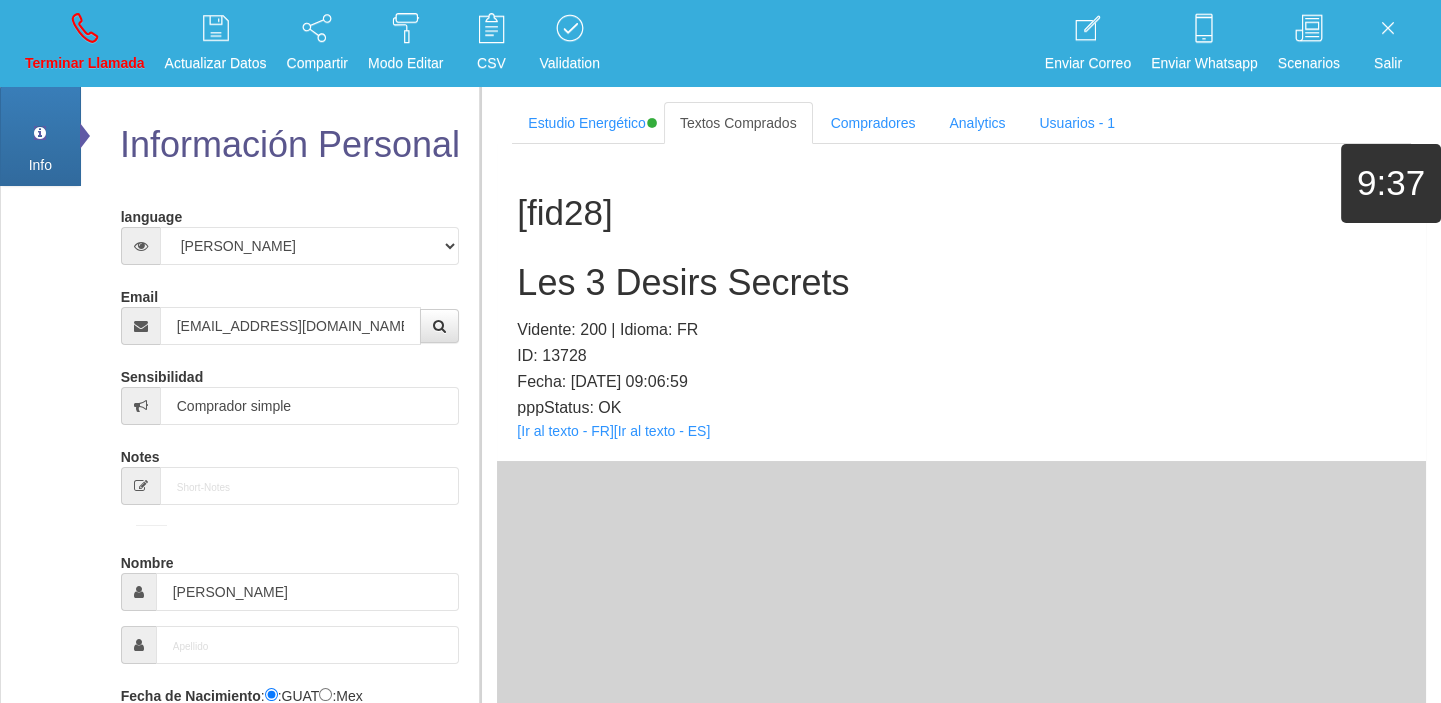 click on "Les 3 Desirs Secrets" at bounding box center [961, 283] 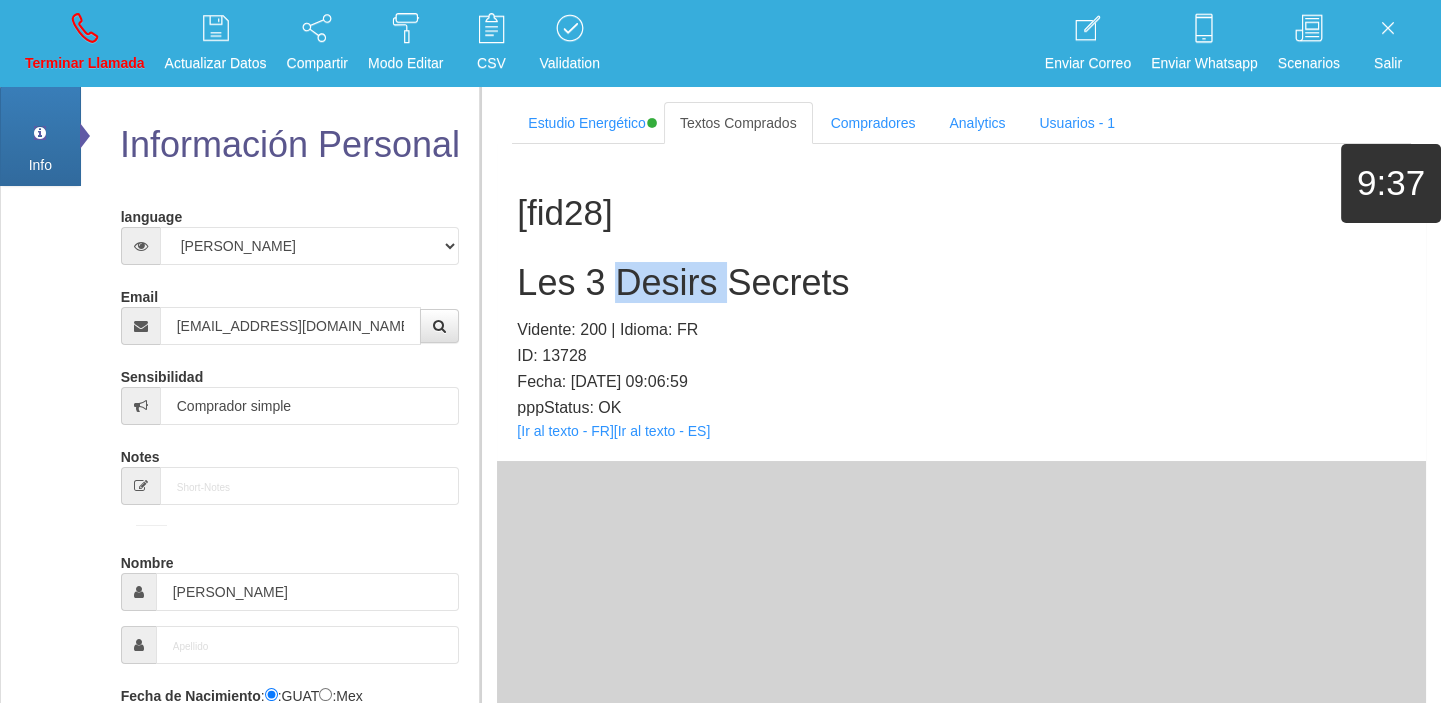 click on "Les 3 Desirs Secrets" at bounding box center (961, 283) 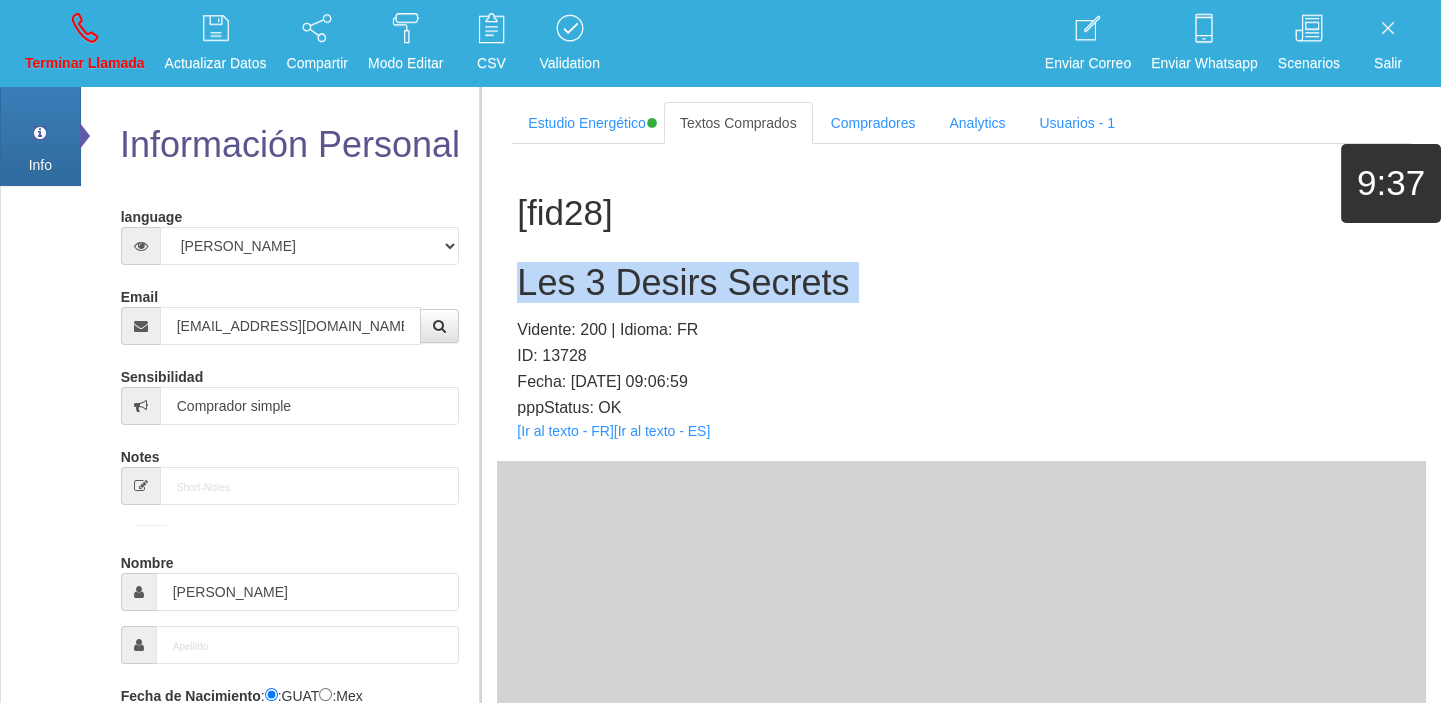 click on "Les 3 Desirs Secrets" at bounding box center [961, 283] 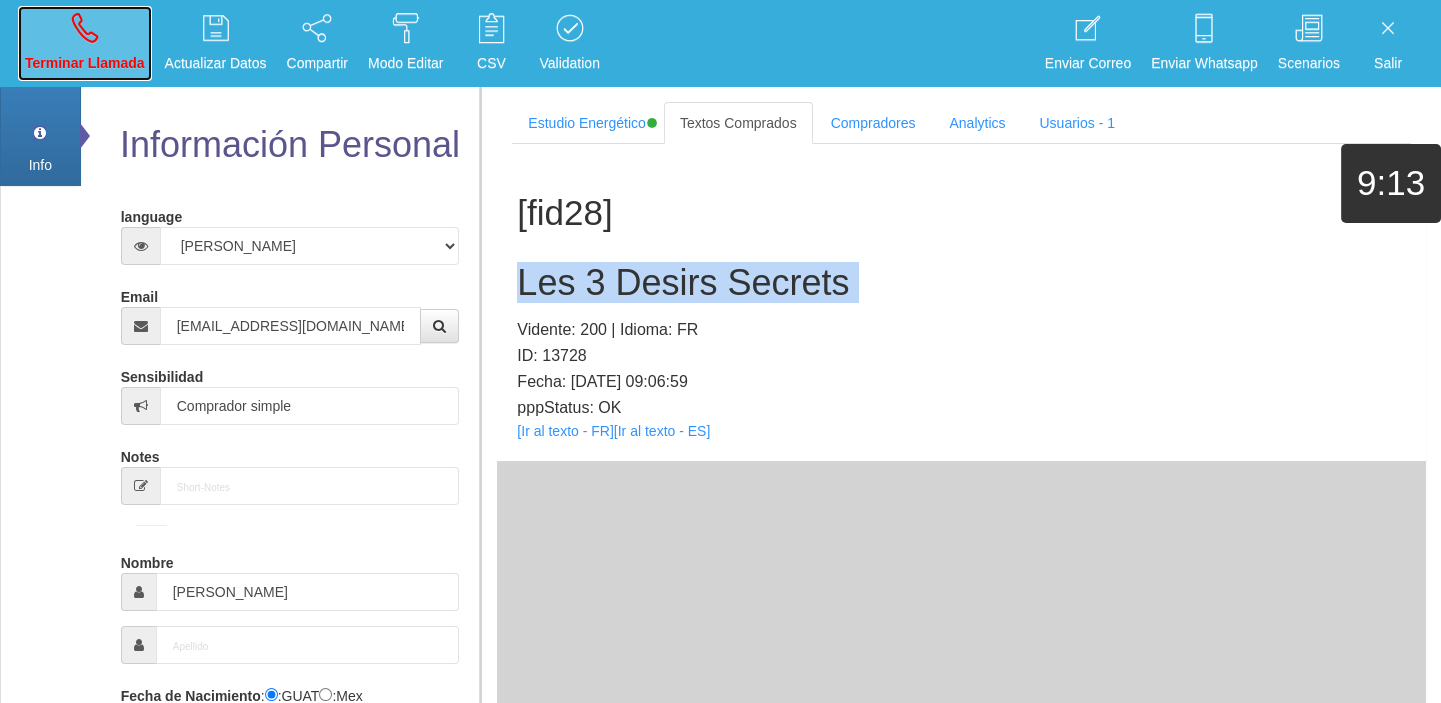 drag, startPoint x: 145, startPoint y: 78, endPoint x: 192, endPoint y: 145, distance: 81.84131 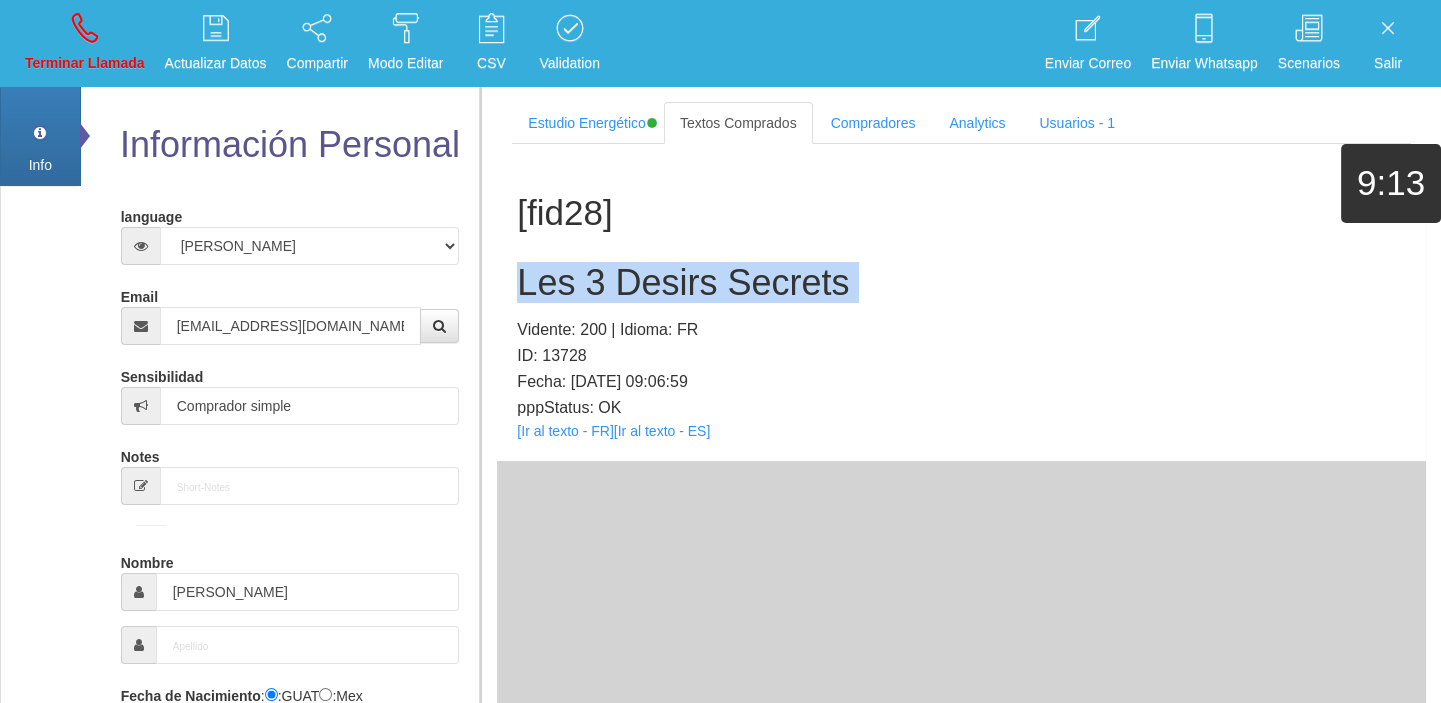 type 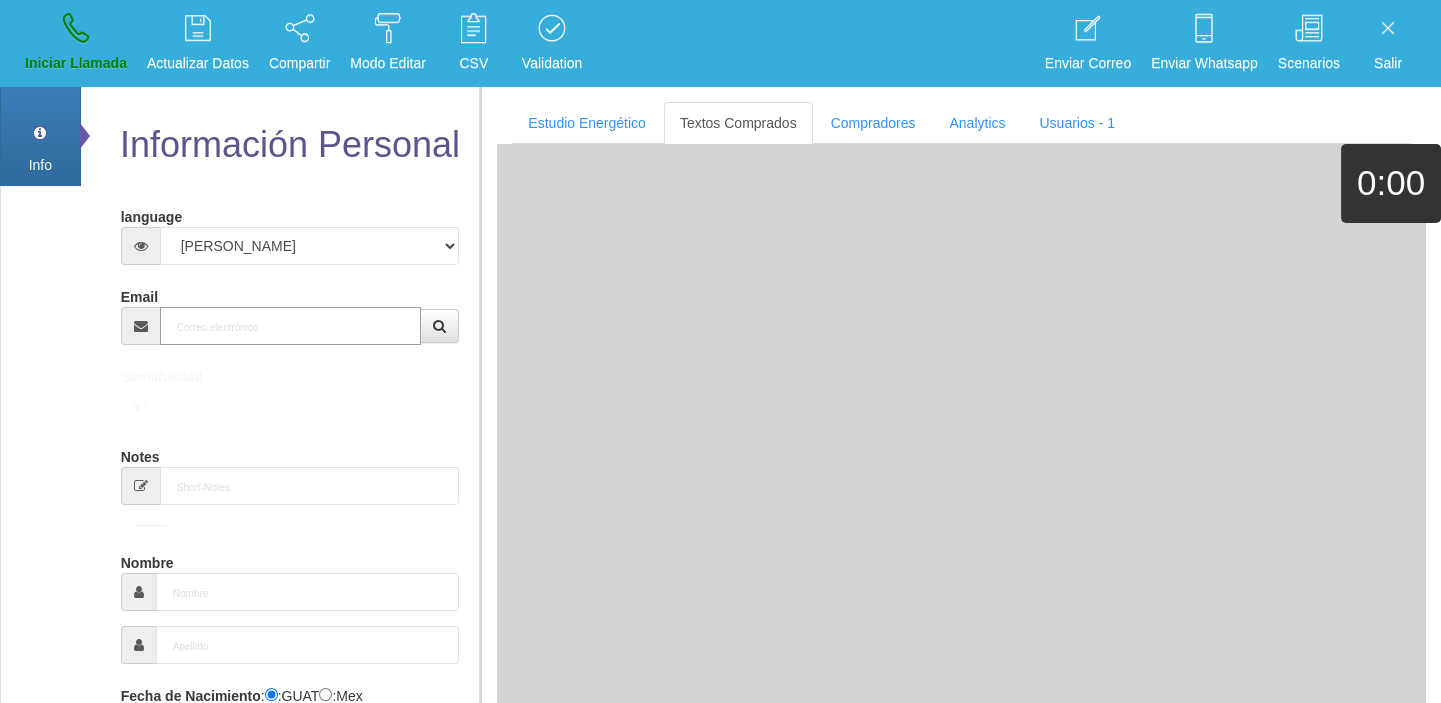 paste on "[EMAIL_ADDRESS][DOMAIN_NAME]" 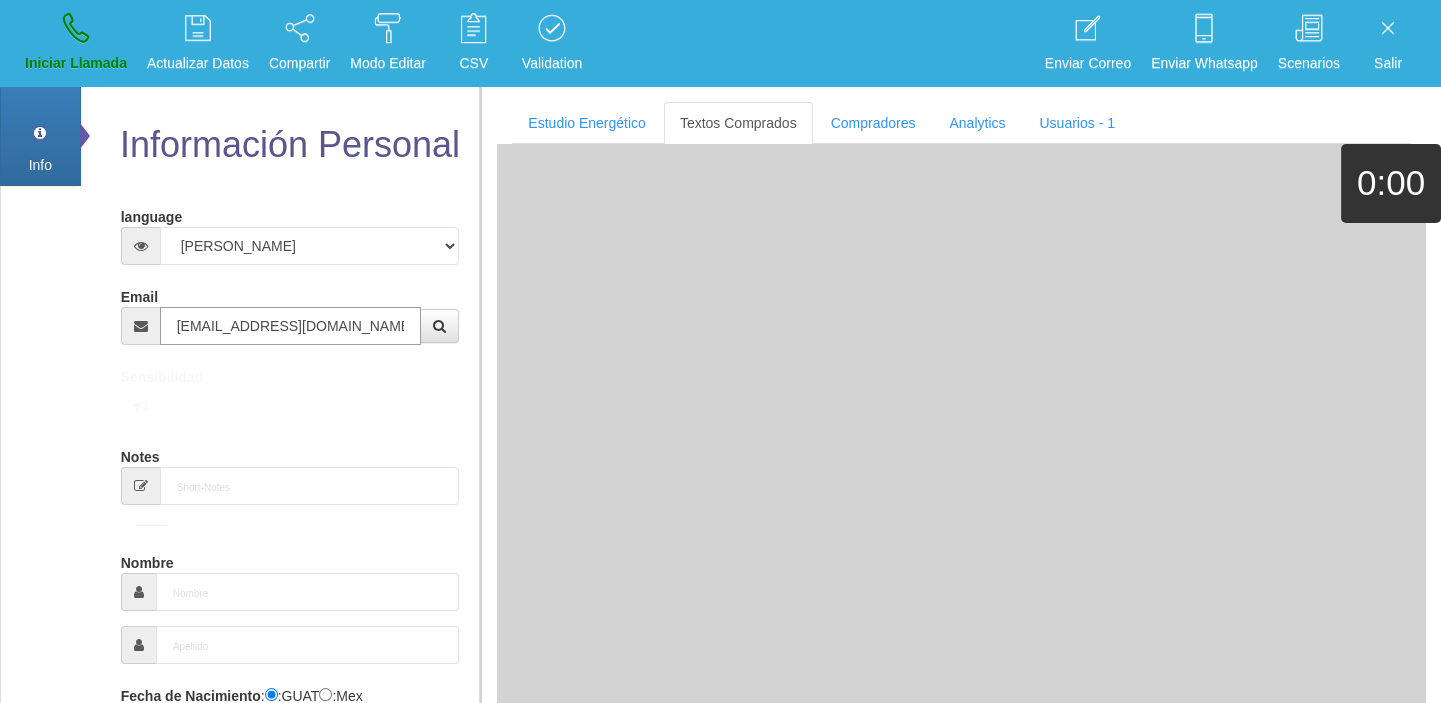 click on "[EMAIL_ADDRESS][DOMAIN_NAME]" at bounding box center [291, 326] 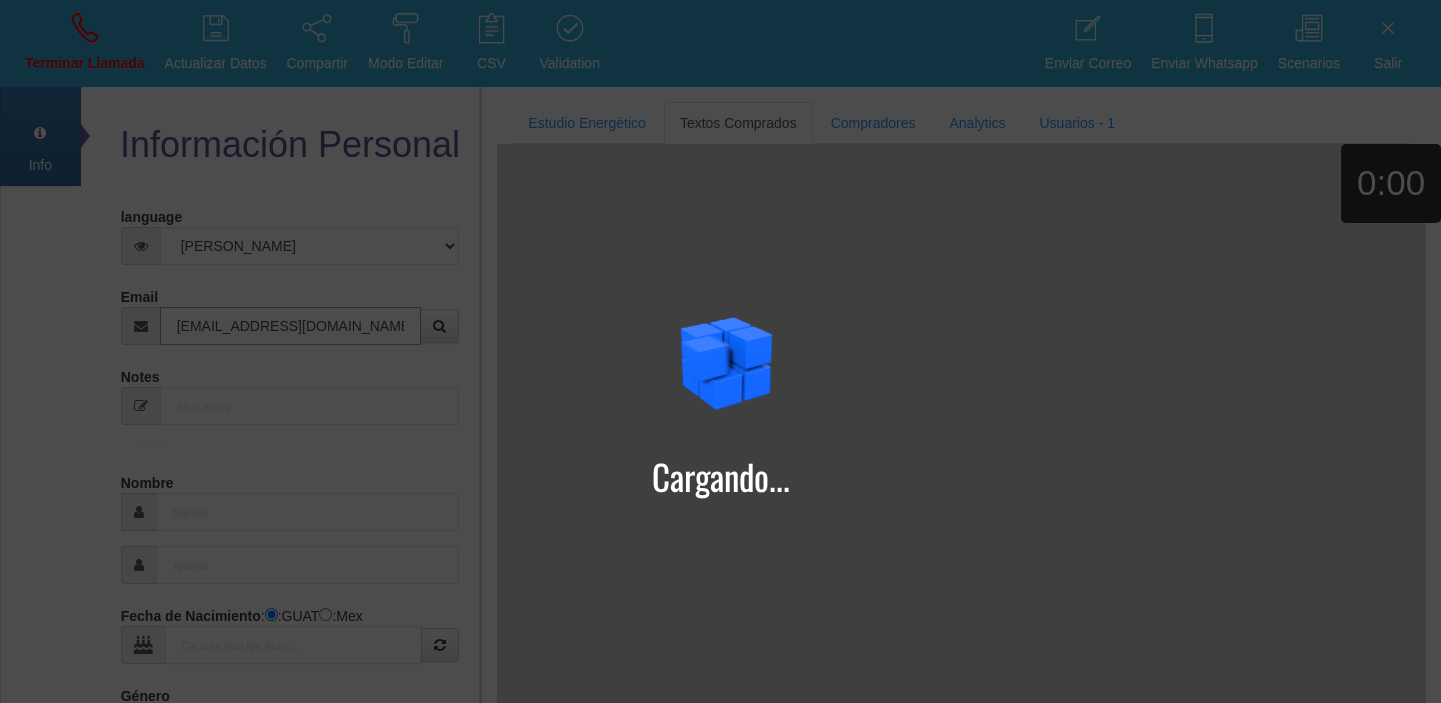 type on "[EMAIL_ADDRESS][DOMAIN_NAME]" 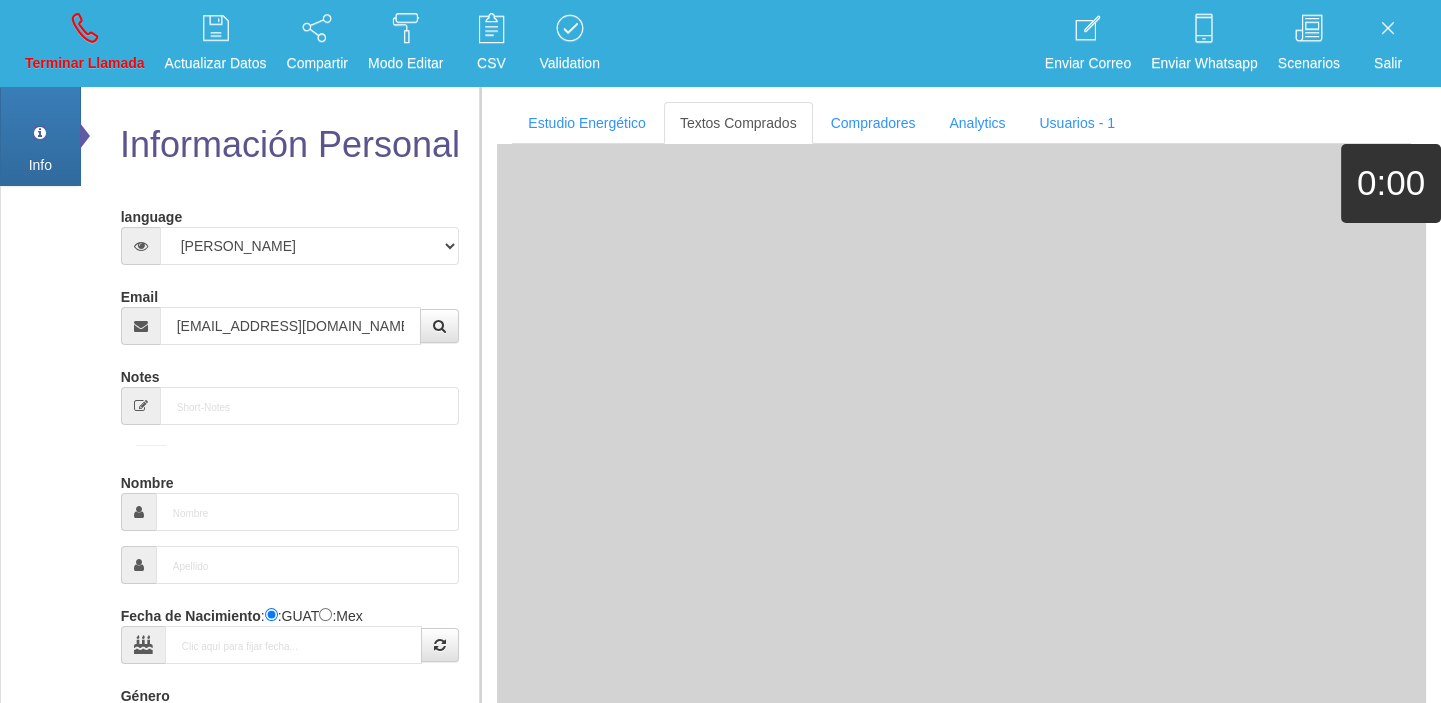 type on "29 Mayo 1971" 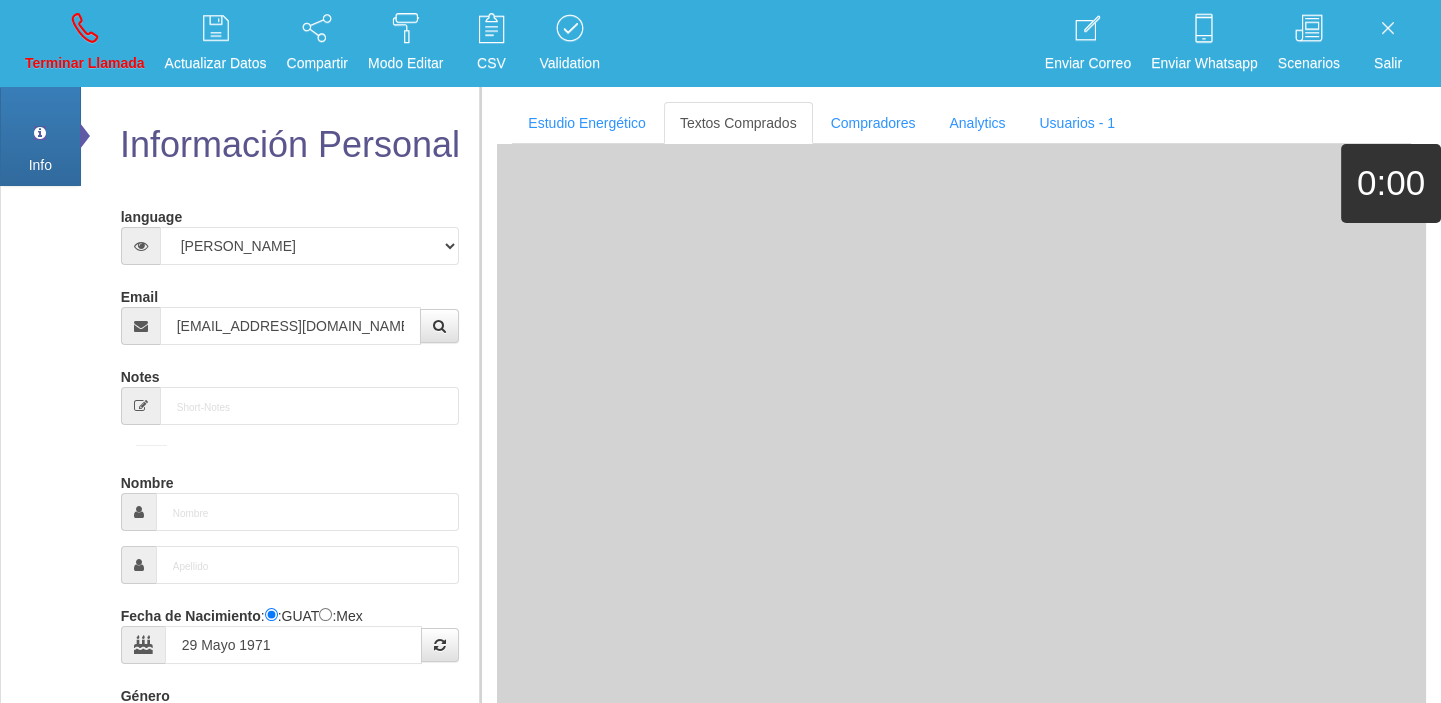 type on "Buen Comprador" 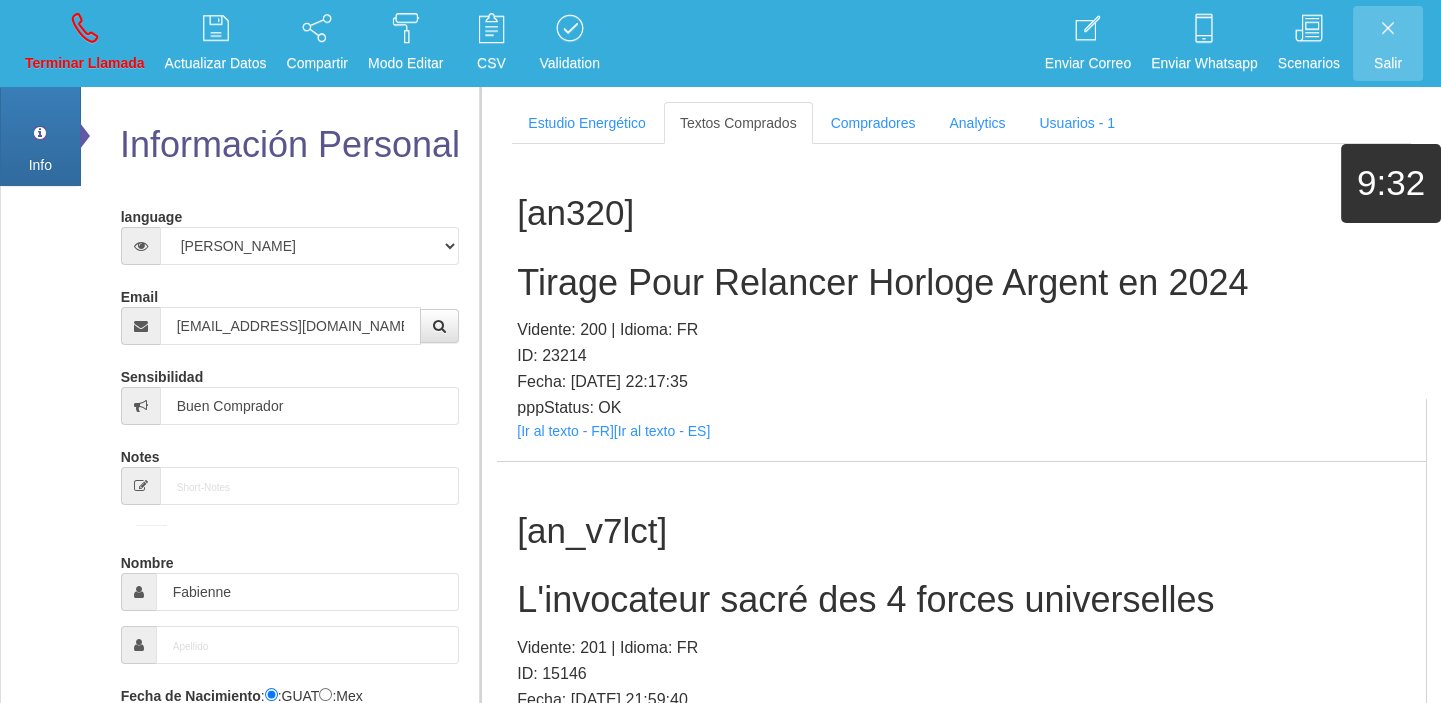 scroll, scrollTop: 2503, scrollLeft: 0, axis: vertical 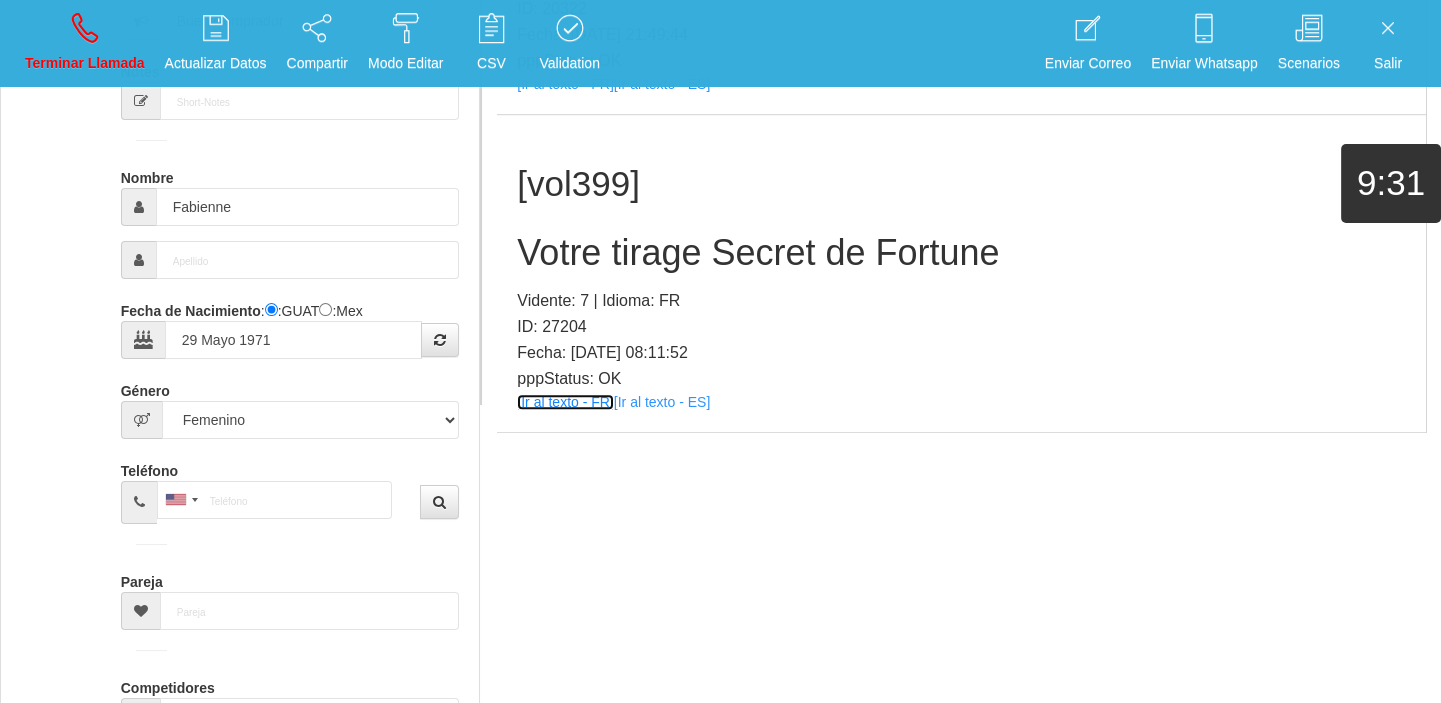 click on "[Ir al texto - FR]" at bounding box center (565, 402) 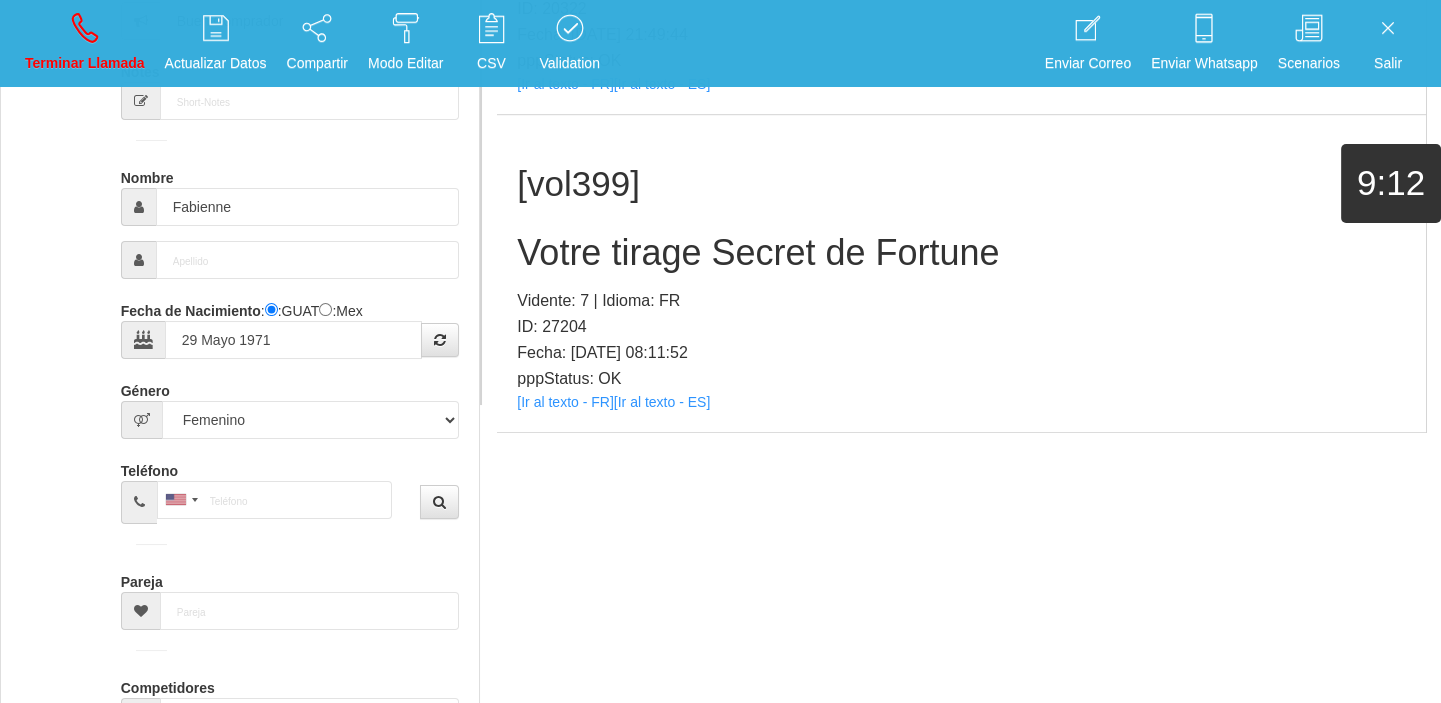 click on "Votre tirage Secret de Fortune" at bounding box center [961, 253] 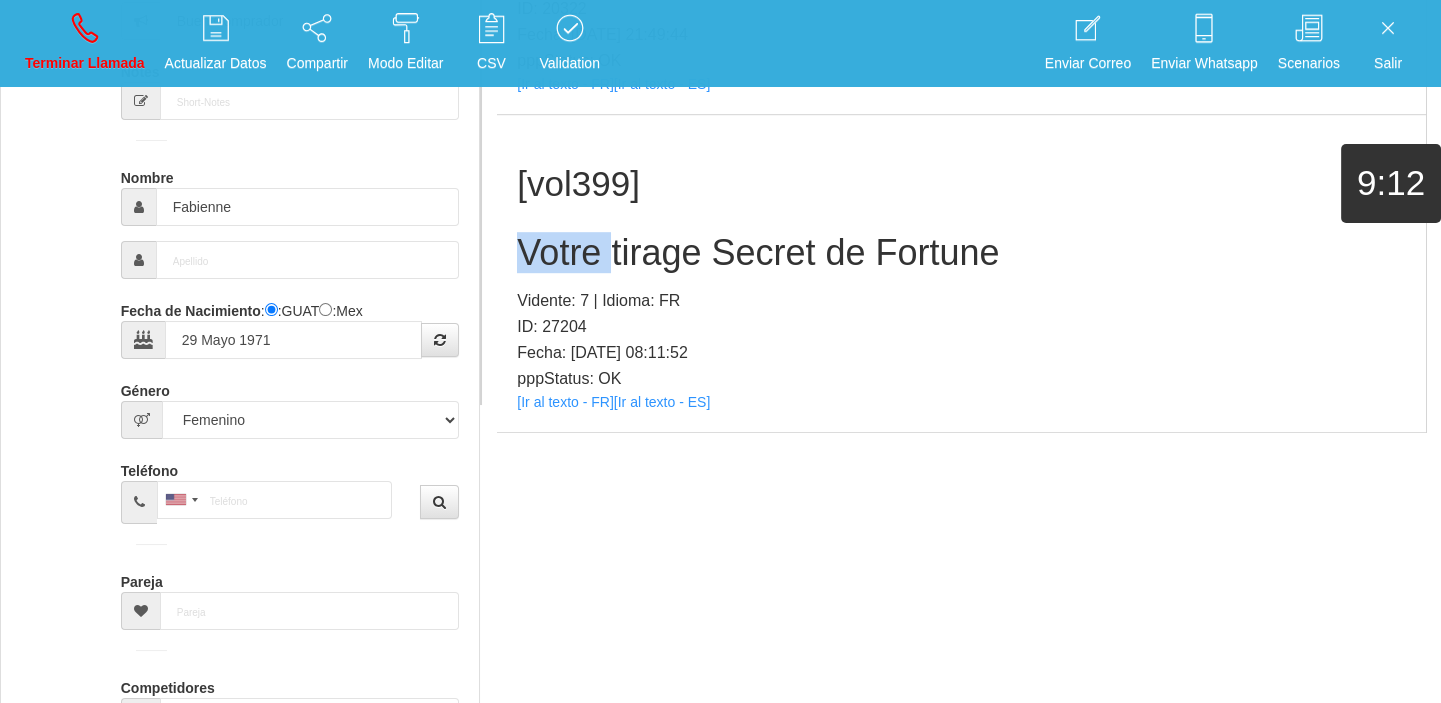 click on "Votre tirage Secret de Fortune" at bounding box center [961, 253] 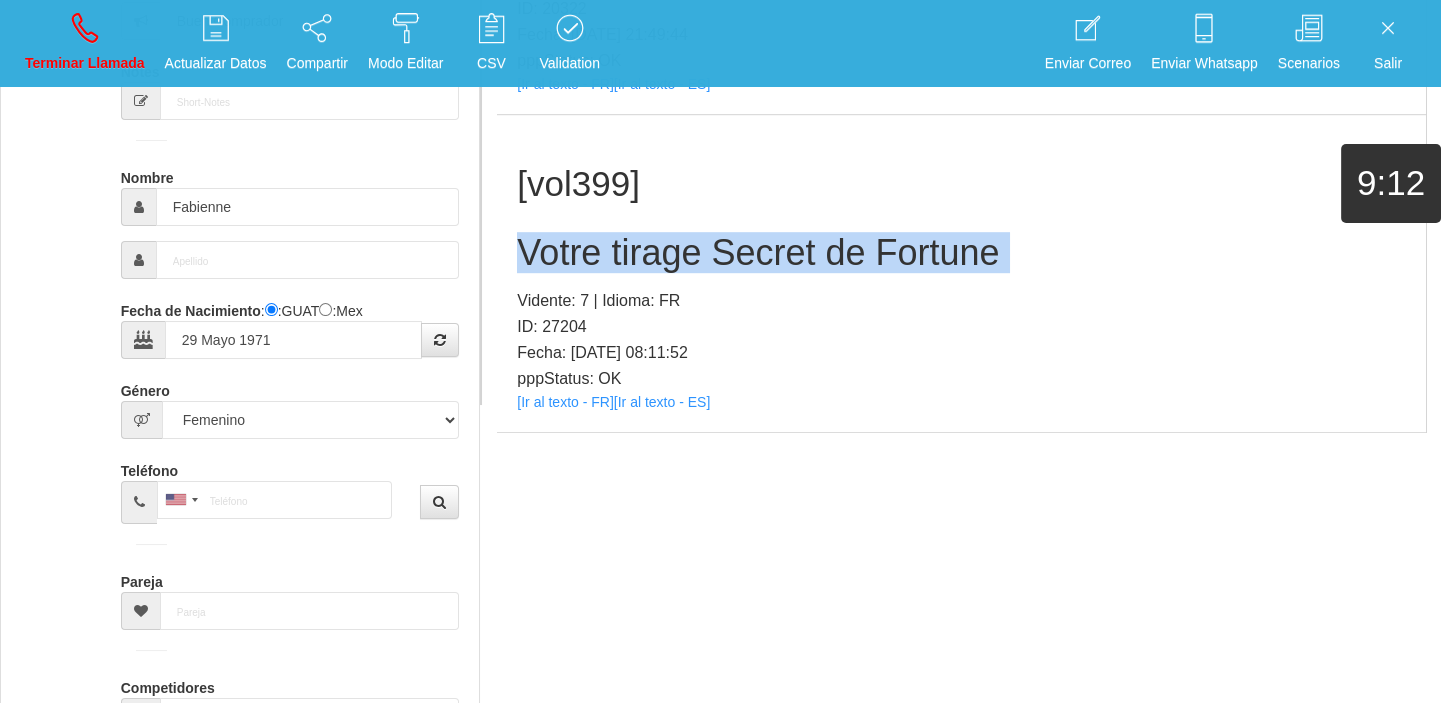 click on "Votre tirage Secret de Fortune" at bounding box center (961, 253) 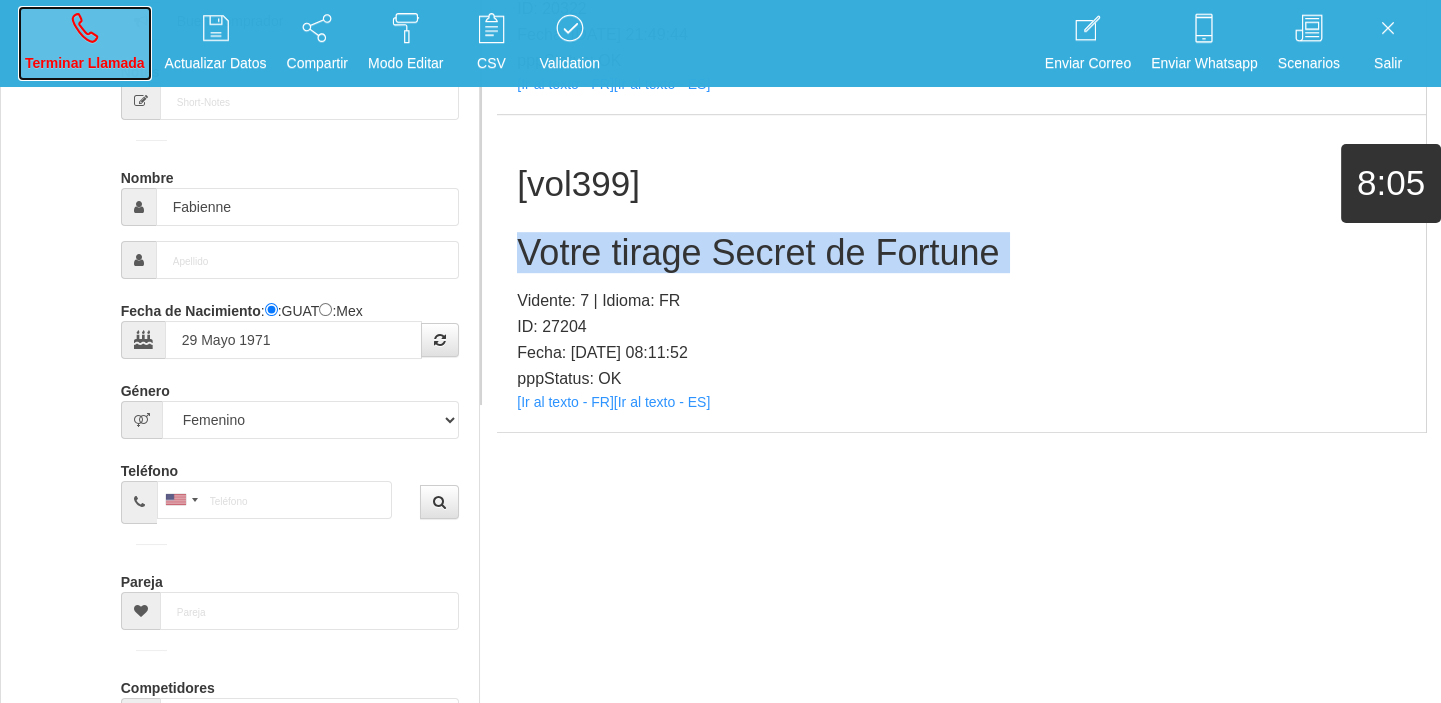 click on "Terminar Llamada" at bounding box center [85, 43] 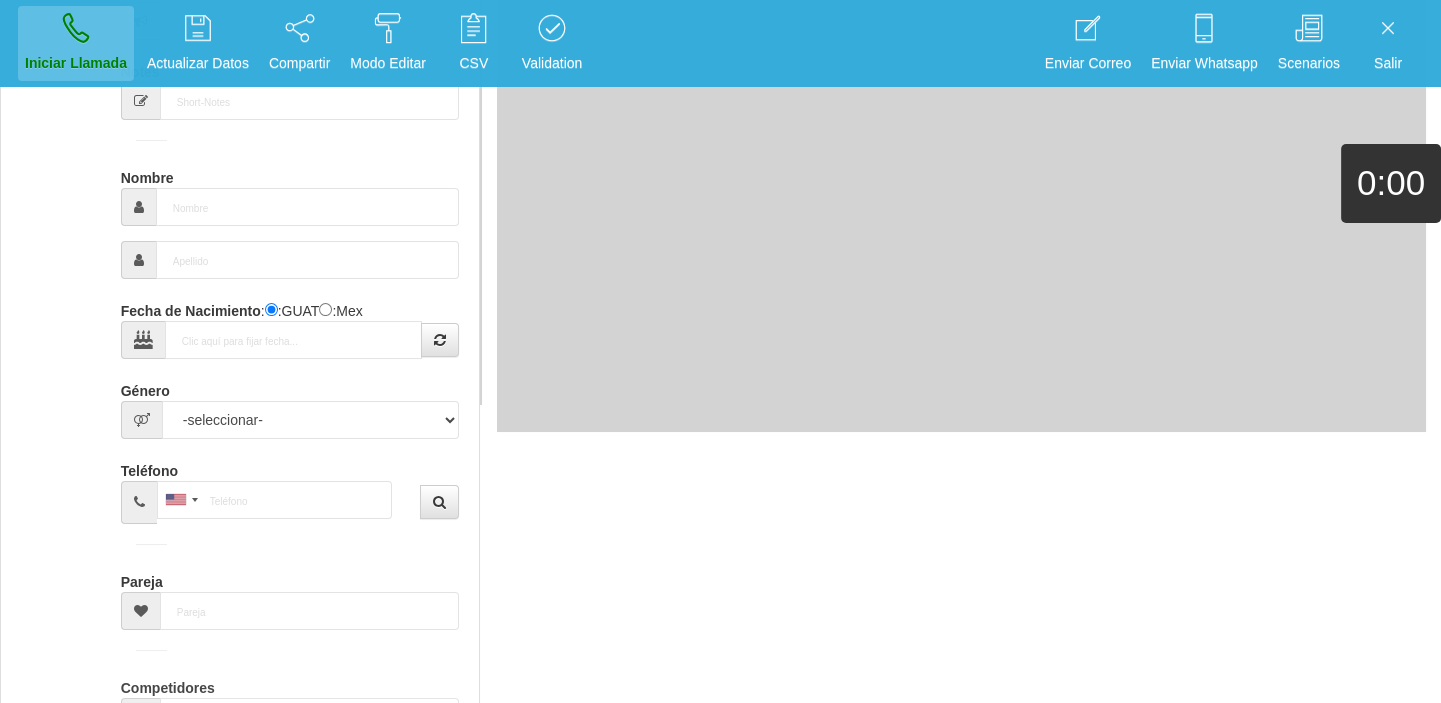 scroll, scrollTop: 0, scrollLeft: 0, axis: both 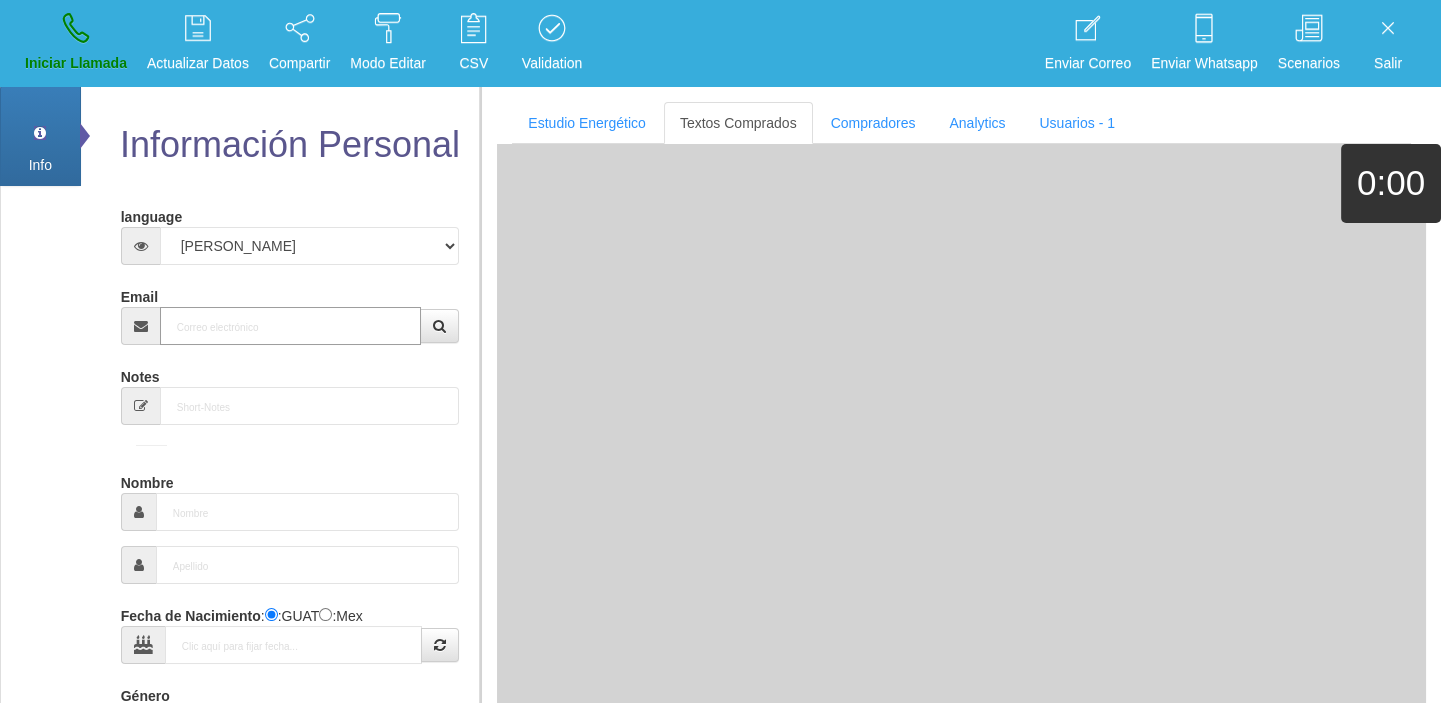 click on "Email" at bounding box center (291, 326) 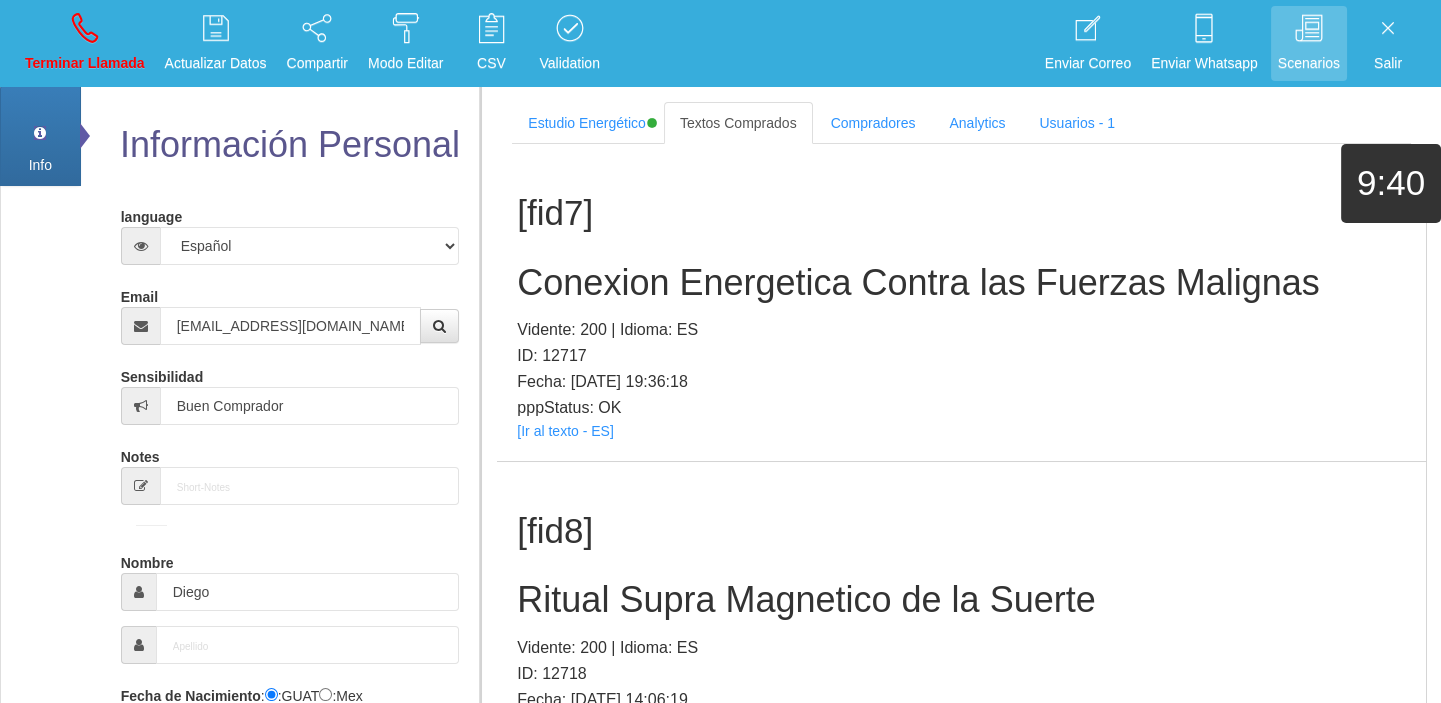 scroll, scrollTop: 1171, scrollLeft: 0, axis: vertical 